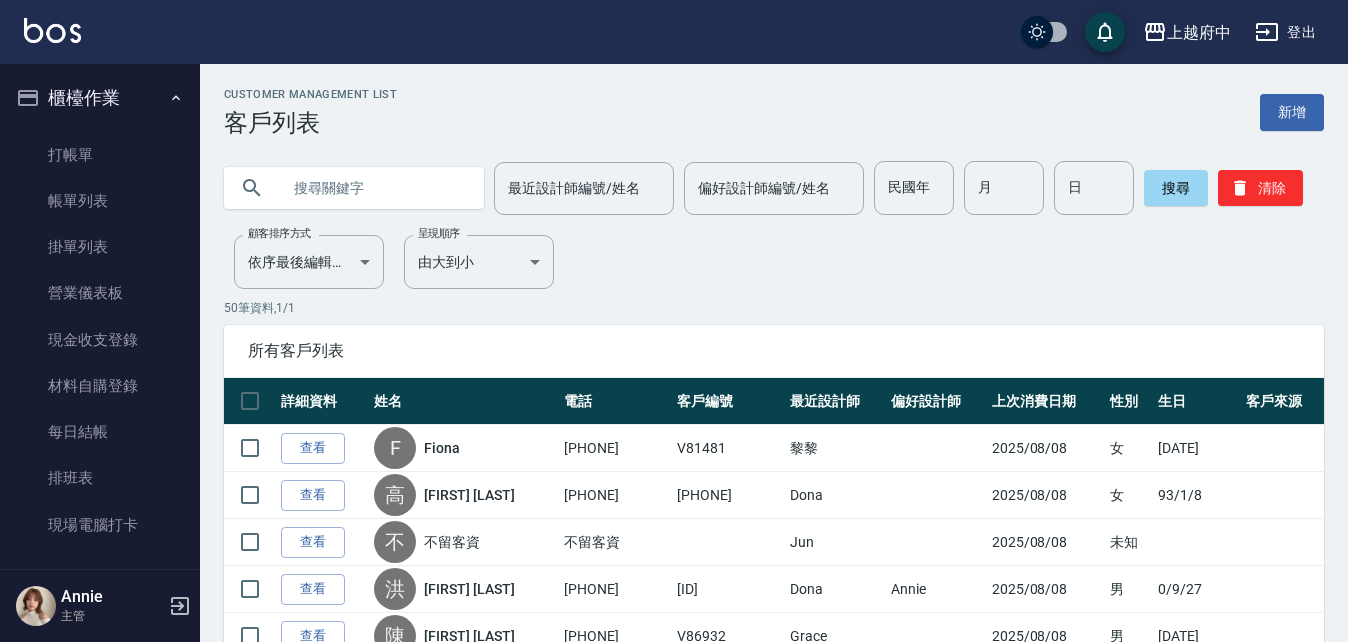 scroll, scrollTop: 0, scrollLeft: 0, axis: both 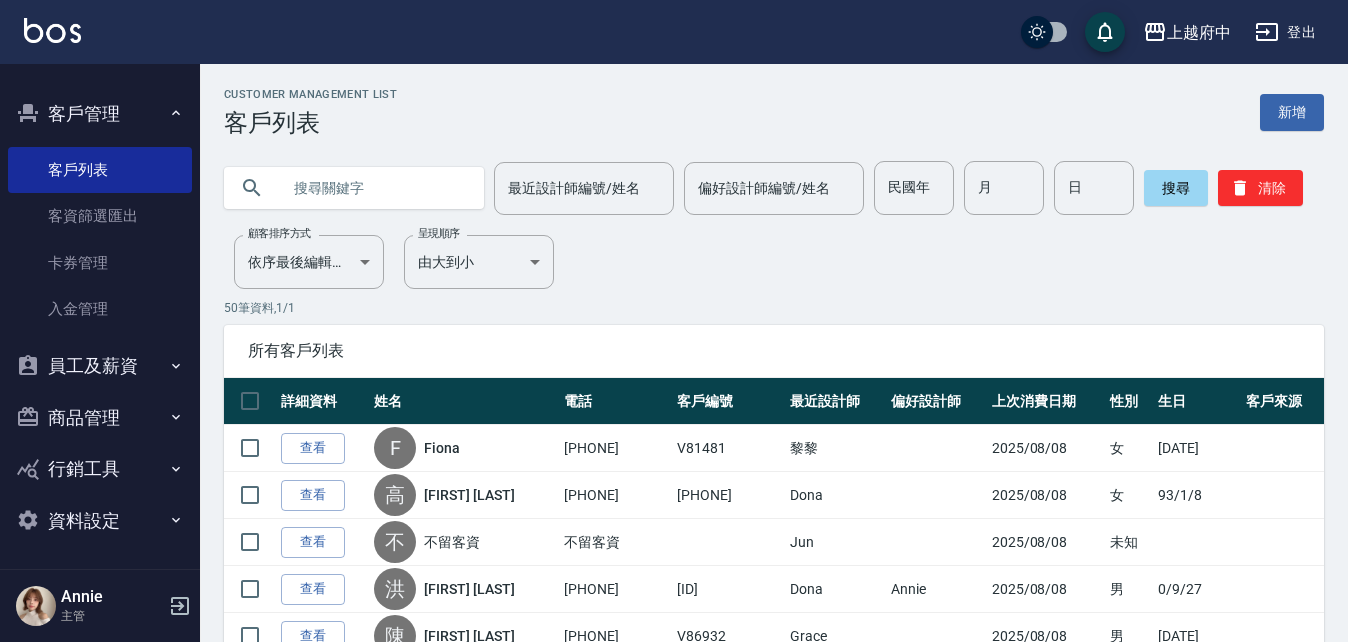 click at bounding box center (374, 188) 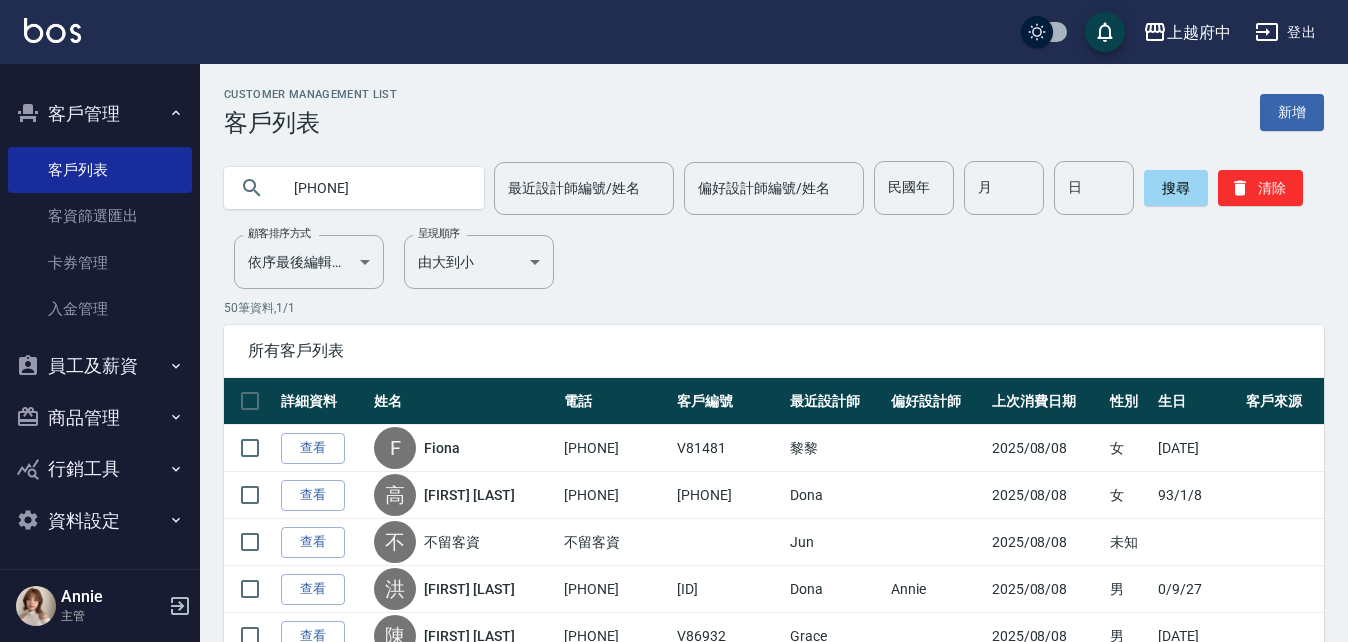 type on "[PHONE]" 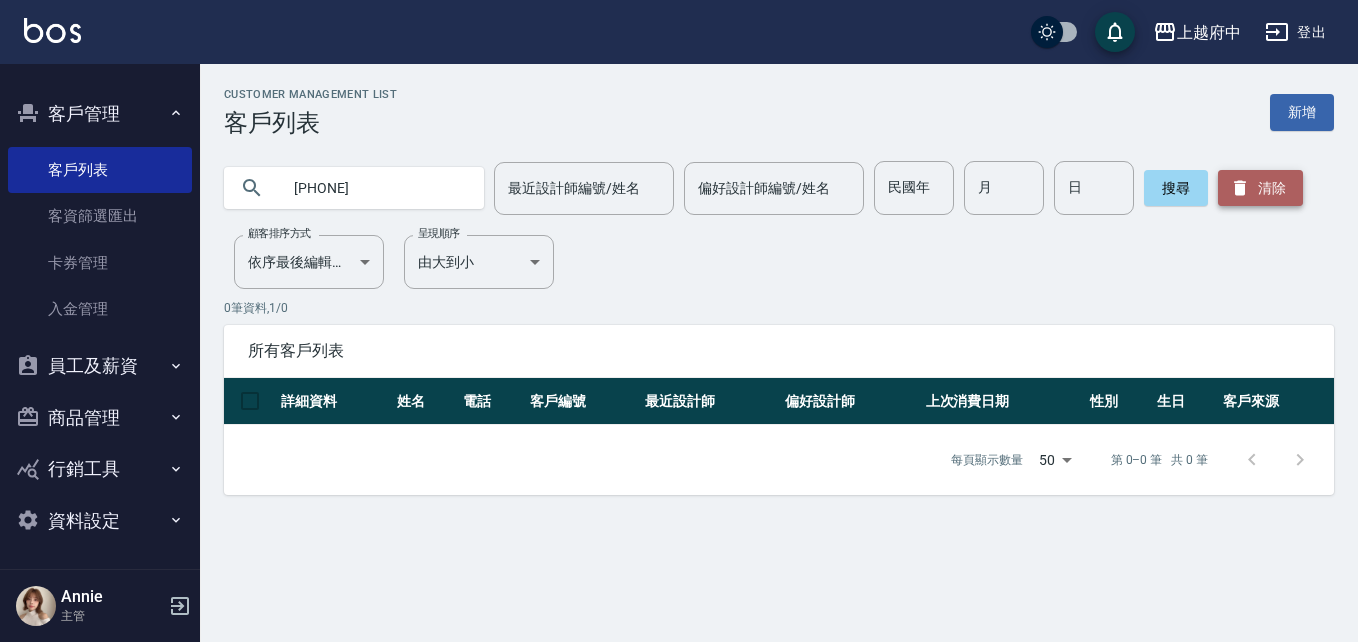 click on "清除" at bounding box center (1260, 188) 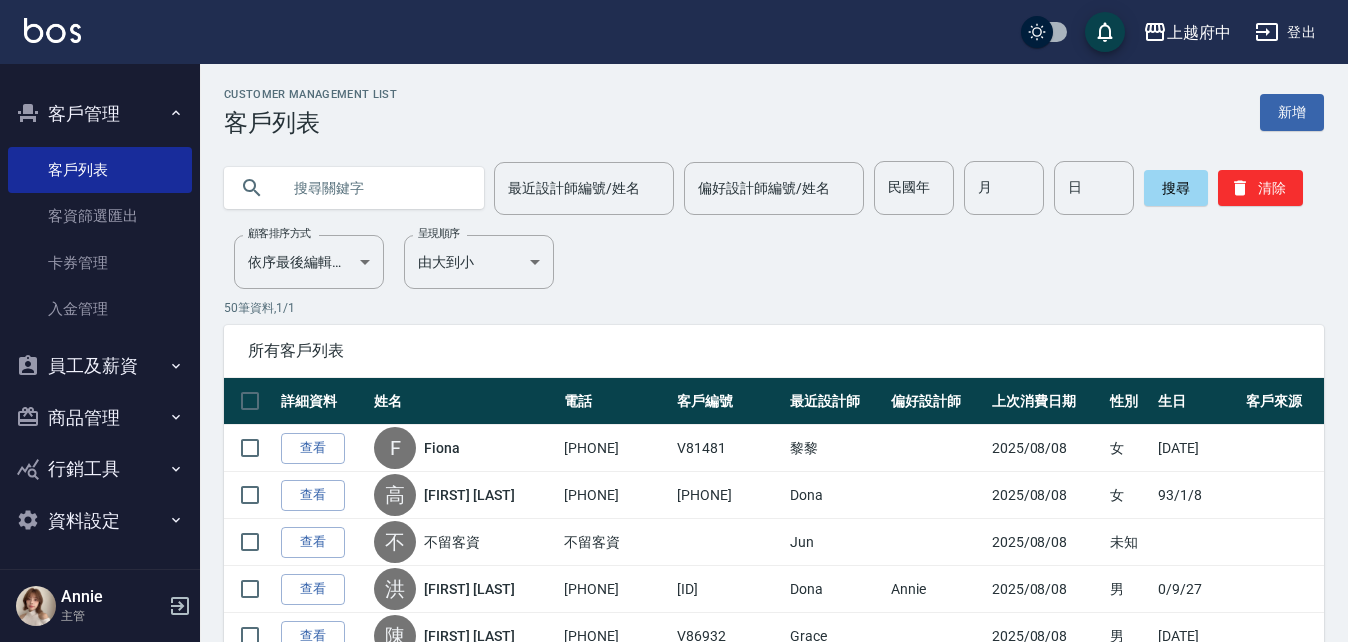 click at bounding box center (374, 188) 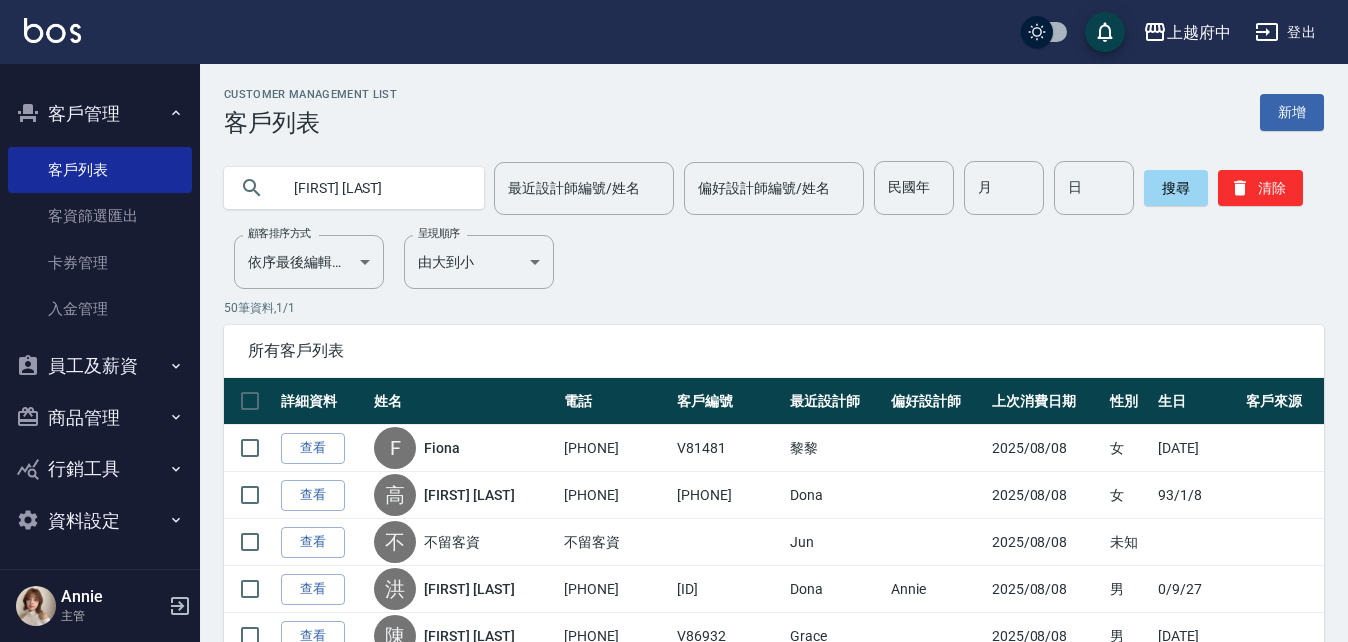 type on "[FIRST] [LAST]" 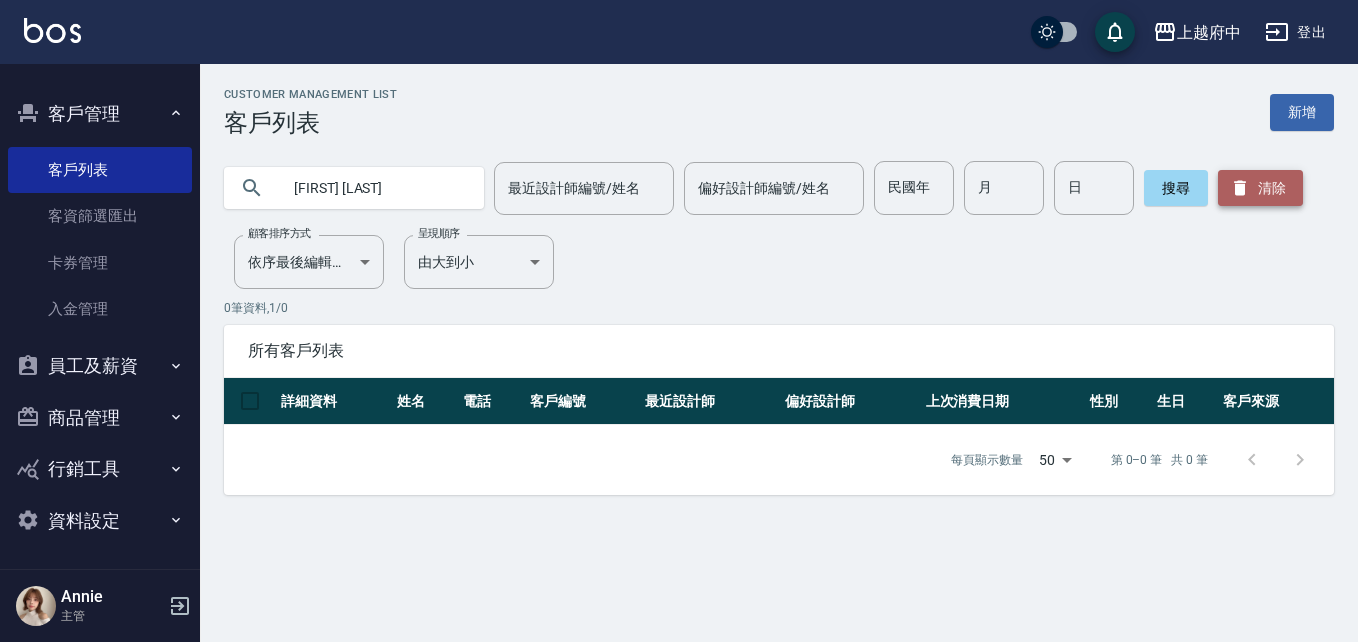 click 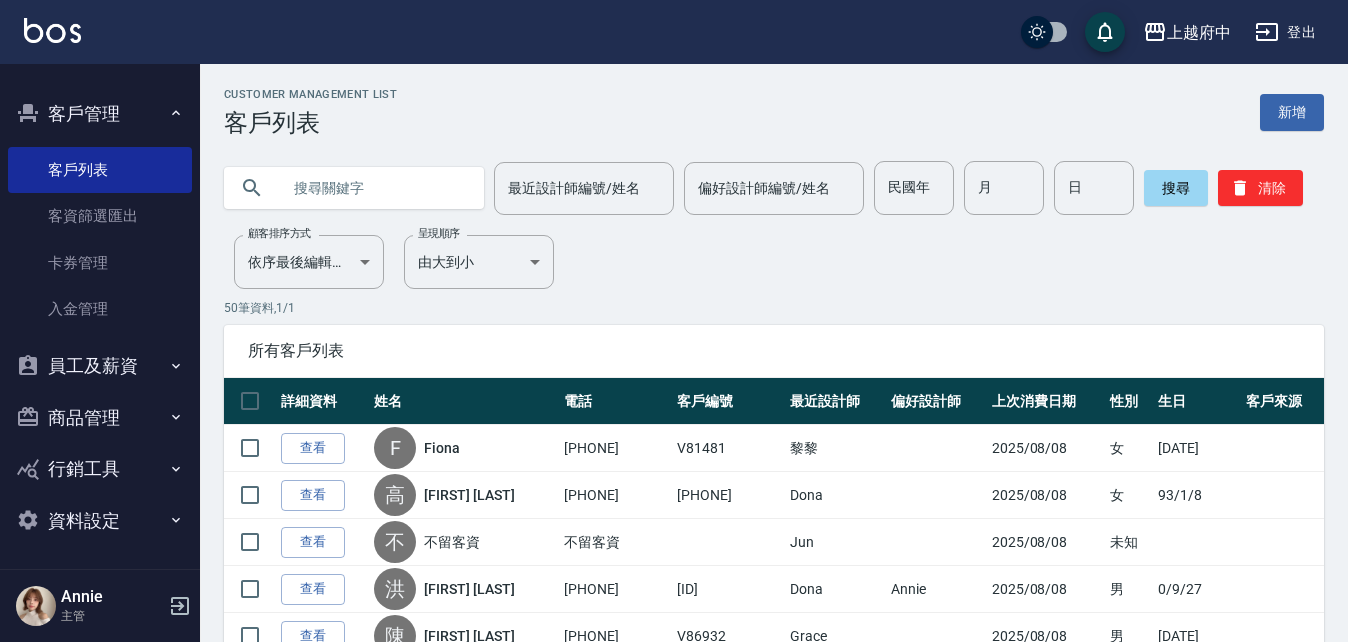 click at bounding box center [374, 188] 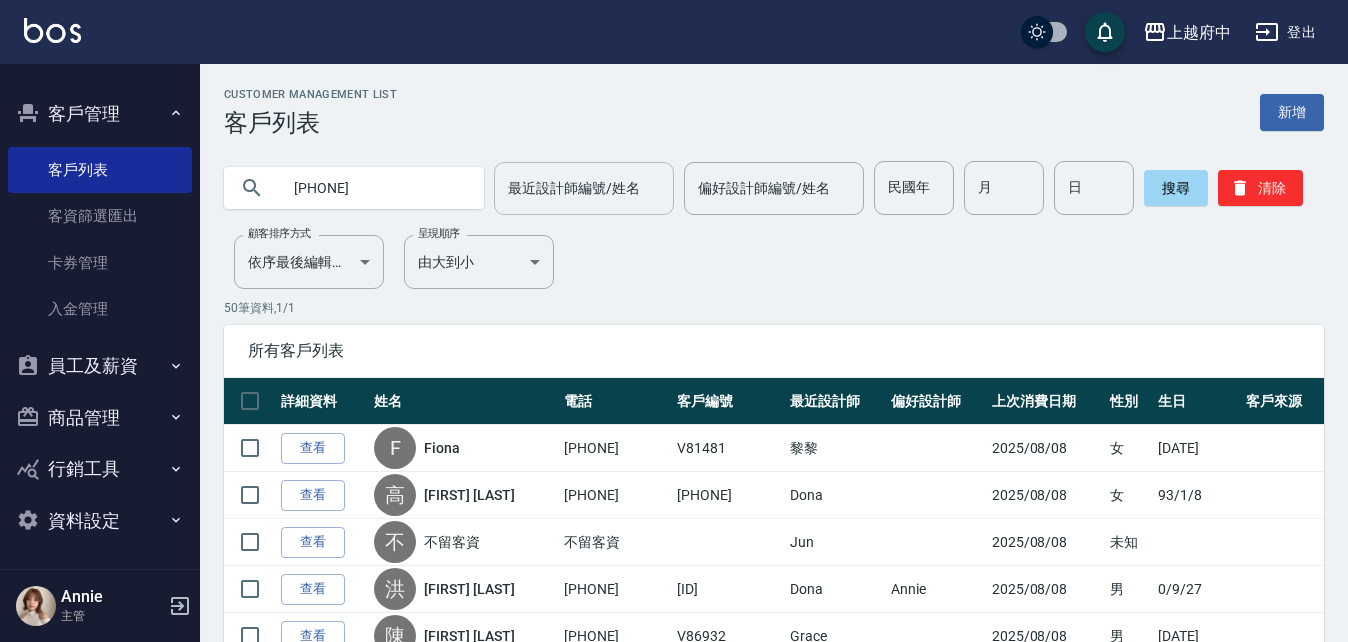type on "0989324712" 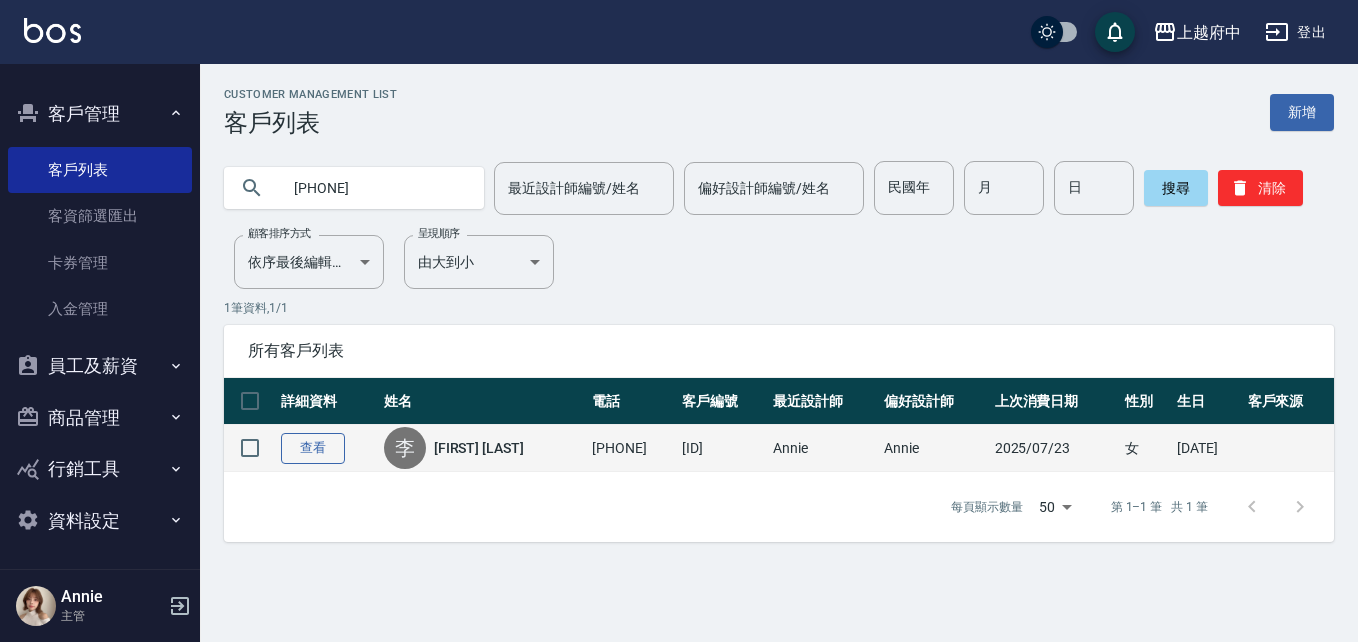 click on "查看" at bounding box center (313, 448) 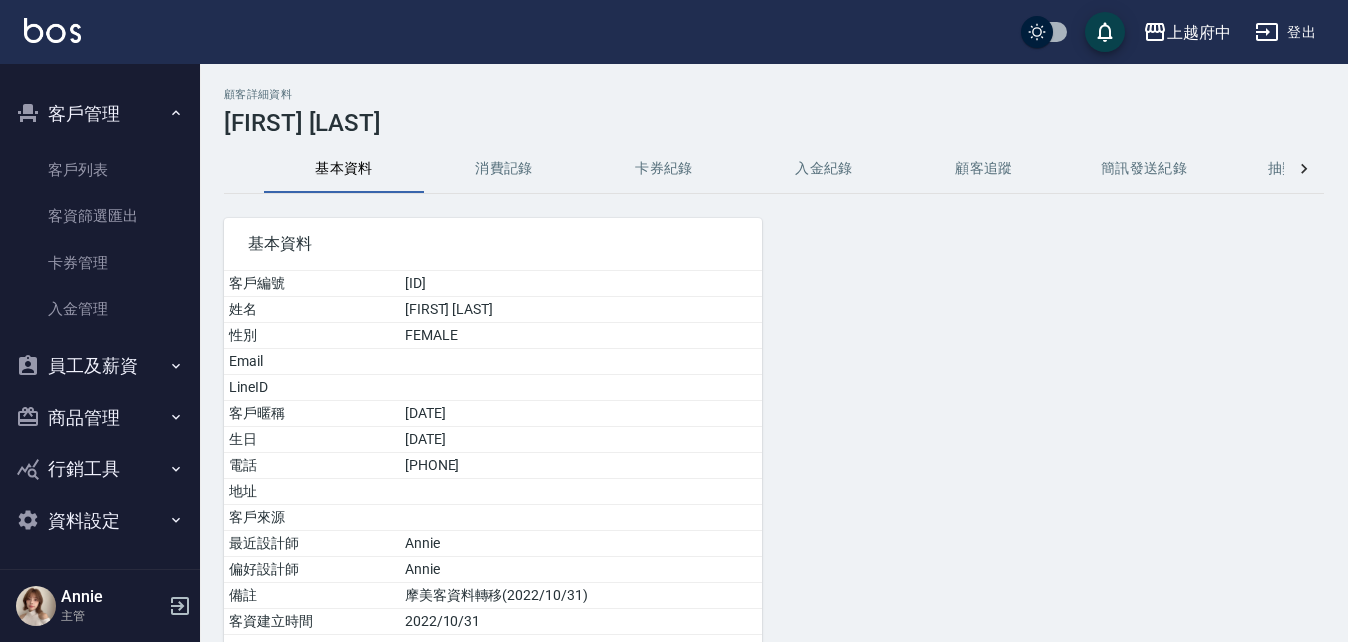 click on "消費記錄" at bounding box center (504, 169) 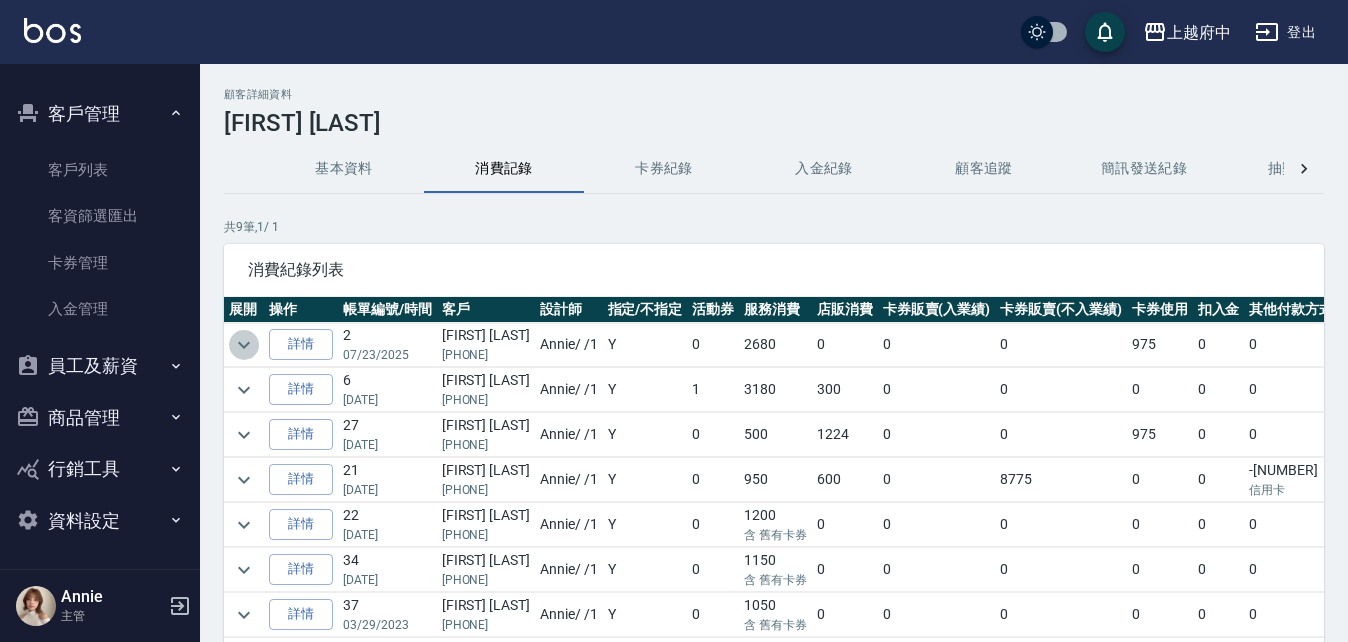click 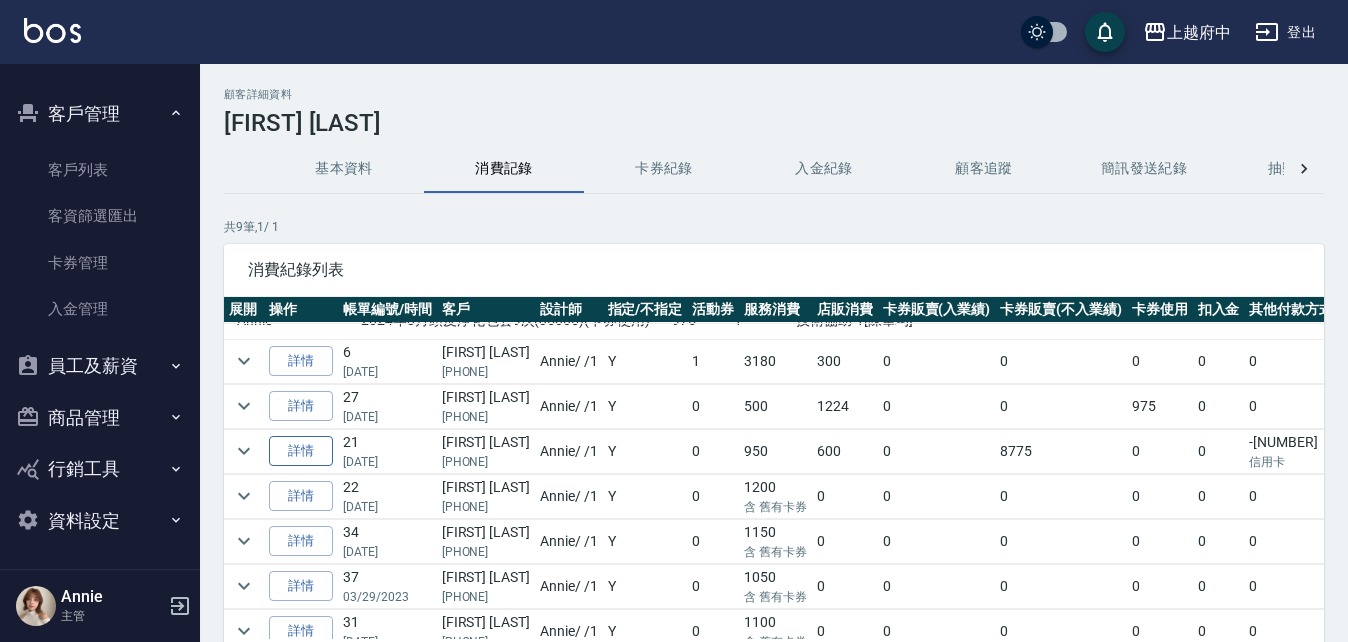 scroll, scrollTop: 200, scrollLeft: 0, axis: vertical 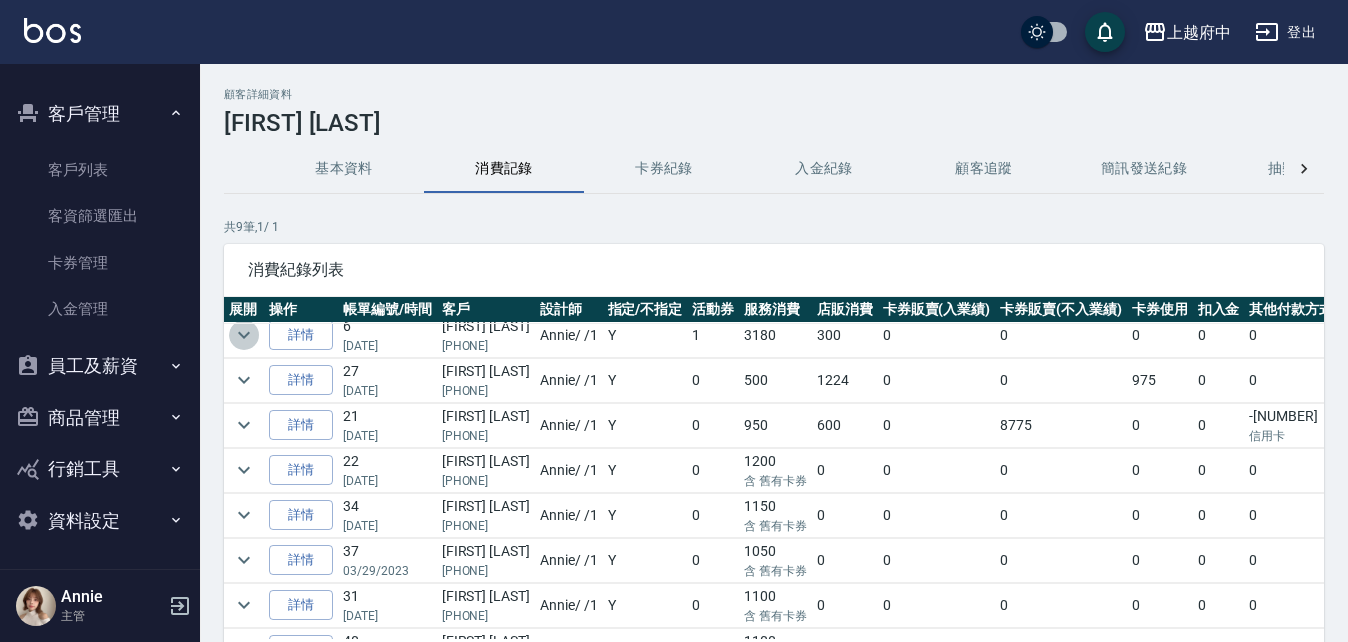 click 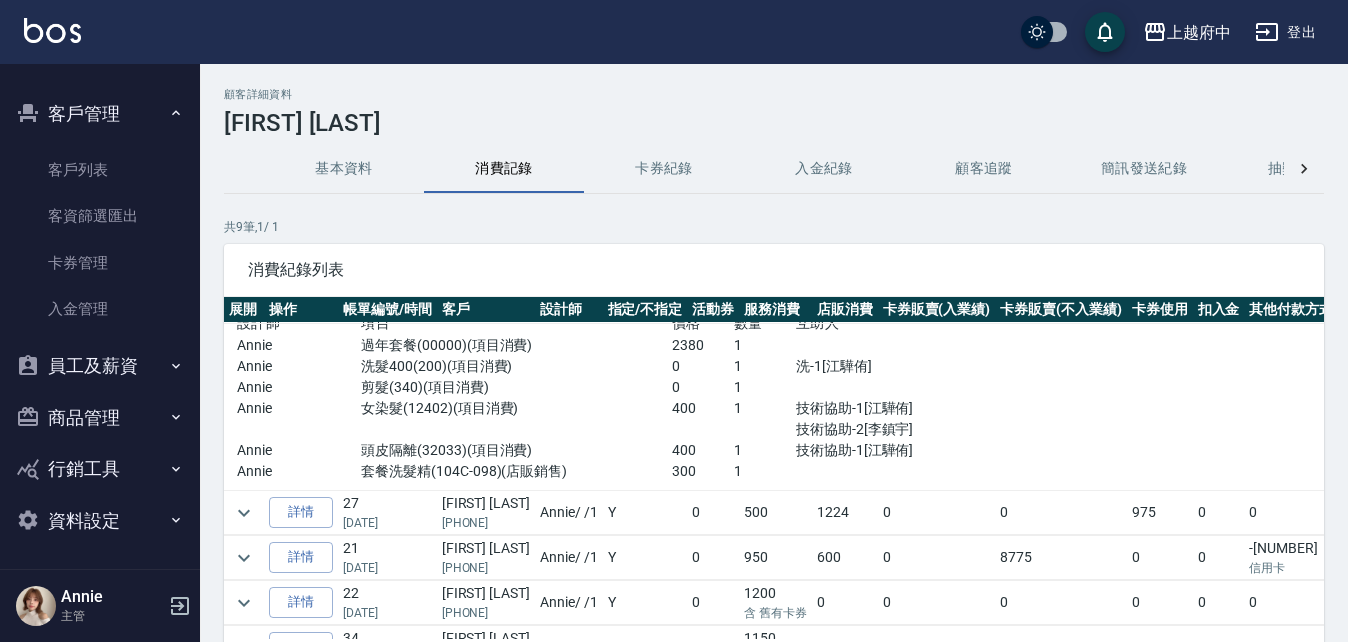 scroll, scrollTop: 300, scrollLeft: 0, axis: vertical 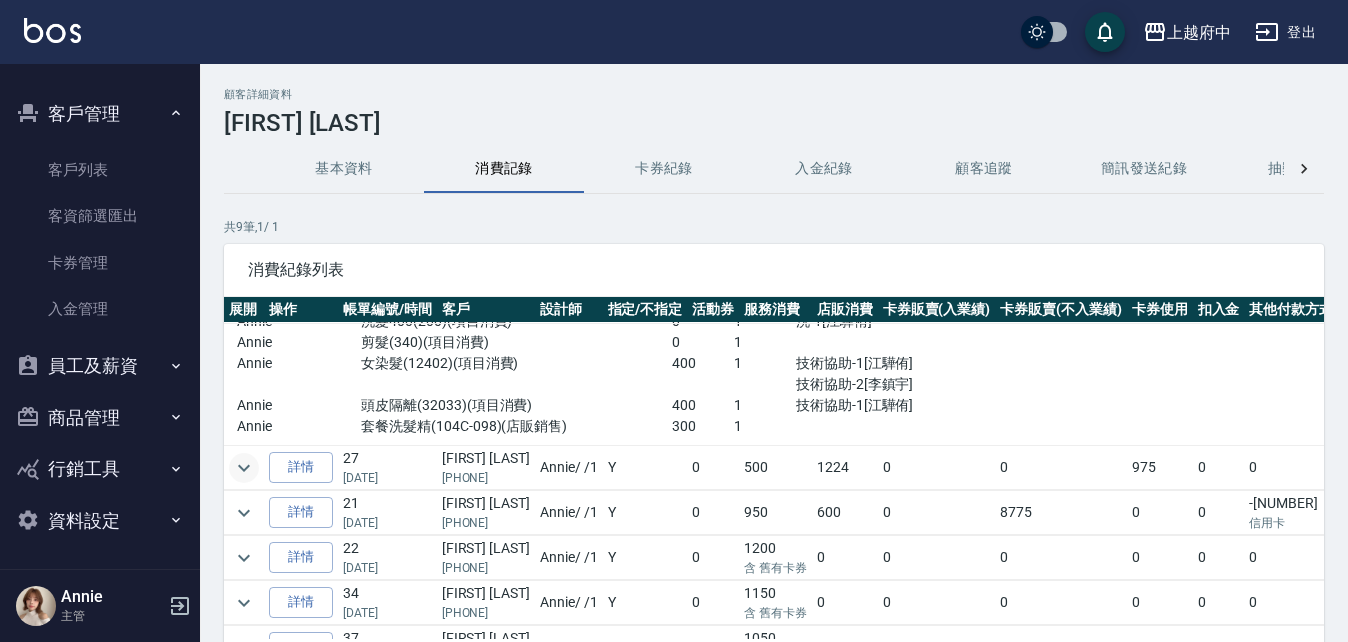 click 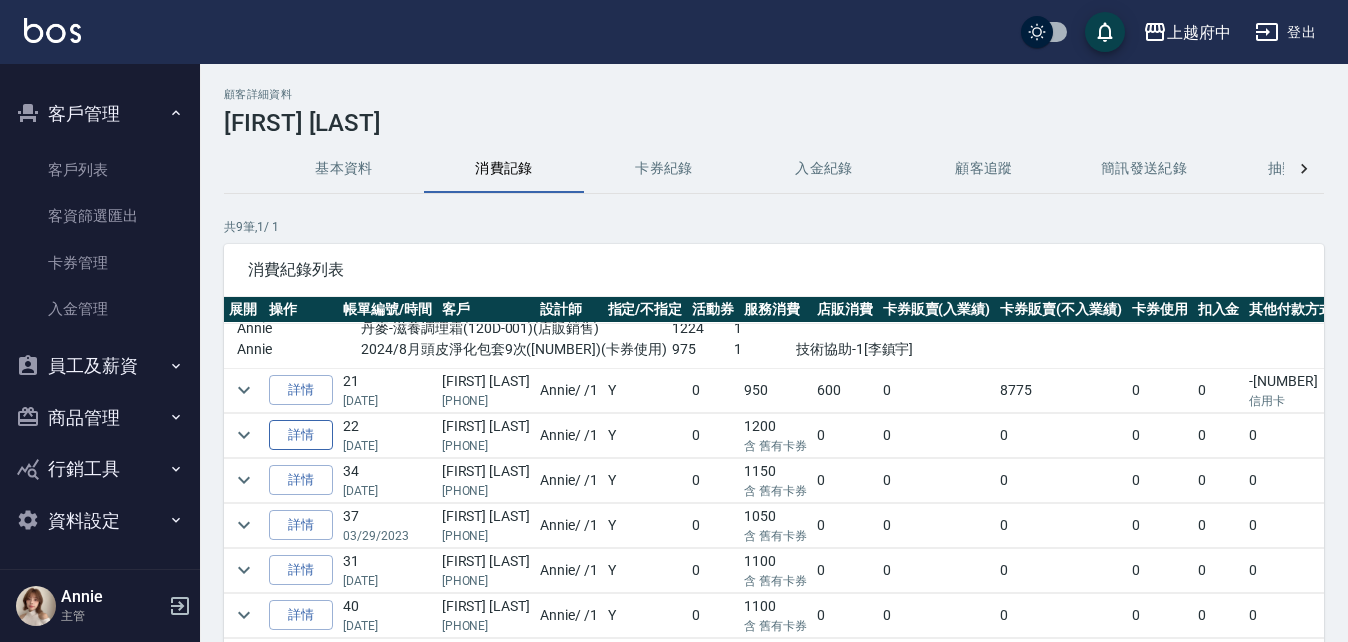 scroll, scrollTop: 562, scrollLeft: 0, axis: vertical 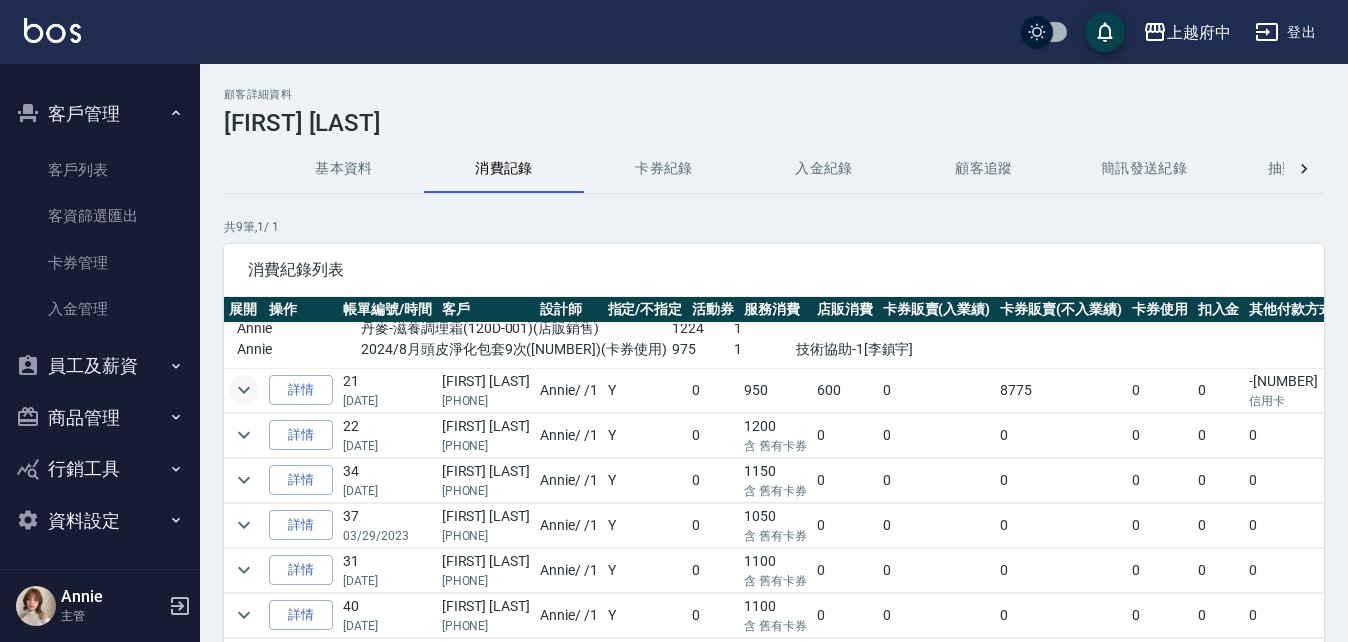 click 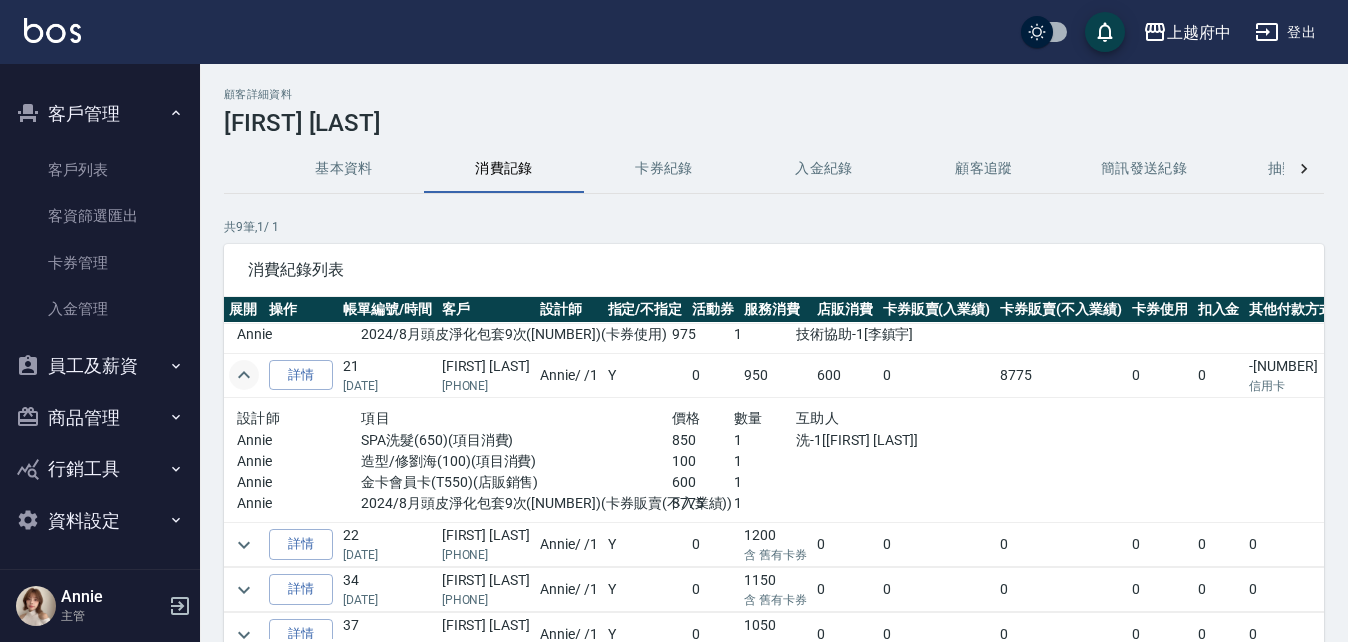 click on "基本資料" at bounding box center (344, 169) 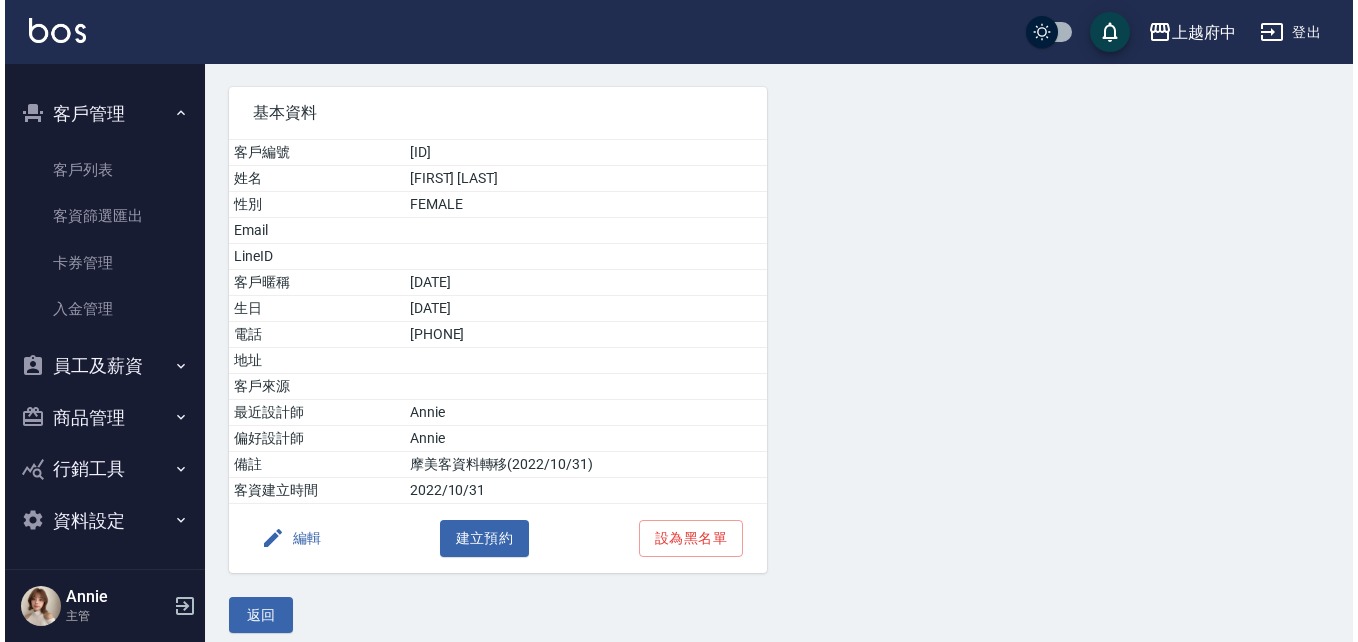 scroll, scrollTop: 146, scrollLeft: 0, axis: vertical 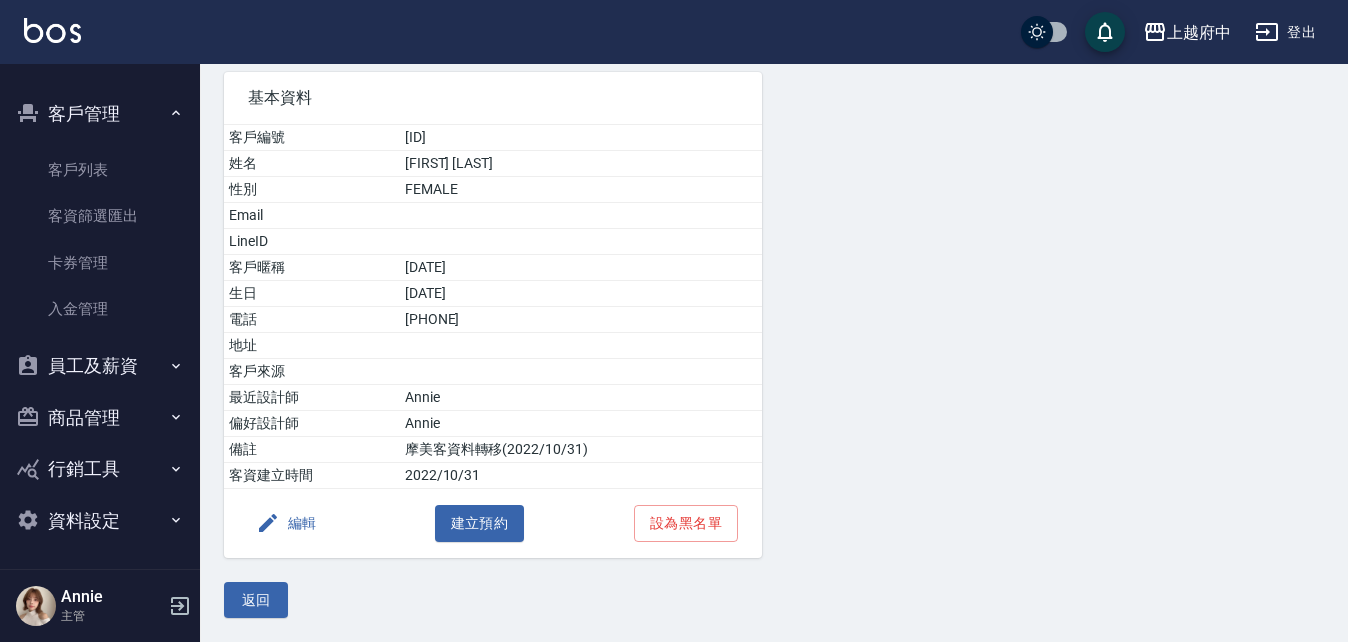 click on "編輯" at bounding box center [286, 523] 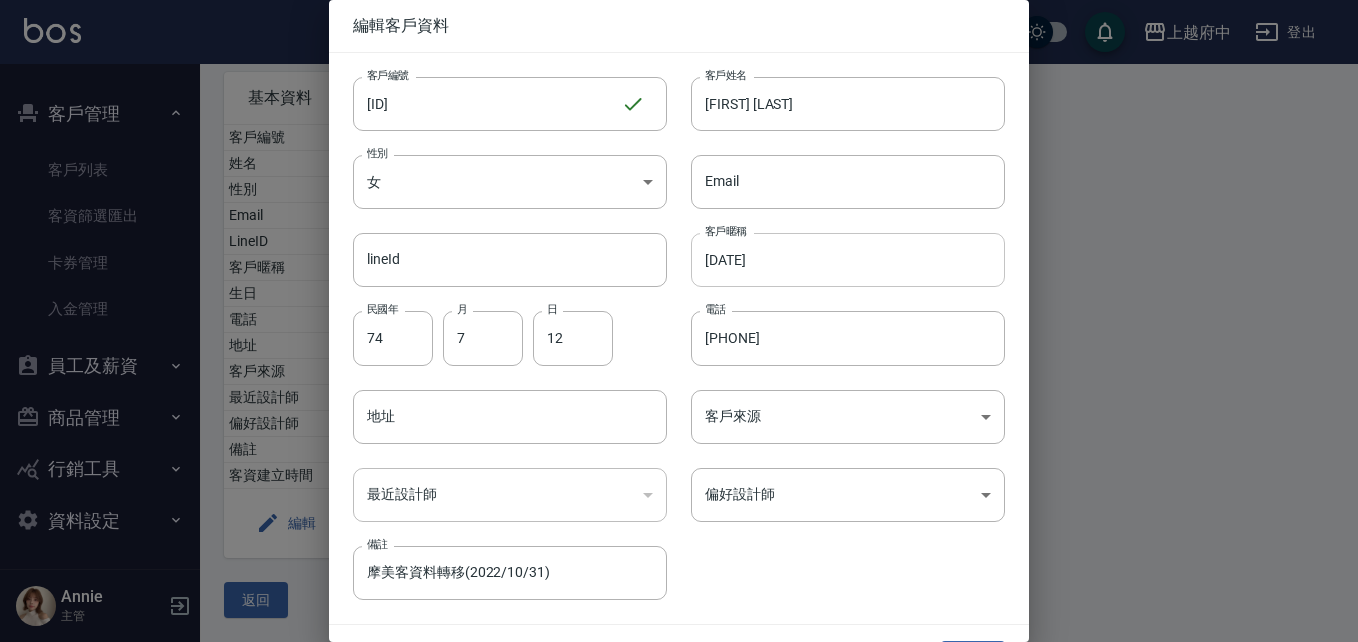 click on "202/08/02" at bounding box center (848, 260) 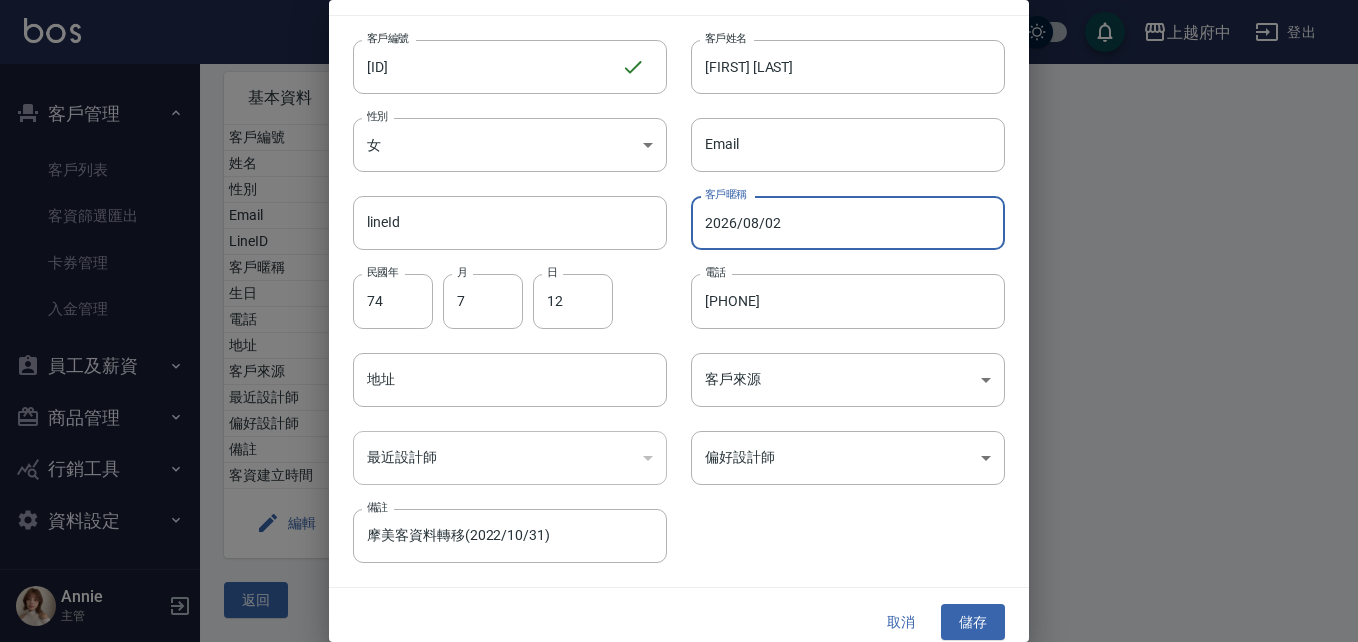 scroll, scrollTop: 51, scrollLeft: 0, axis: vertical 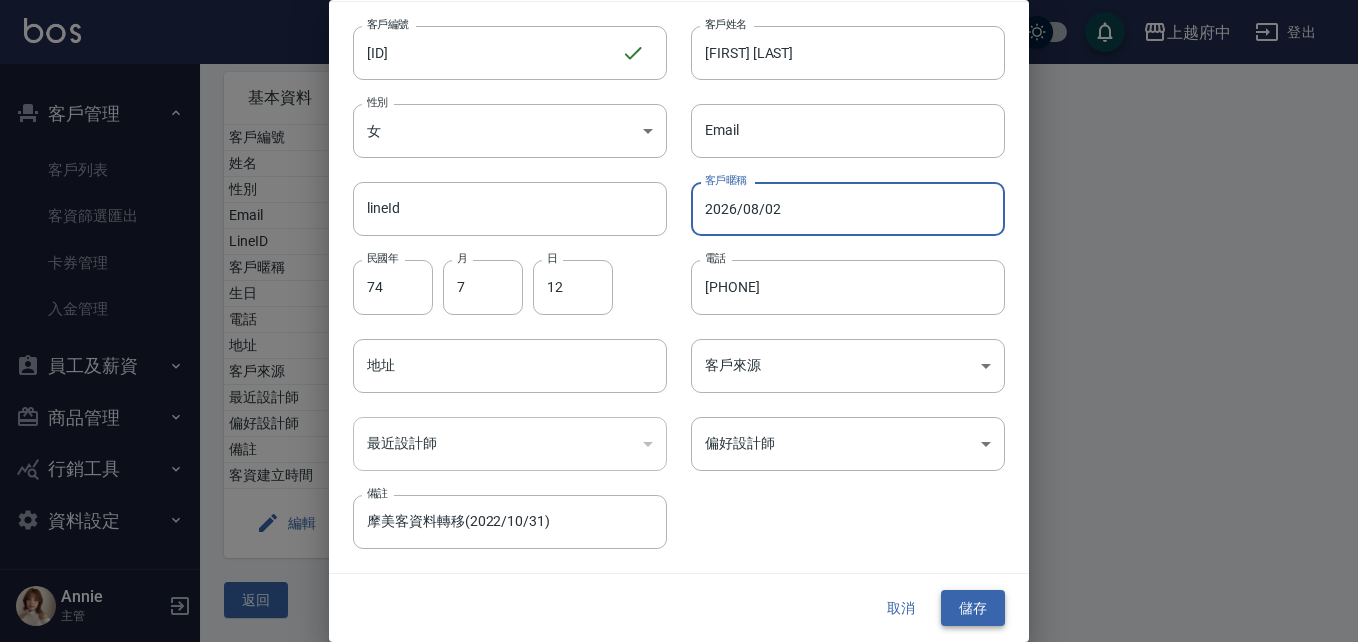 type on "2026/08/02" 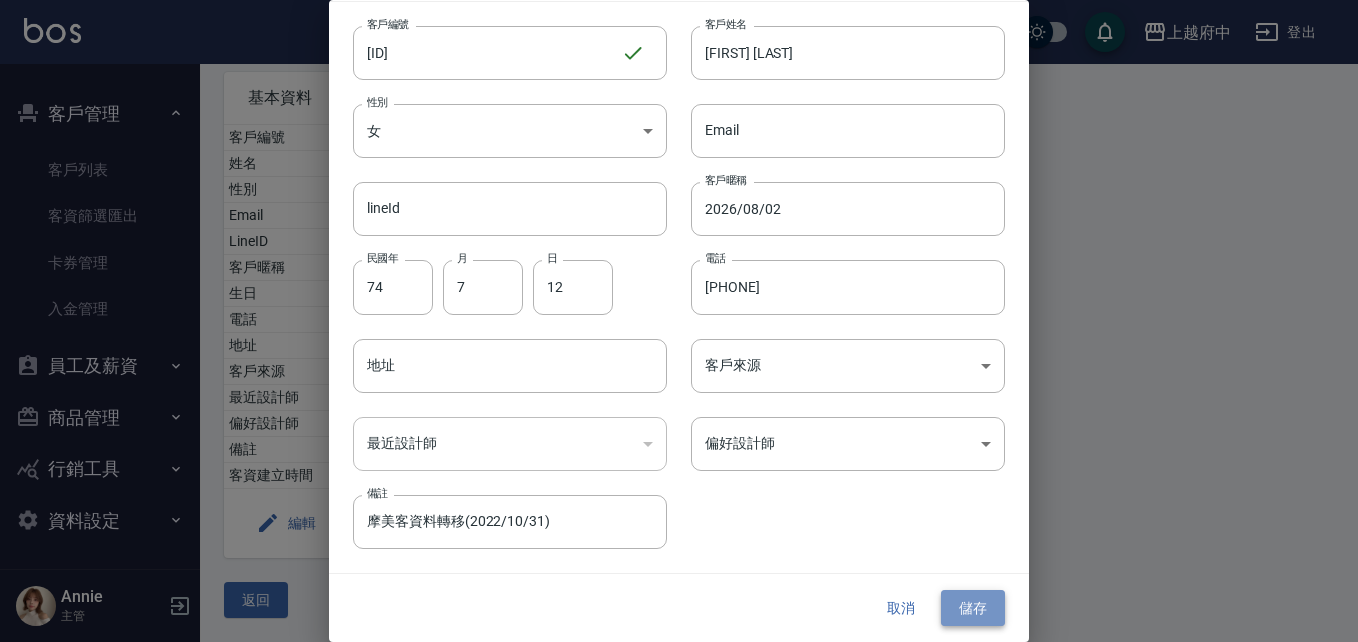click on "儲存" at bounding box center [973, 608] 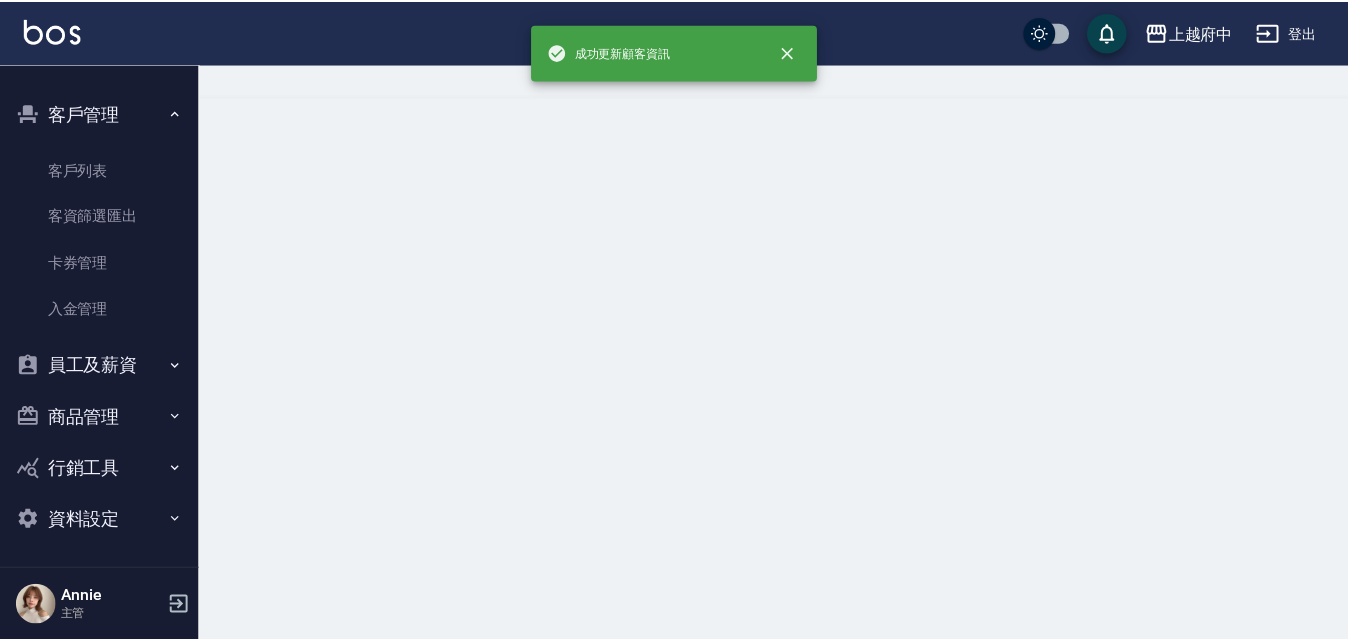 scroll, scrollTop: 0, scrollLeft: 0, axis: both 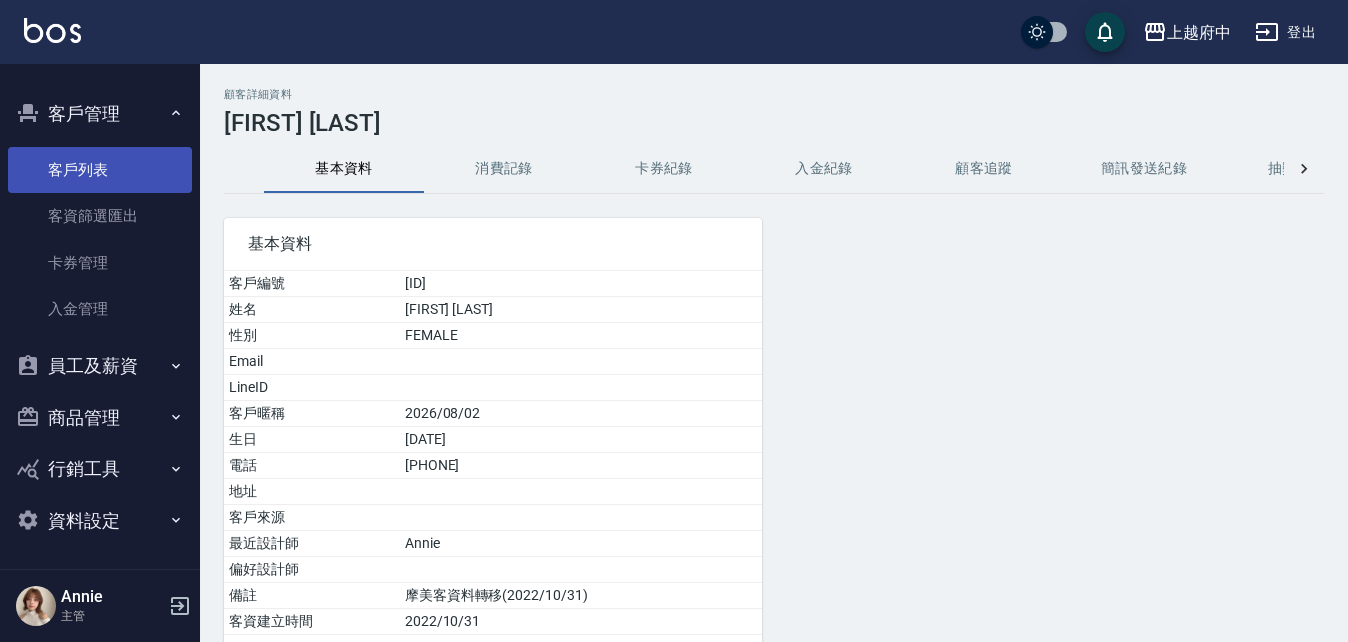 click on "客戶列表" at bounding box center (100, 170) 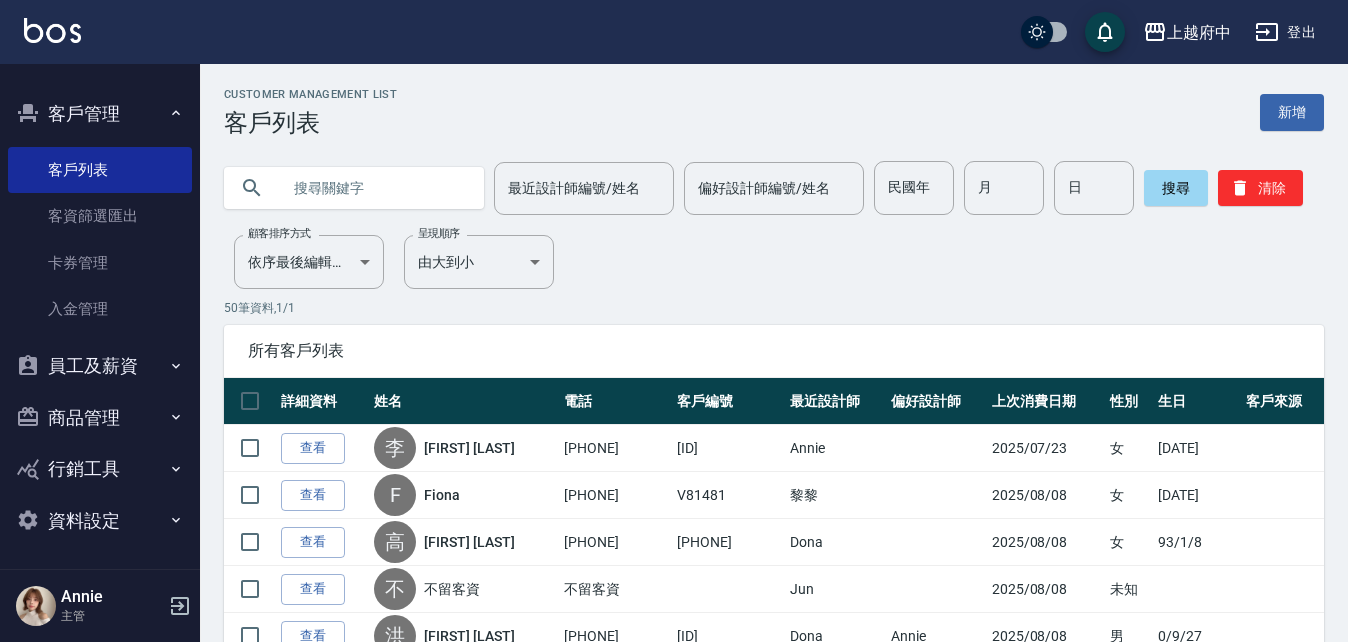 click at bounding box center (374, 188) 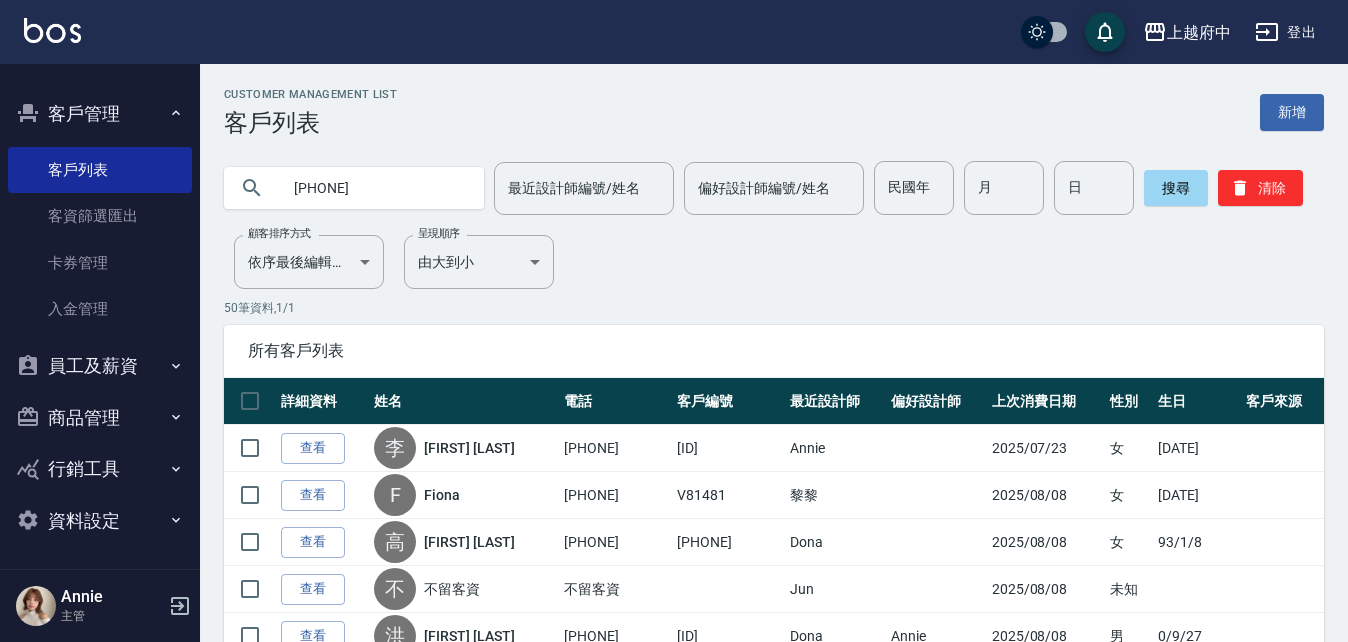 type on "0926109569" 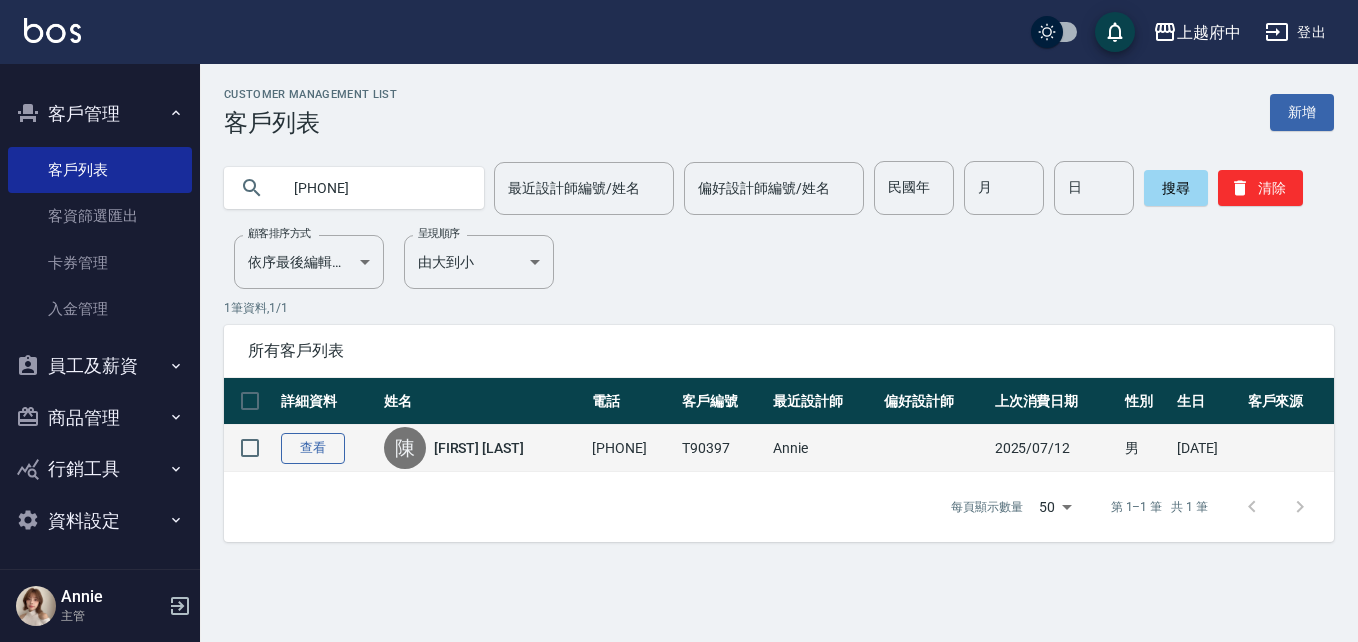 click on "查看" at bounding box center [313, 448] 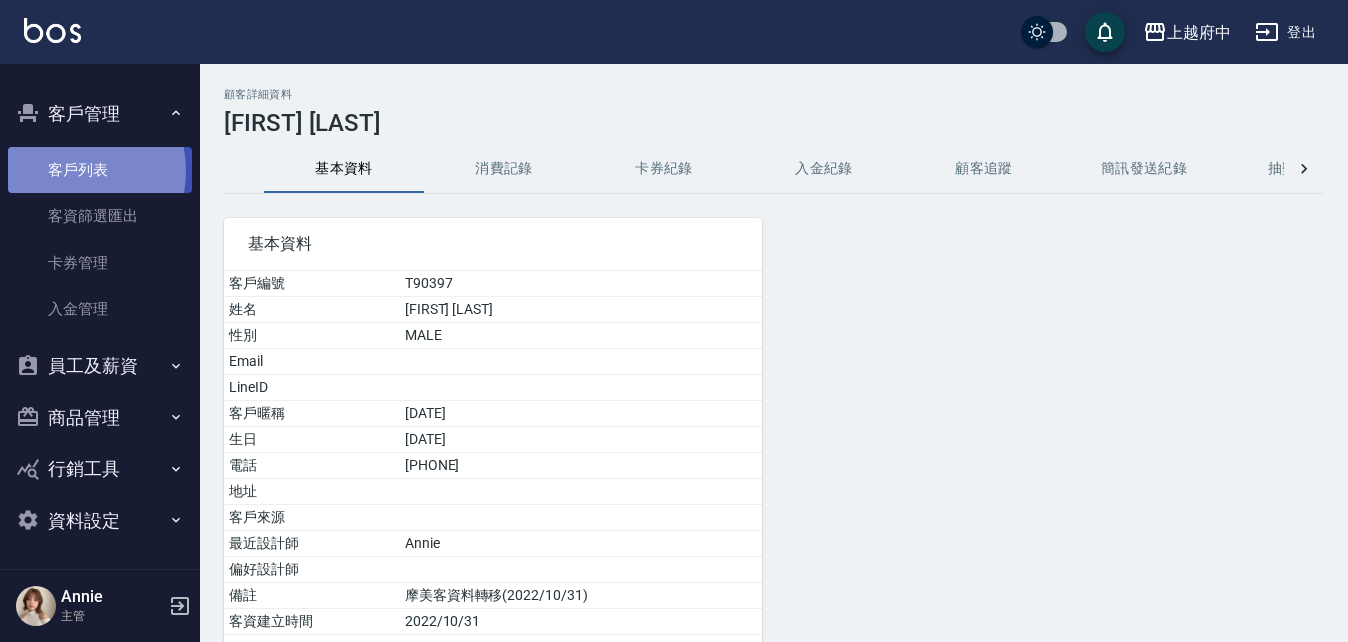click on "客戶列表" at bounding box center [100, 170] 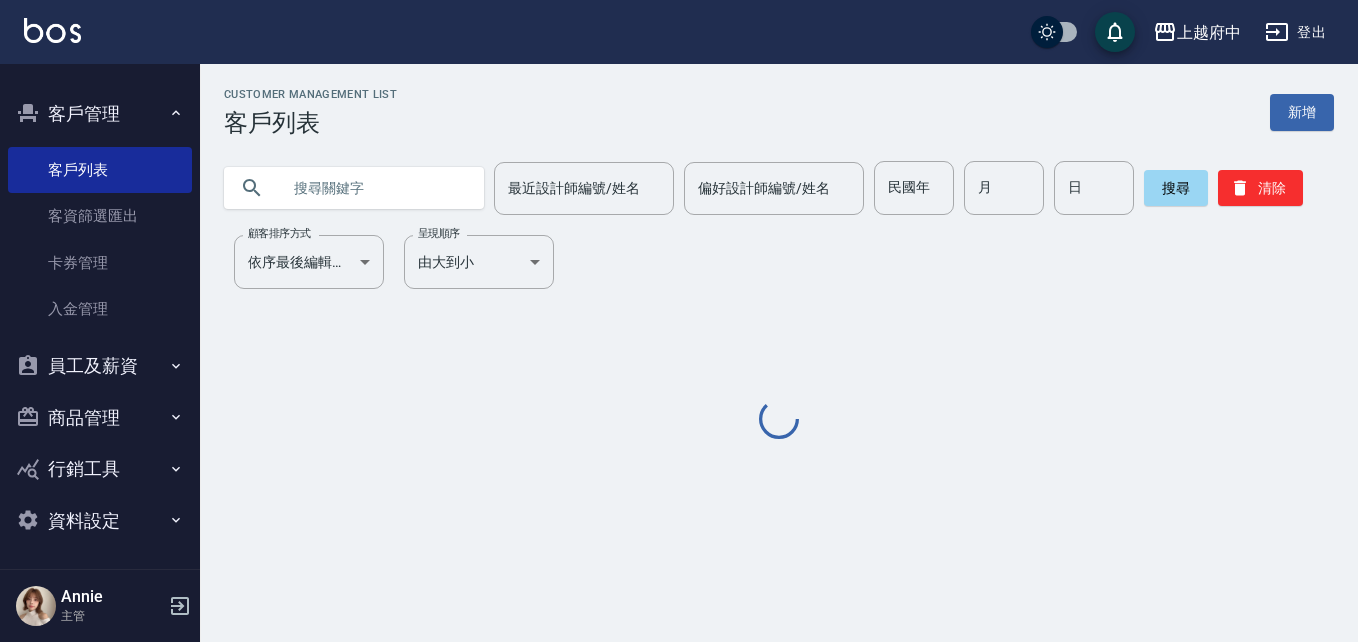 click at bounding box center [374, 188] 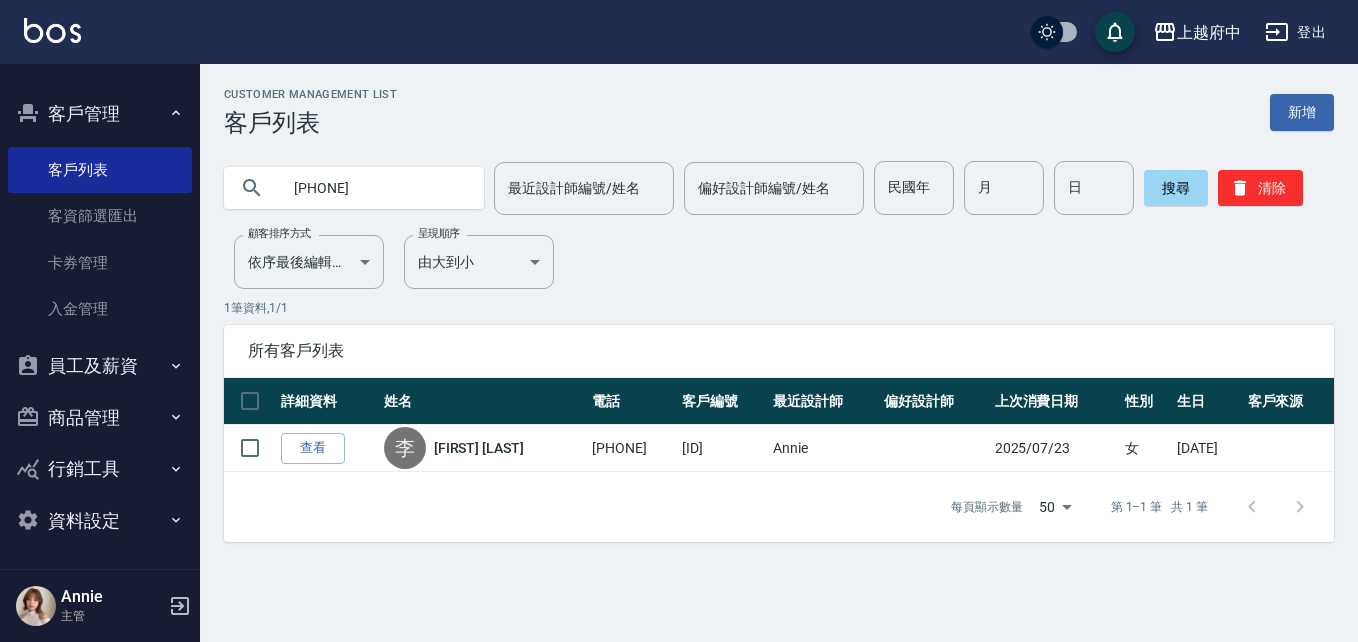 drag, startPoint x: 328, startPoint y: 201, endPoint x: 217, endPoint y: 208, distance: 111.220505 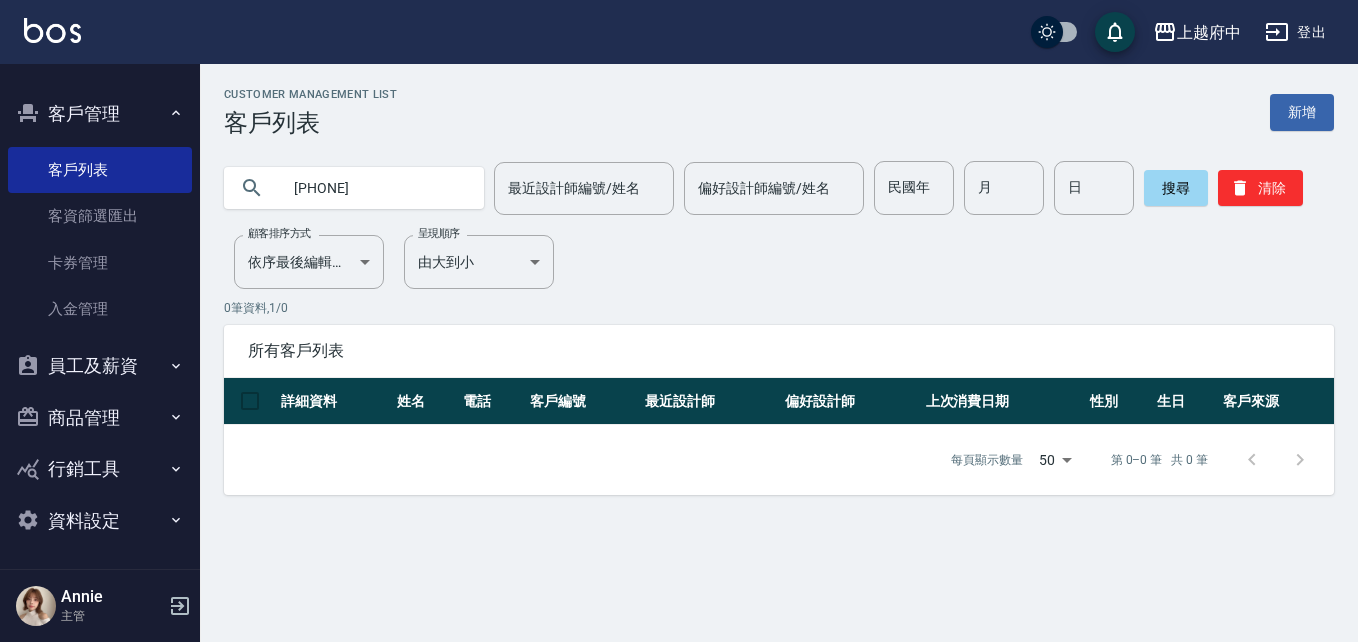 drag, startPoint x: 387, startPoint y: 188, endPoint x: 250, endPoint y: 186, distance: 137.0146 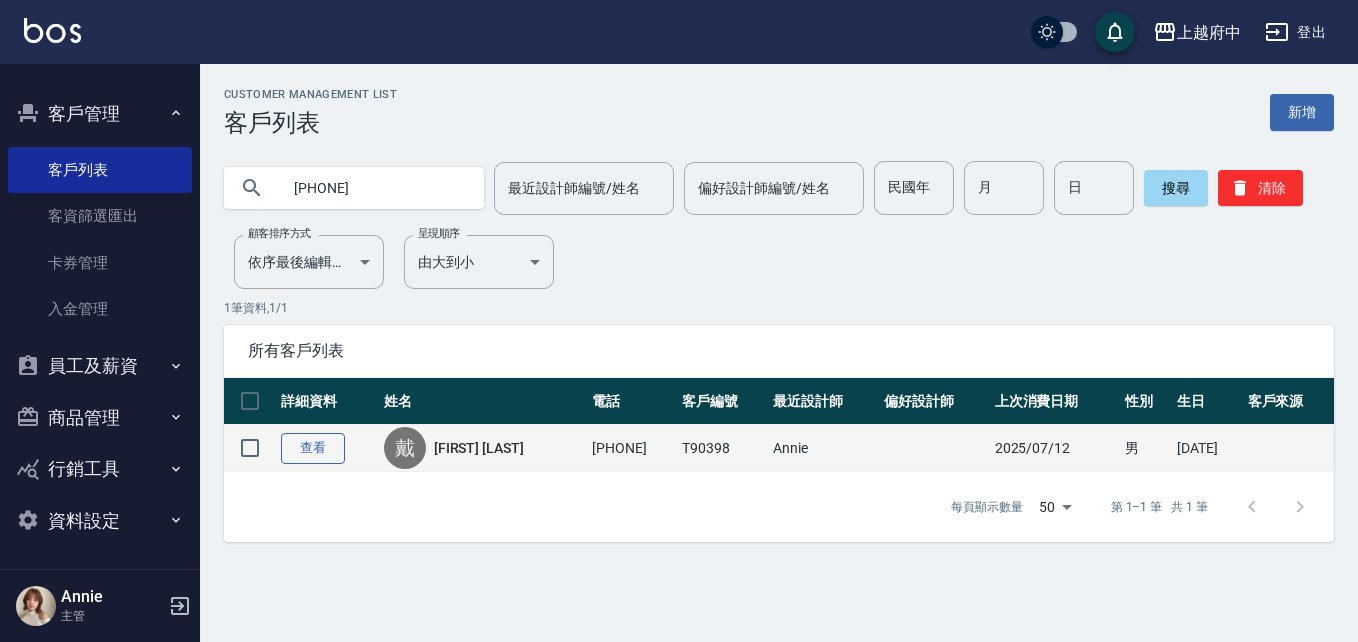 click on "查看" at bounding box center (313, 448) 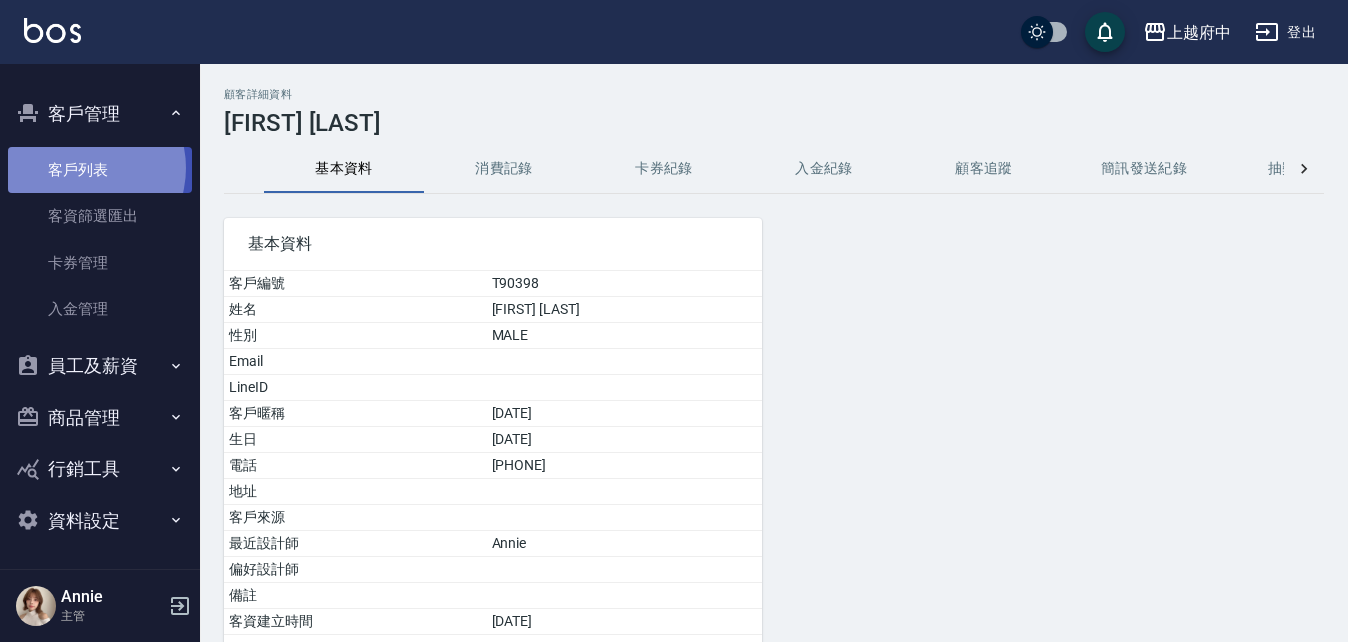 click on "客戶列表" at bounding box center [100, 170] 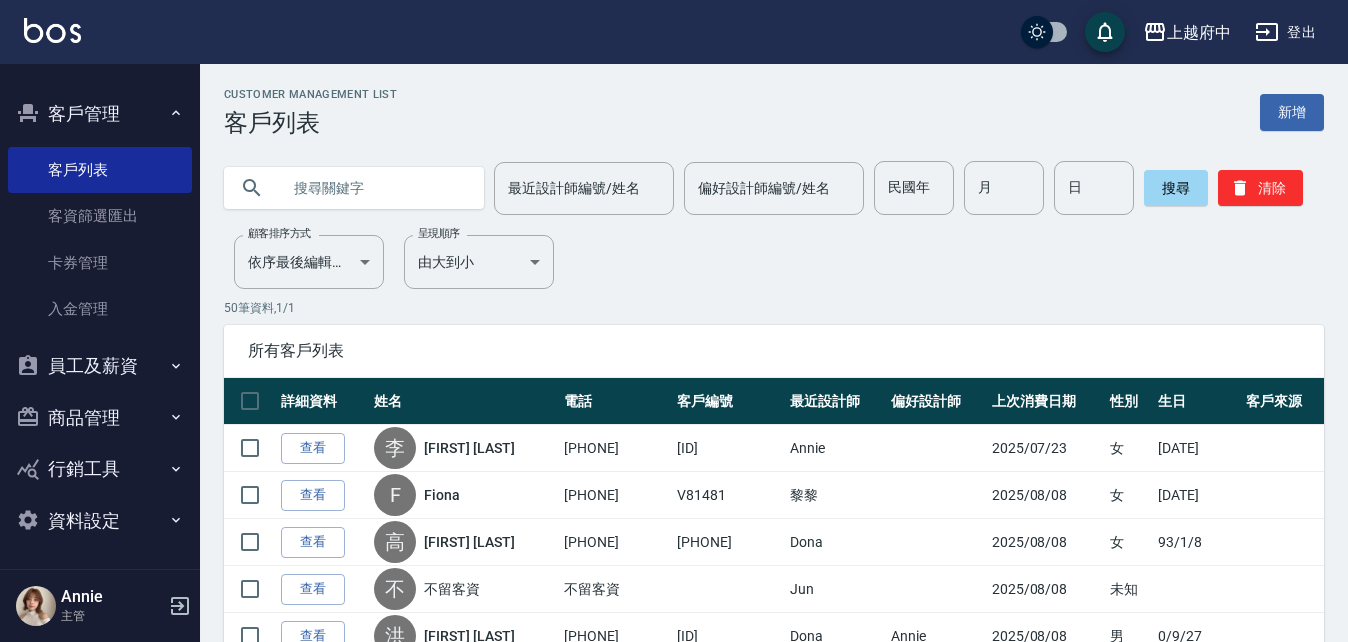 click at bounding box center [374, 188] 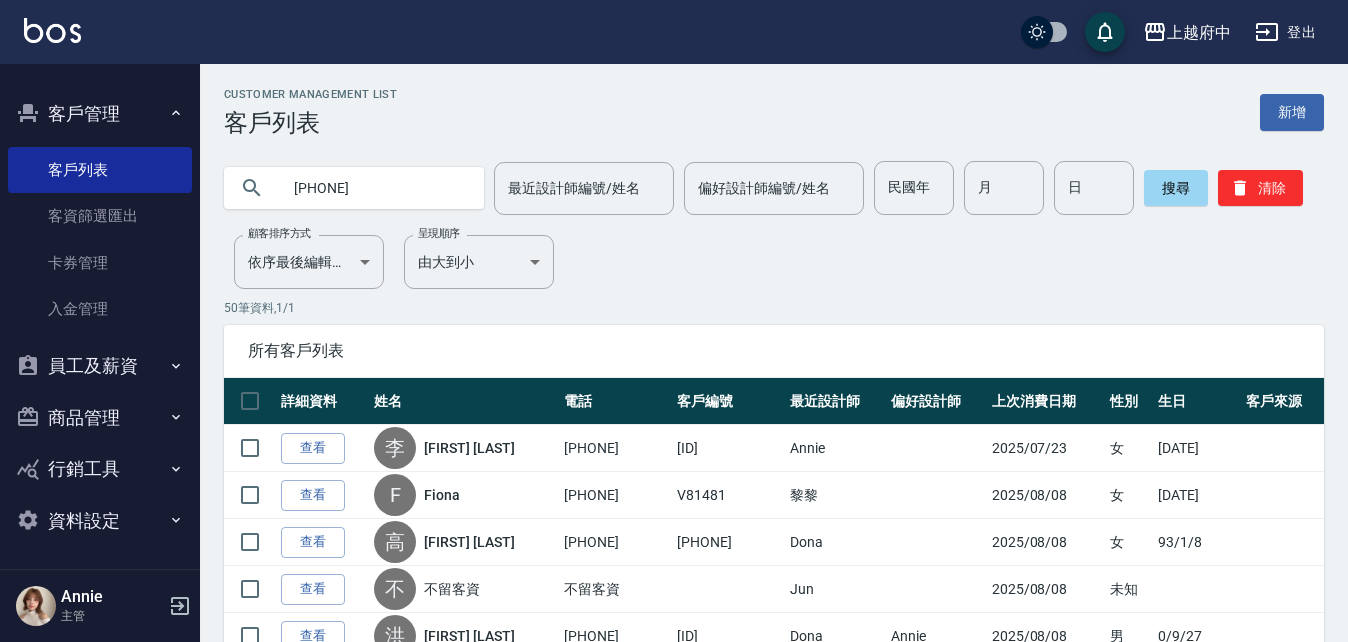 type on "0923232909" 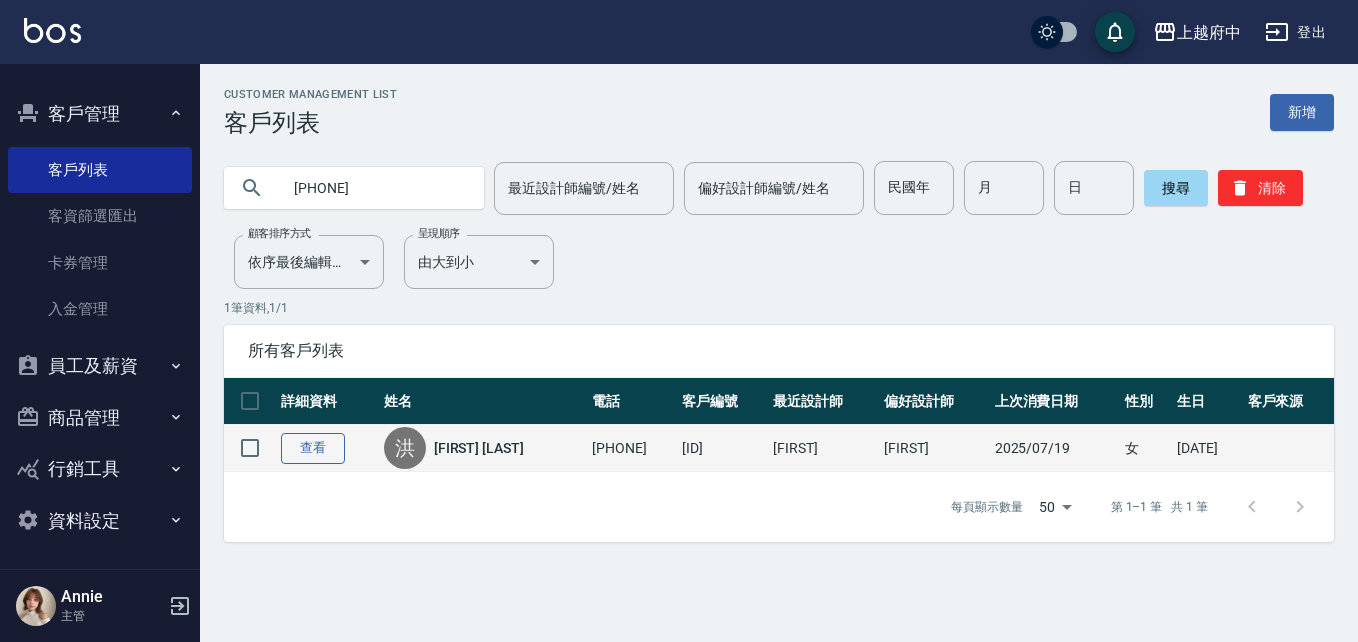 click on "查看" at bounding box center (313, 448) 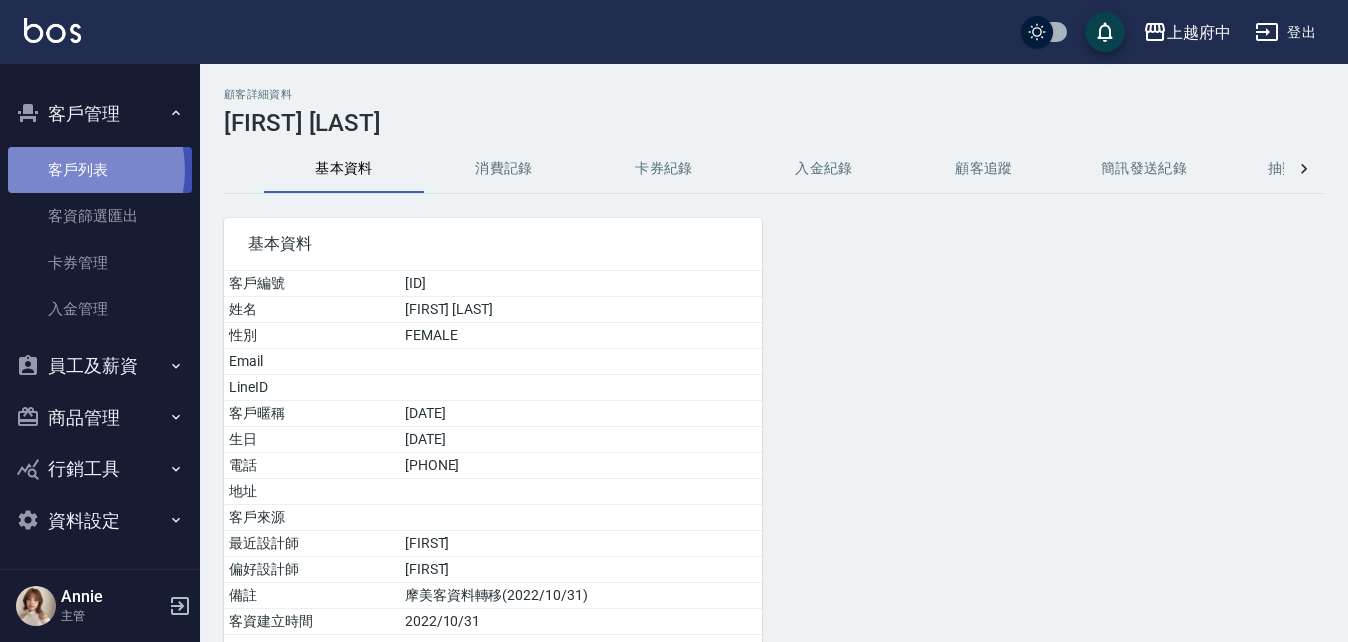 click on "客戶列表" at bounding box center (100, 170) 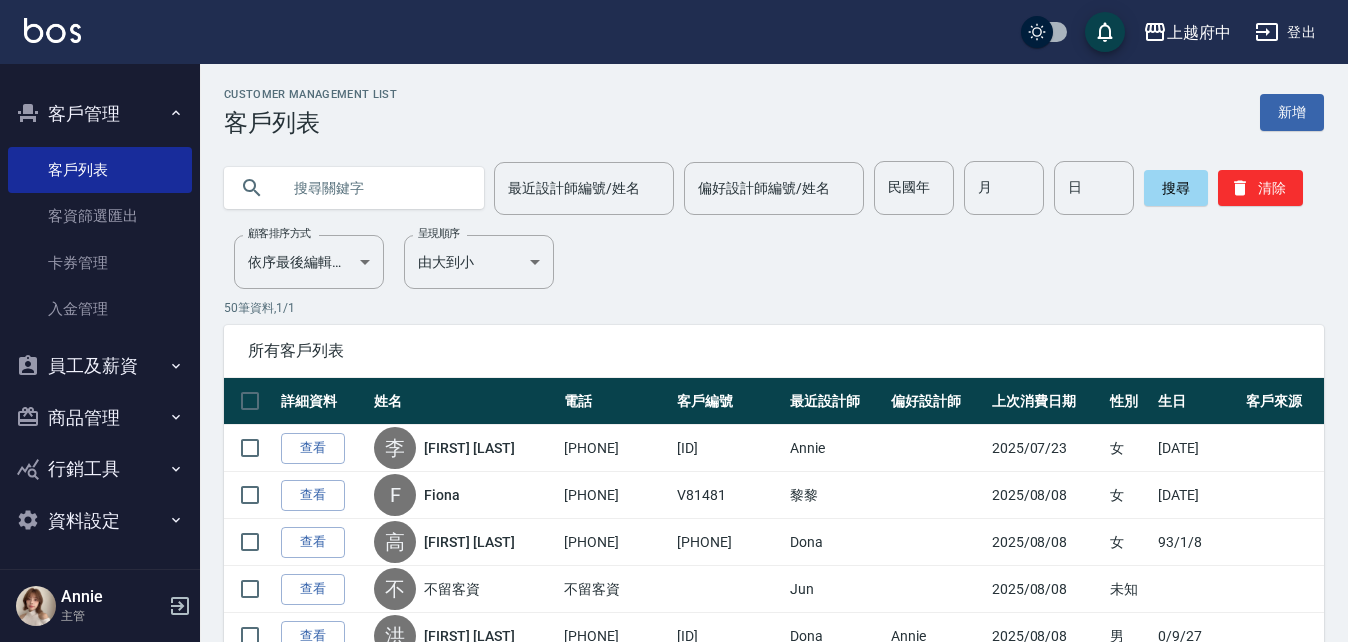 click at bounding box center [374, 188] 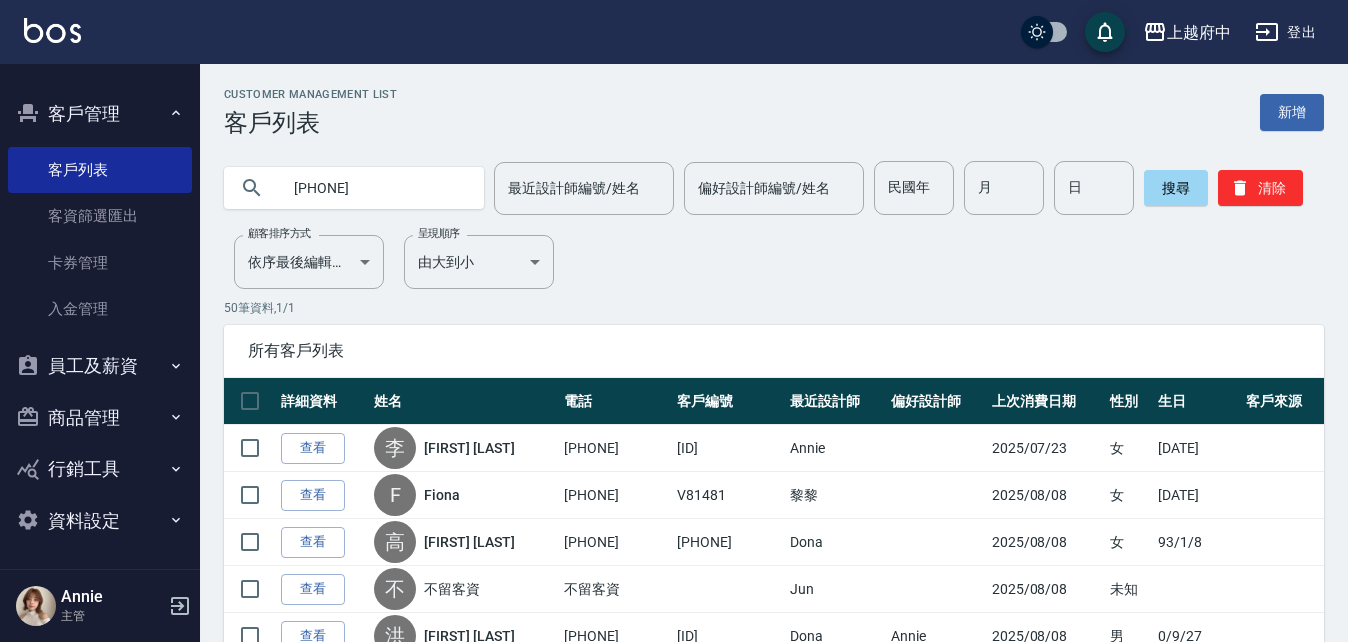 type on "0955506966" 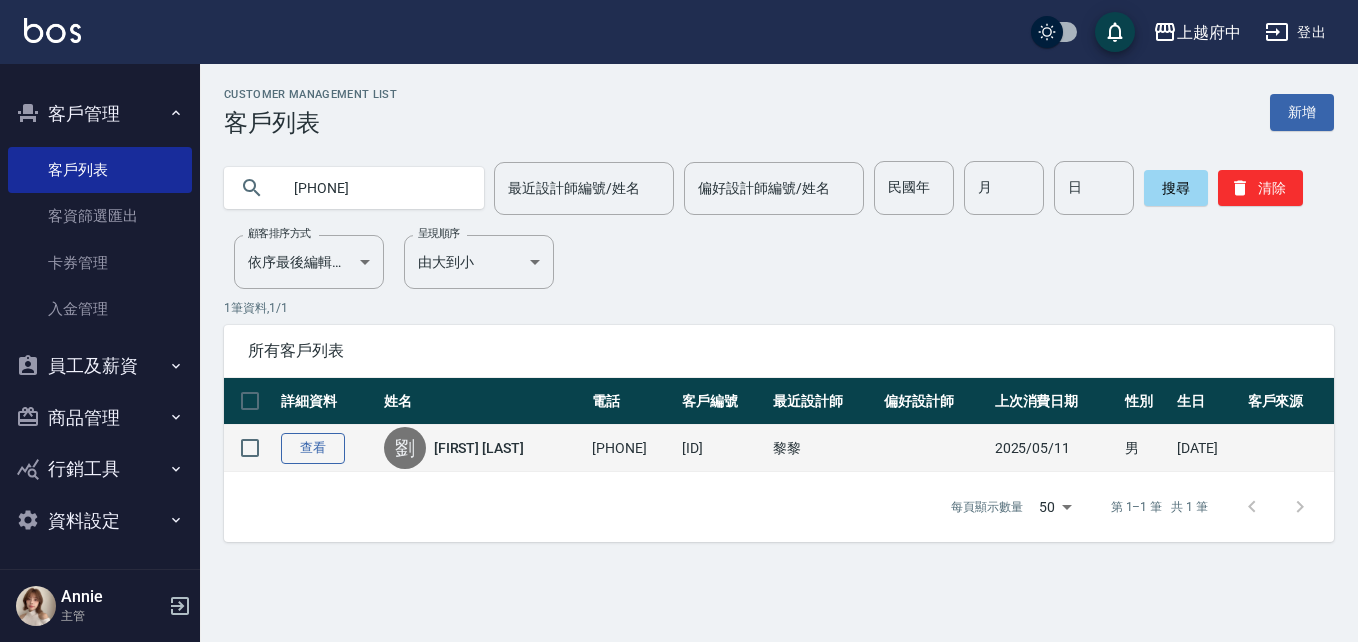 click on "查看" at bounding box center [313, 448] 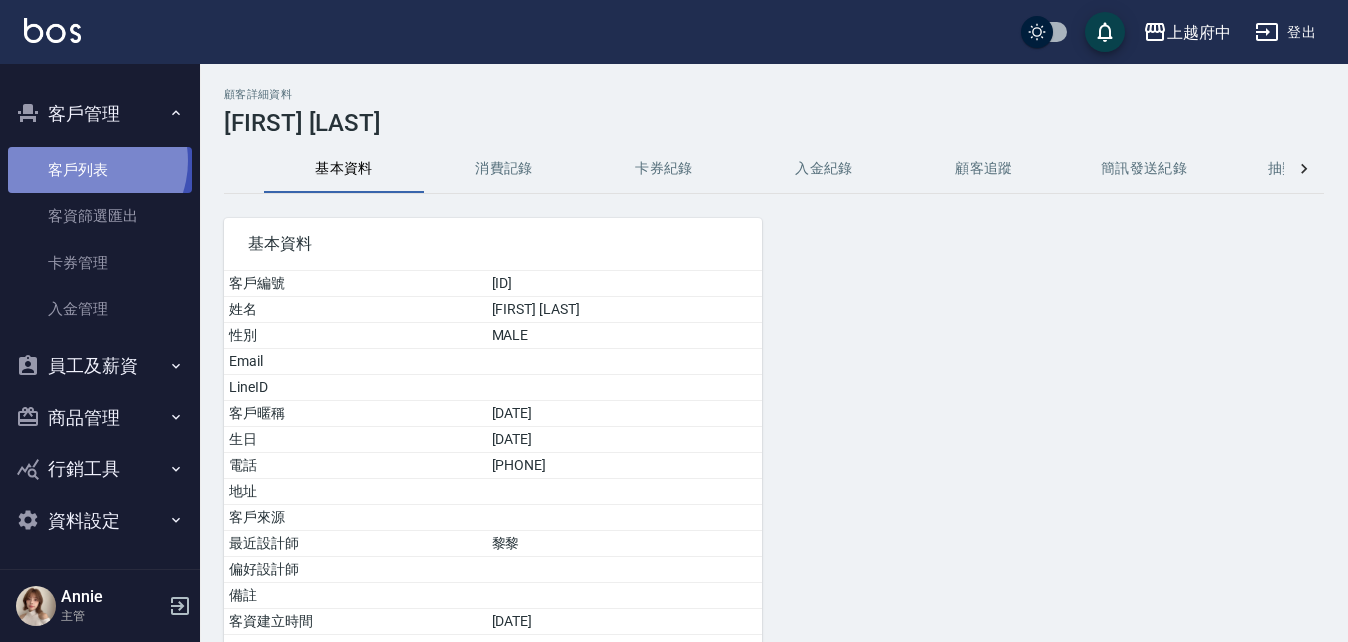 click on "客戶列表" at bounding box center (100, 170) 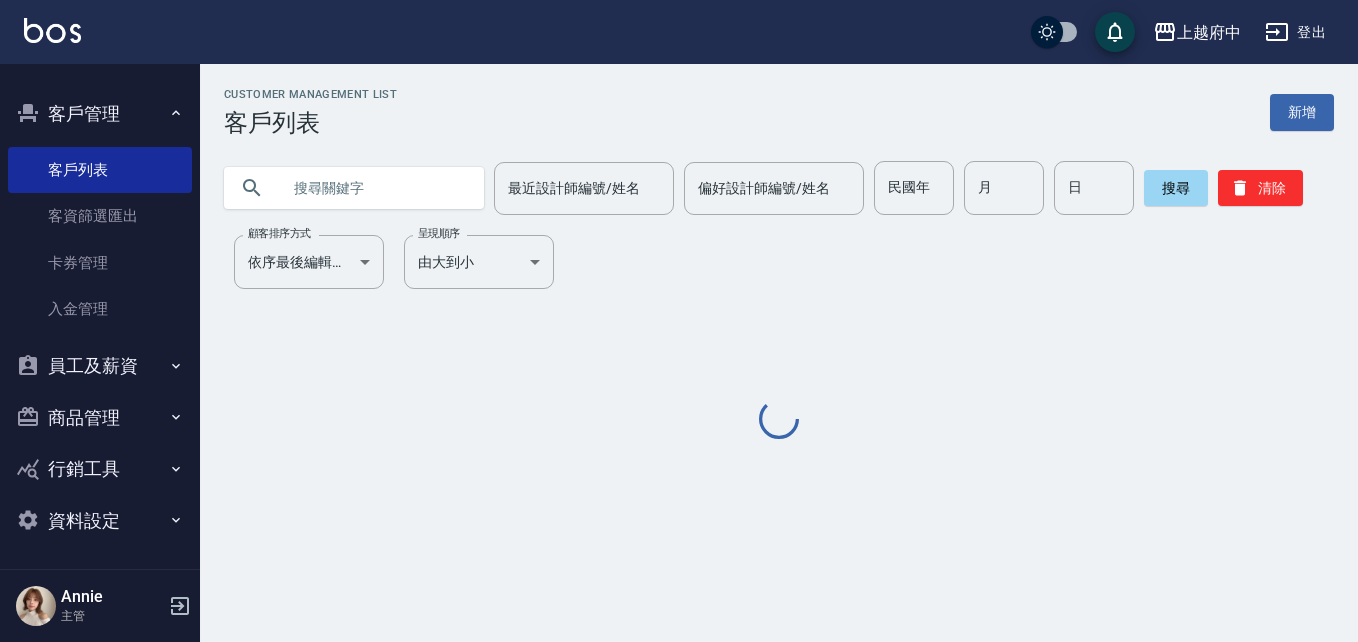 click at bounding box center [374, 188] 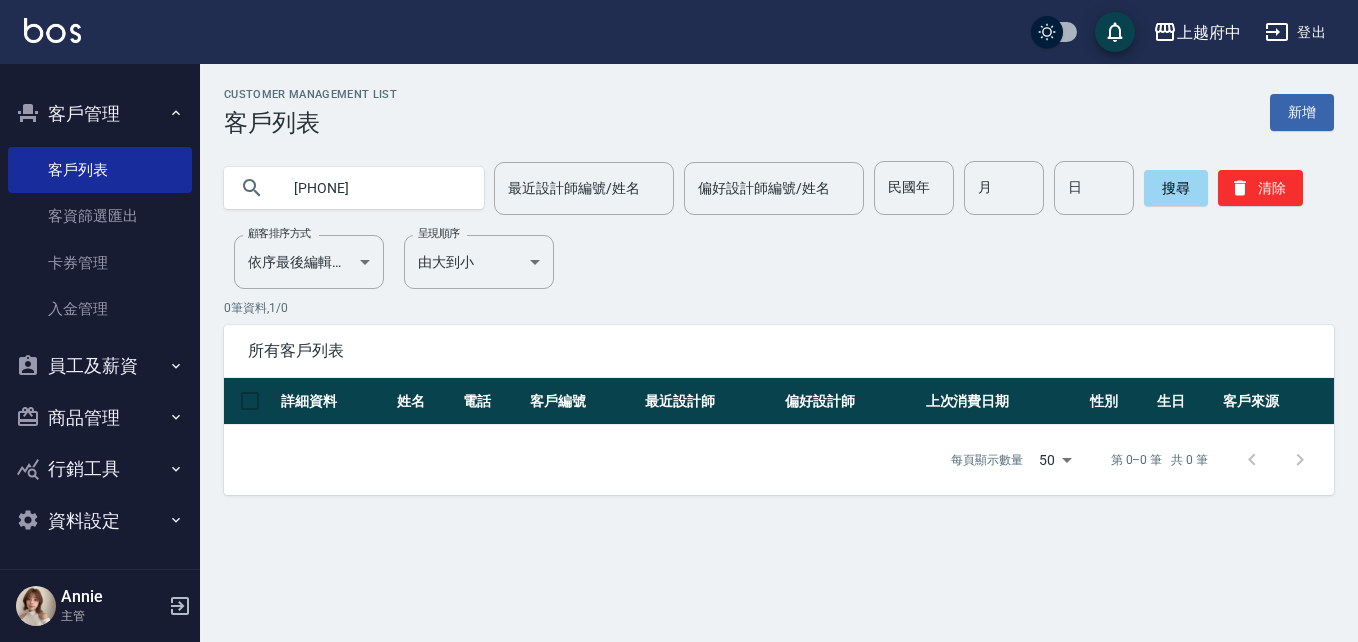 drag, startPoint x: 402, startPoint y: 184, endPoint x: 230, endPoint y: 168, distance: 172.74258 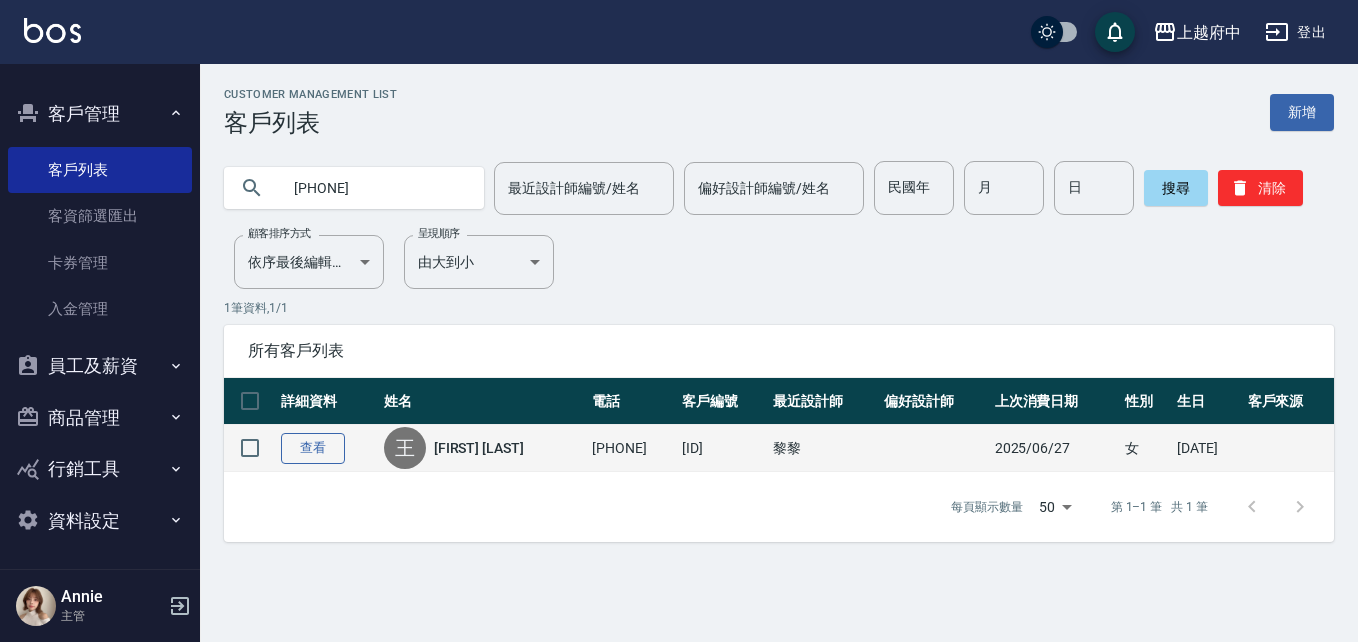 click on "查看" at bounding box center (313, 448) 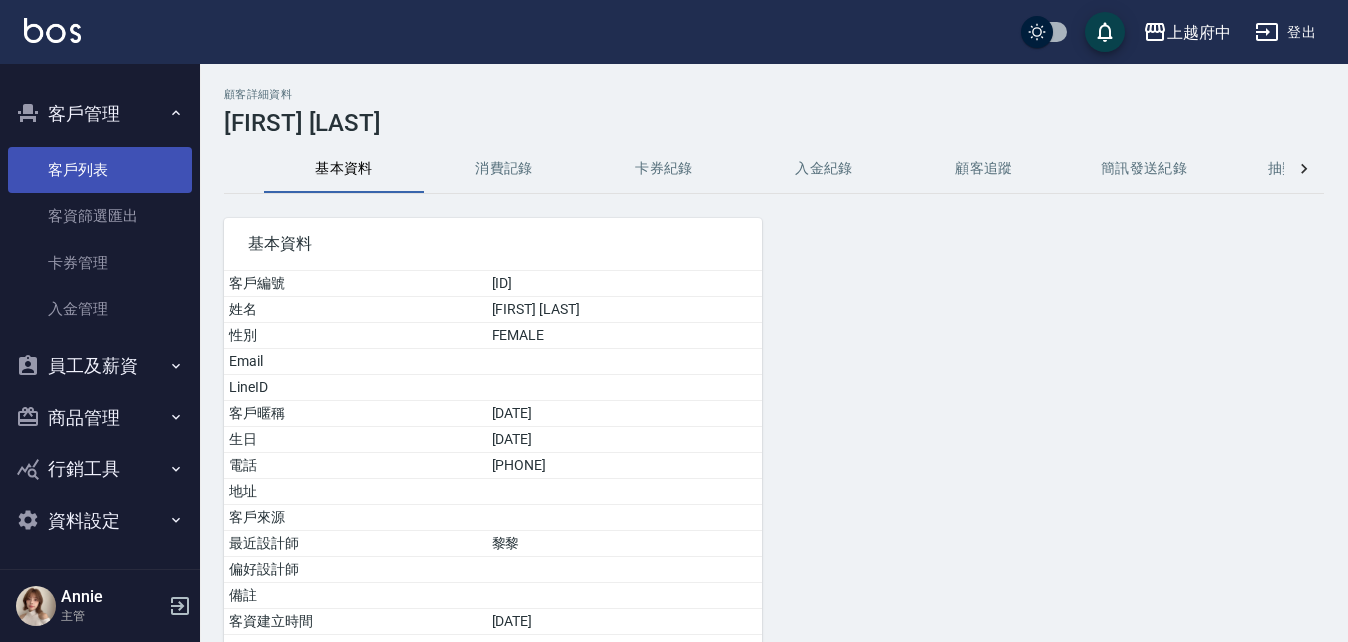 click on "客戶列表" at bounding box center [100, 170] 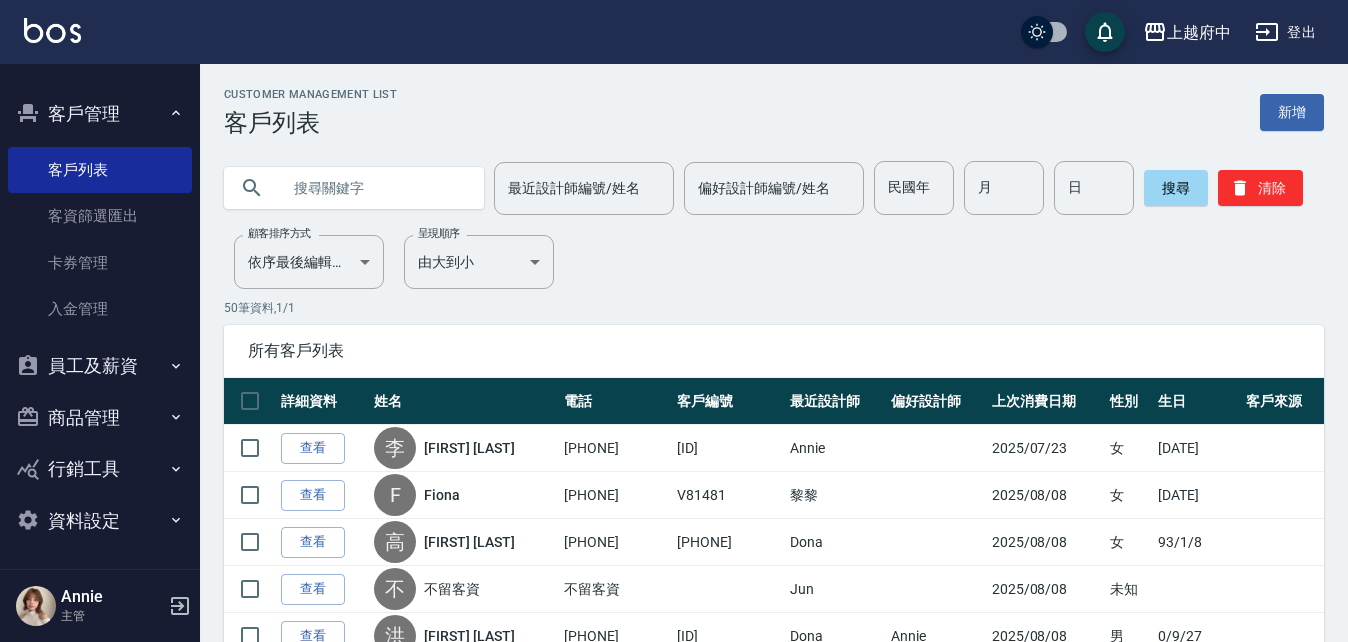 click at bounding box center (374, 188) 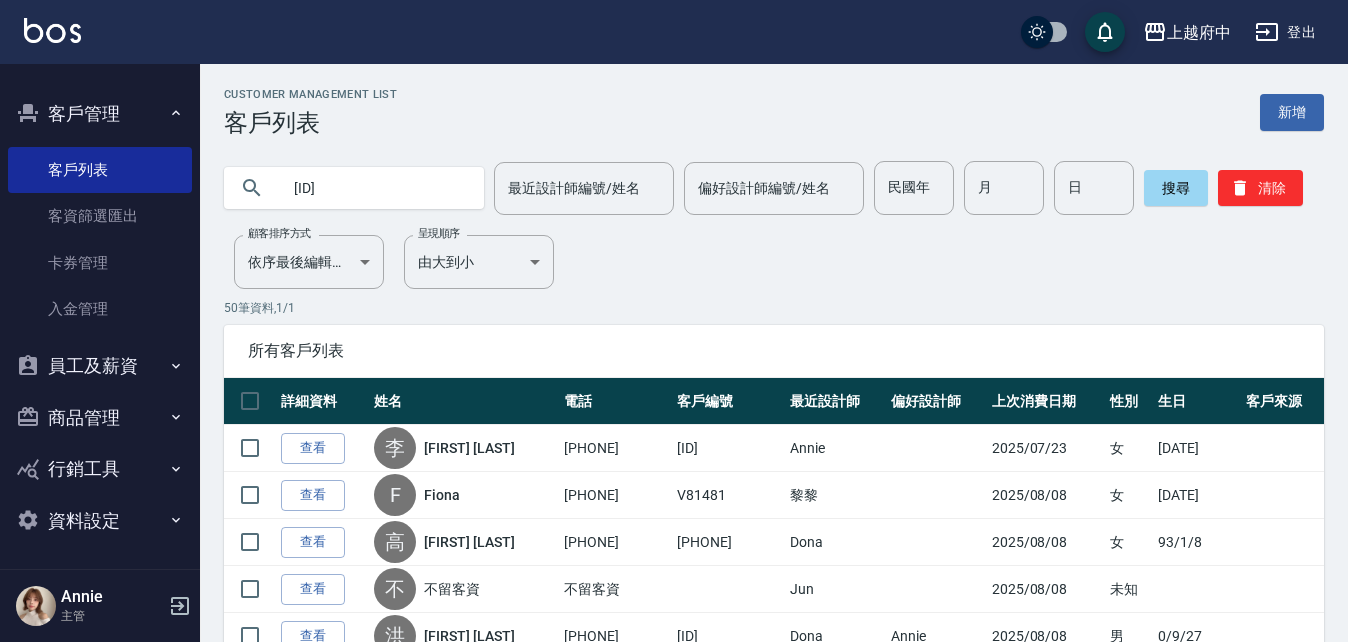 type on "T81695" 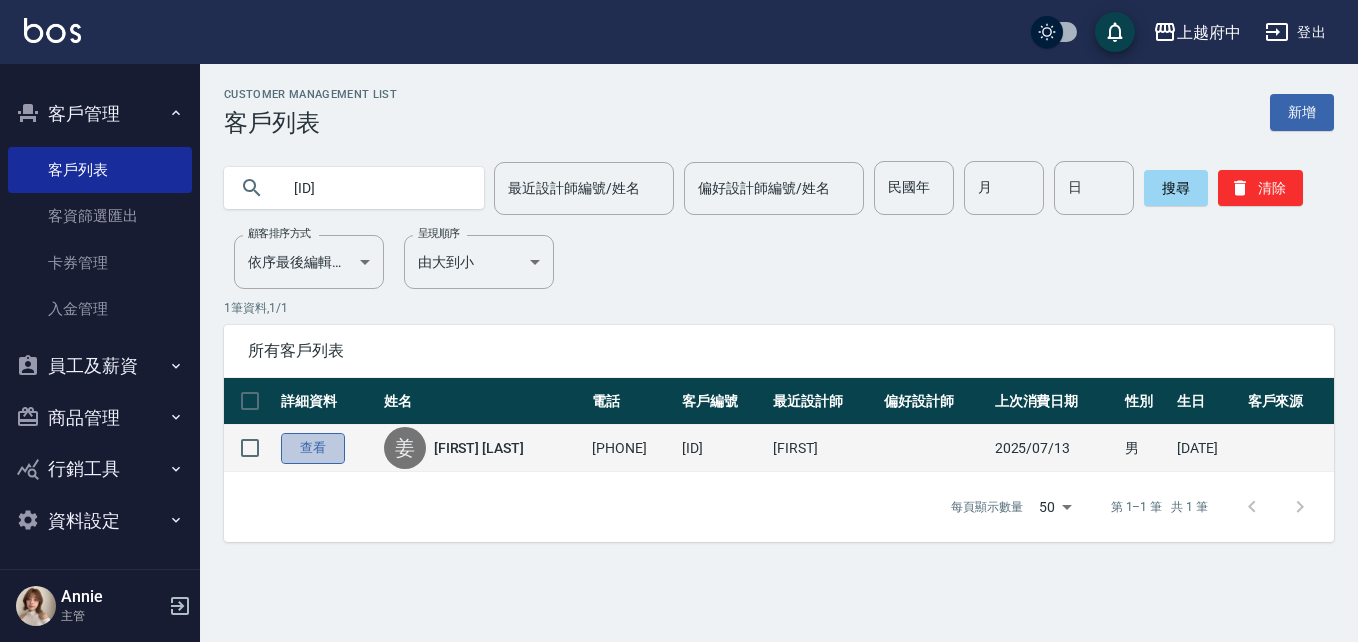 click on "查看" at bounding box center [313, 448] 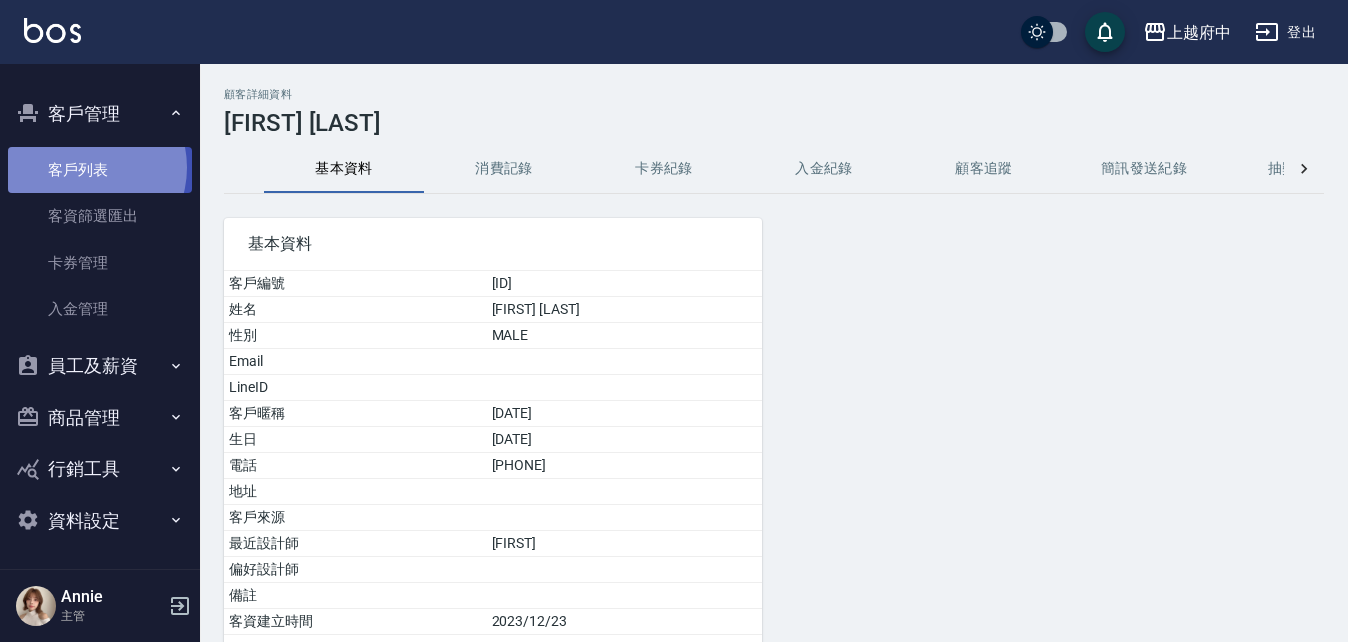 click on "客戶列表" at bounding box center [100, 170] 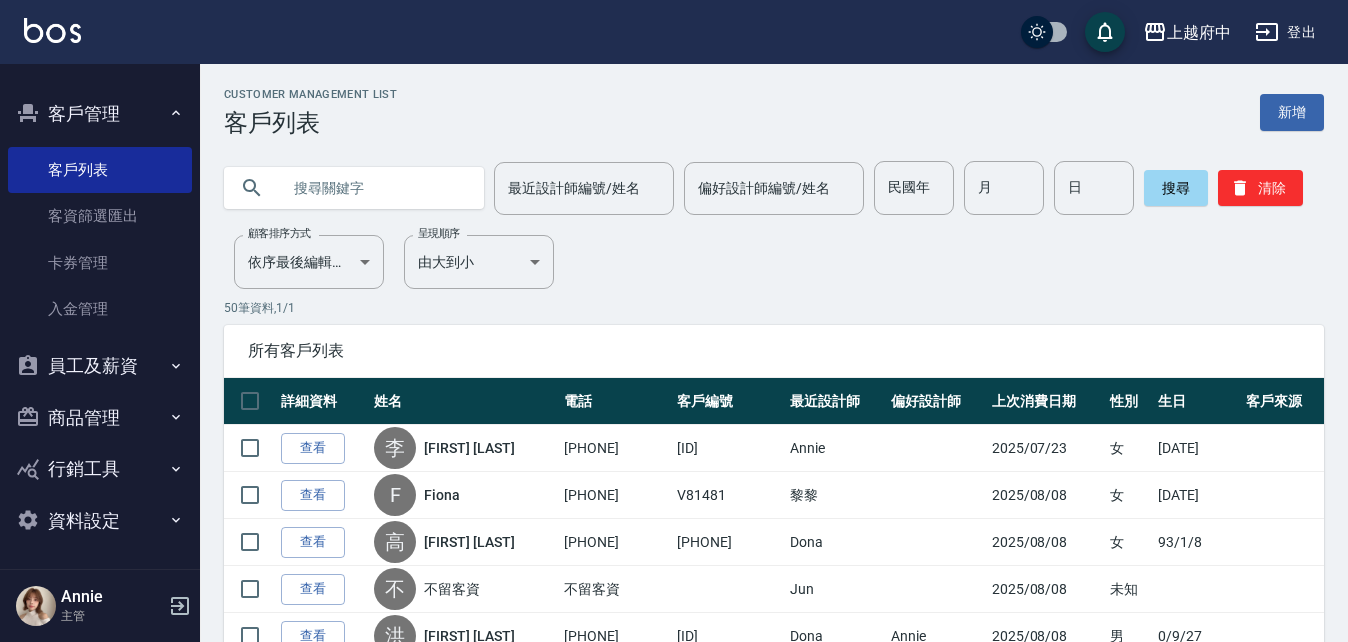click at bounding box center [374, 188] 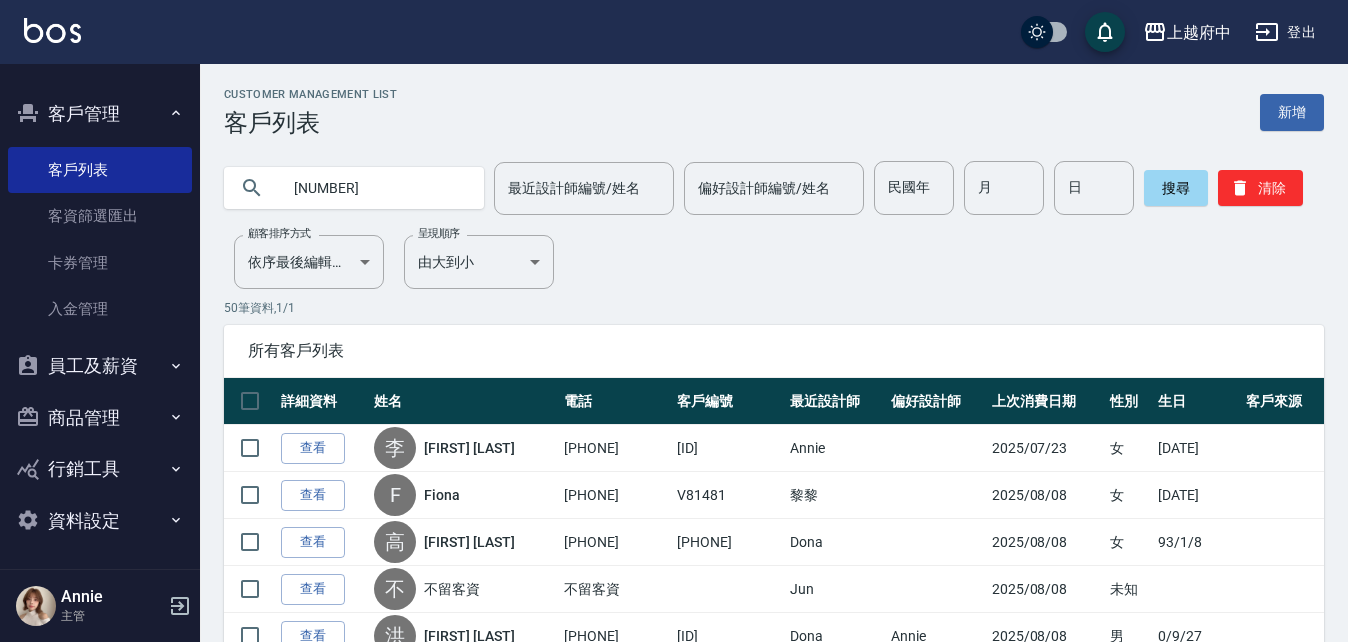 type on "82349" 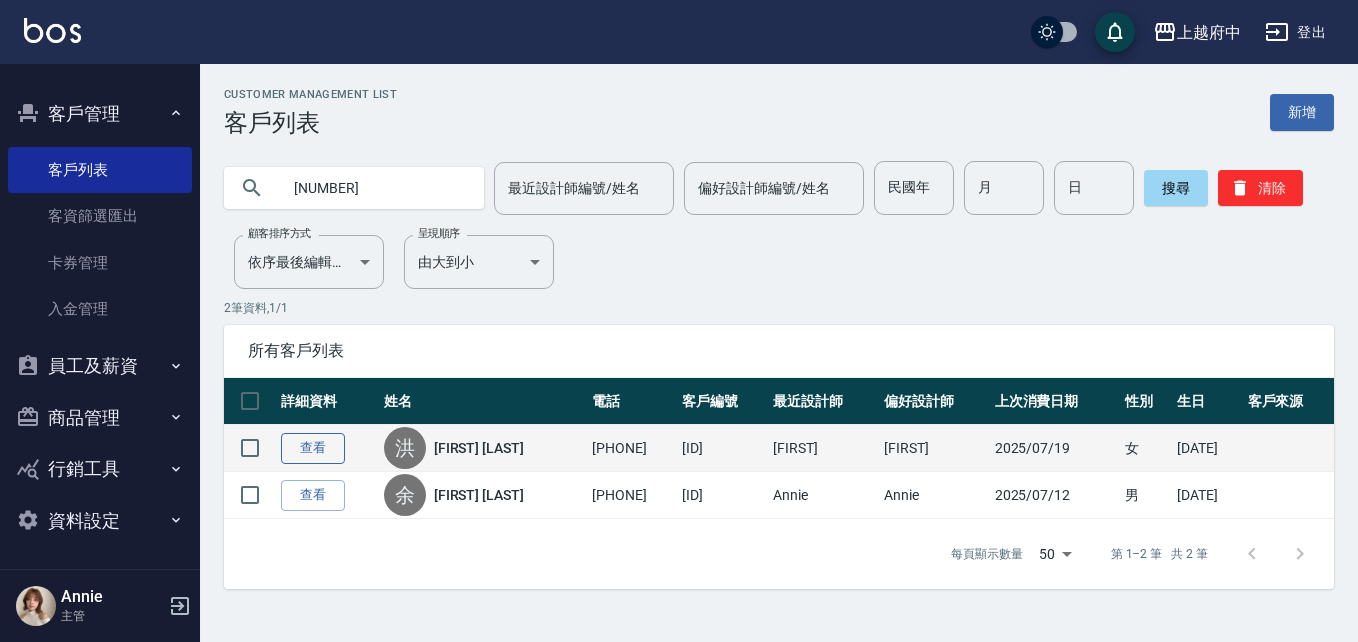 click on "查看" at bounding box center (313, 448) 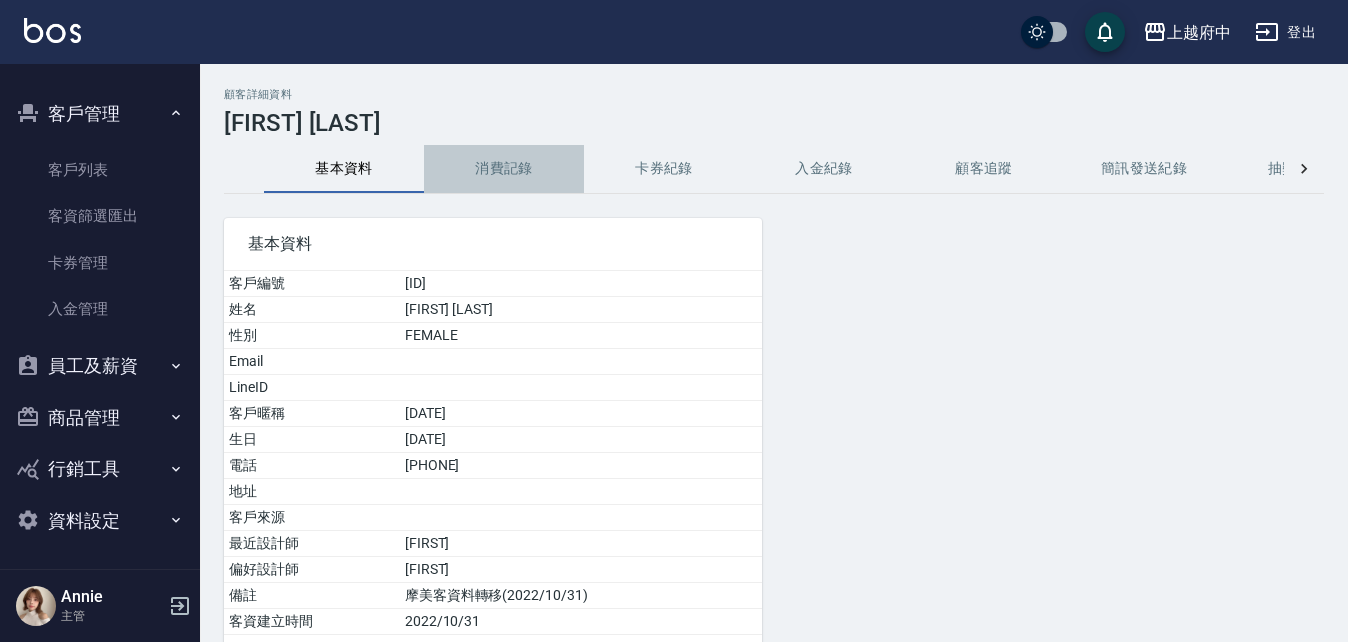 click on "消費記錄" at bounding box center (504, 169) 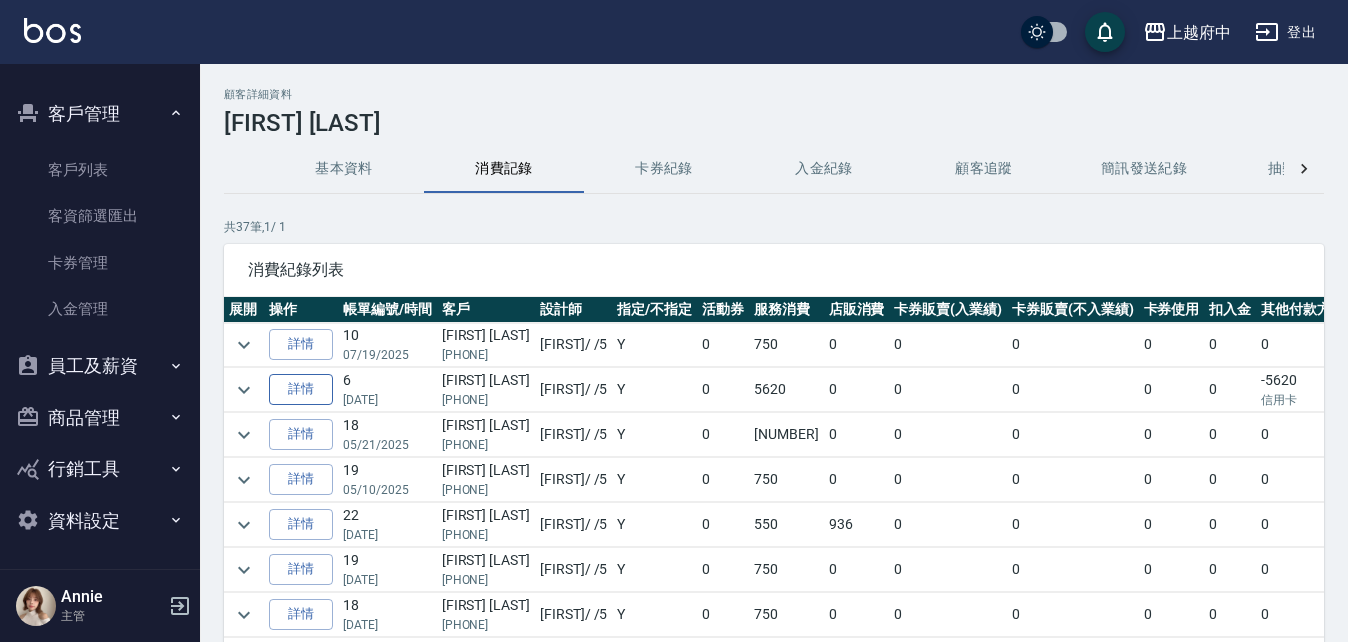 click on "詳情" at bounding box center [301, 389] 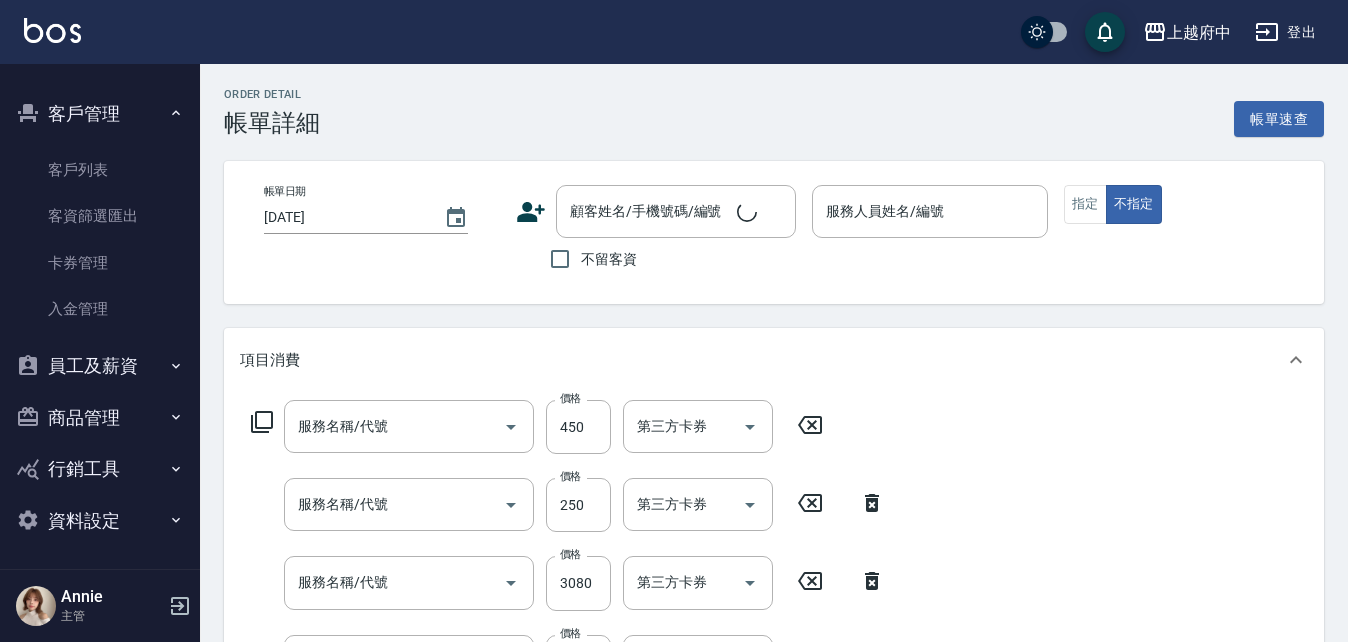 type on "2025/06/25 16:02" 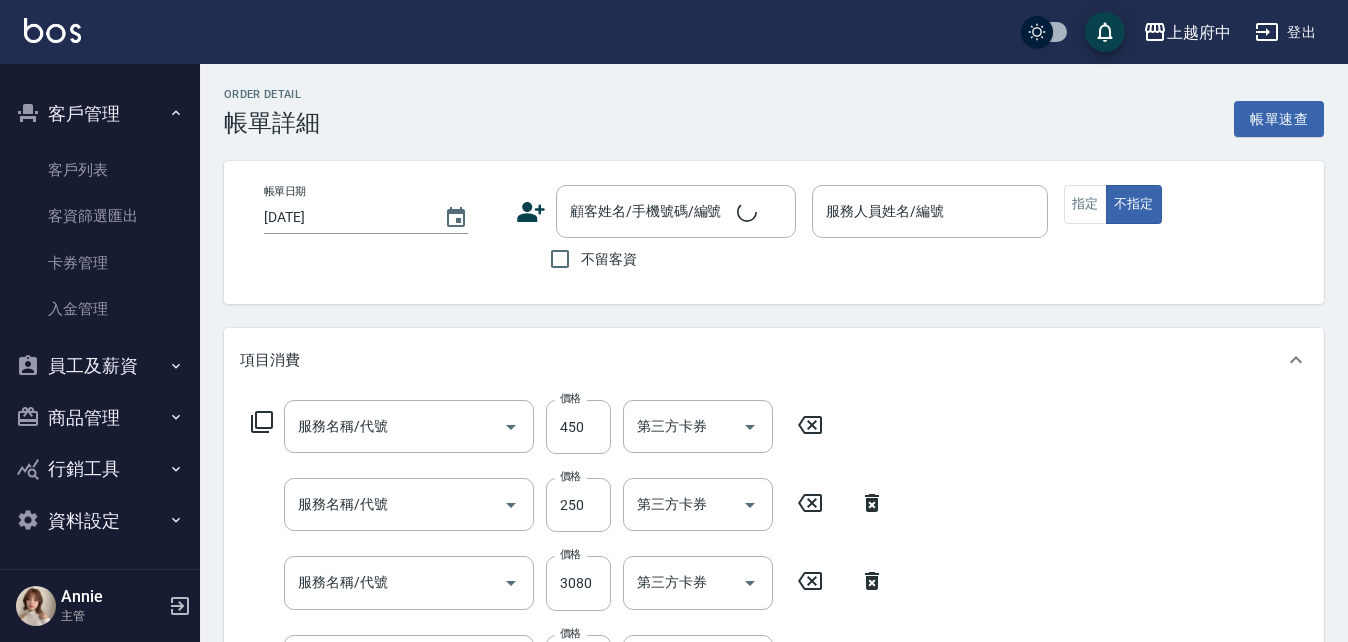 type on "Gary-5" 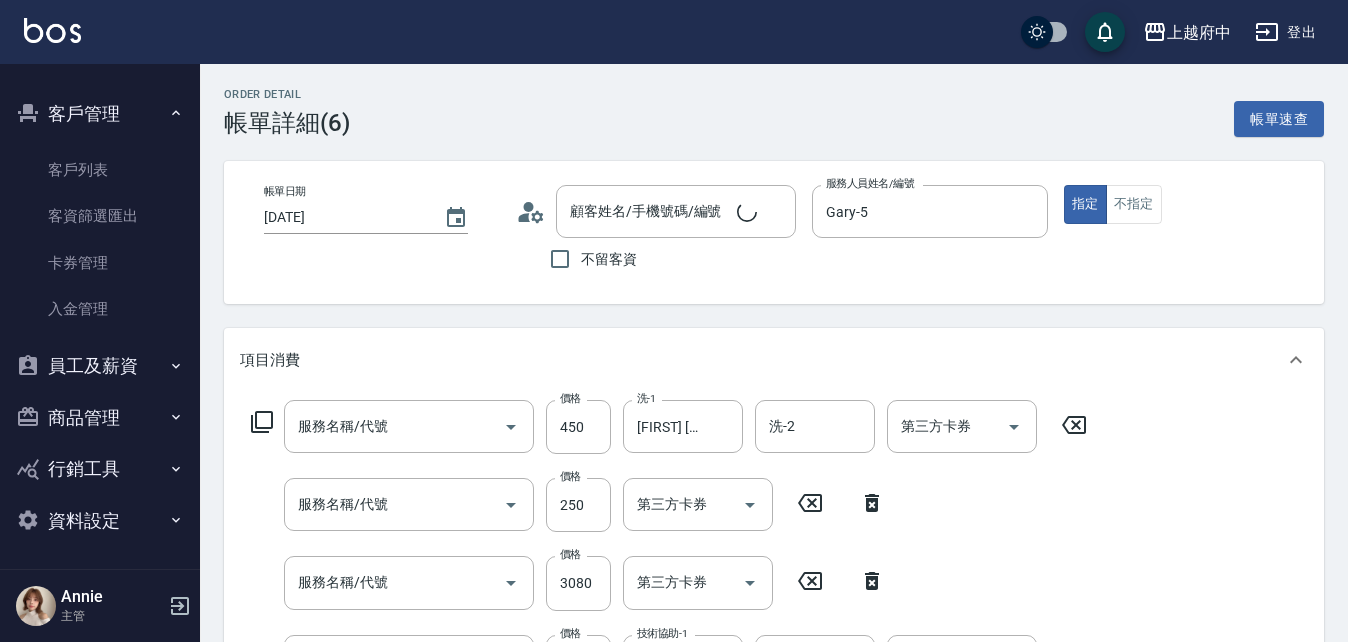 type on "有機洗髮(200)" 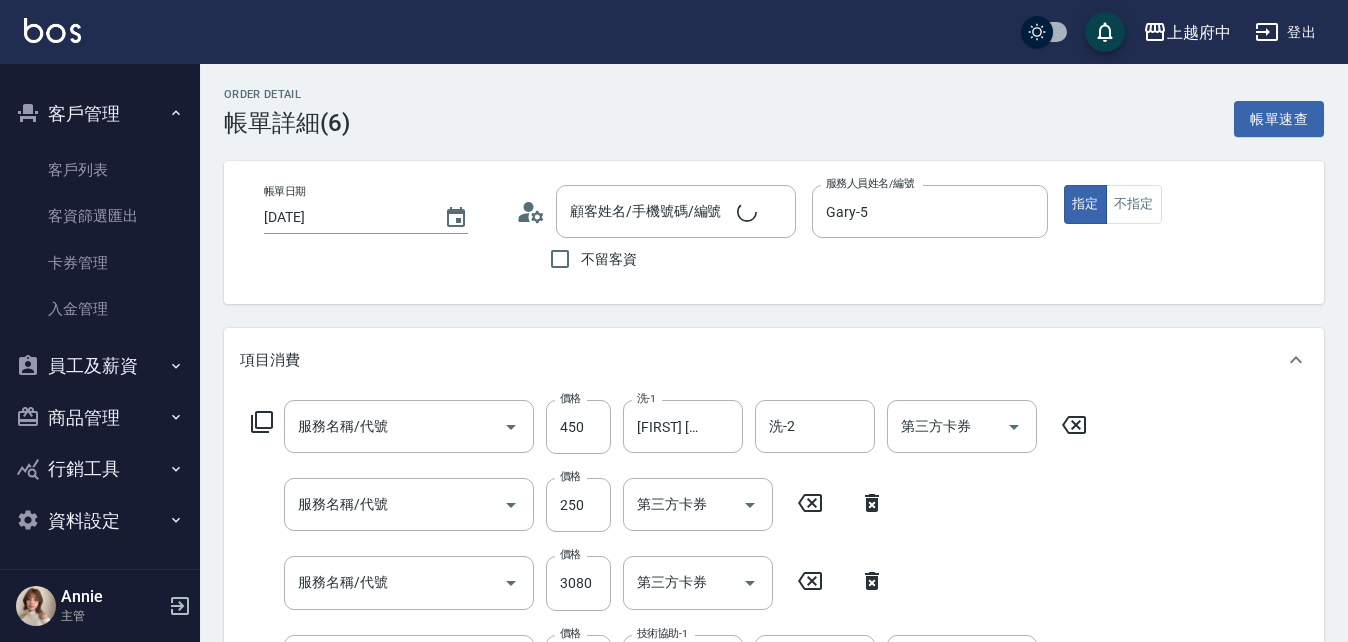 type on "剪髮(340)" 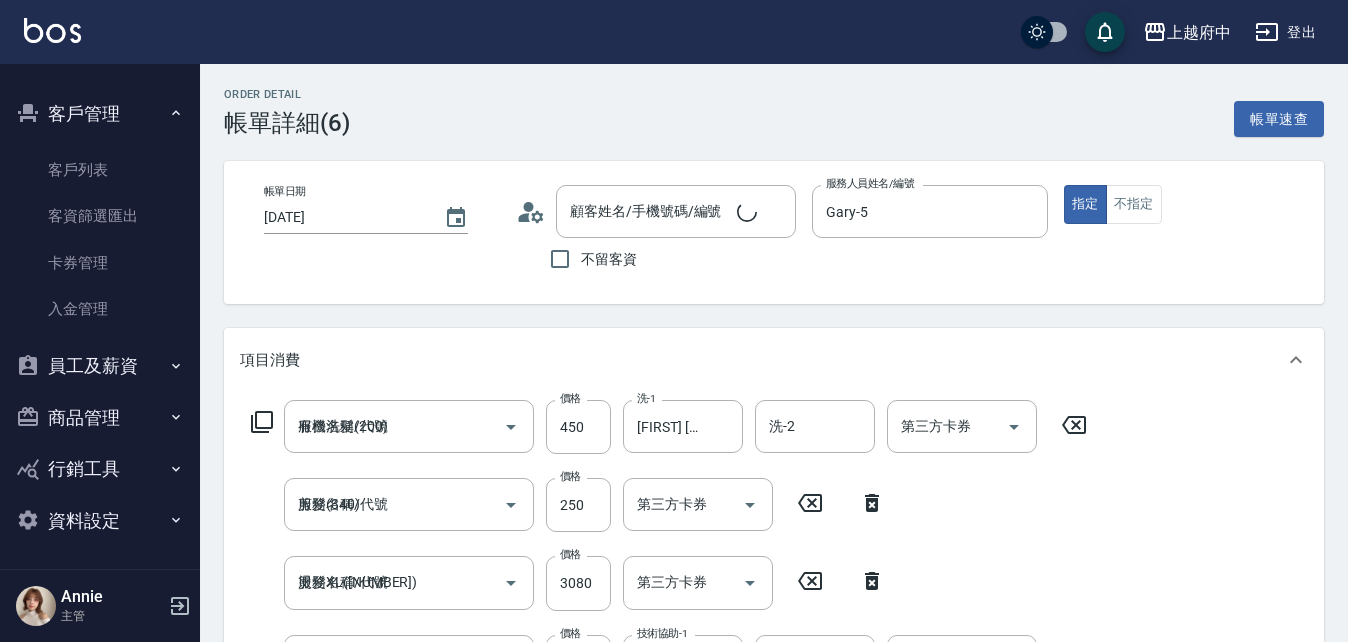 type on "洪冠美/0923232909/T82349" 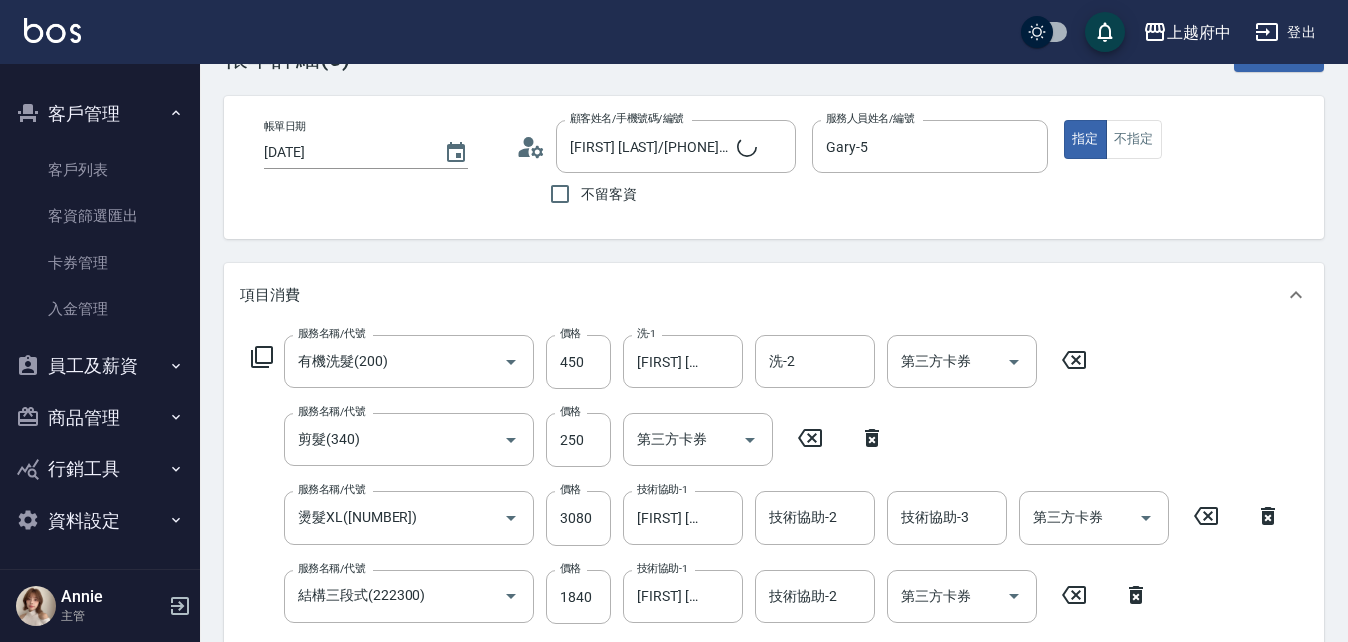 scroll, scrollTop: 100, scrollLeft: 0, axis: vertical 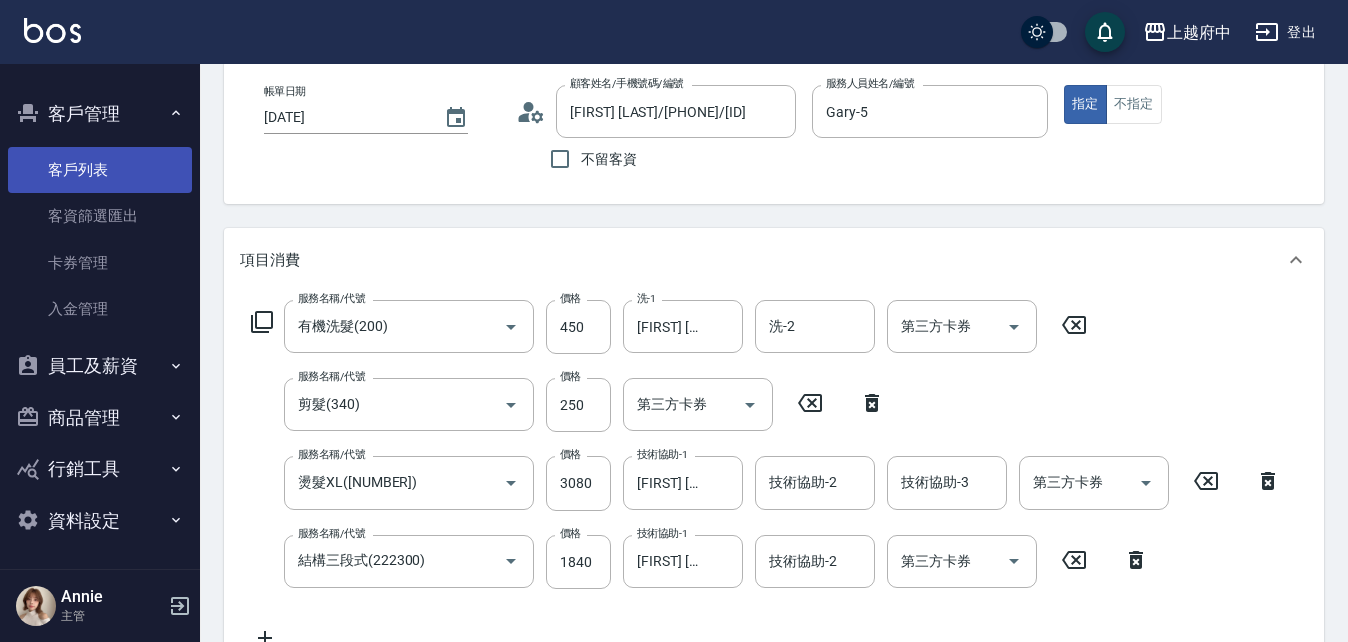 click on "客戶列表" at bounding box center [100, 170] 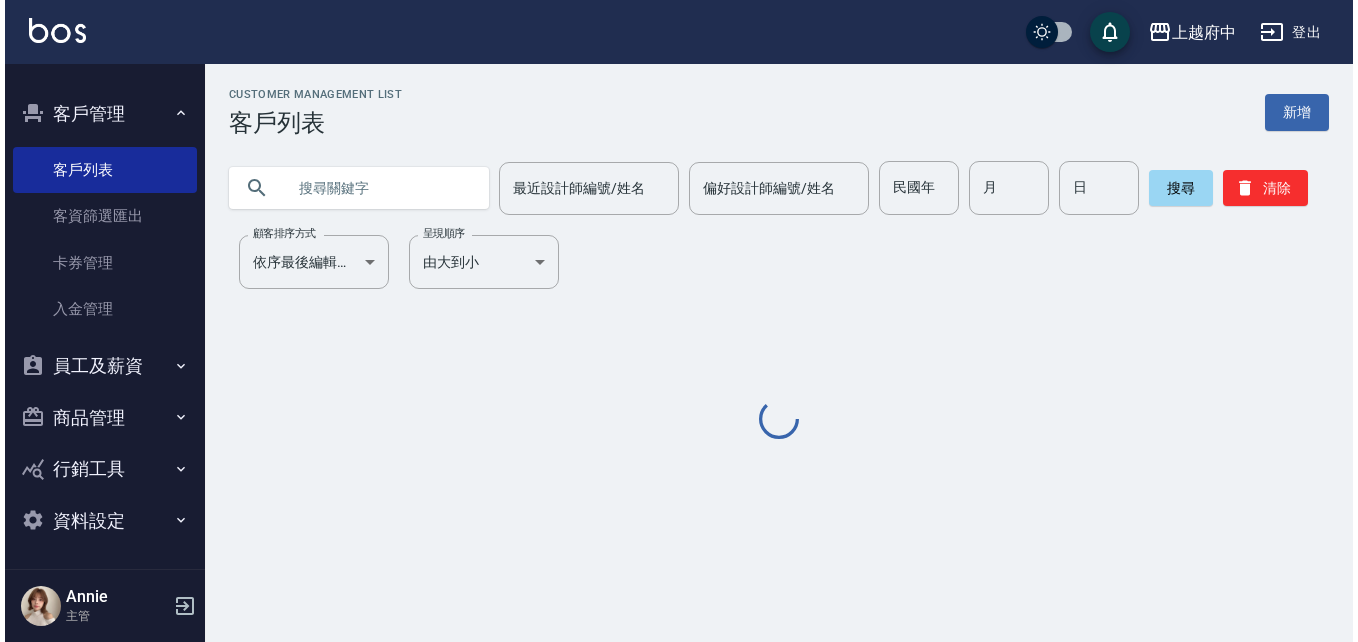 scroll, scrollTop: 0, scrollLeft: 0, axis: both 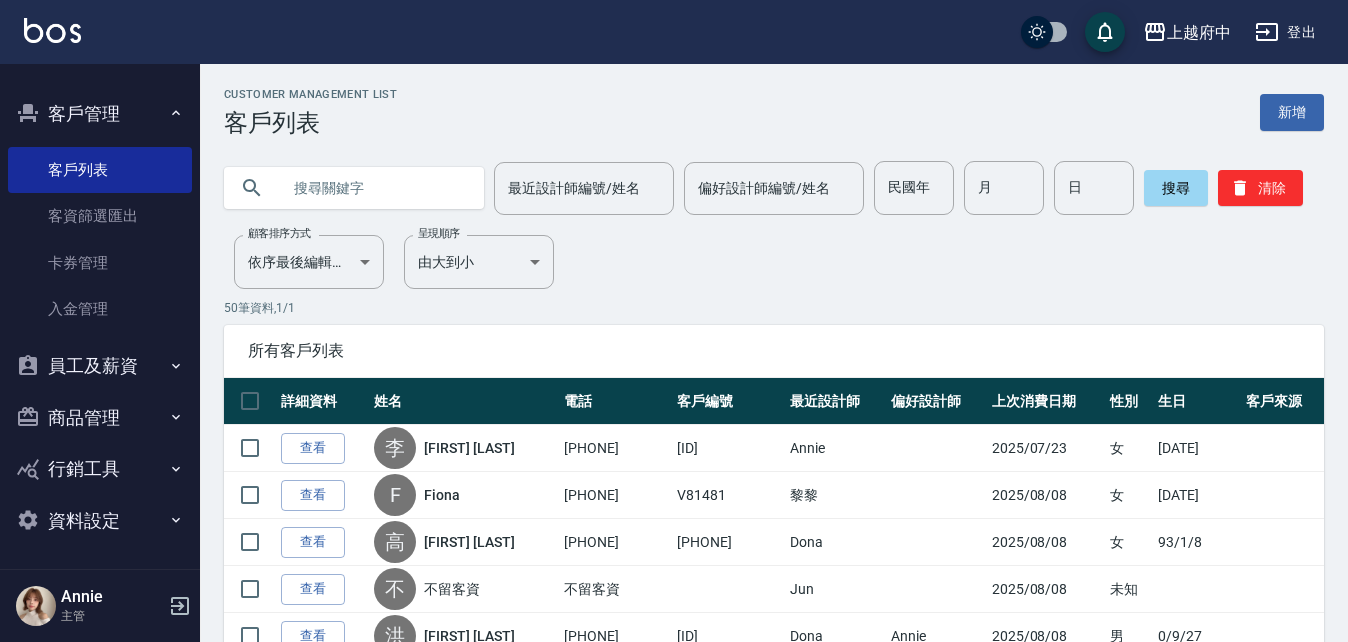 click at bounding box center [374, 188] 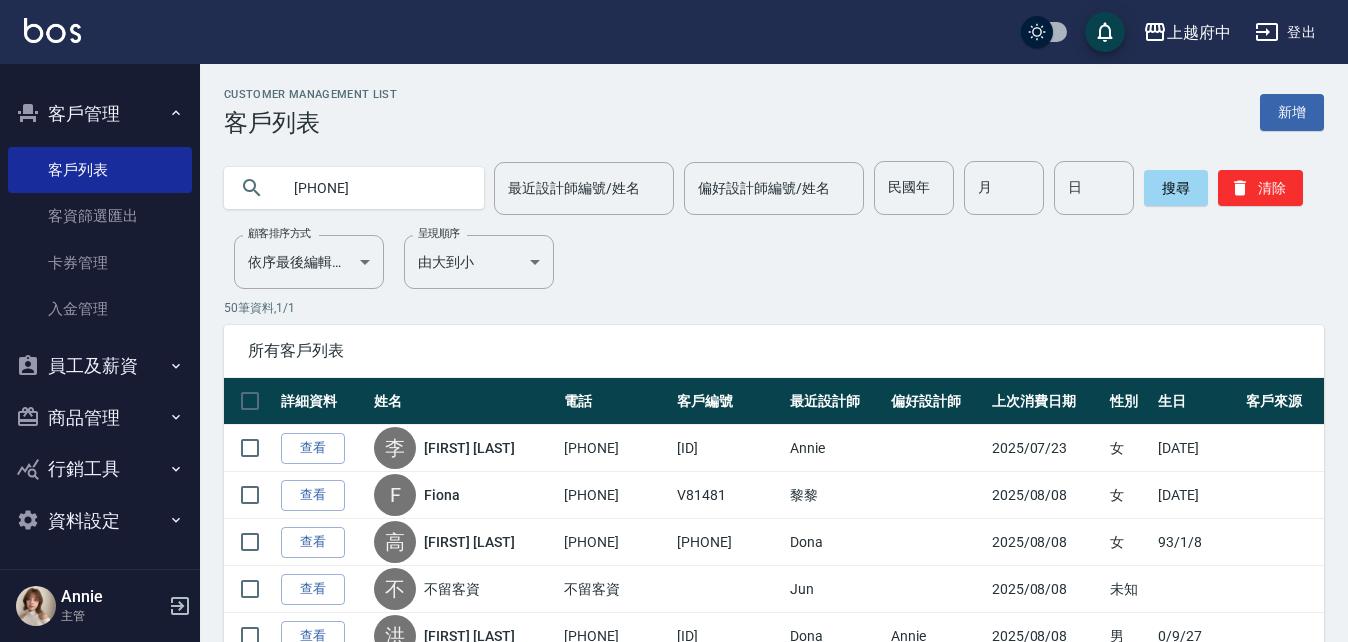 type on "0989026090" 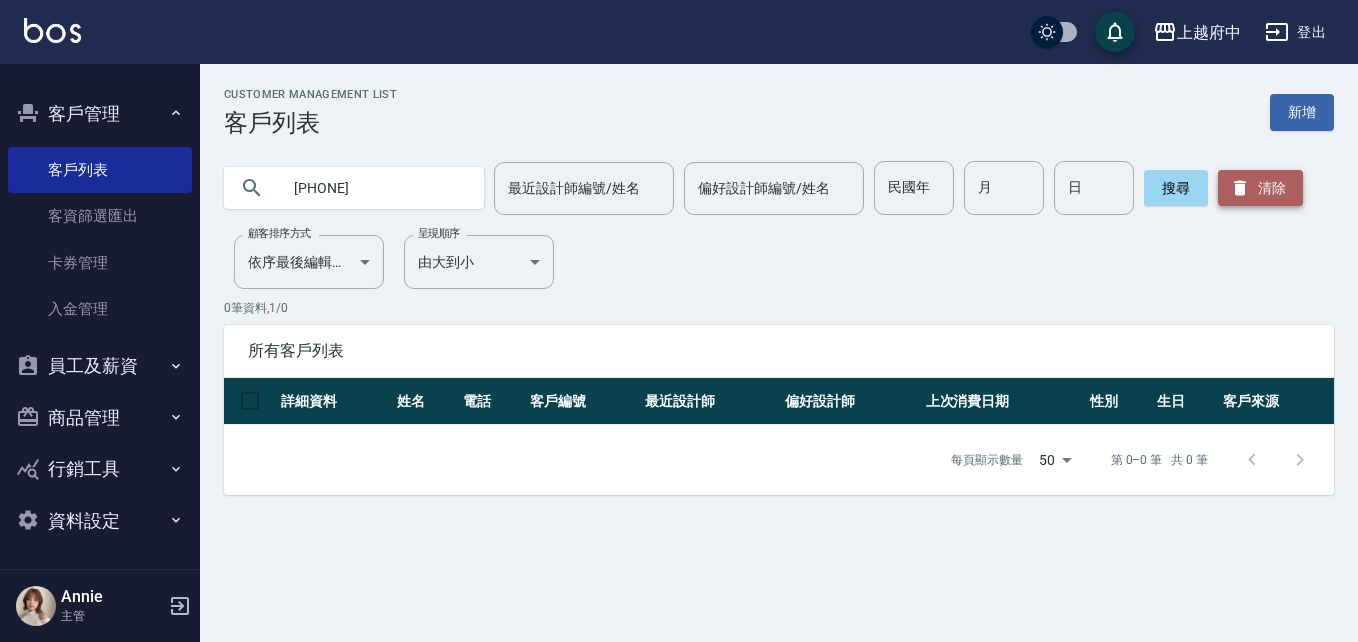 click on "清除" at bounding box center (1260, 188) 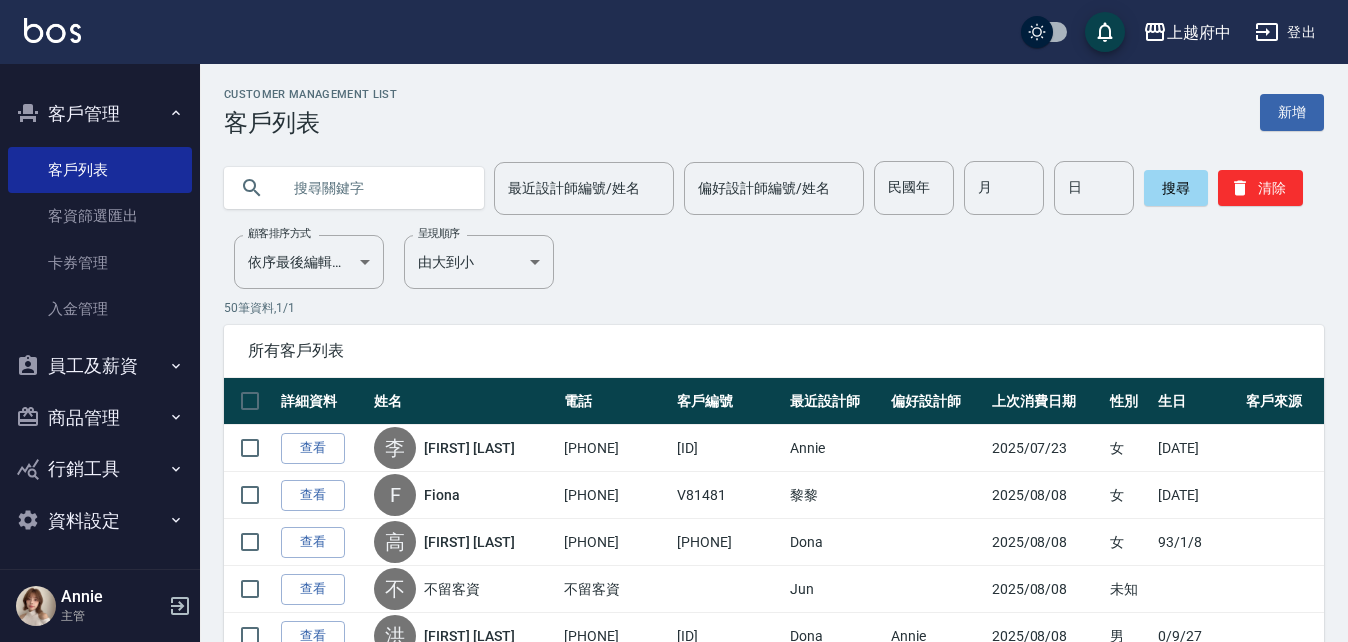 click at bounding box center [374, 188] 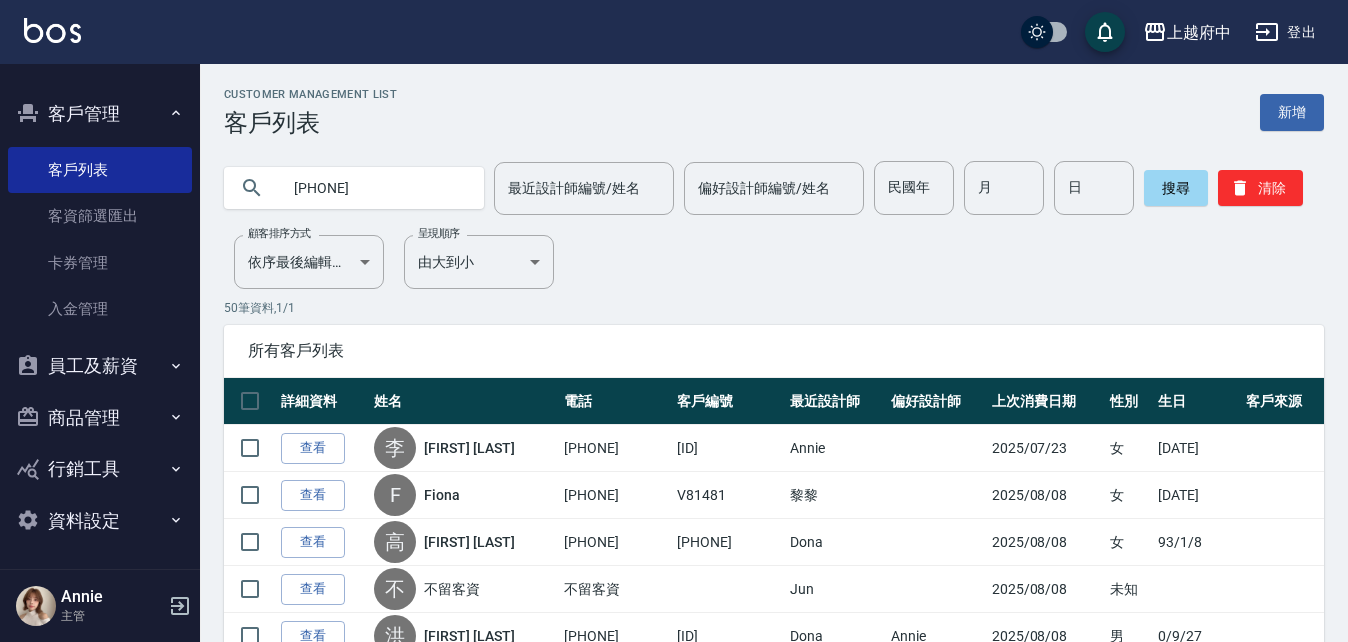 type on "0976889003" 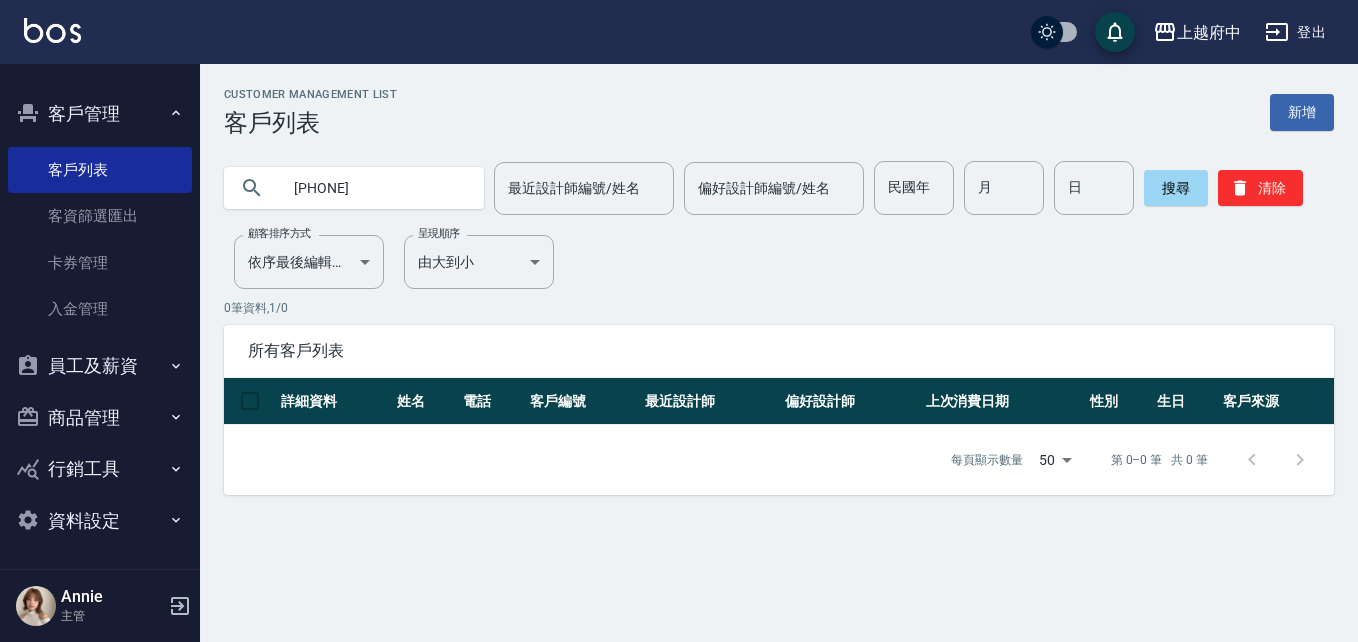 click on "搜尋 清除" at bounding box center (1223, 188) 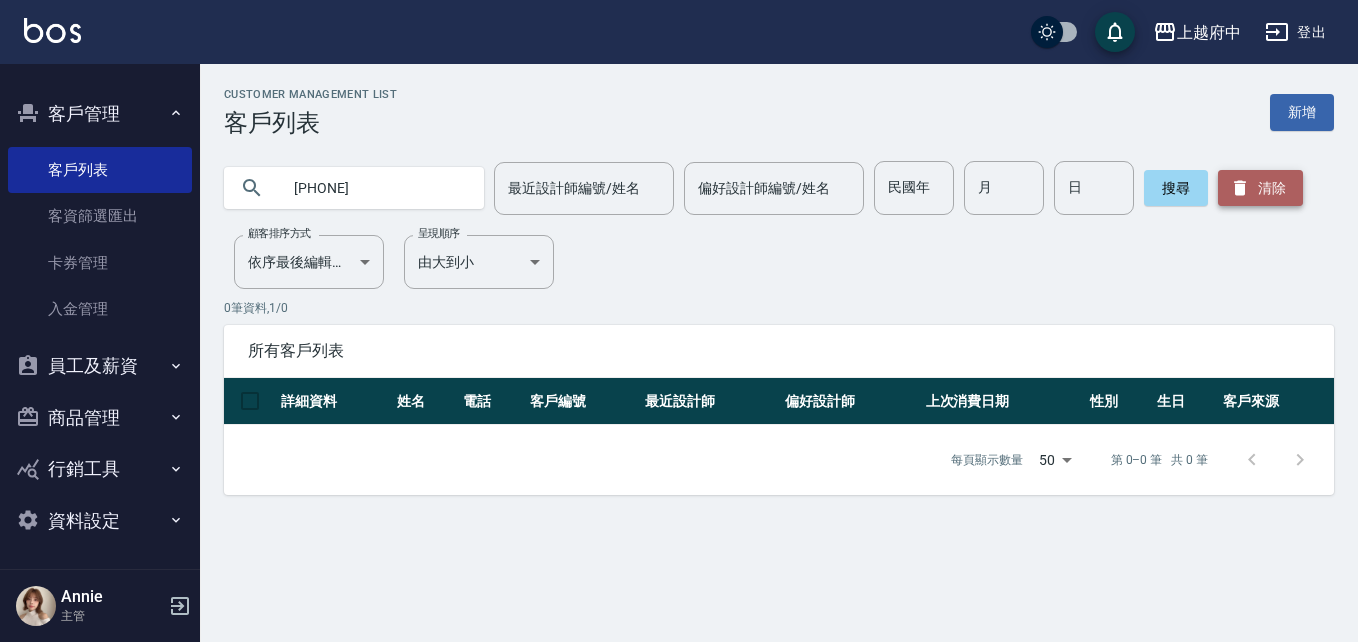 click on "清除" at bounding box center (1260, 188) 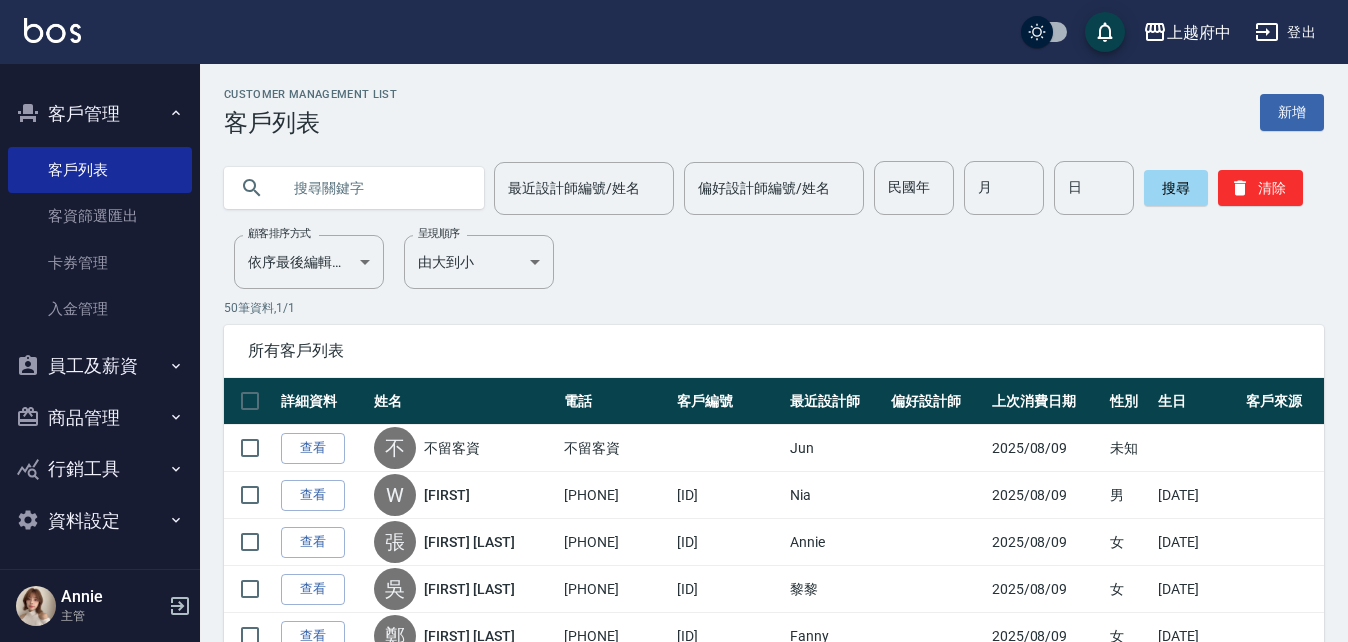 click at bounding box center (374, 188) 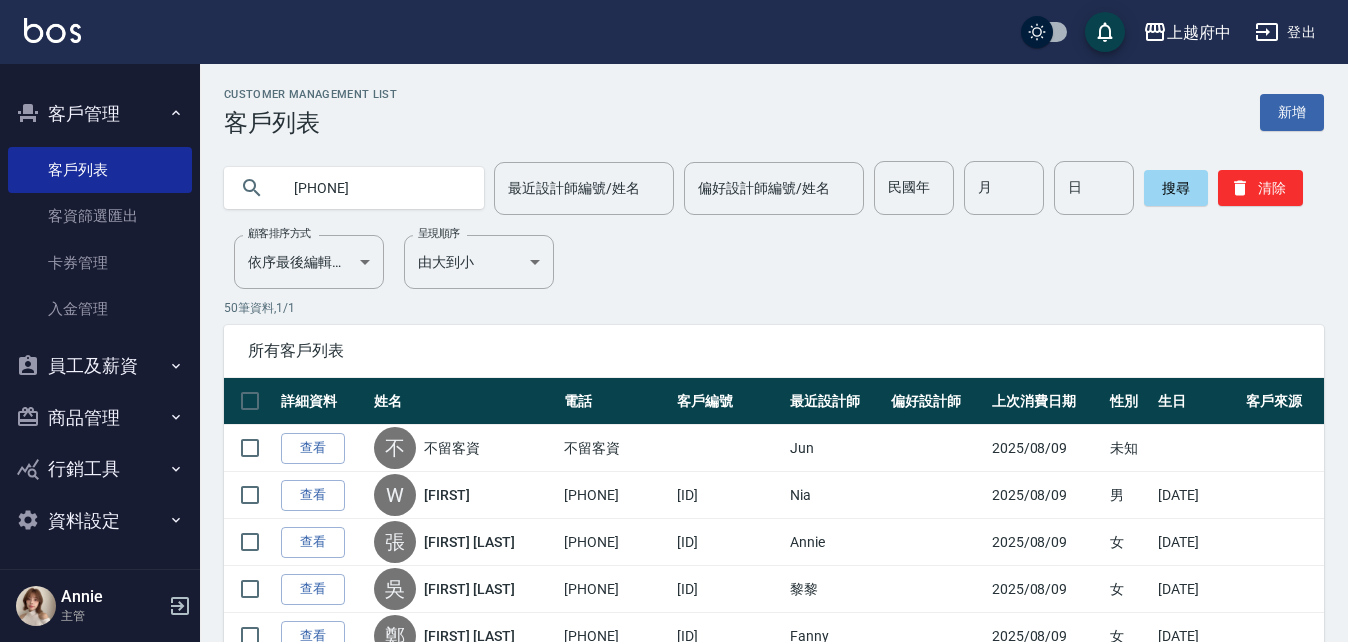 type on "0978787399" 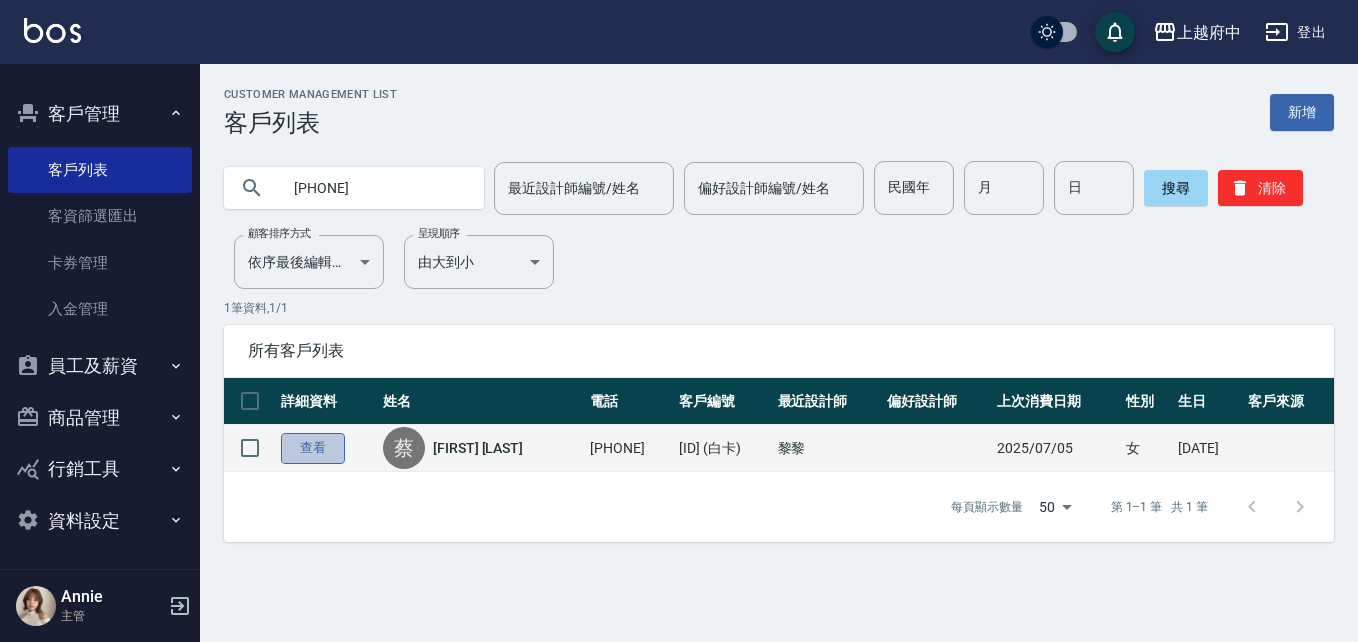 click on "查看" at bounding box center [313, 448] 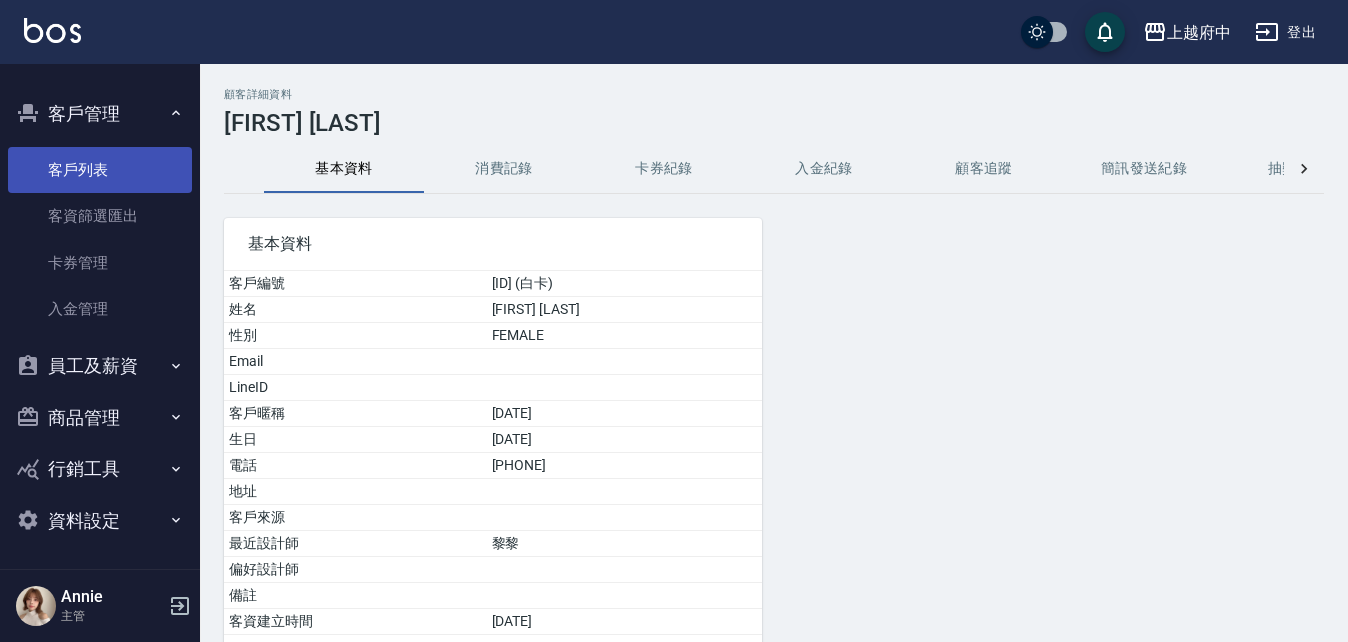 click on "客戶列表" at bounding box center [100, 170] 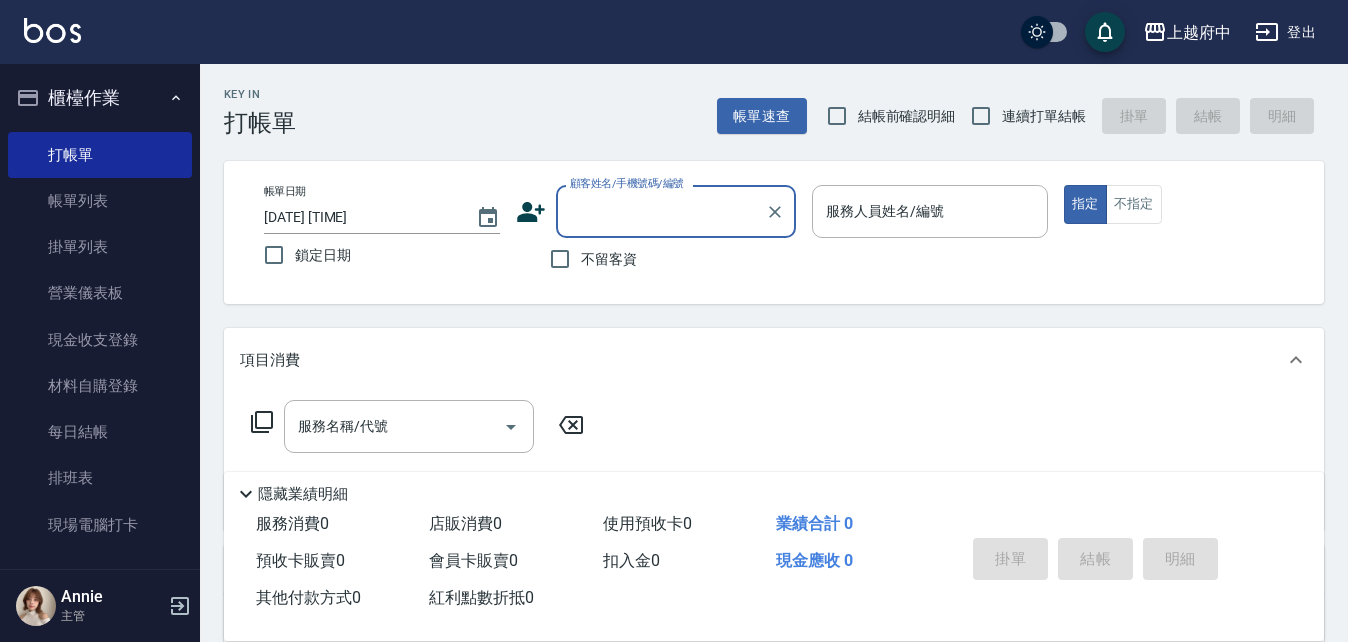 scroll, scrollTop: 0, scrollLeft: 0, axis: both 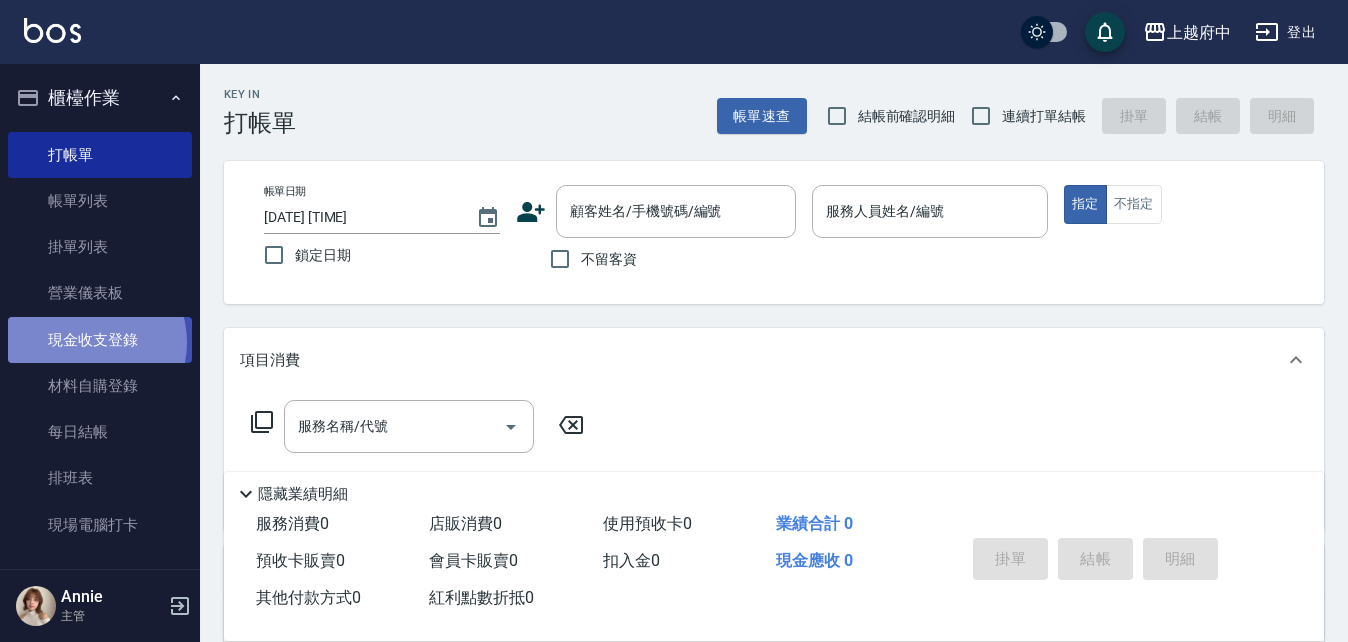 click on "現金收支登錄" at bounding box center (100, 340) 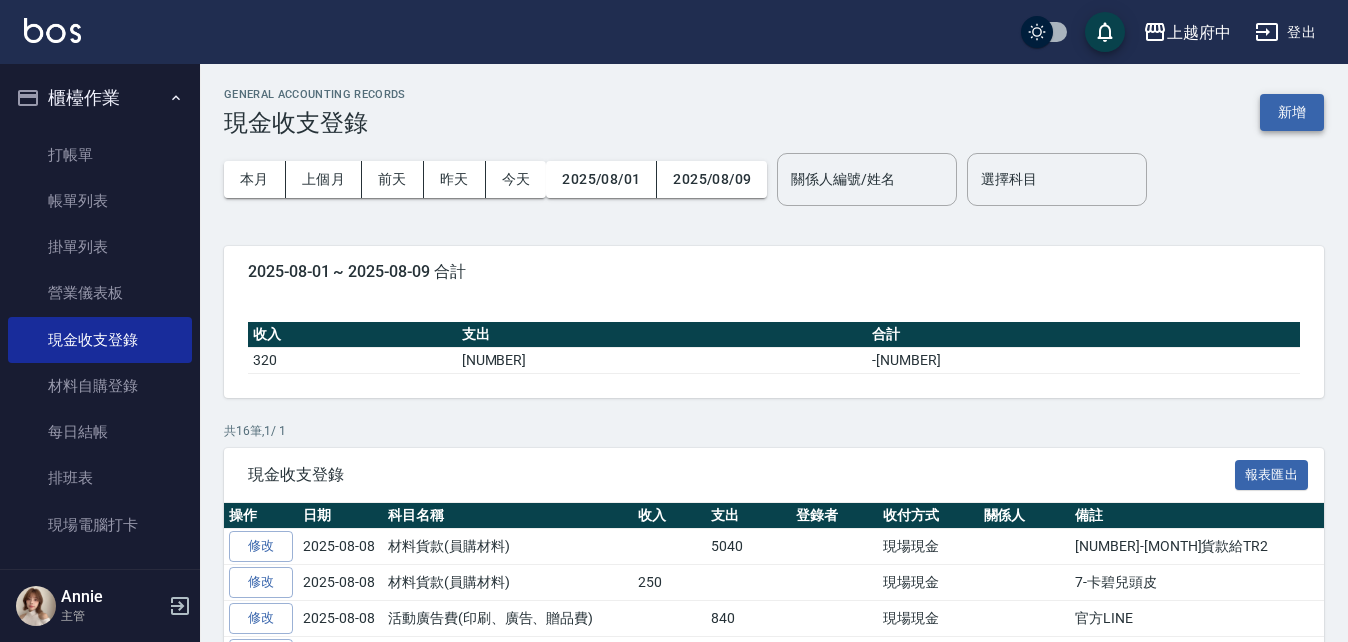 click on "新增" at bounding box center [1292, 112] 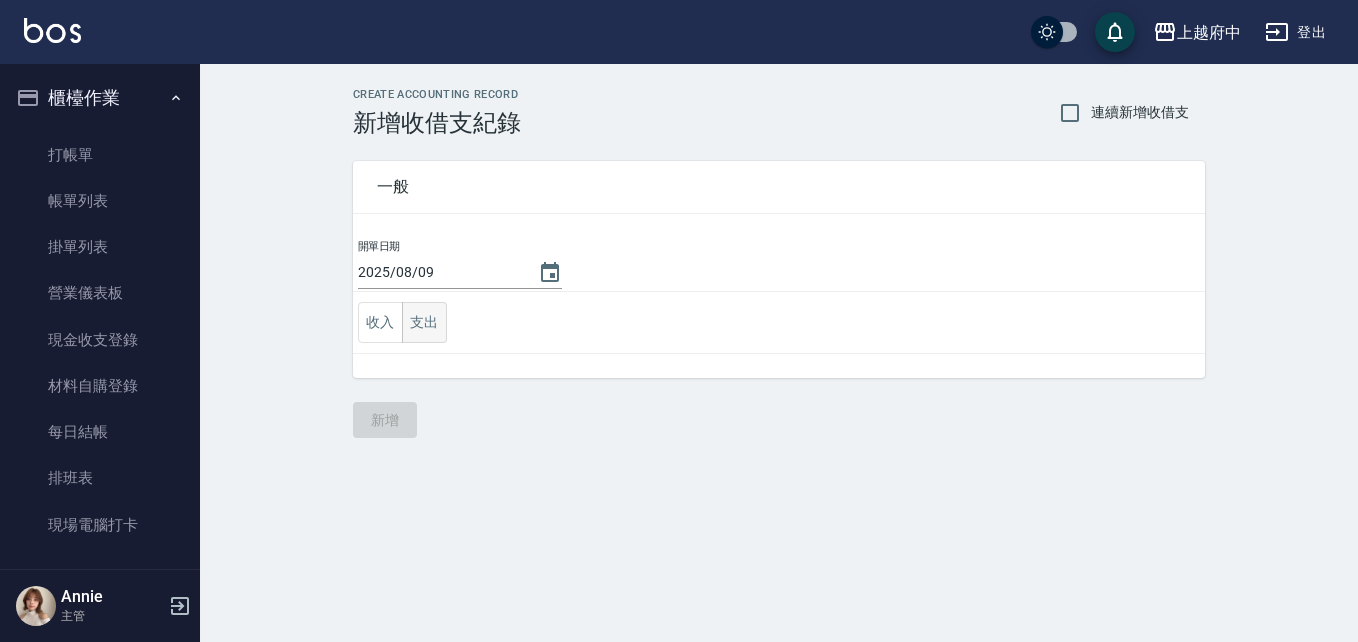 click on "支出" at bounding box center [424, 322] 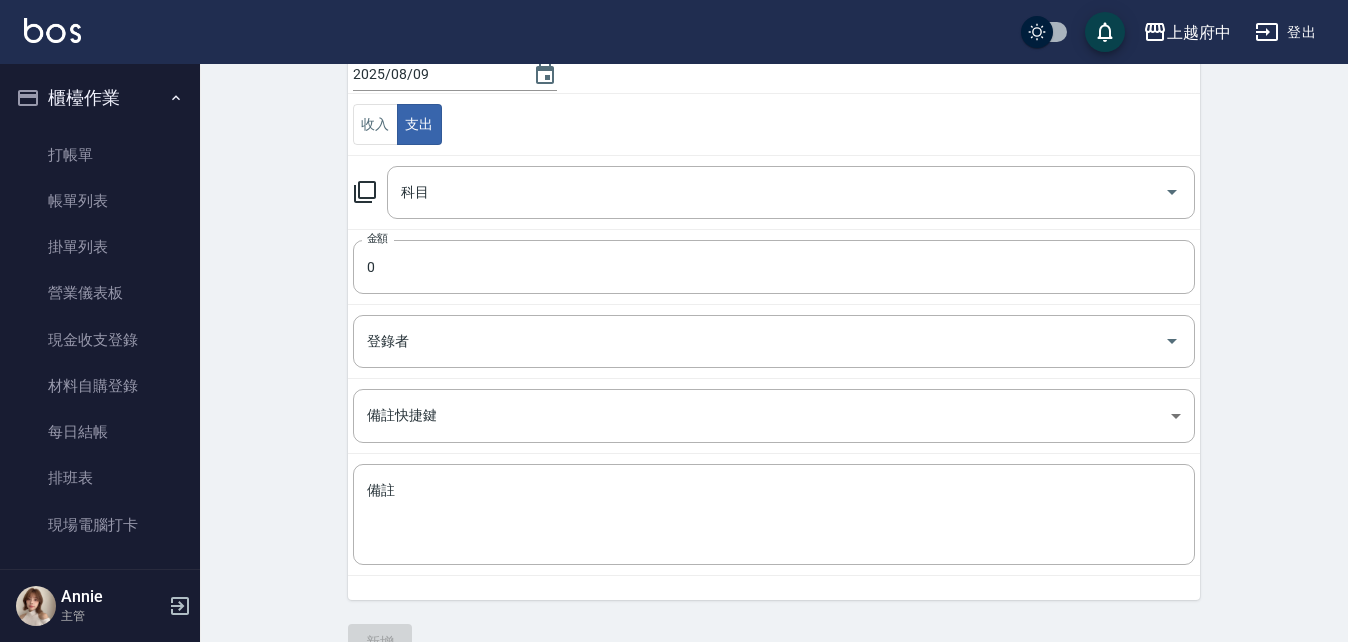 scroll, scrollTop: 200, scrollLeft: 0, axis: vertical 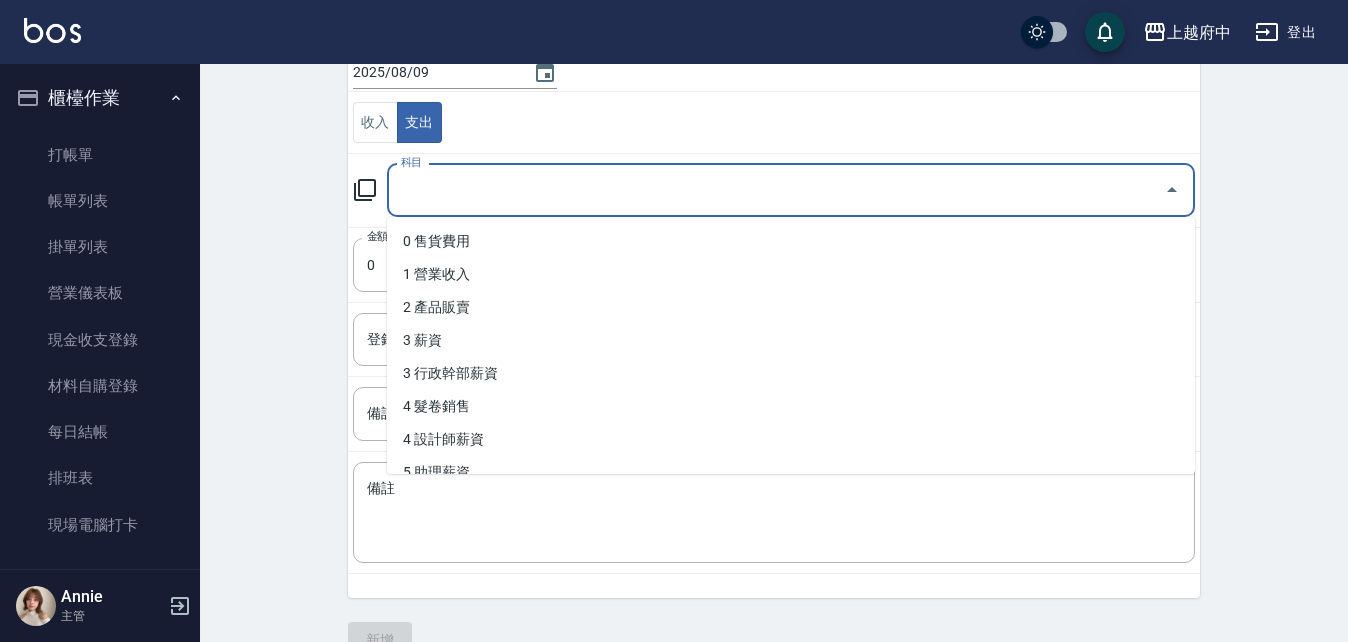 click on "科目" at bounding box center (776, 190) 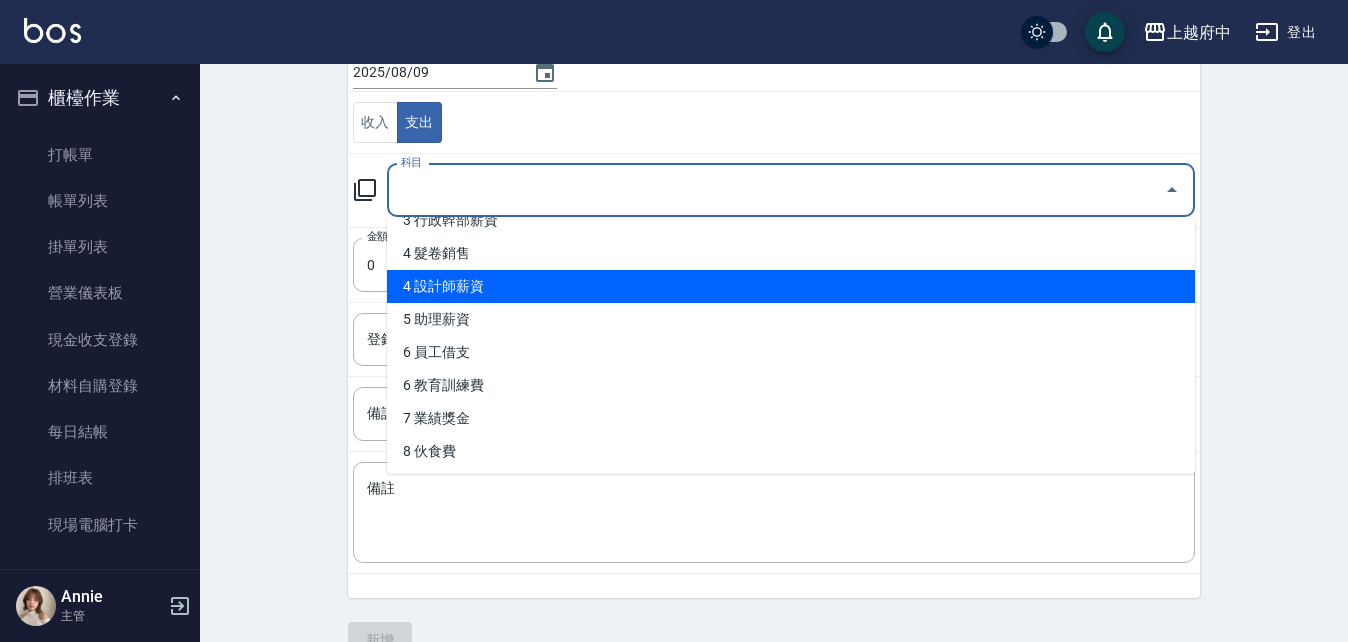 scroll, scrollTop: 200, scrollLeft: 0, axis: vertical 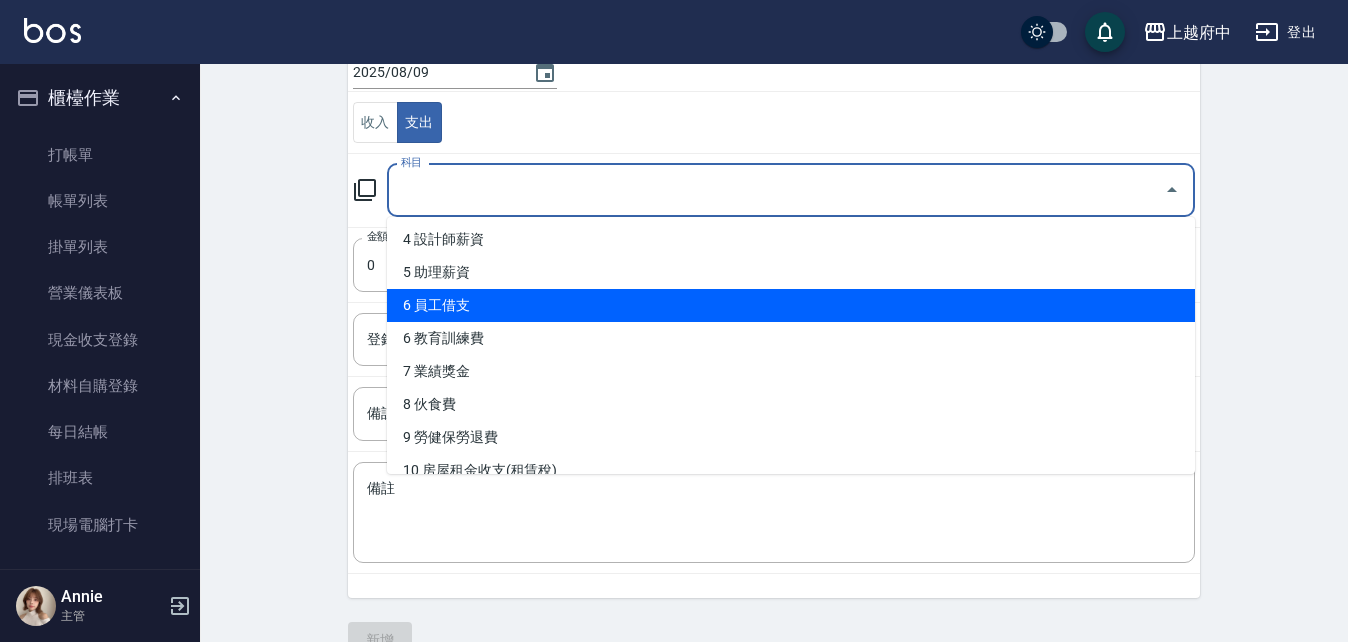 click on "6 員工借支" at bounding box center [791, 305] 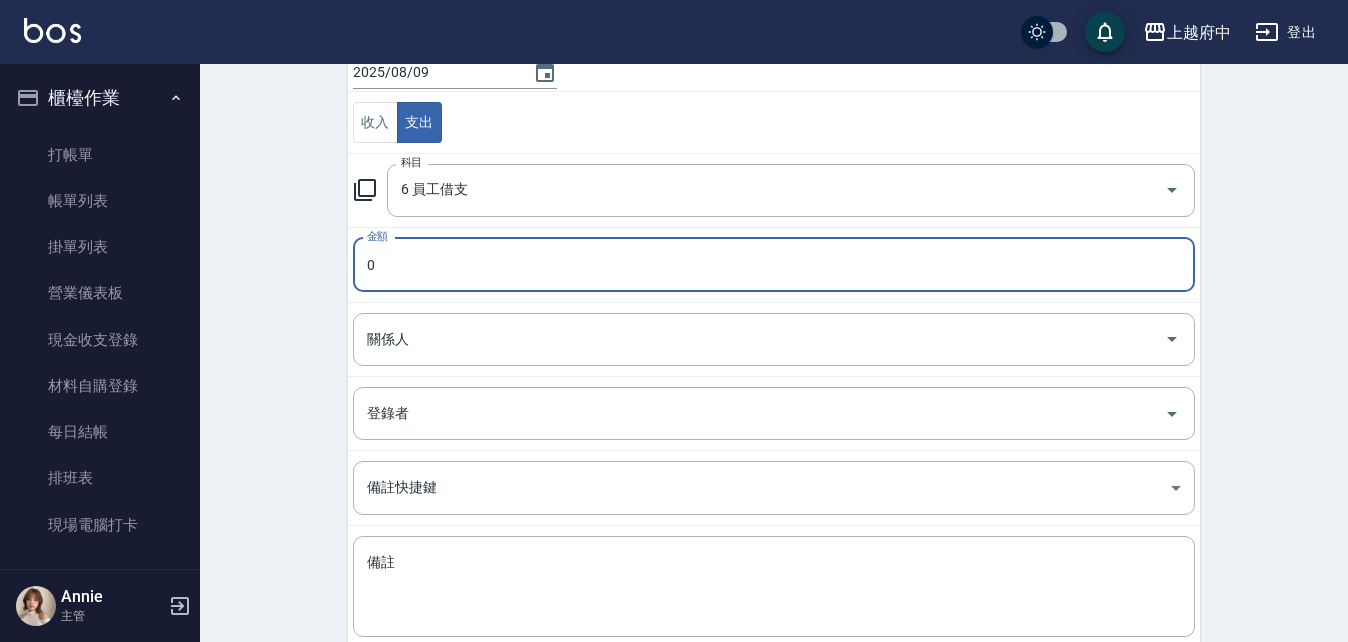 type on "6 員工借支" 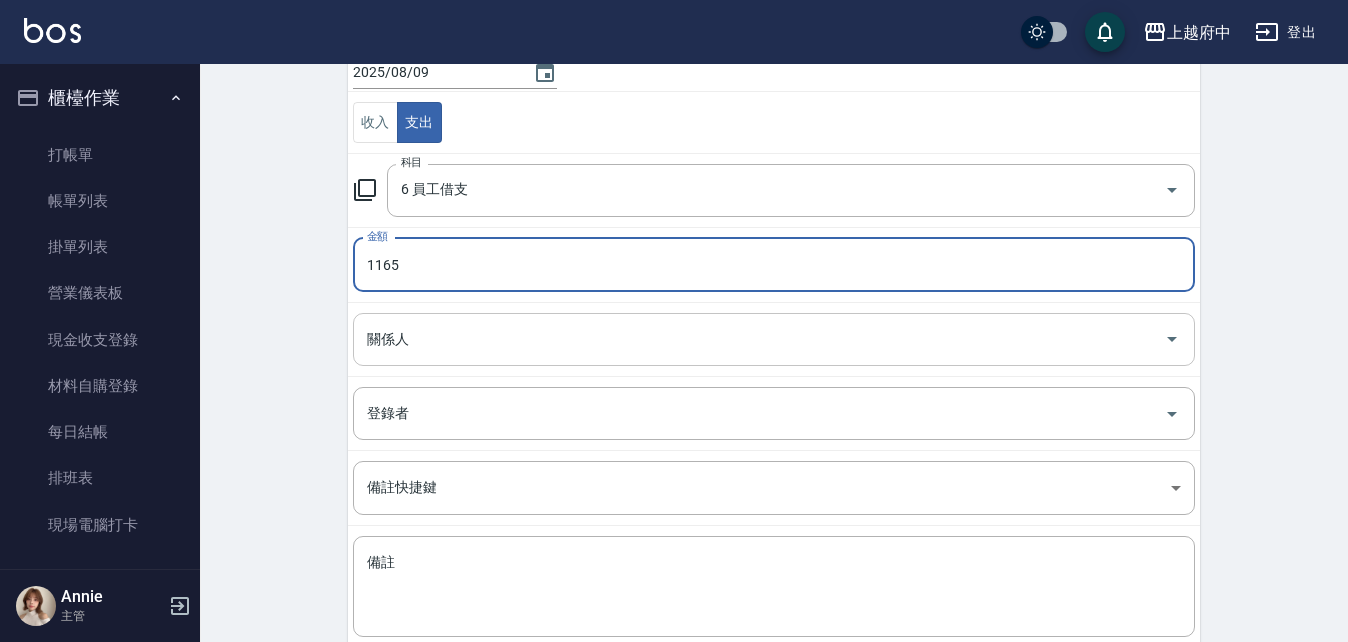 type on "1165" 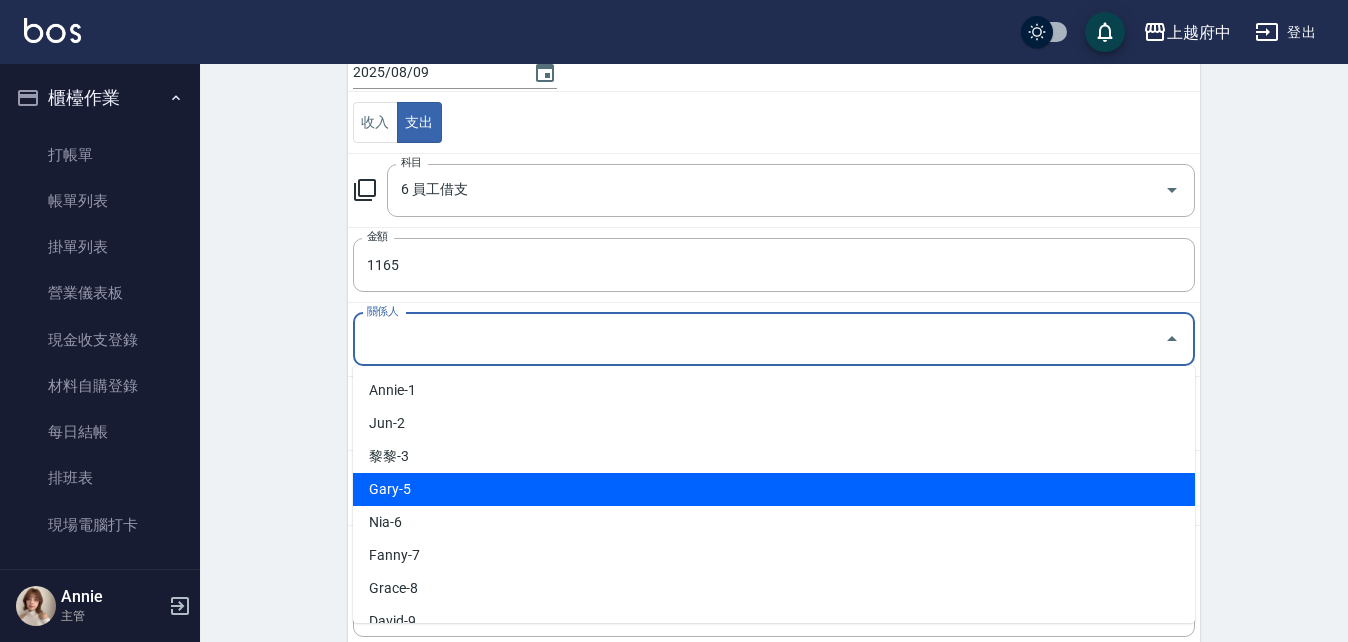 click on "Gary-5" at bounding box center [774, 489] 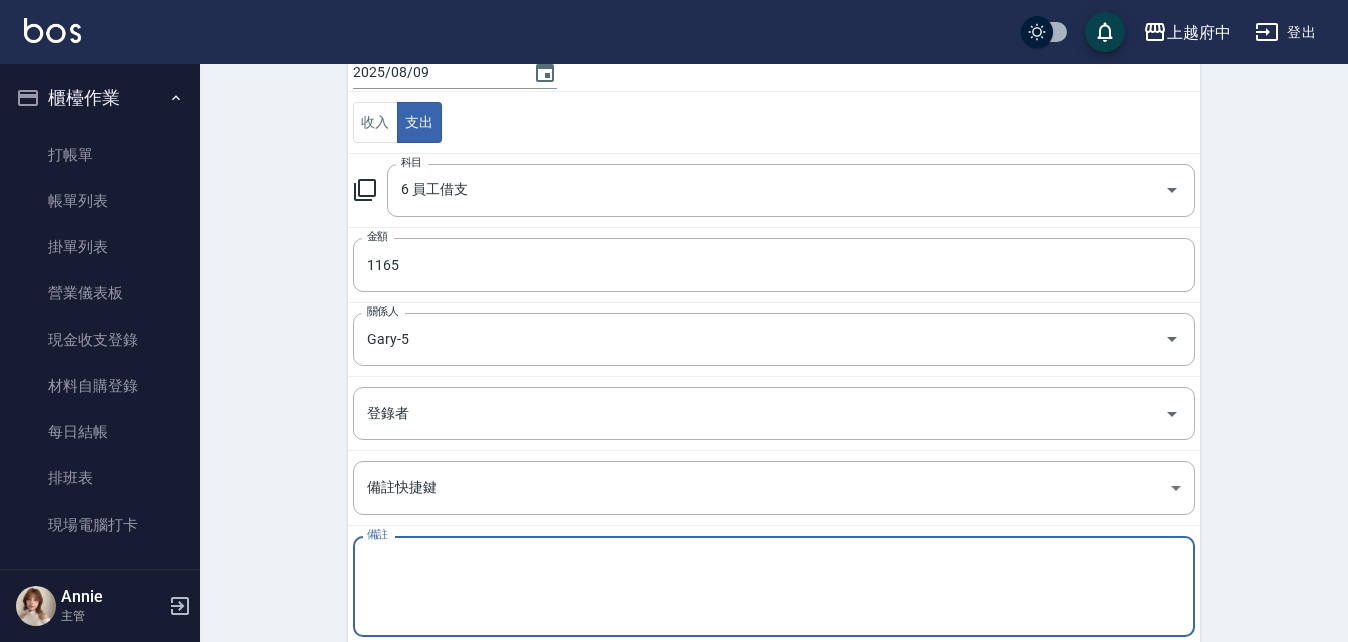 click on "備註" at bounding box center [774, 587] 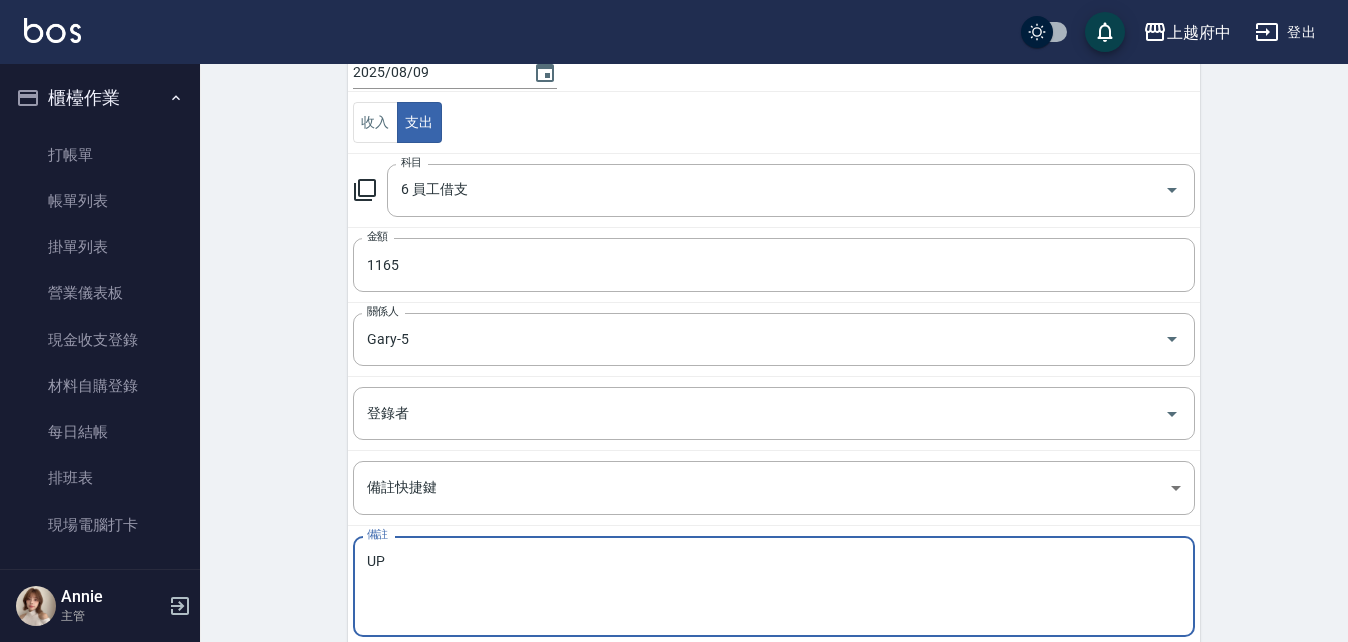 type on "U" 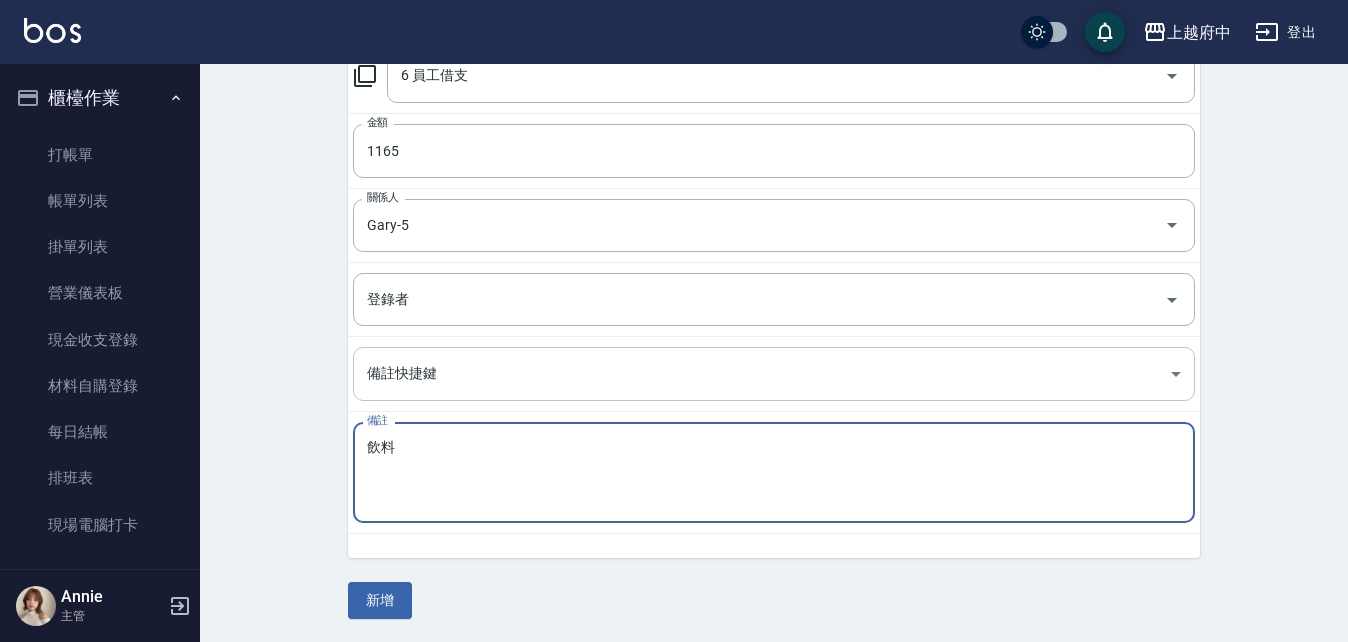 scroll, scrollTop: 315, scrollLeft: 0, axis: vertical 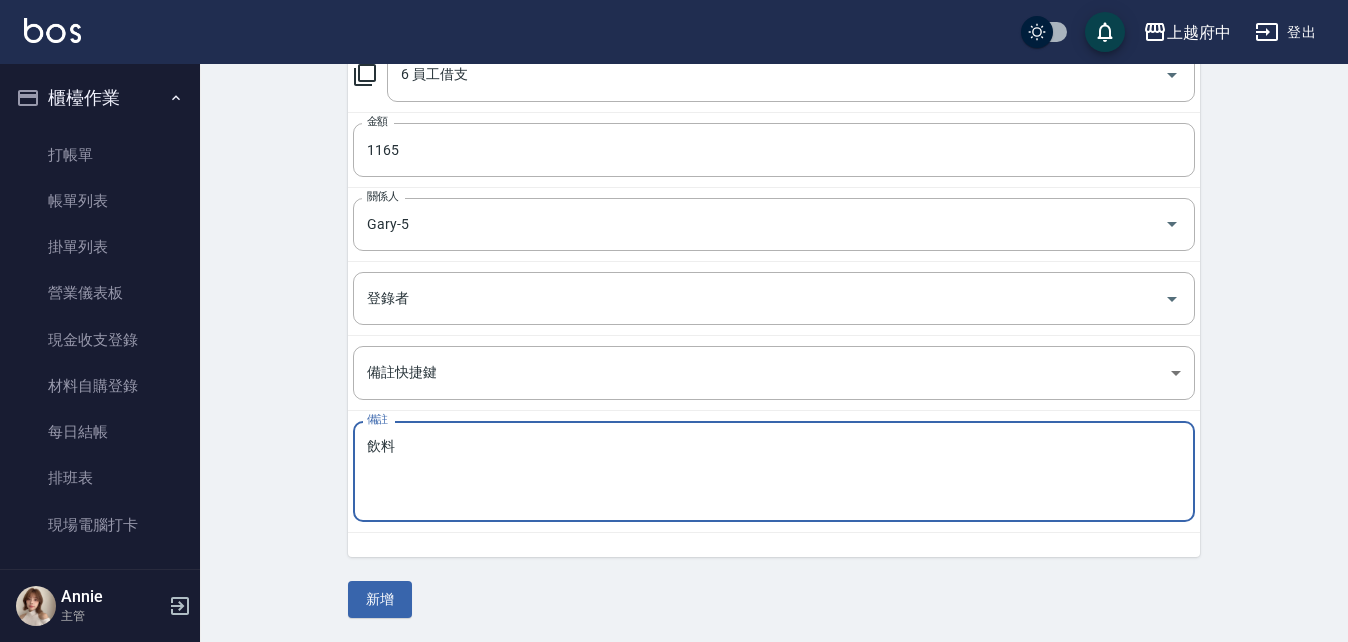 click on "飲料" at bounding box center [774, 472] 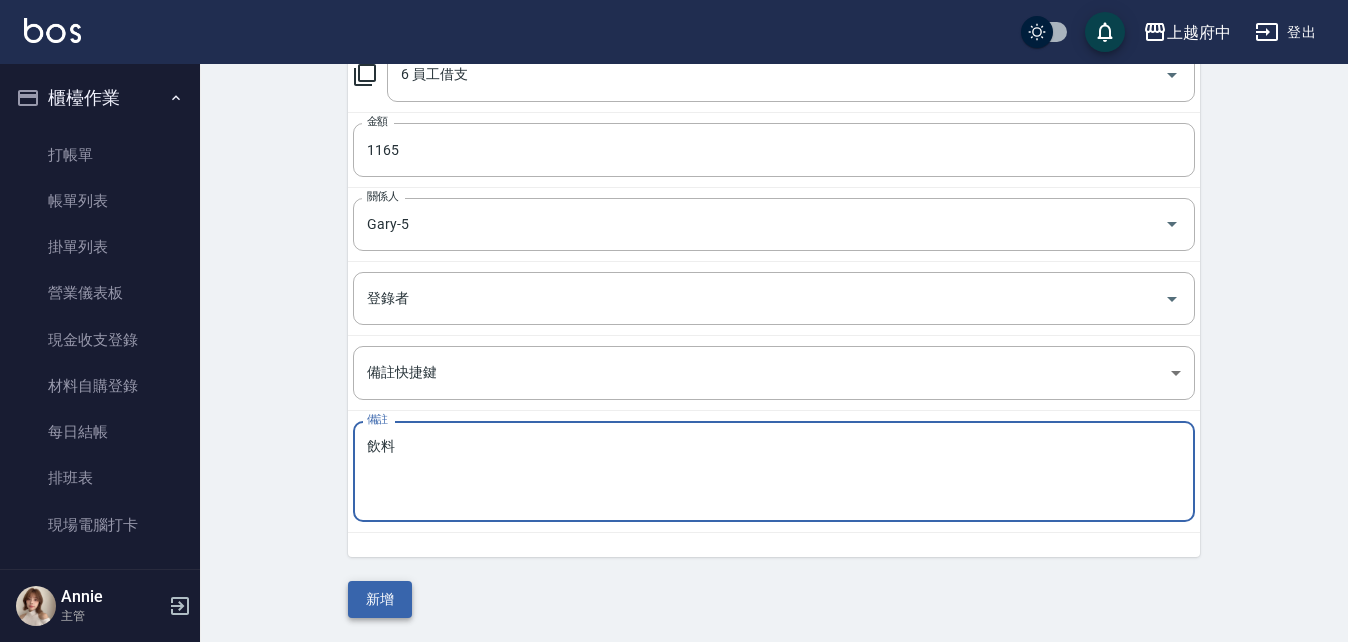 type on "飲料" 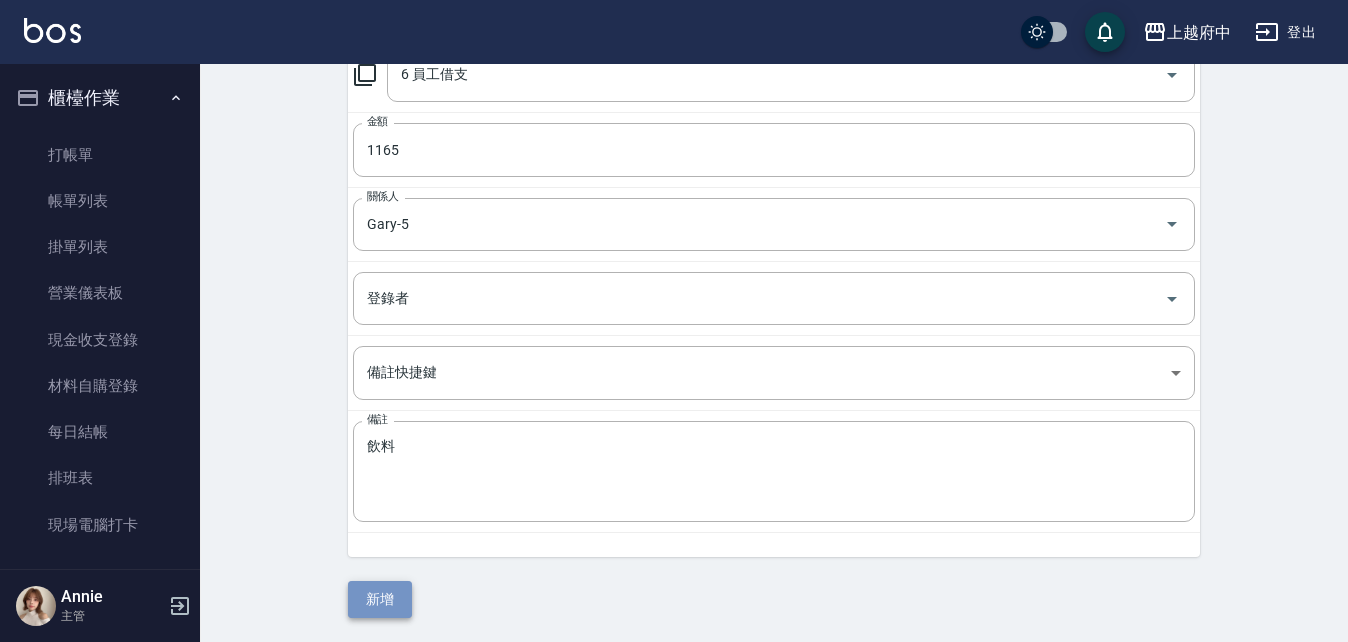 click on "新增" at bounding box center [380, 599] 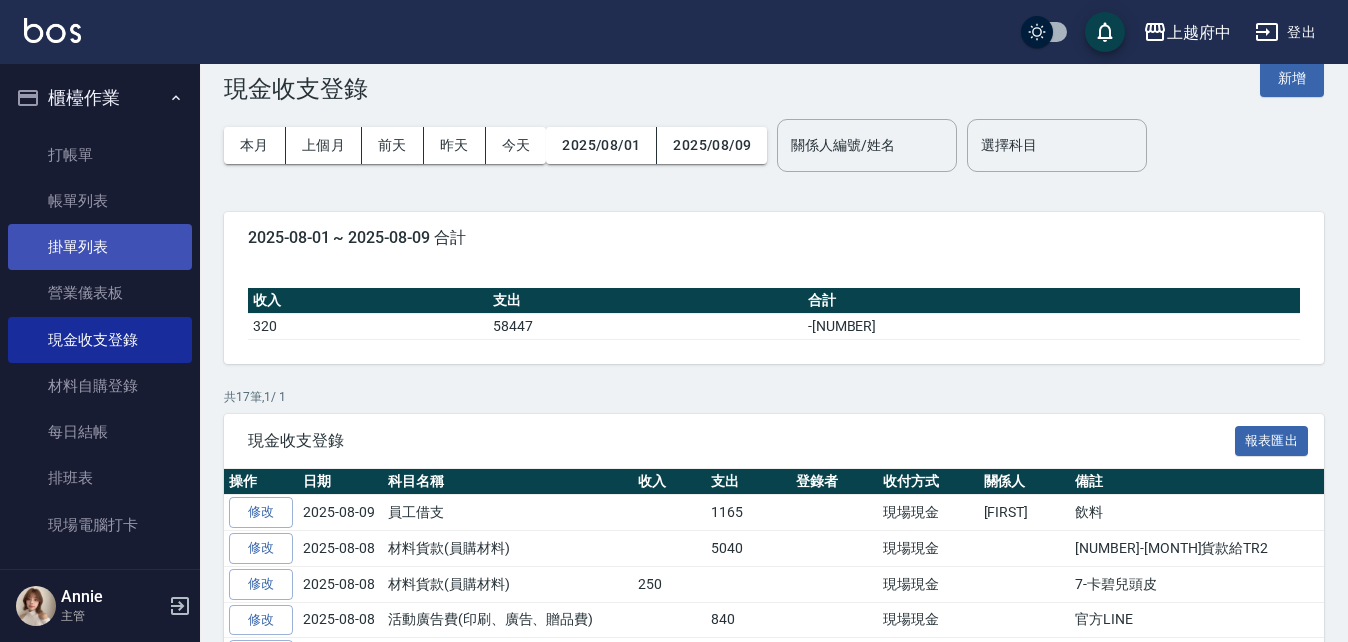 scroll, scrollTop: 0, scrollLeft: 0, axis: both 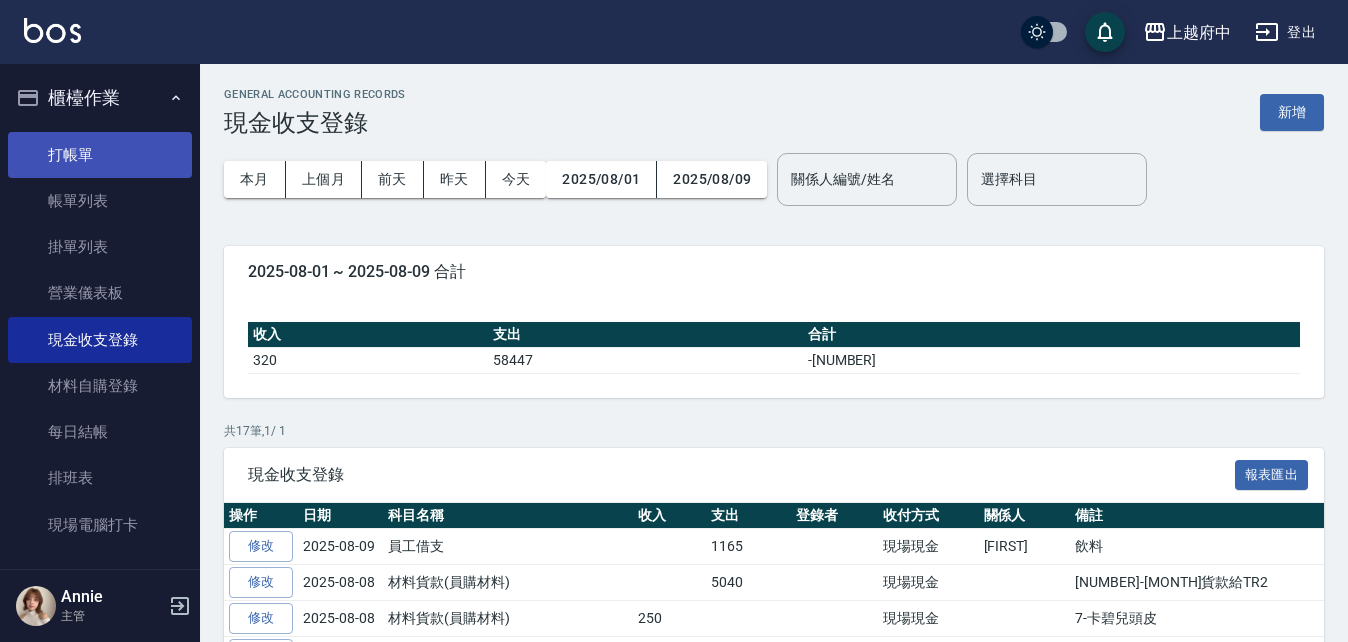 click on "打帳單" at bounding box center (100, 155) 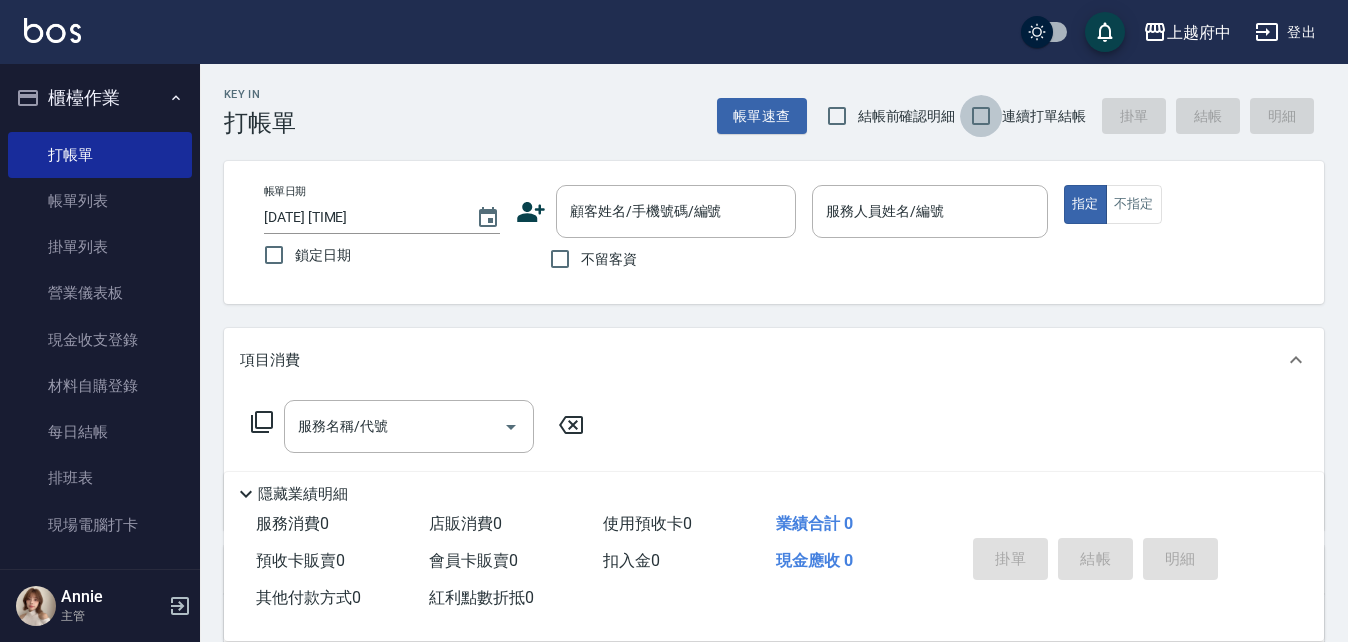 click on "連續打單結帳" at bounding box center [981, 116] 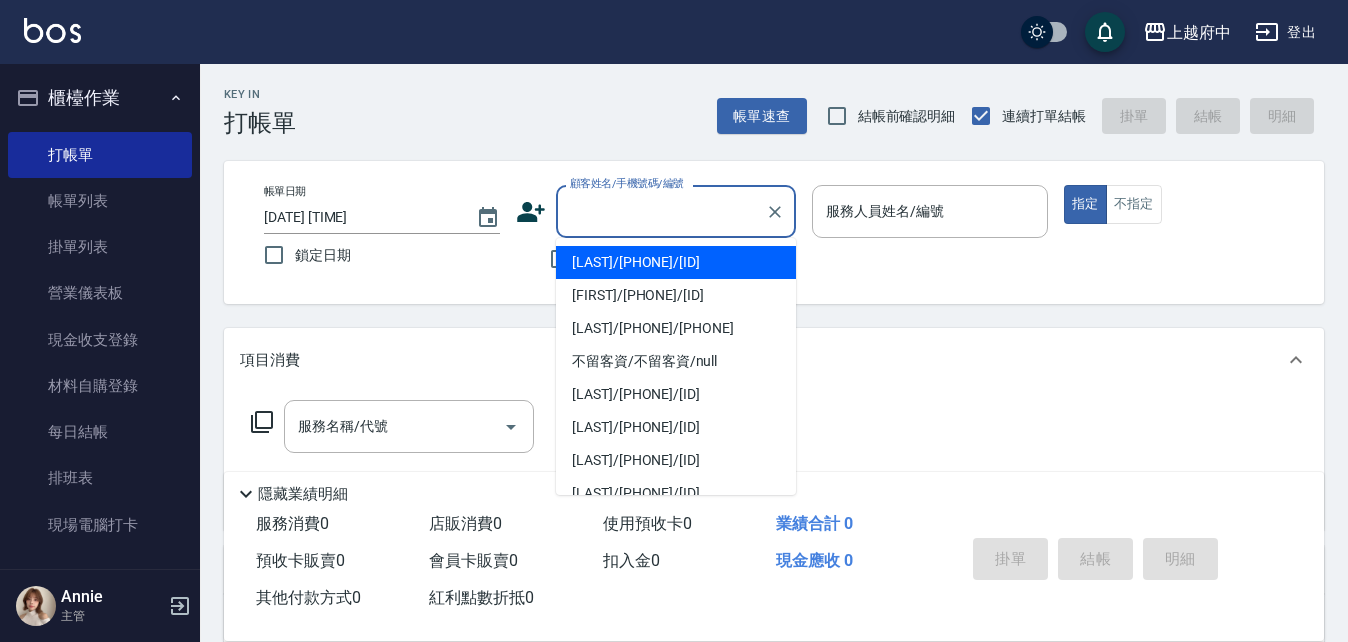 click on "顧客姓名/手機號碼/編號" at bounding box center (661, 211) 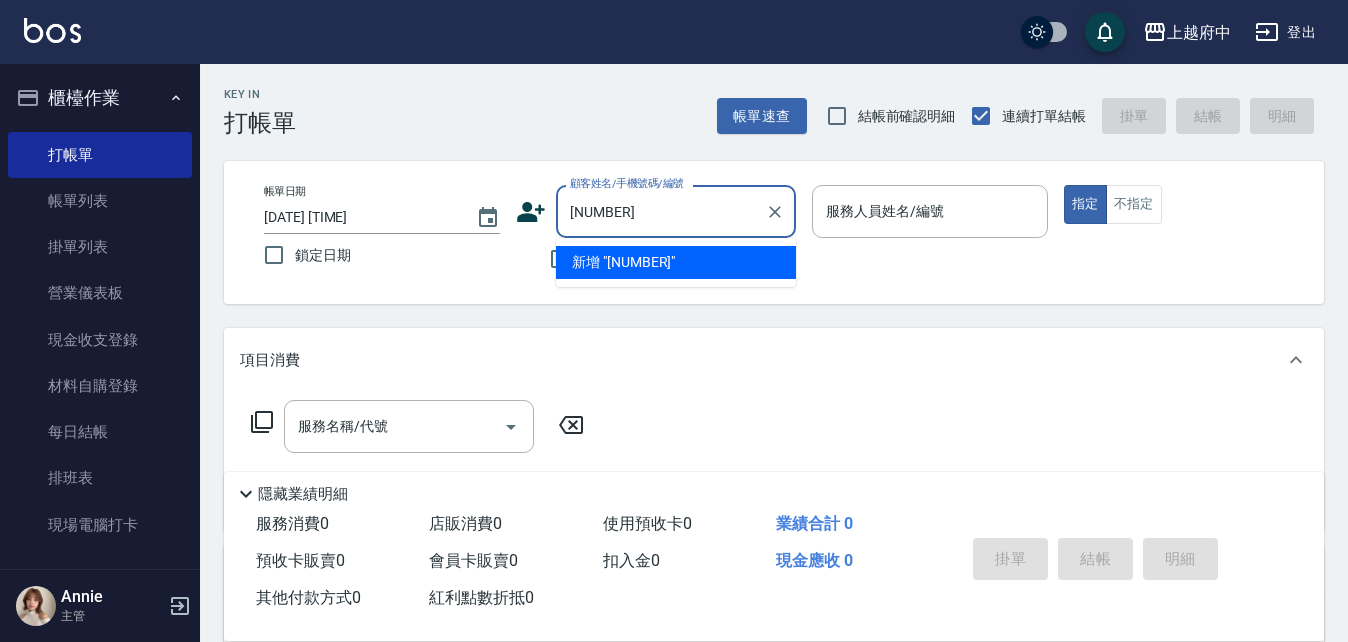 type on "82349" 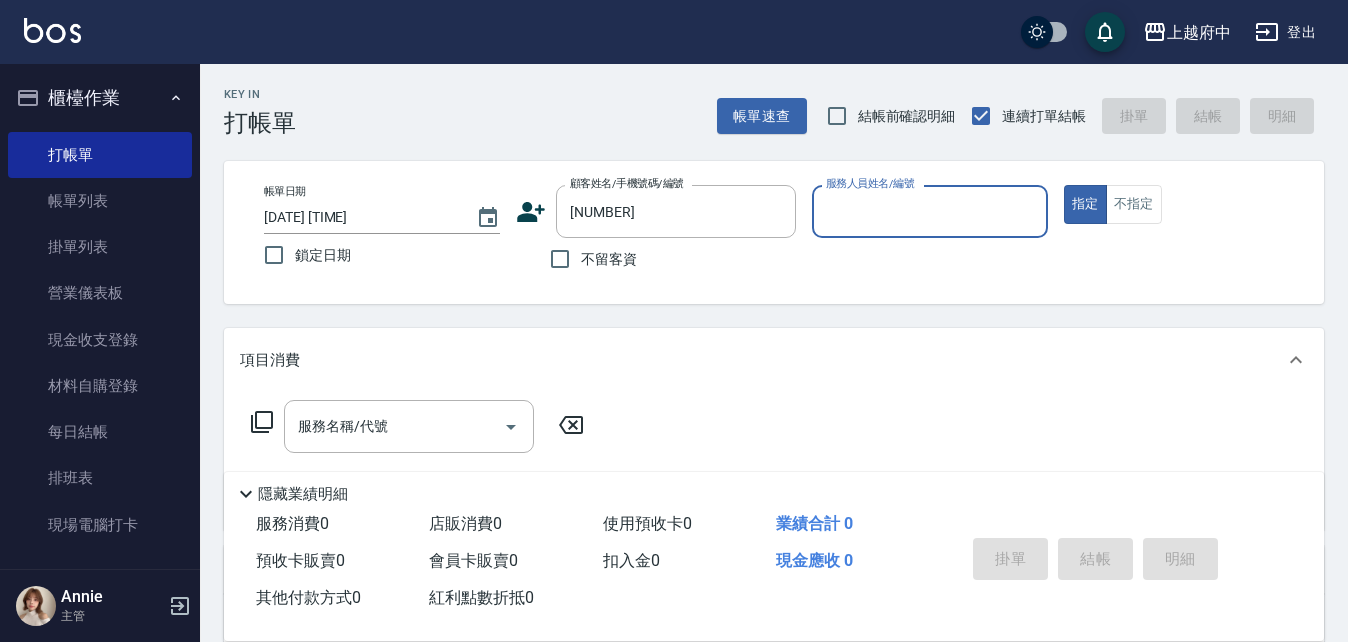 click on "櫃檯作業" at bounding box center [100, 98] 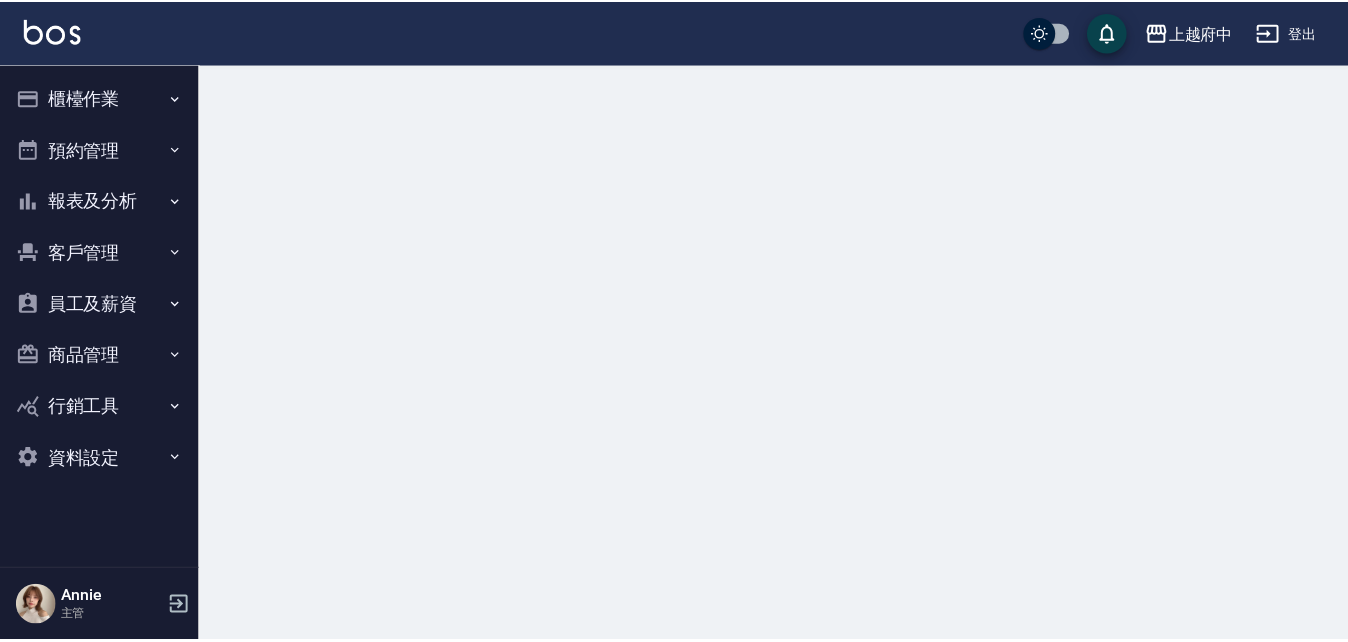 scroll, scrollTop: 0, scrollLeft: 0, axis: both 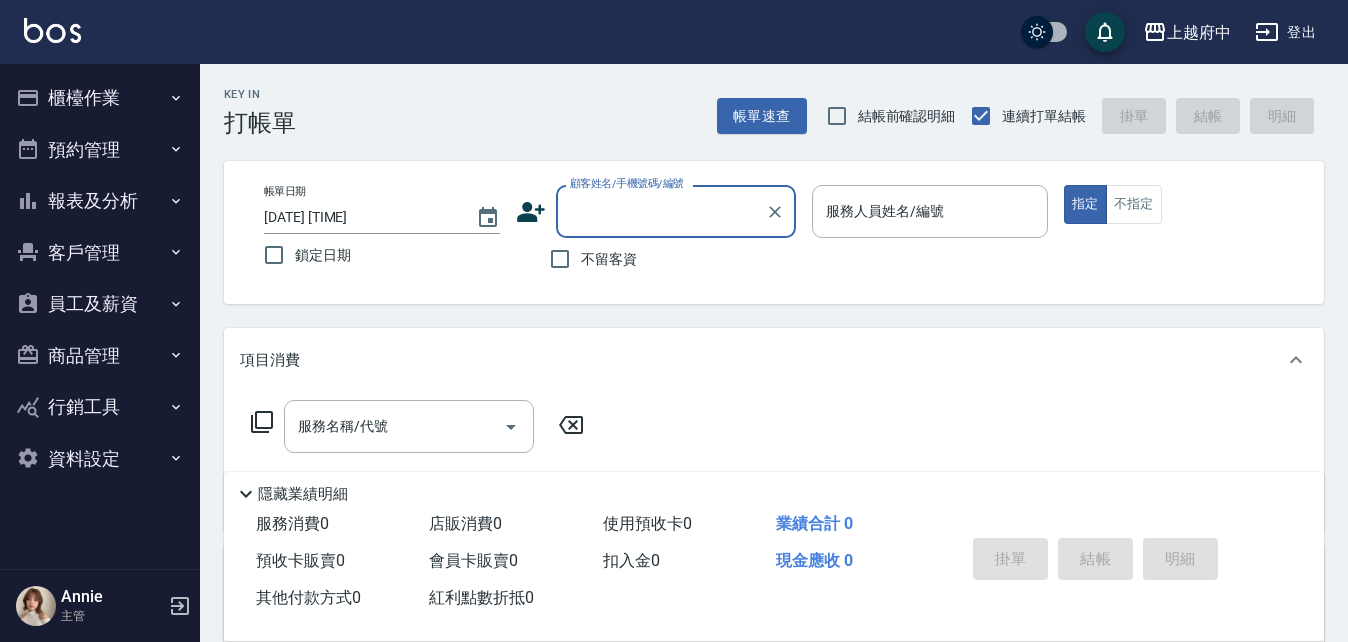 type on "ㄔ" 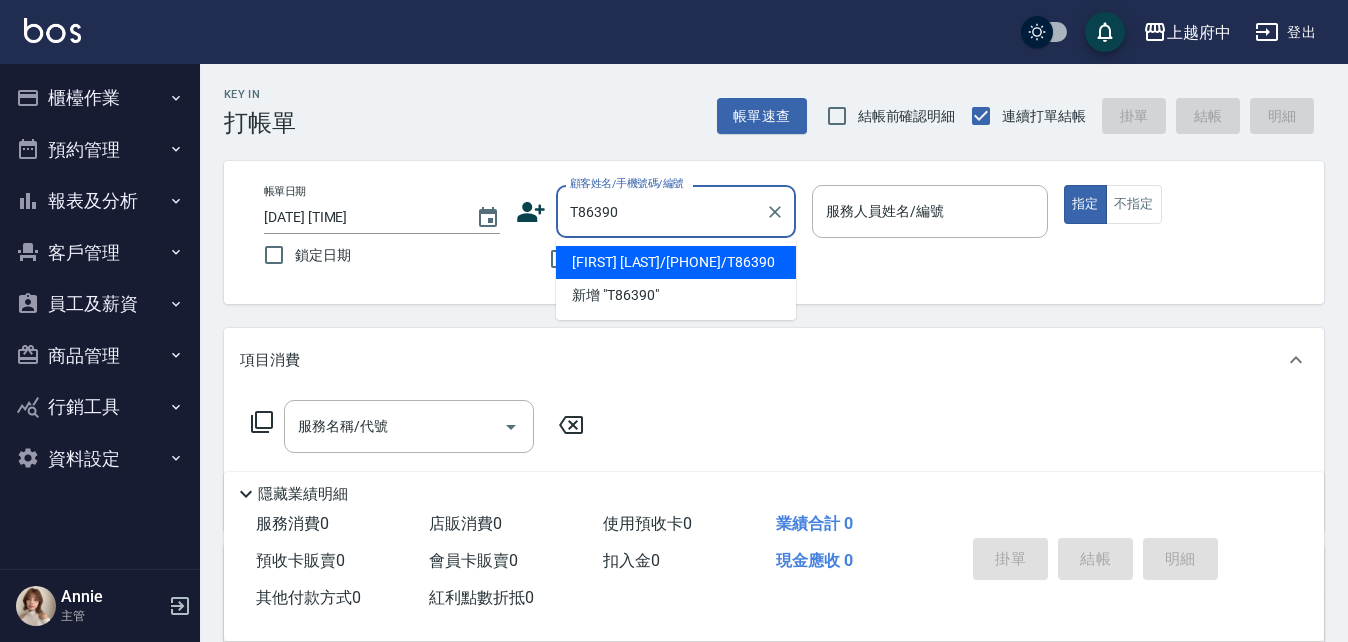 click on "[FIRST] [LAST]/[PHONE]/T86390" at bounding box center (676, 262) 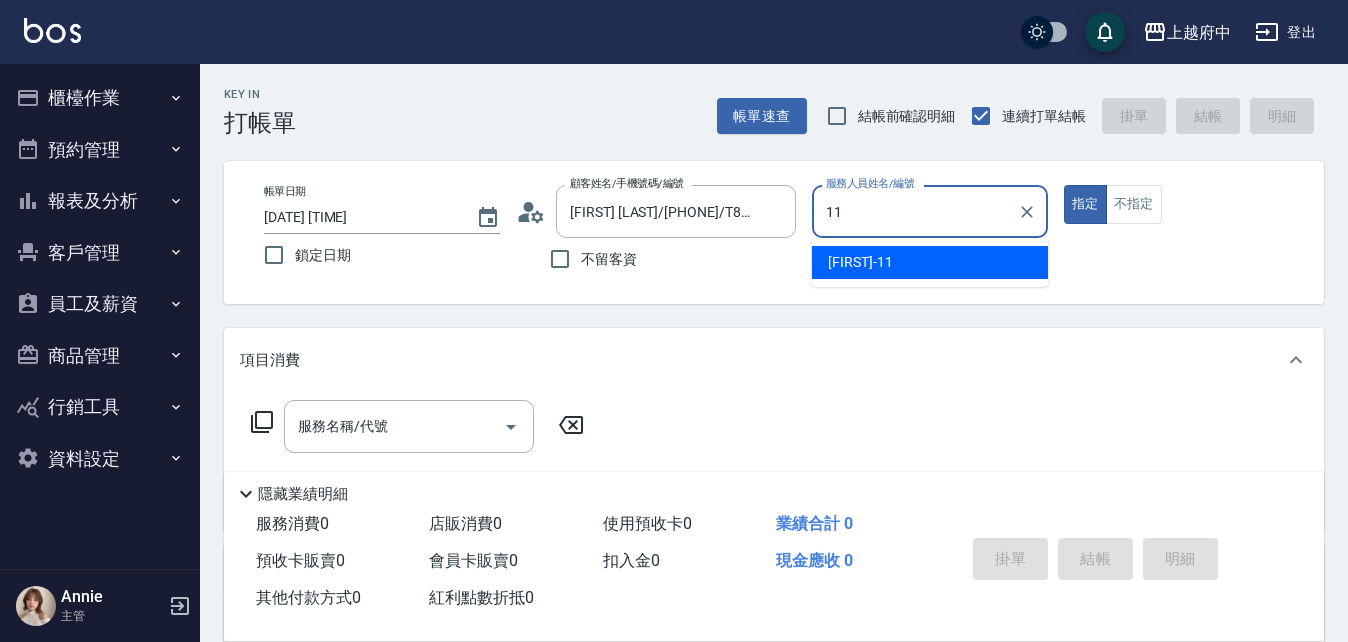 type on "Mona-11" 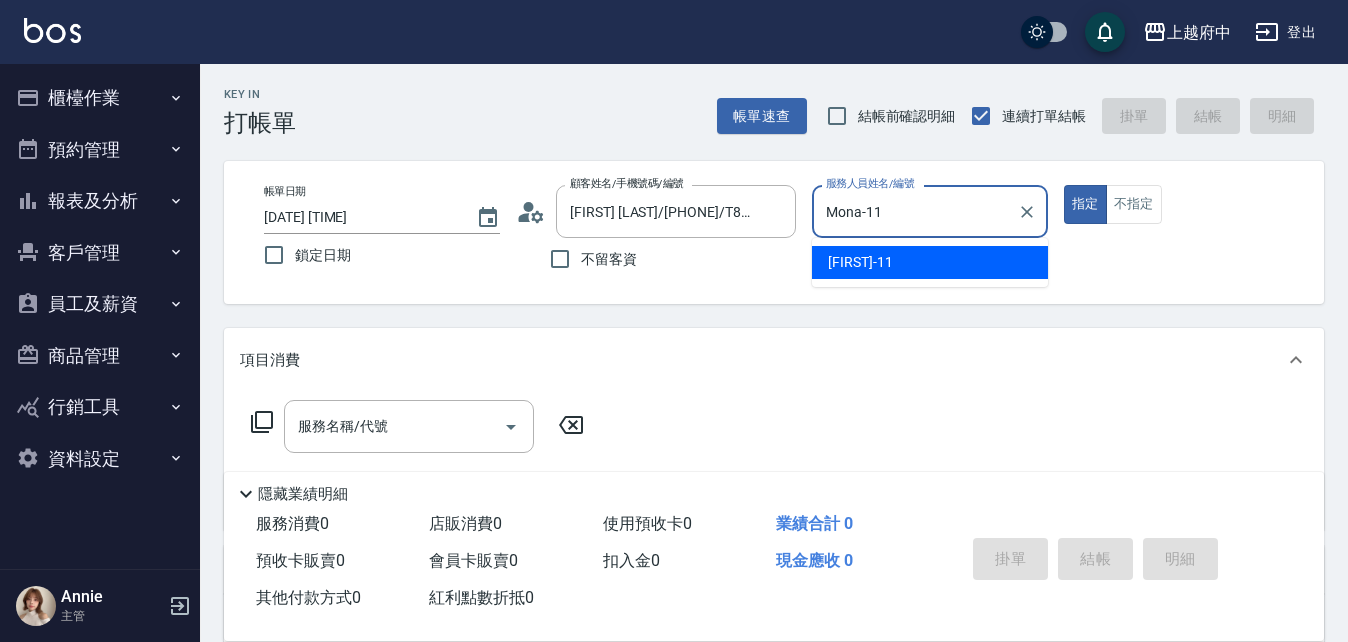 type on "true" 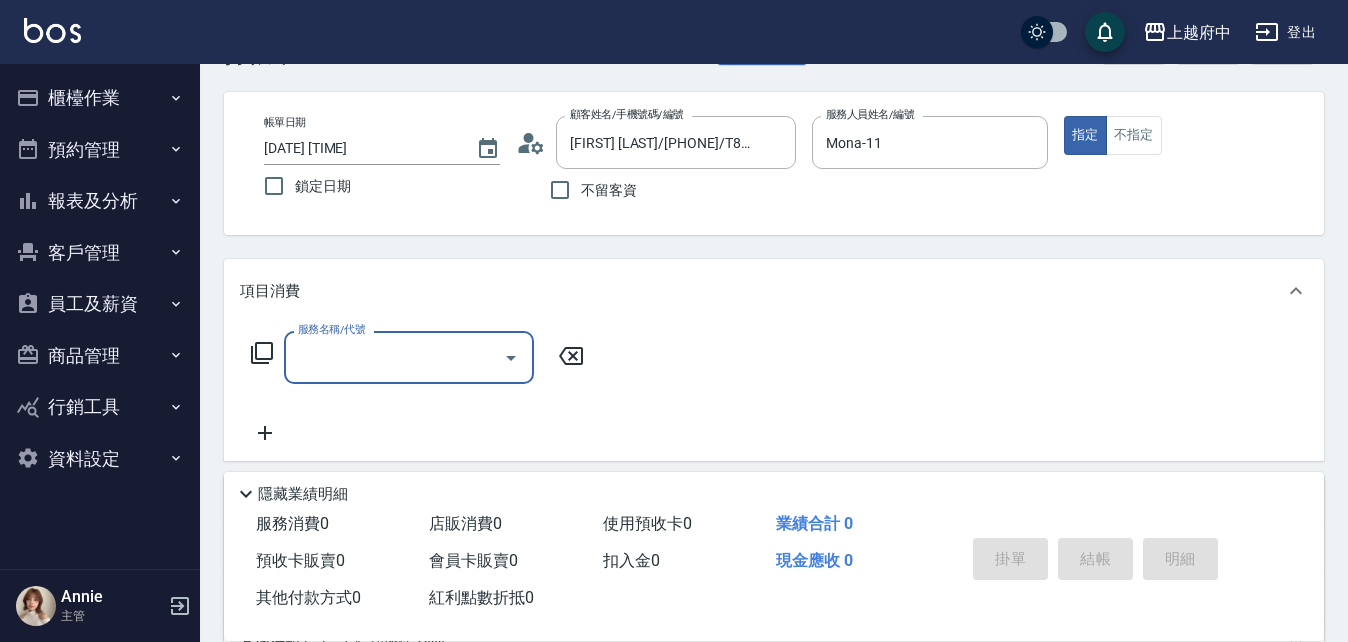 scroll, scrollTop: 100, scrollLeft: 0, axis: vertical 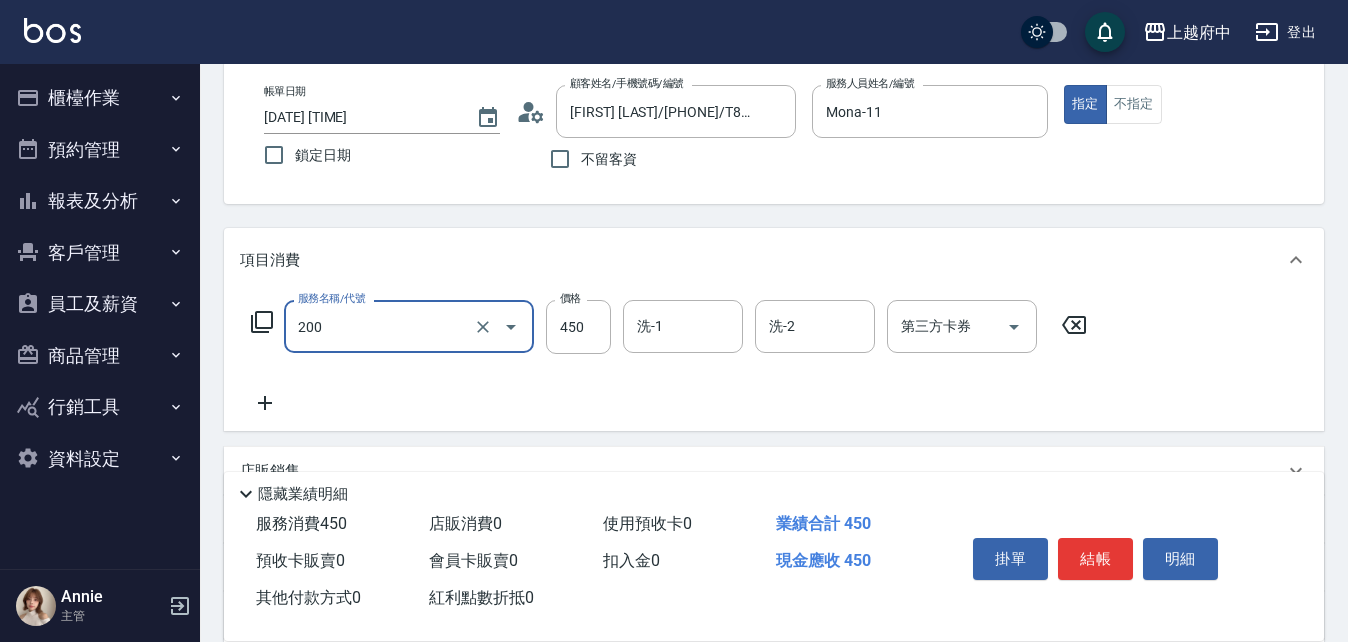 type on "有機洗髮(200)" 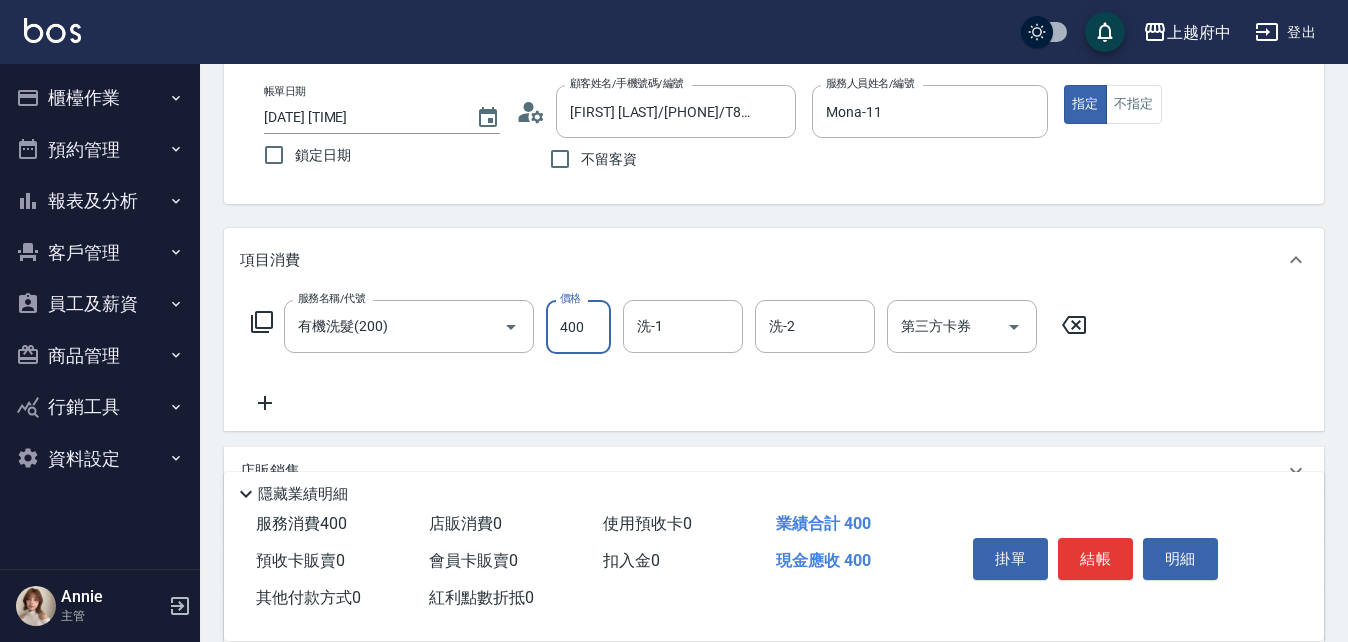 type on "400" 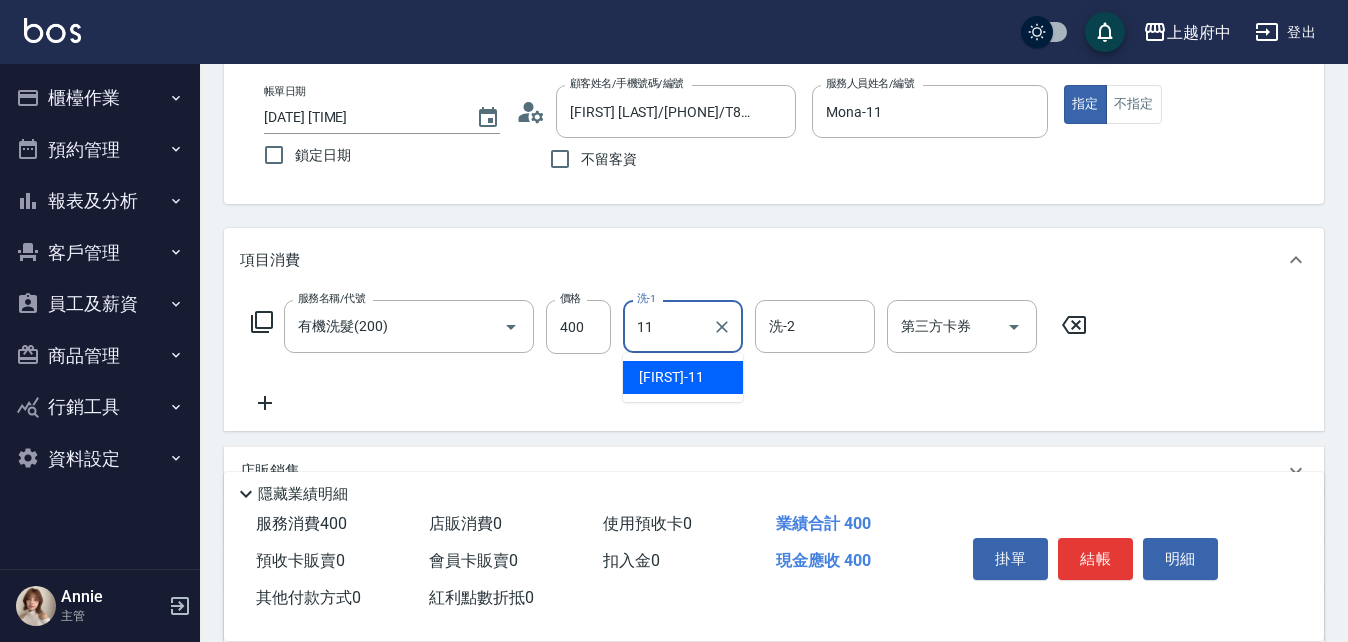 type on "Mona-11" 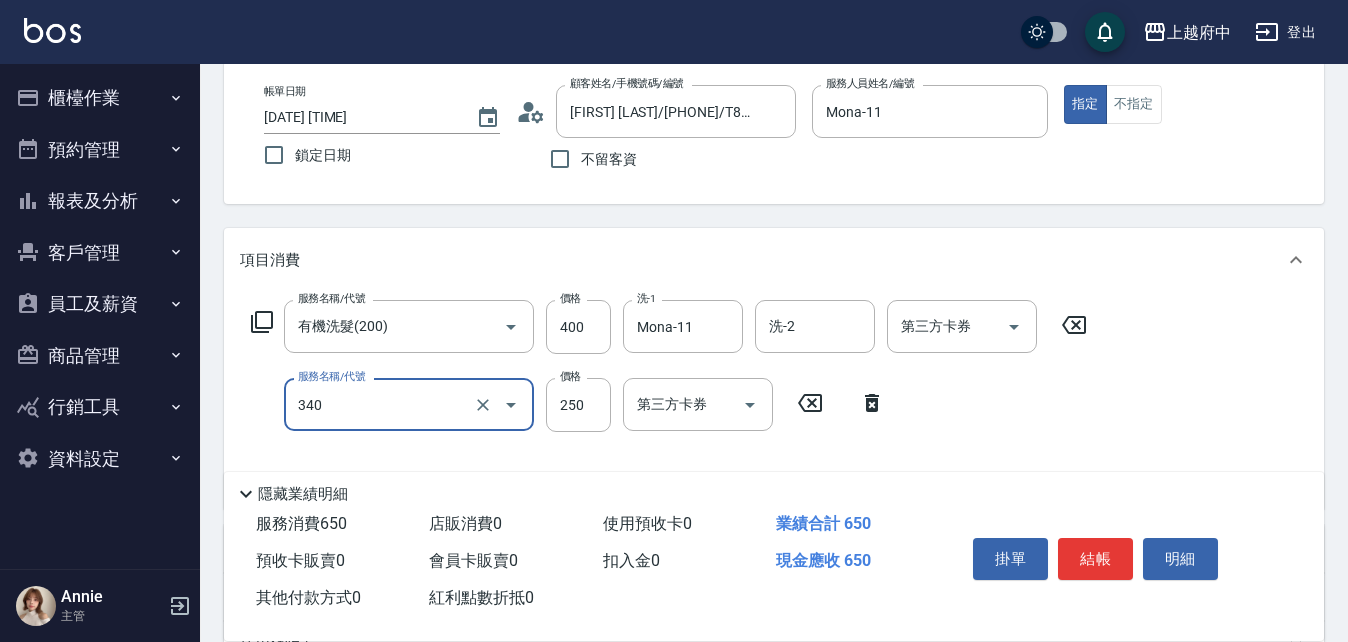 type on "剪髮(340)" 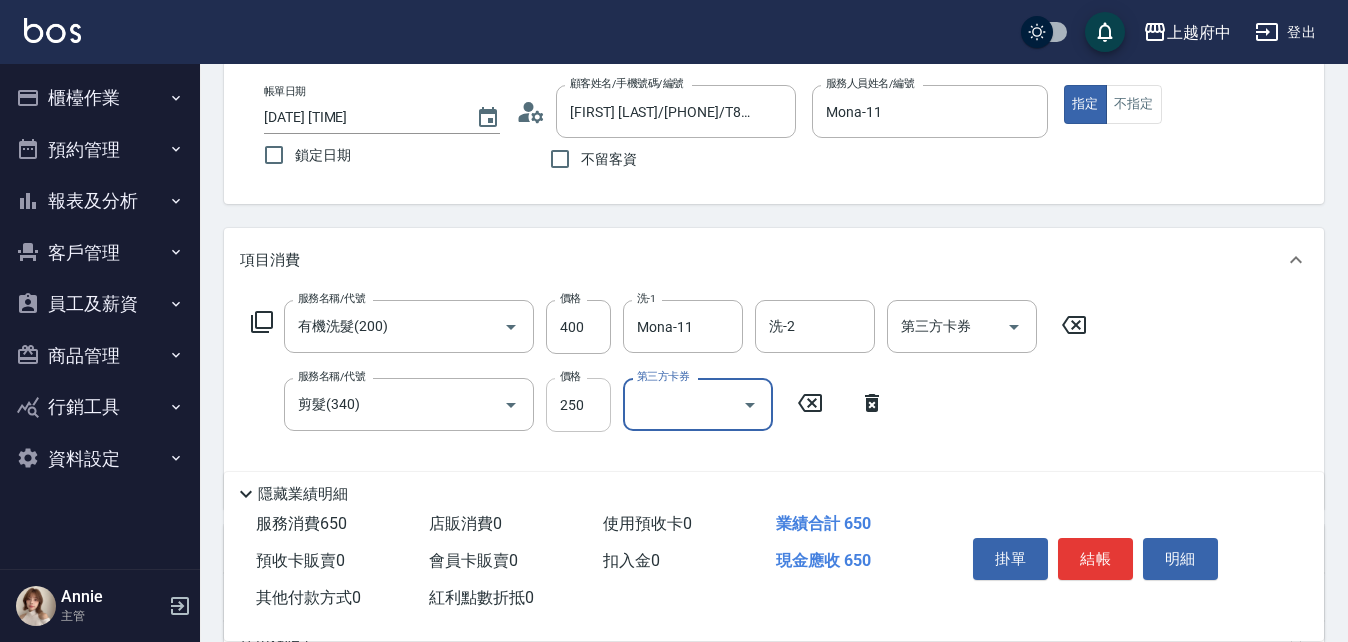 click on "250" at bounding box center (578, 405) 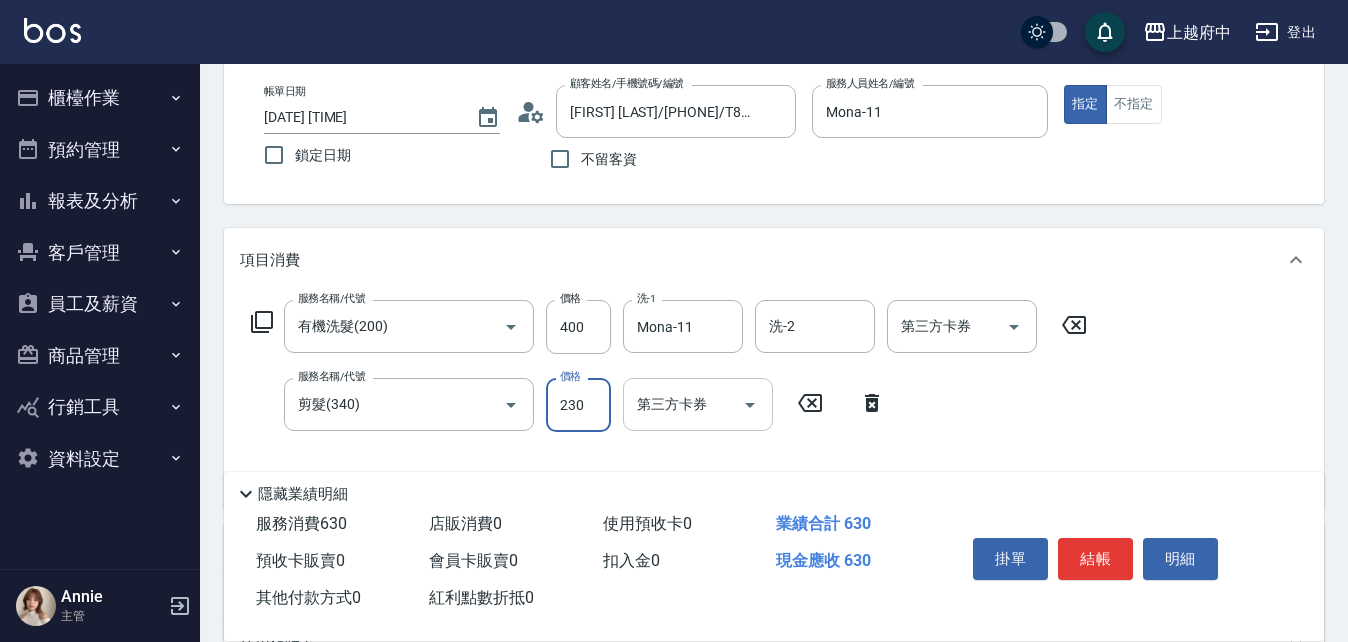 type on "230" 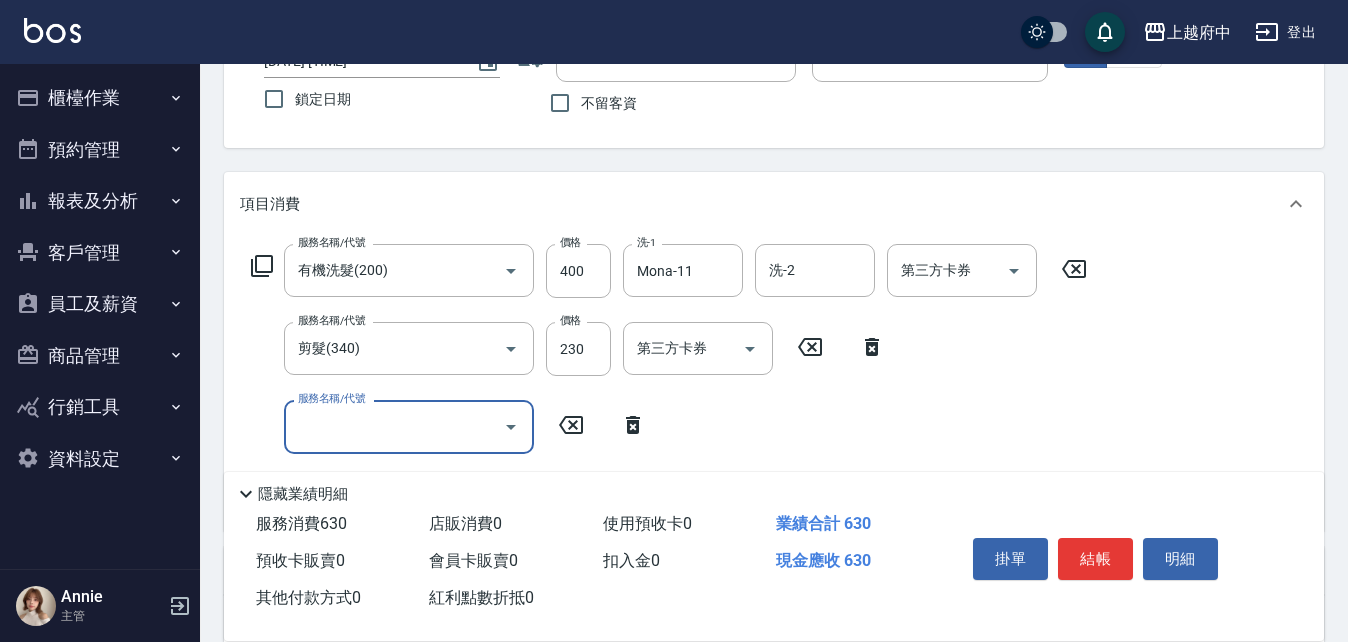 scroll, scrollTop: 200, scrollLeft: 0, axis: vertical 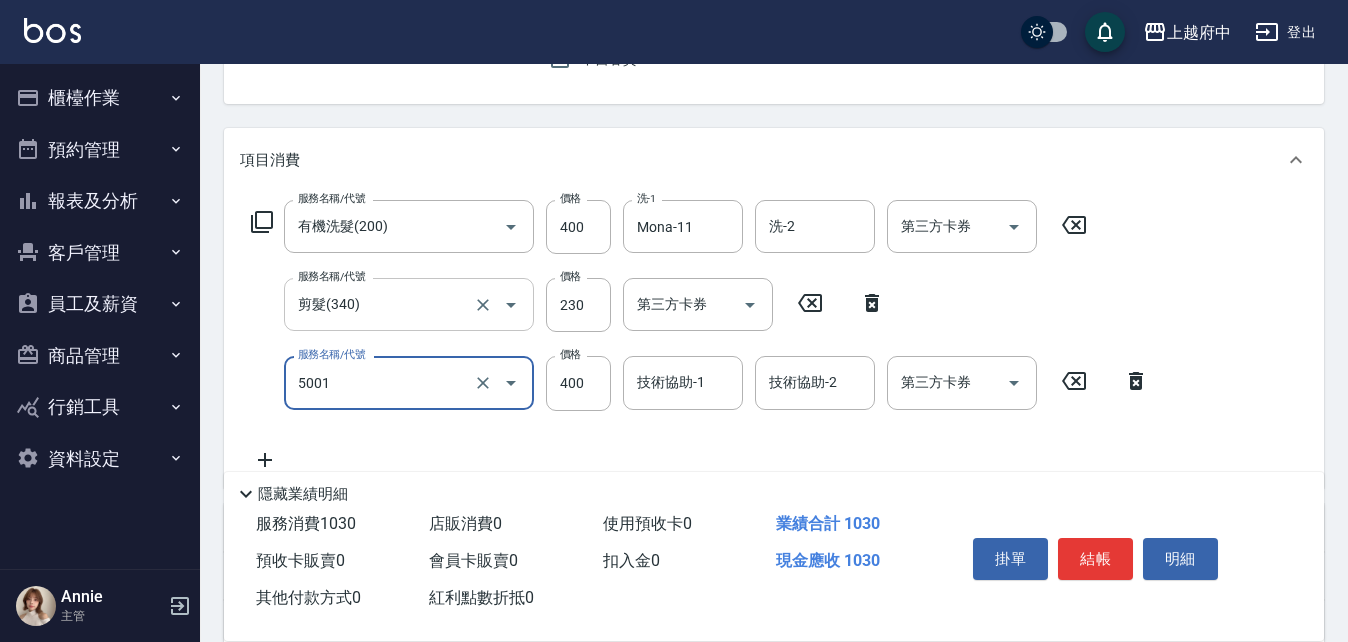 type on "側邊壓貼(5001)" 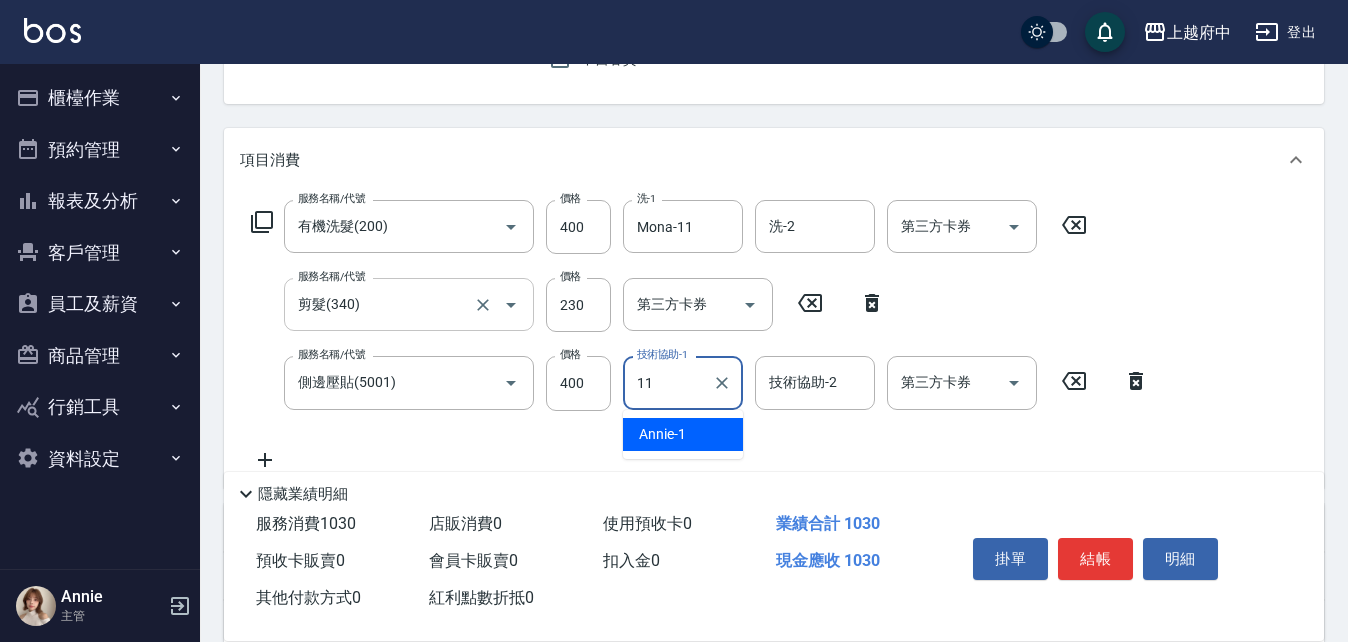 type on "Mona-11" 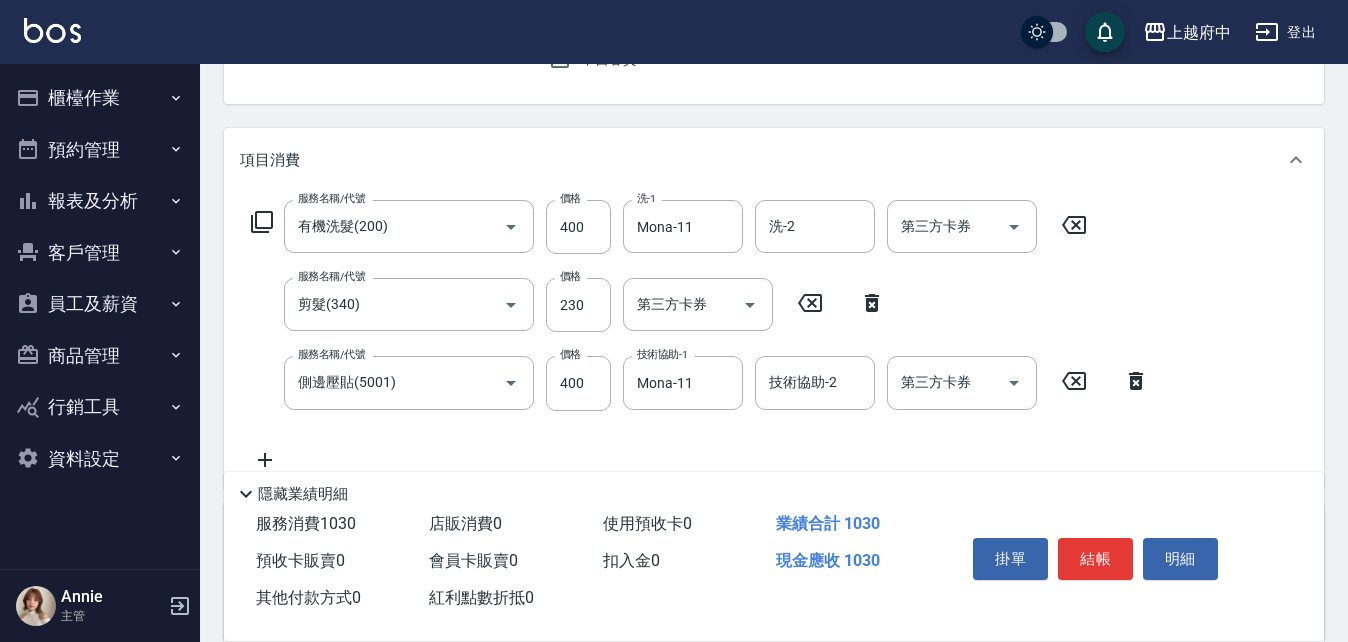 click on "服務名稱/代號 有機洗髮(200) 服務名稱/代號 價格 400 價格 洗-1 [FIRST]-[NUMBER] 洗-1 洗-2 洗-2 第三方卡券 第三方卡券 服務名稱/代號 剪髮(340) 服務名稱/代號 價格 230 價格 第三方卡券 第三方卡券 服務名稱/代號 側邊壓貼(5001) 服務名稱/代號 價格 400 價格 技術協助-1 [FIRST]-[NUMBER] 技術協助-1 技術協助-2 技術協助-2 第三方卡券 第三方卡券" at bounding box center (700, 335) 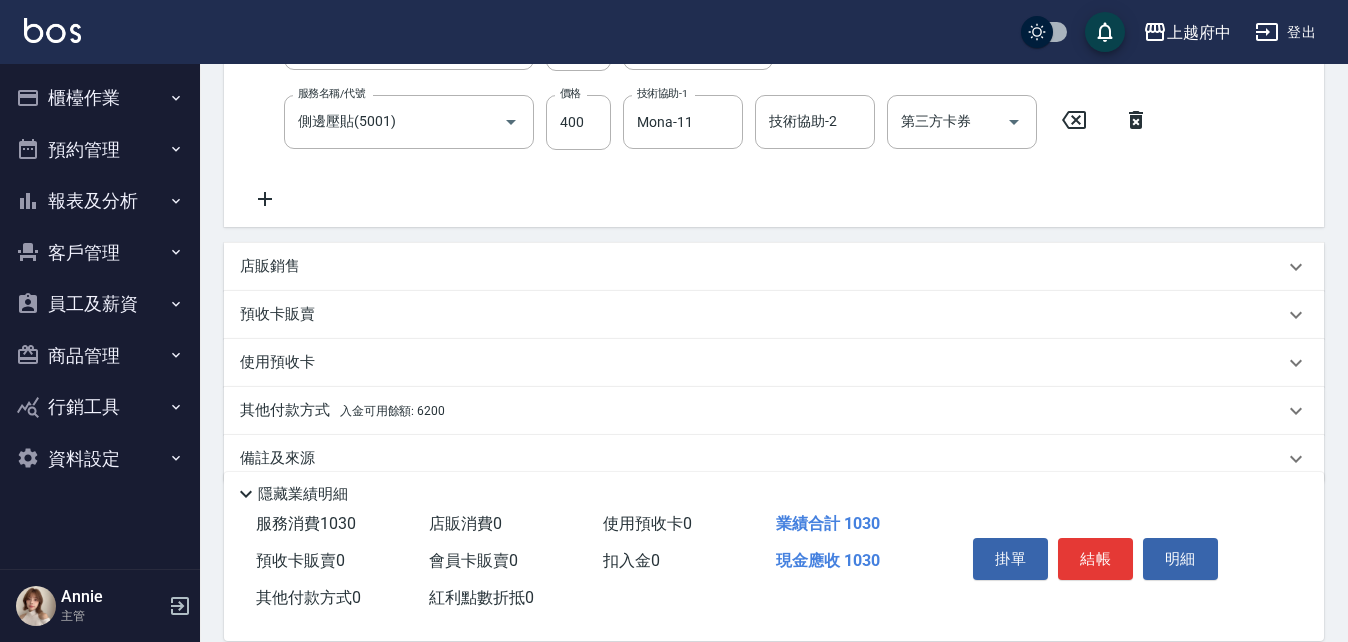 scroll, scrollTop: 494, scrollLeft: 0, axis: vertical 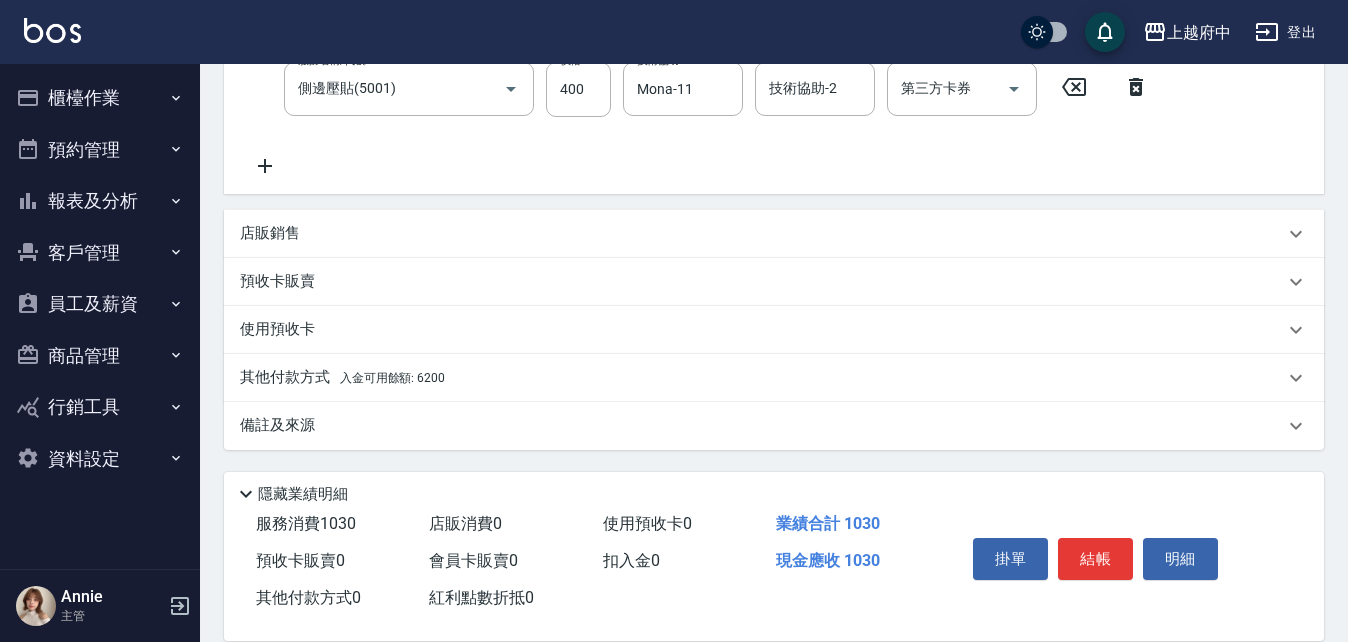 click on "其他付款方式 入金可用餘額: 6200" at bounding box center (342, 378) 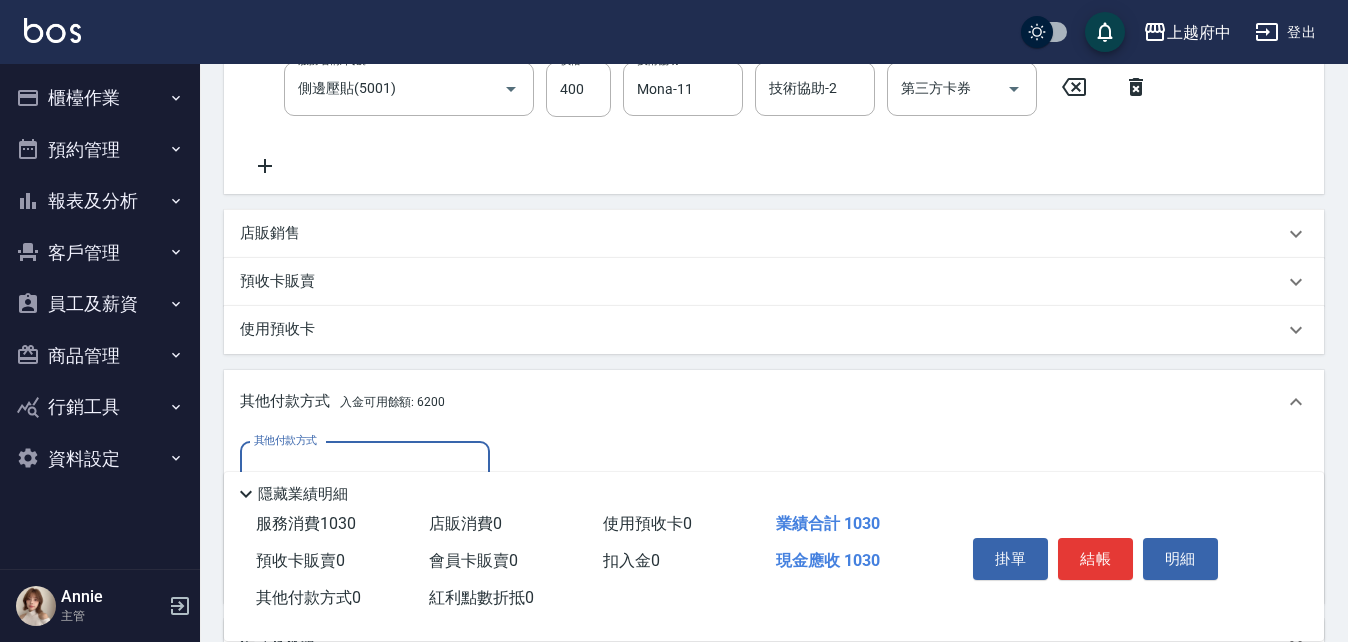 scroll, scrollTop: 0, scrollLeft: 0, axis: both 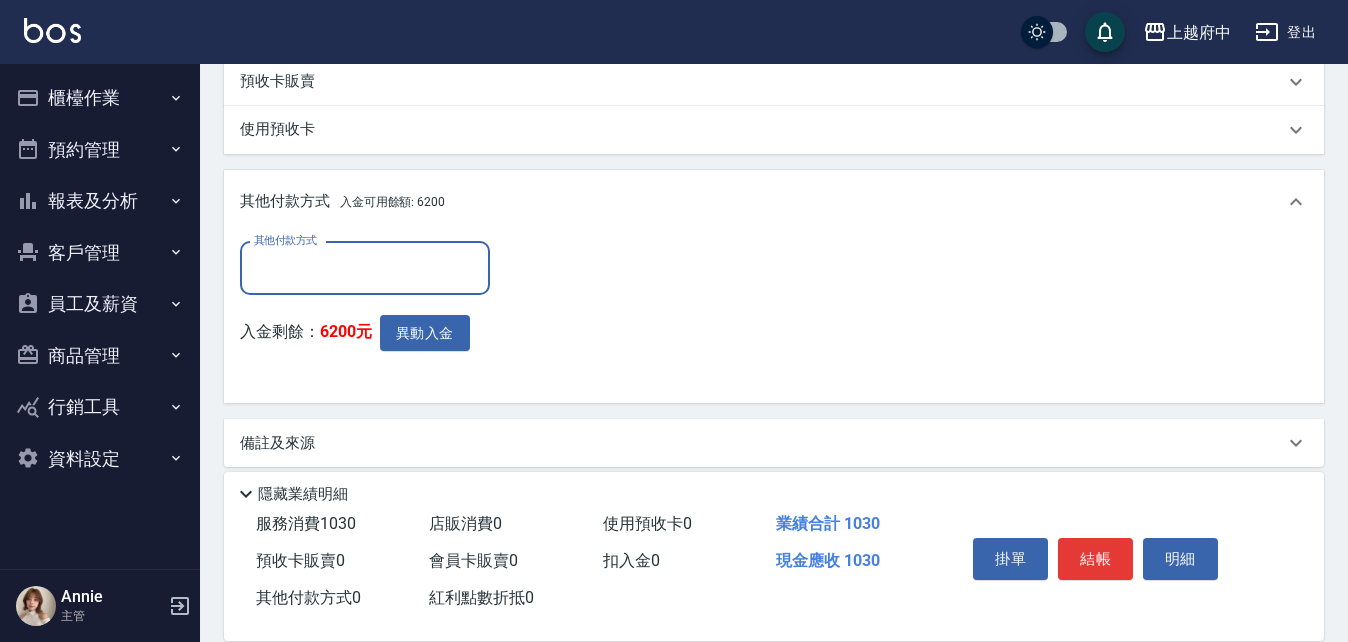 click on "其他付款方式" at bounding box center [365, 268] 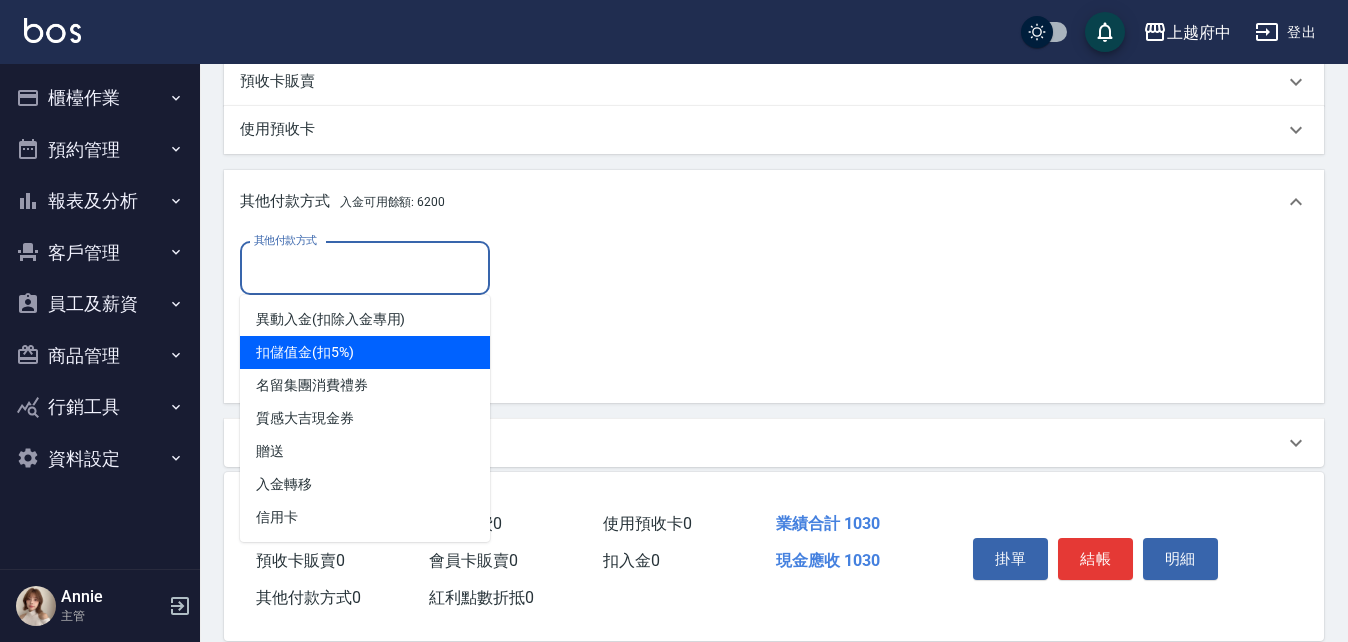 click on "扣儲值金(扣5%)" at bounding box center [365, 352] 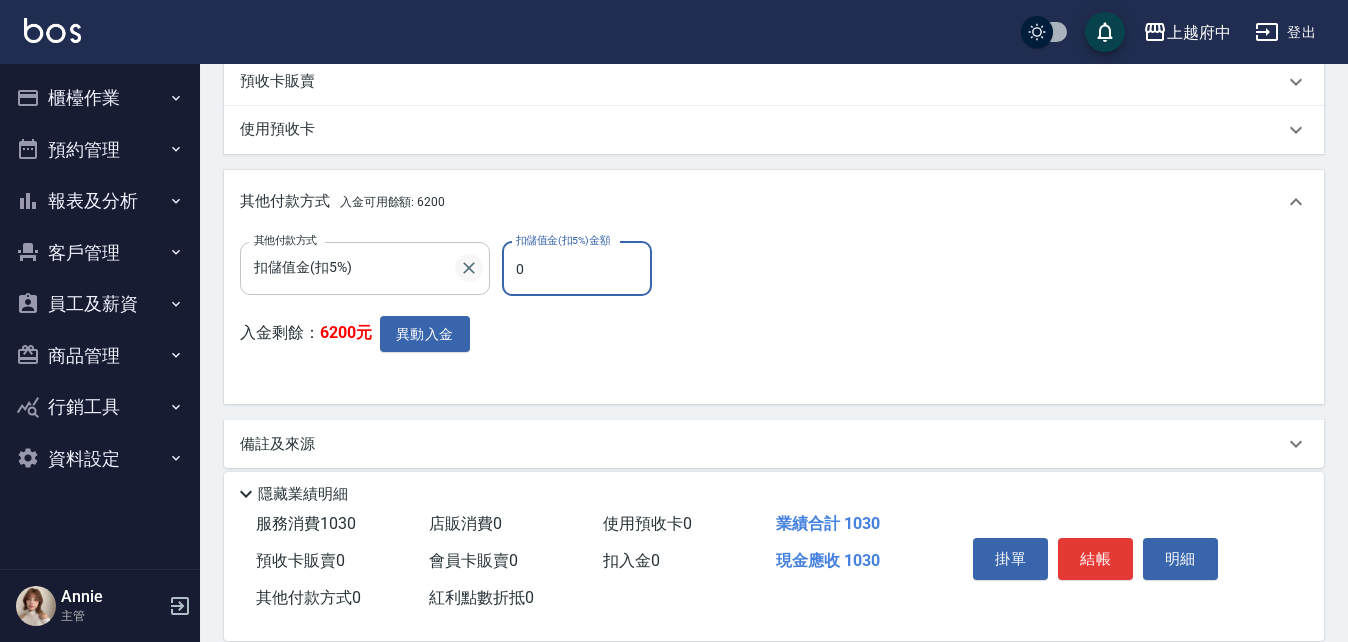 click on "其他付款方式 扣儲值金(扣5%) 其他付款方式 扣儲值金(扣5%)金額 0 扣儲值金(扣5%)金額" at bounding box center [452, 269] 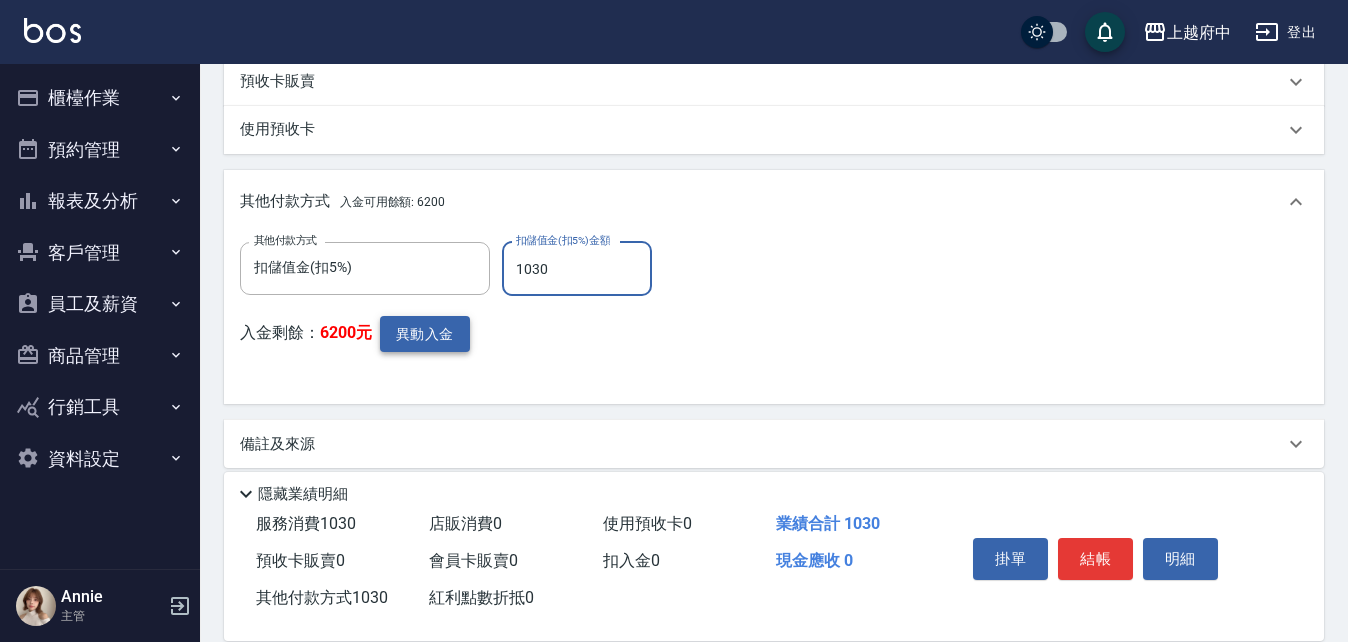 type on "1030" 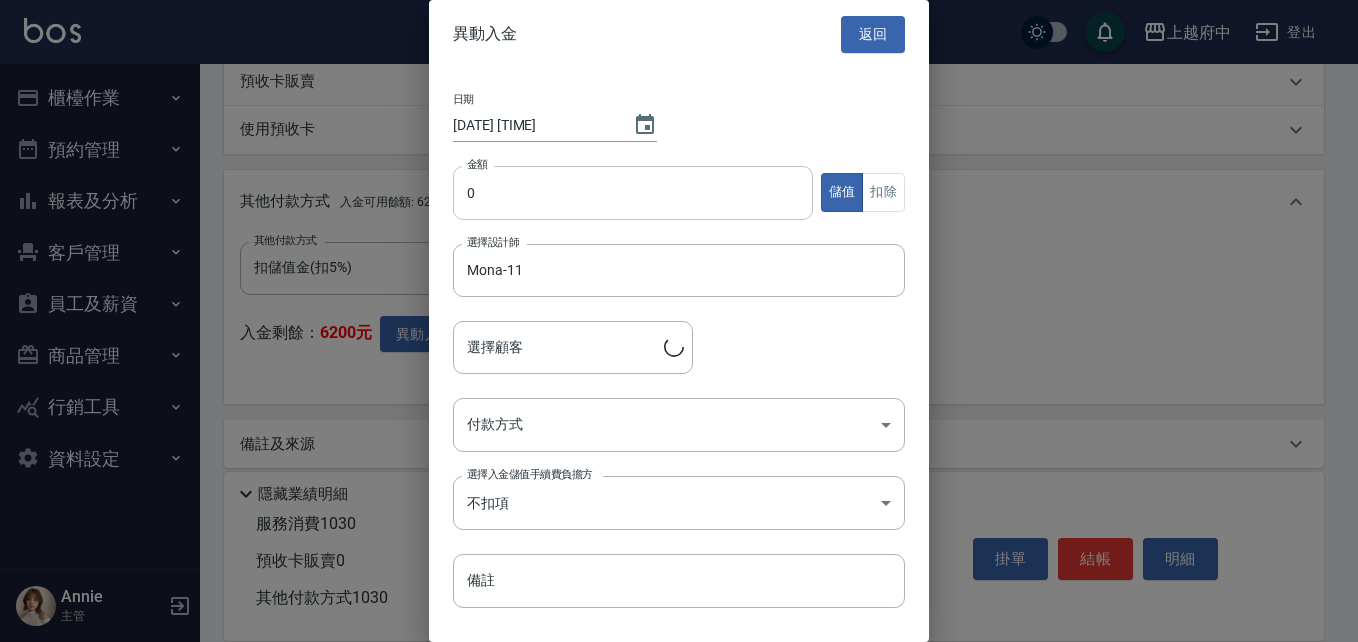 type on "[FIRST] [LAST]/[PHONE]/T86390" 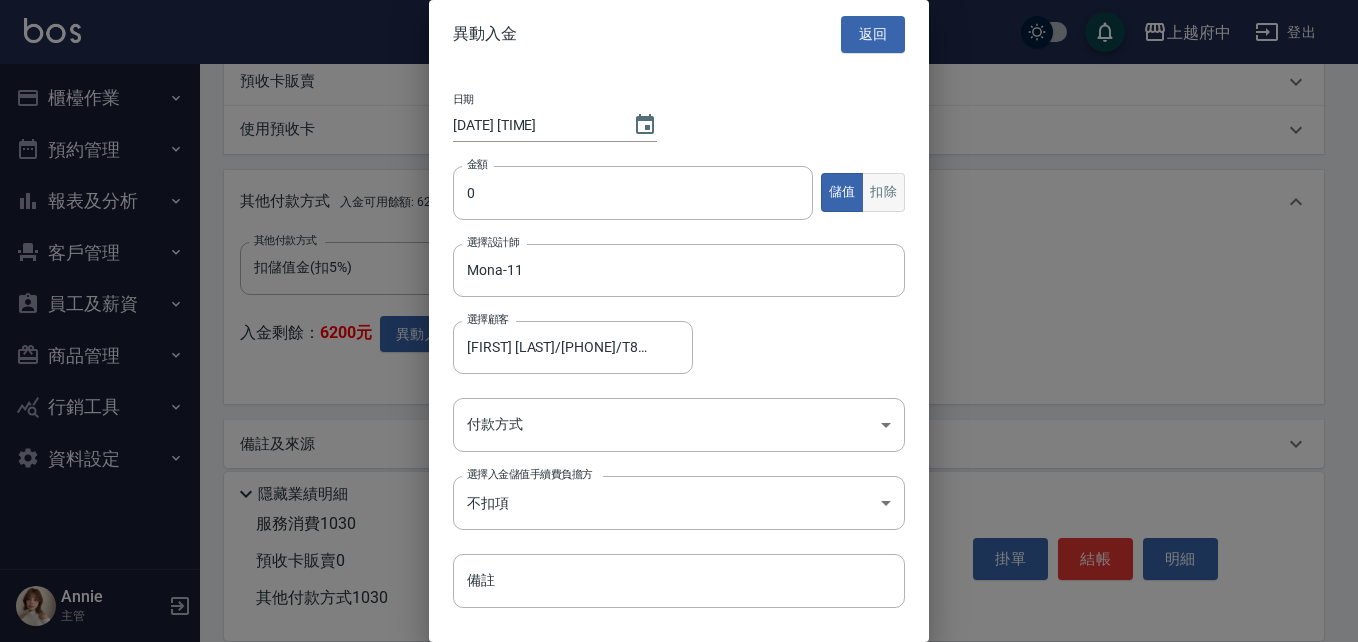 click on "扣除" at bounding box center (883, 192) 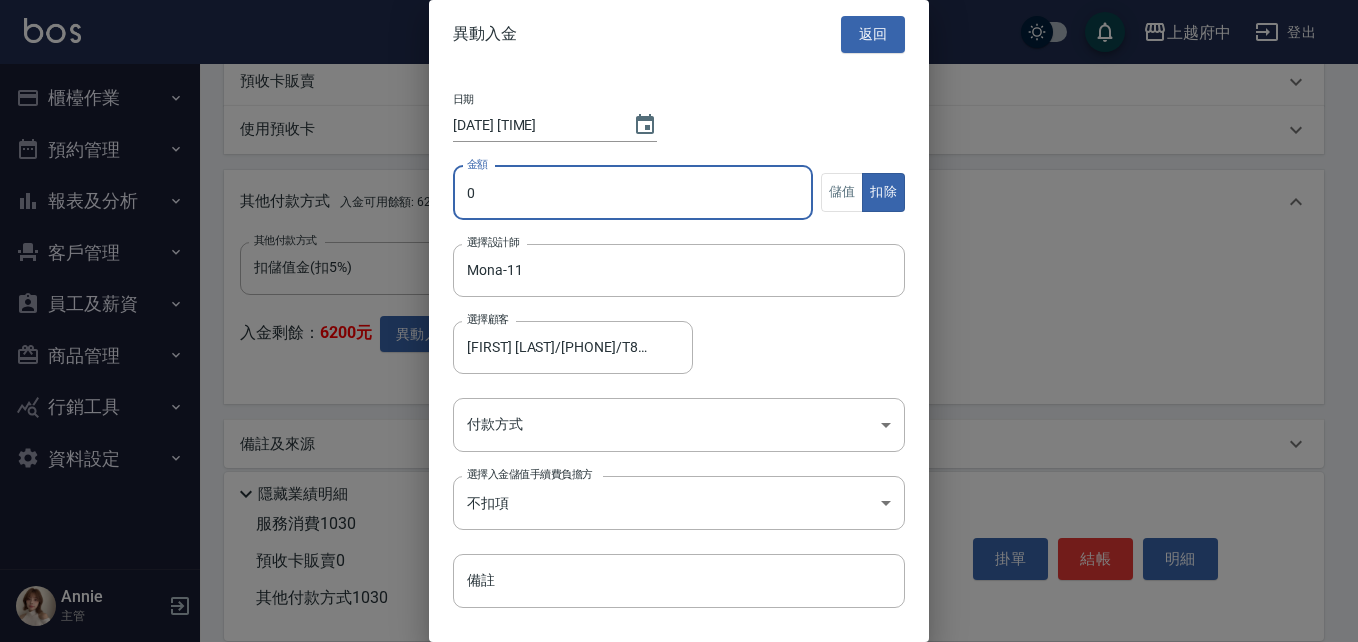 click on "0" at bounding box center (633, 193) 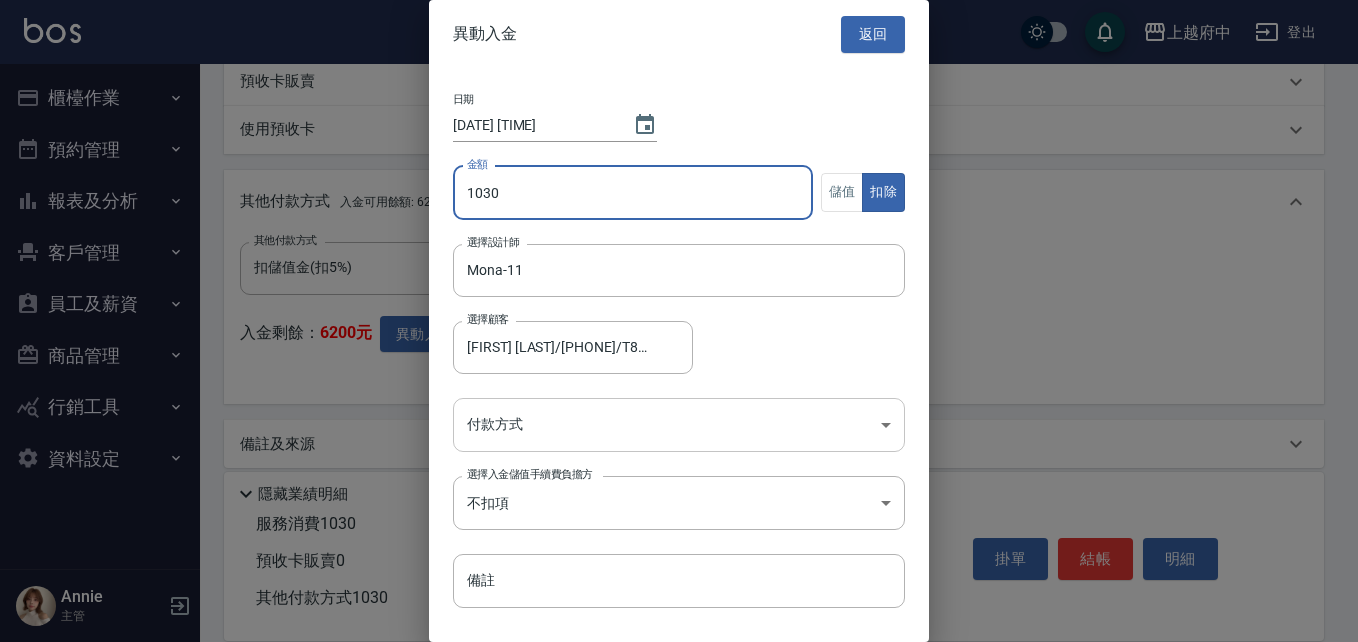 type on "1030" 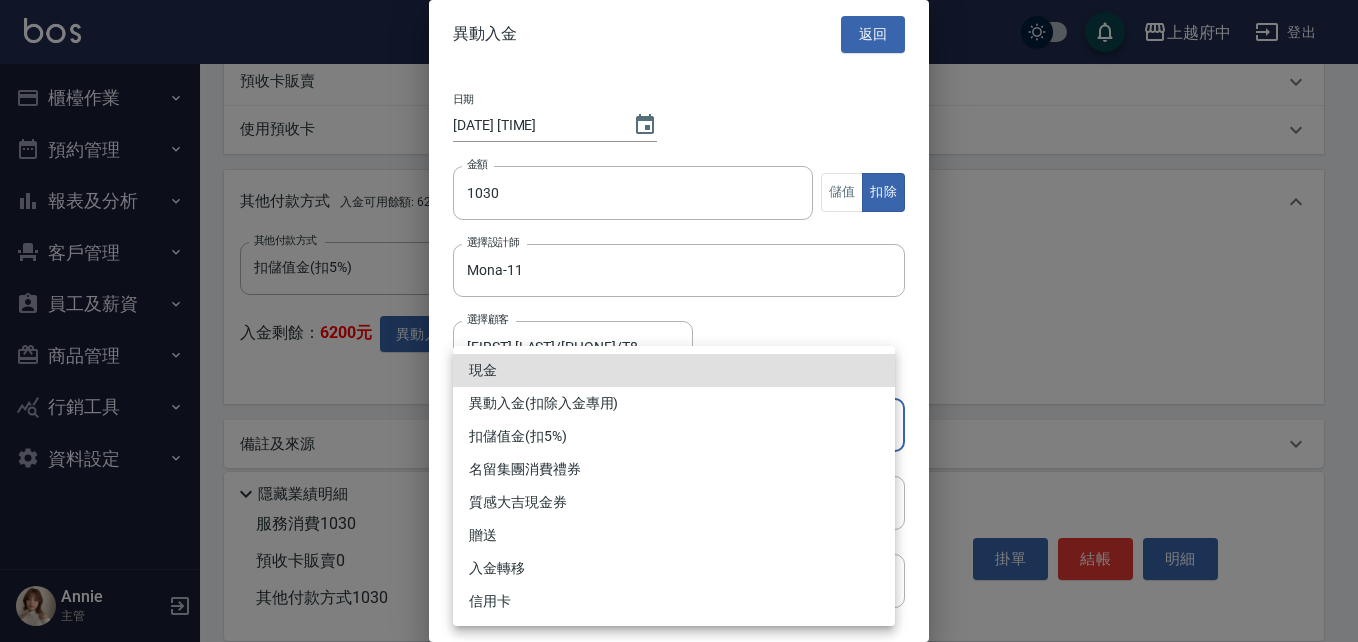 click on "上越府中 登出 櫃檯作業 打帳單 帳單列表 掛單列表 營業儀表板 現金收支登錄 材料自購登錄 每日結帳 排班表 現場電腦打卡 預約管理 預約管理 單日預約紀錄 單週預約紀錄 報表及分析 報表目錄 消費分析儀表板 店家區間累計表 店家日報表 店家排行榜 互助日報表 互助月報表 互助排行榜 互助點數明細 互助業績報表 全店業績分析表 每日業績分析表 營業統計分析表 營業項目月分析表 設計師業績表 設計師日報表 設計師業績分析表 設計師業績月報表 設計師抽成報表 設計師排行榜 商品銷售排行榜 商品消耗明細 商品進銷貨報表 商品庫存表 商品庫存盤點表 會員卡銷售報表 服務扣項明細表 單一服務項目查詢 店販抽成明細 店販分類抽成明細 顧客入金餘額表 顧客卡券餘額表 每日非現金明細 每日收支明細 收支分類明細表 收支匯款表 非現金明細對帳單 費用分析表 Annie" at bounding box center (679, -17) 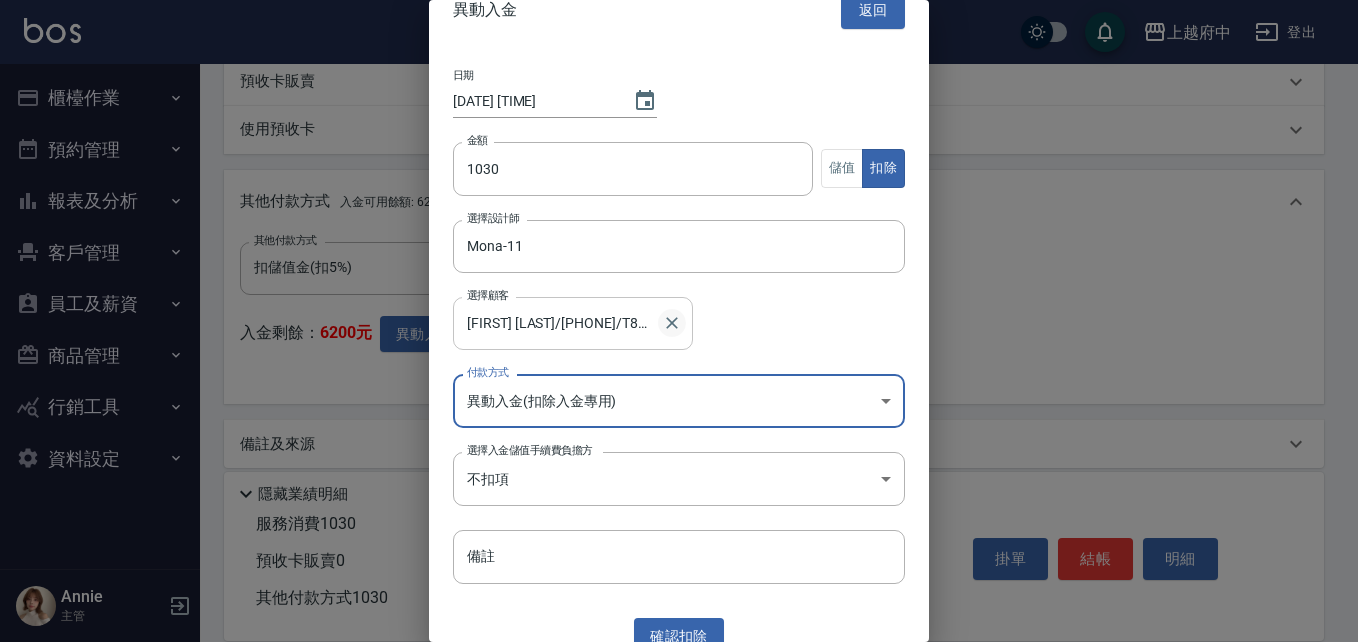 scroll, scrollTop: 47, scrollLeft: 0, axis: vertical 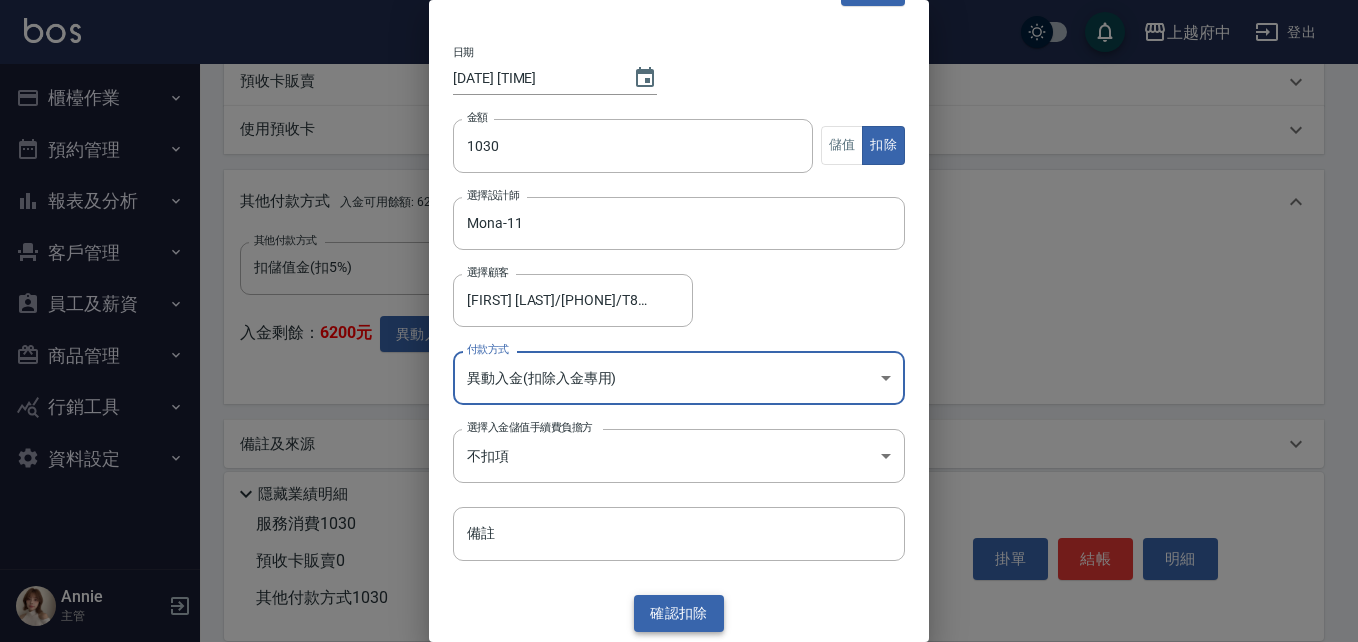 click on "確認 扣除" at bounding box center (679, 613) 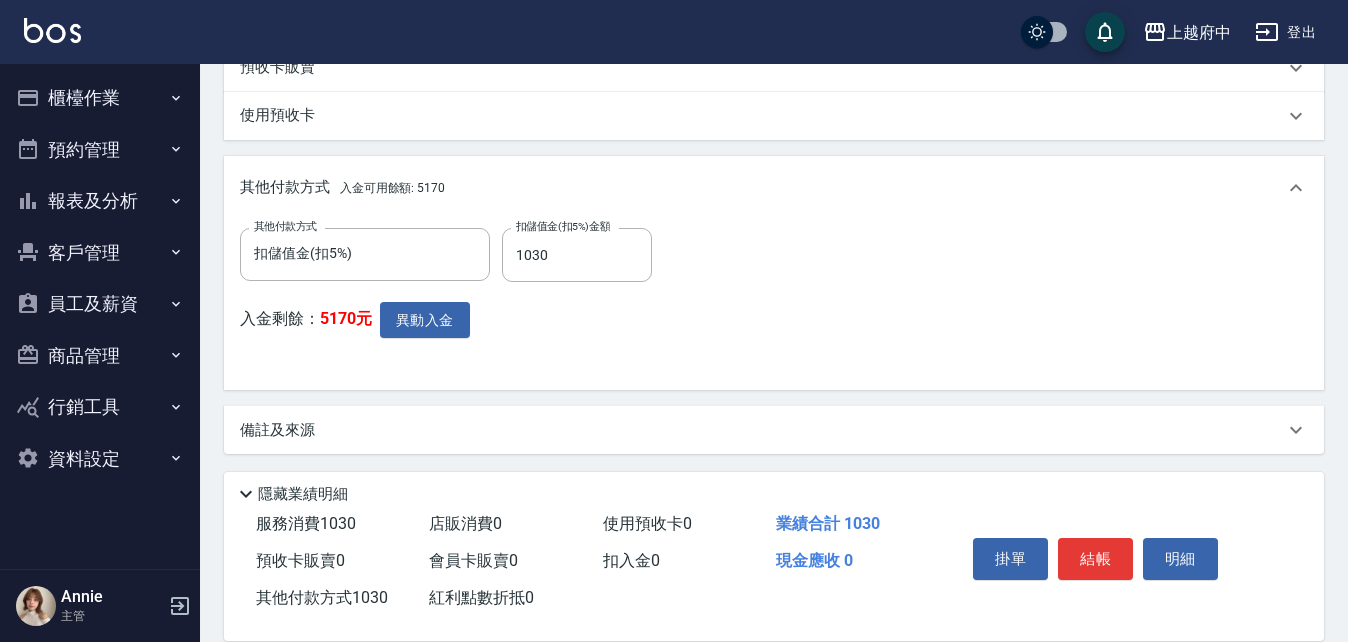 scroll, scrollTop: 712, scrollLeft: 0, axis: vertical 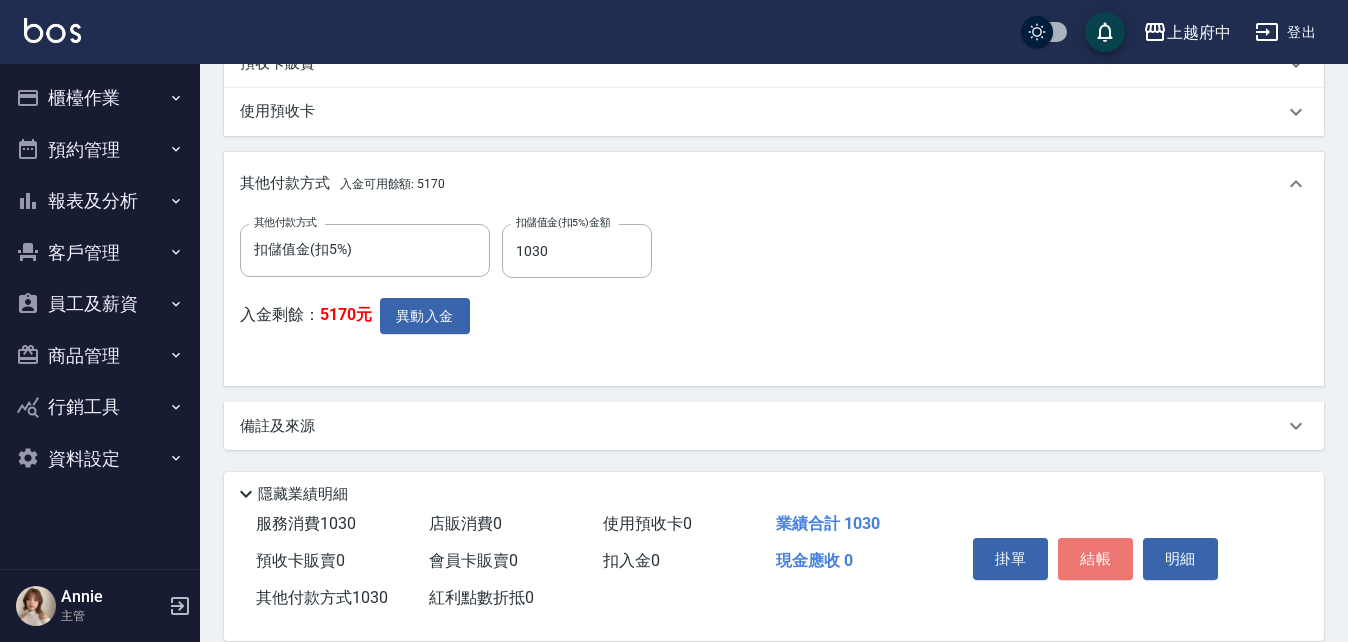 click on "結帳" at bounding box center (1095, 559) 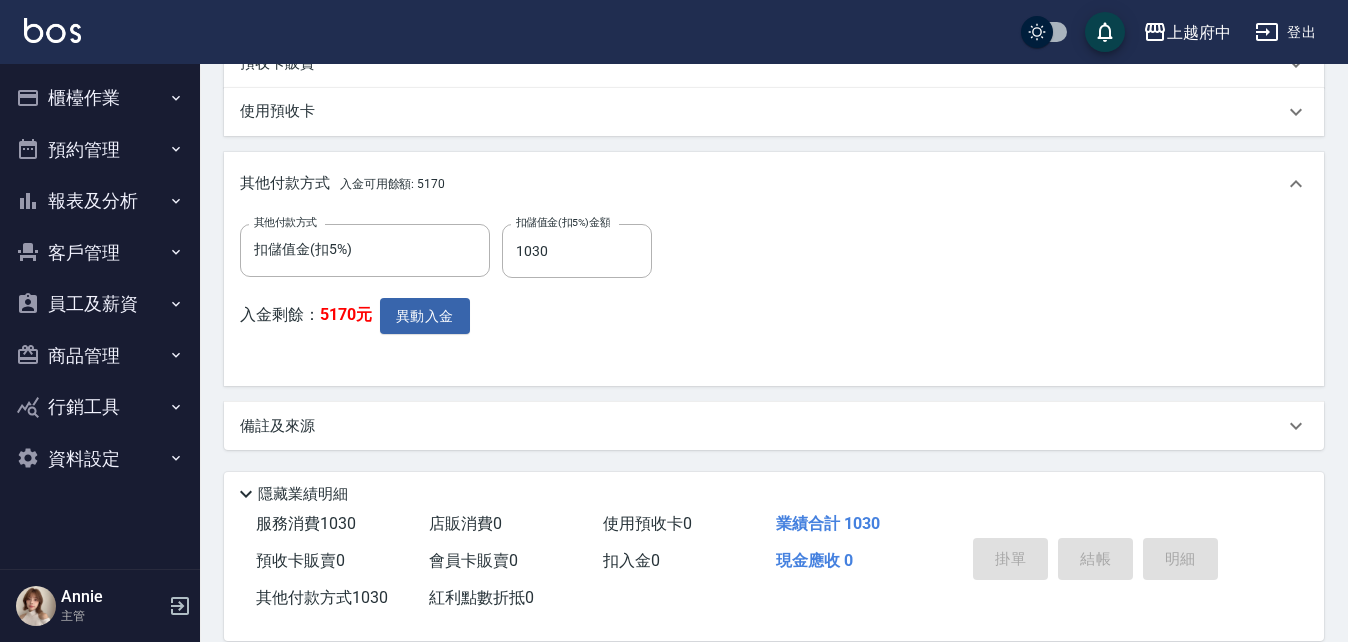 type on "[DATE] [TIME]" 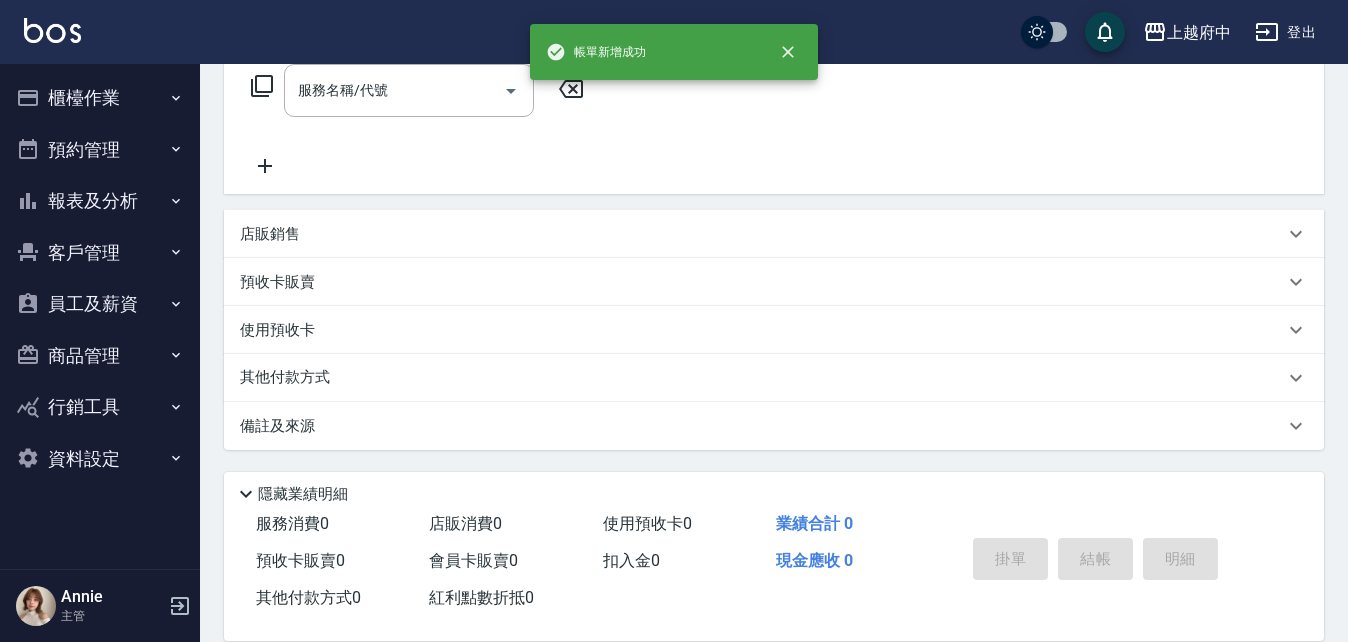 scroll, scrollTop: 0, scrollLeft: 0, axis: both 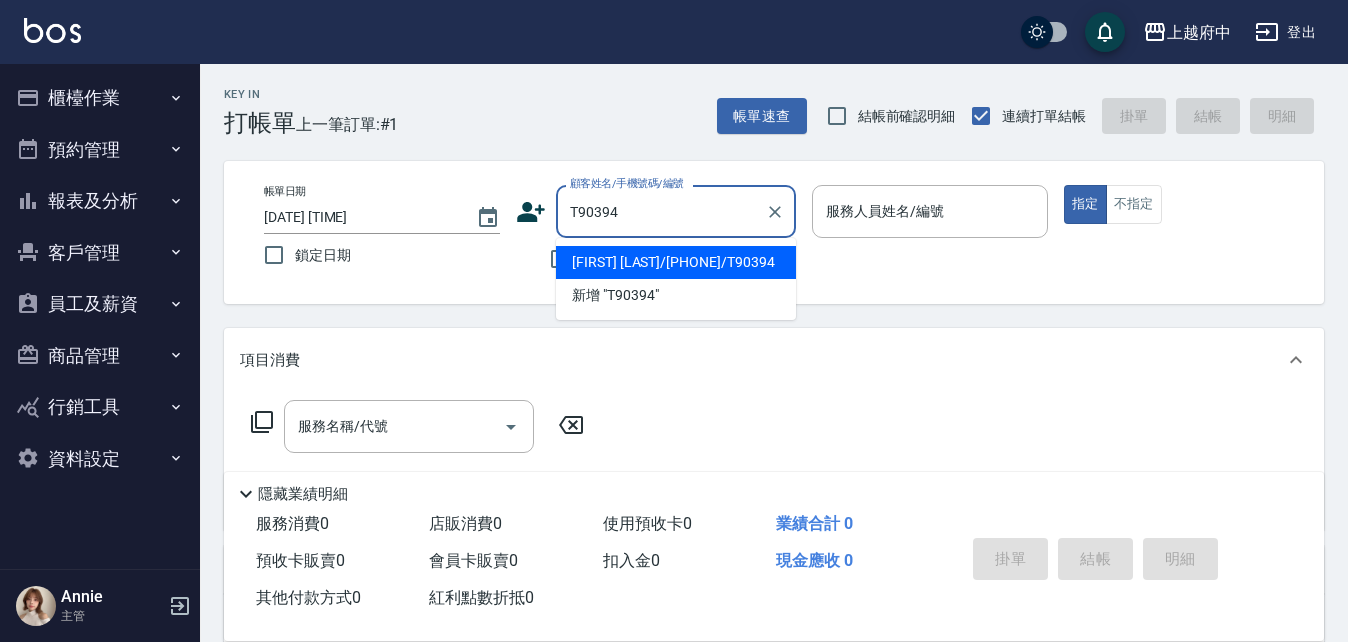 click on "[FIRST] [LAST]/[PHONE]/T90394" at bounding box center (676, 262) 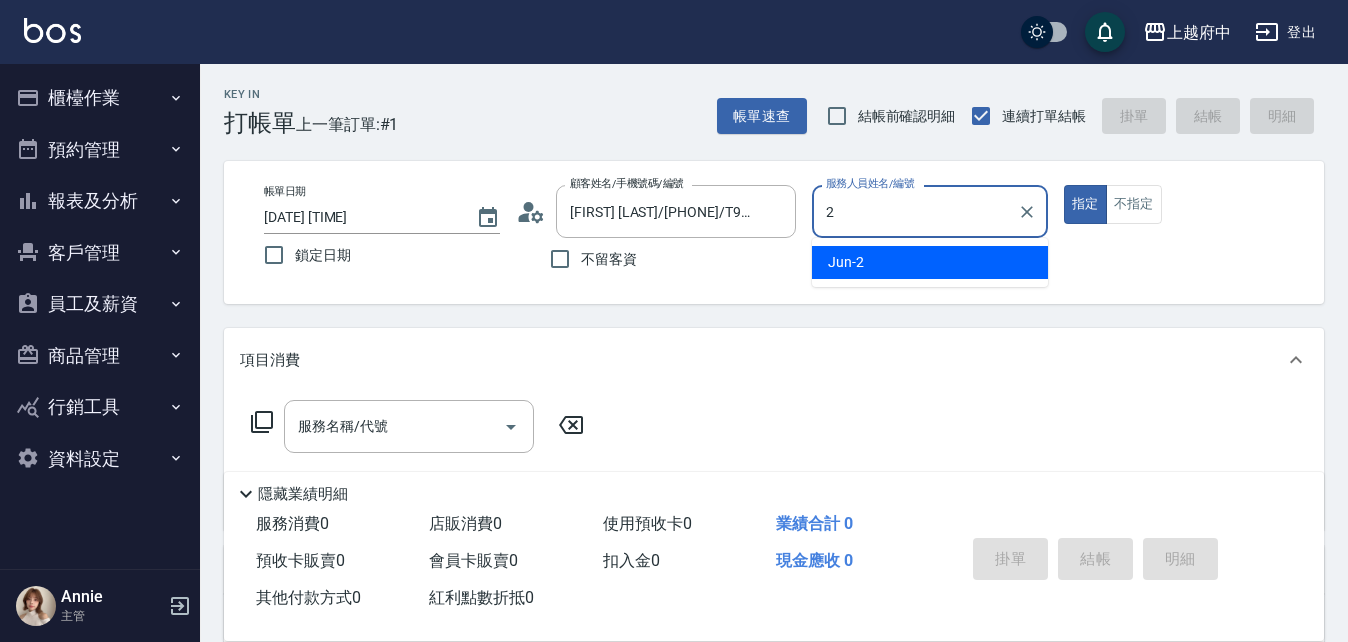 type on "Jun-2" 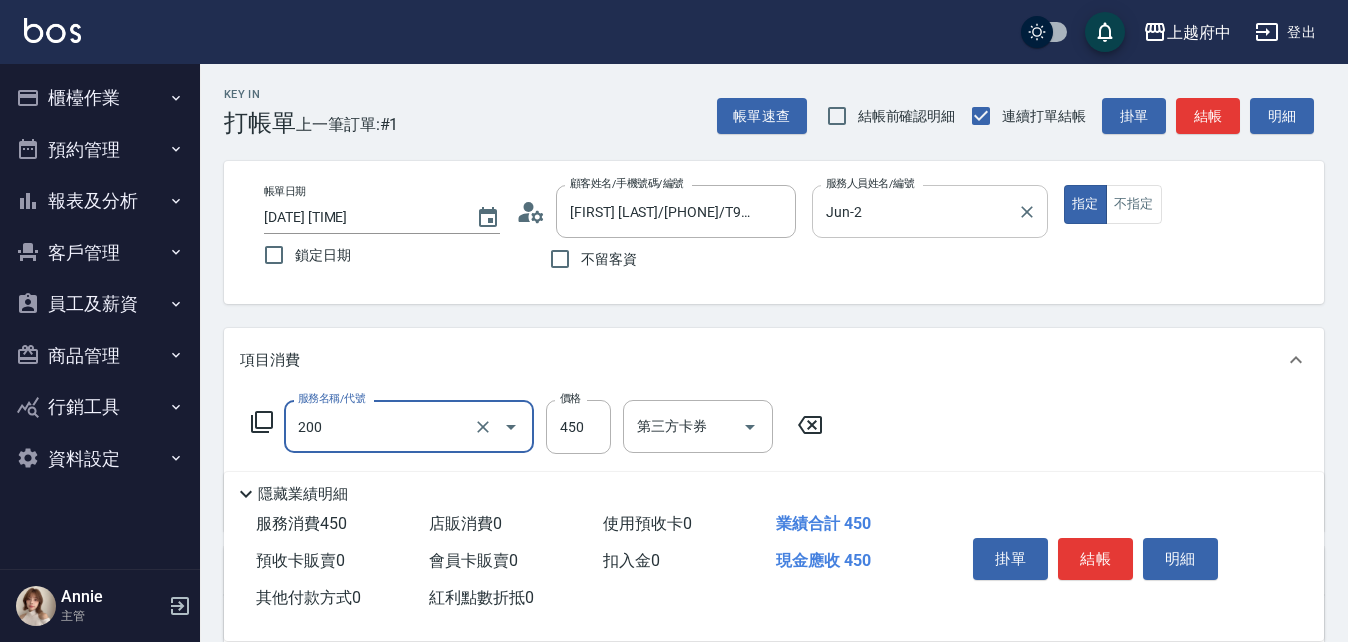 type on "有機洗髮(200)" 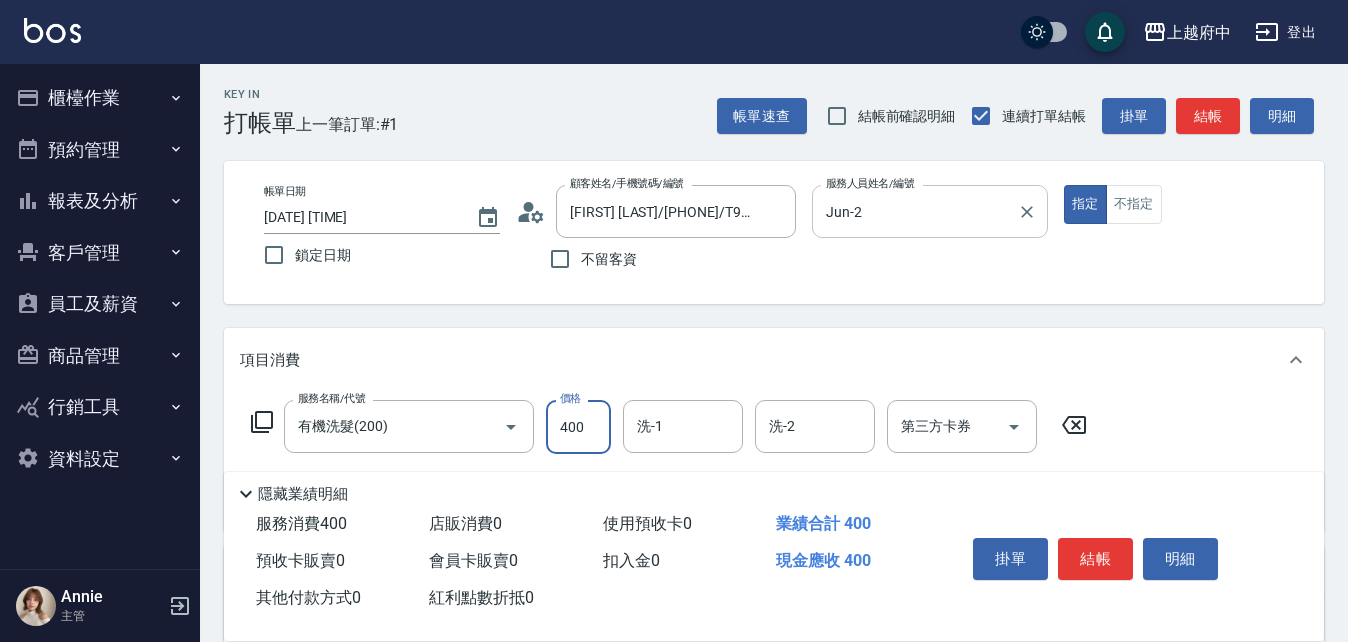 type on "400" 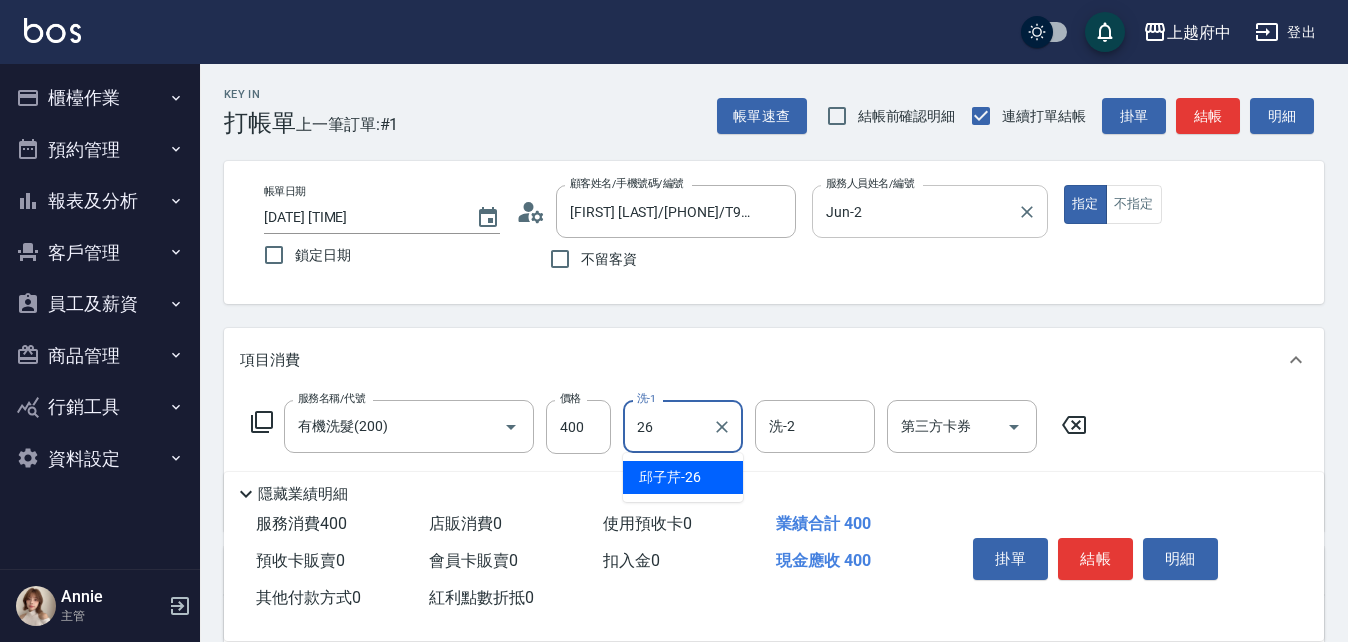 type on "邱子芹-26" 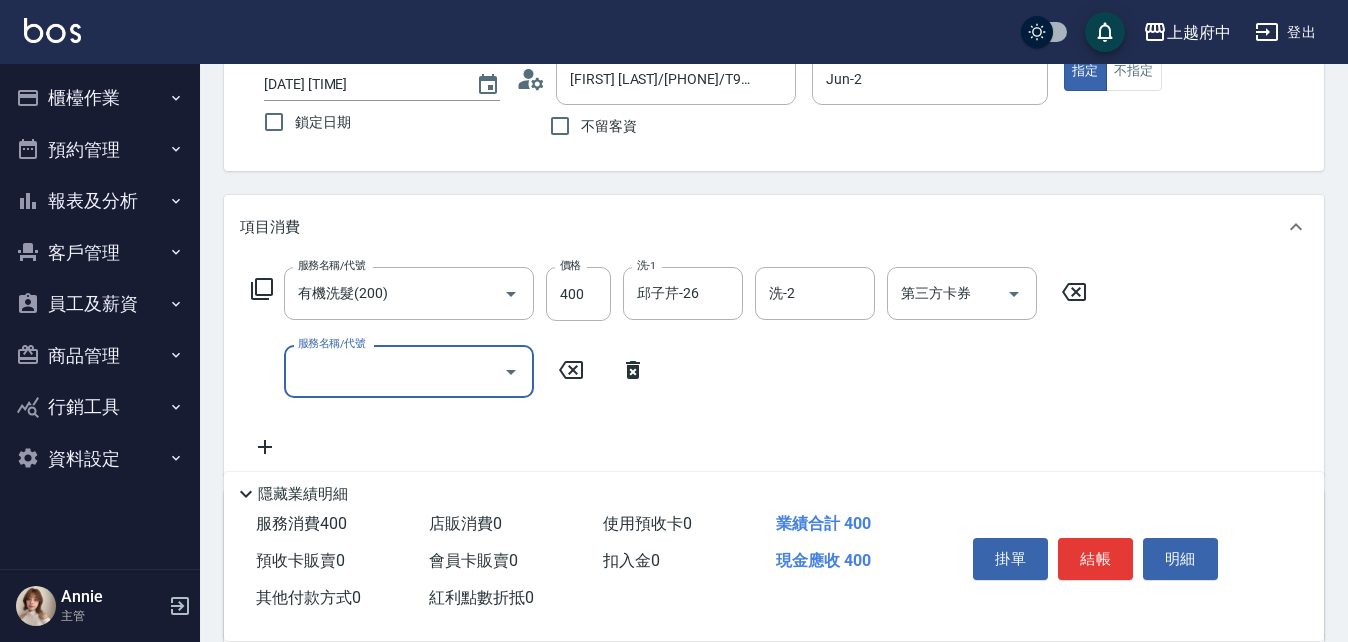 scroll, scrollTop: 200, scrollLeft: 0, axis: vertical 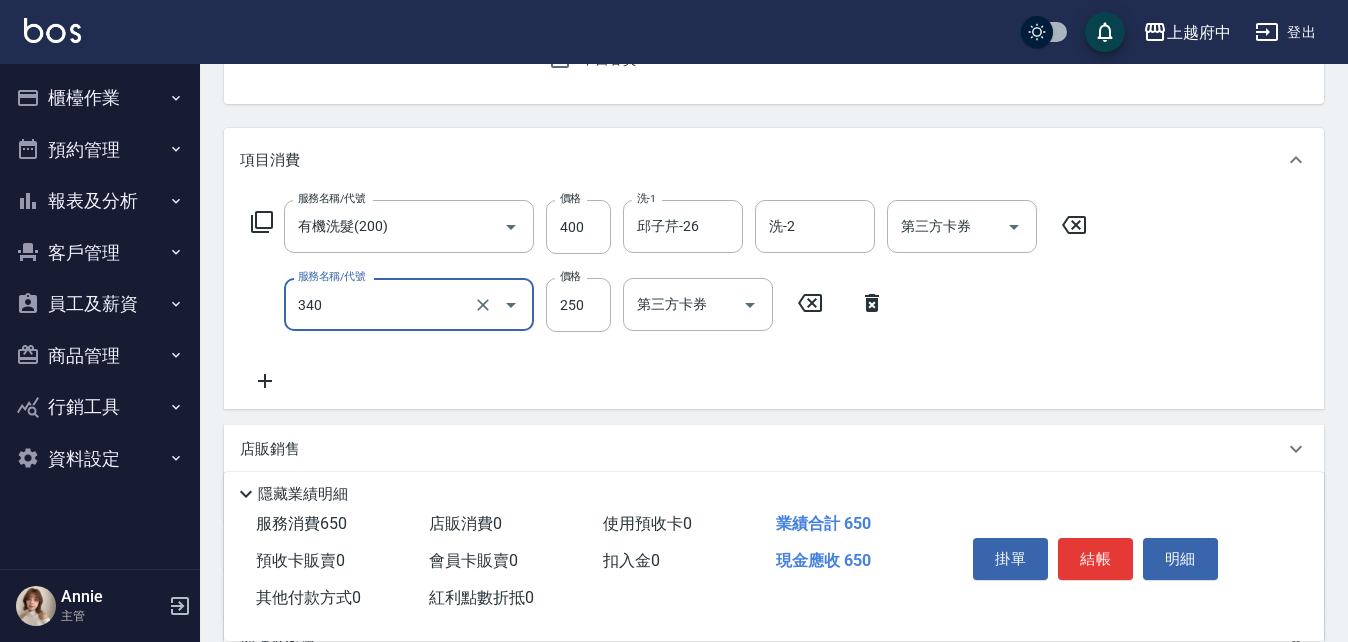 type on "剪髮(340)" 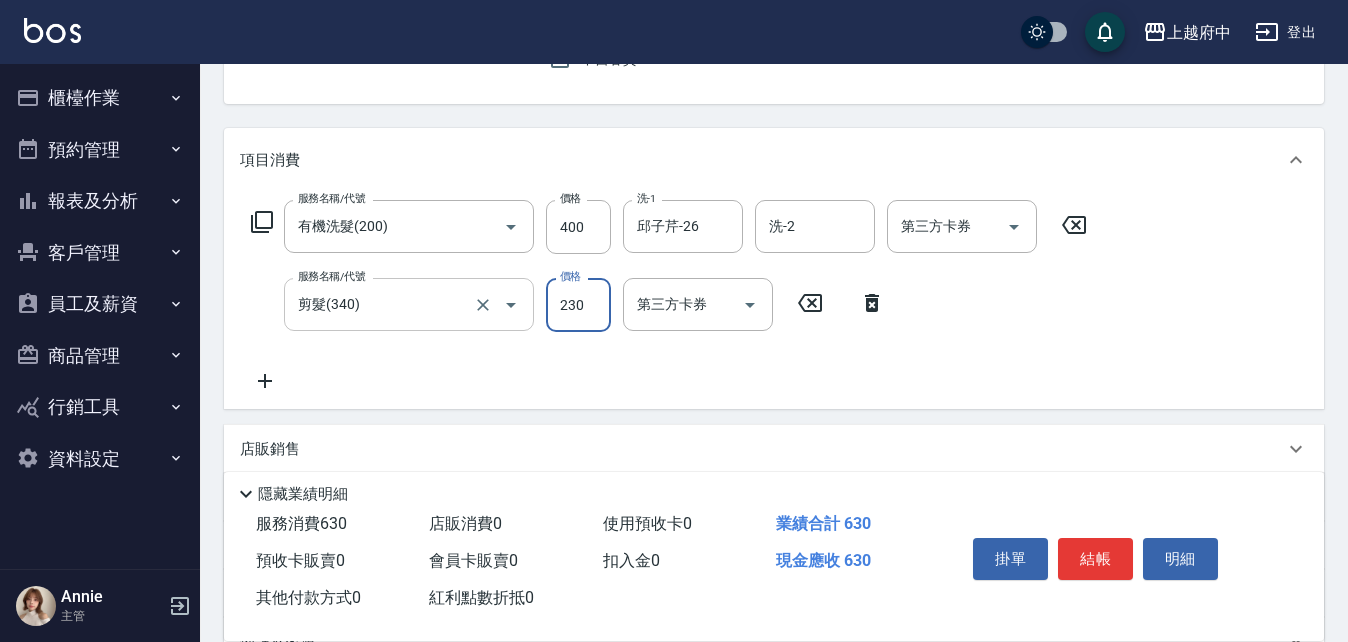 type on "230" 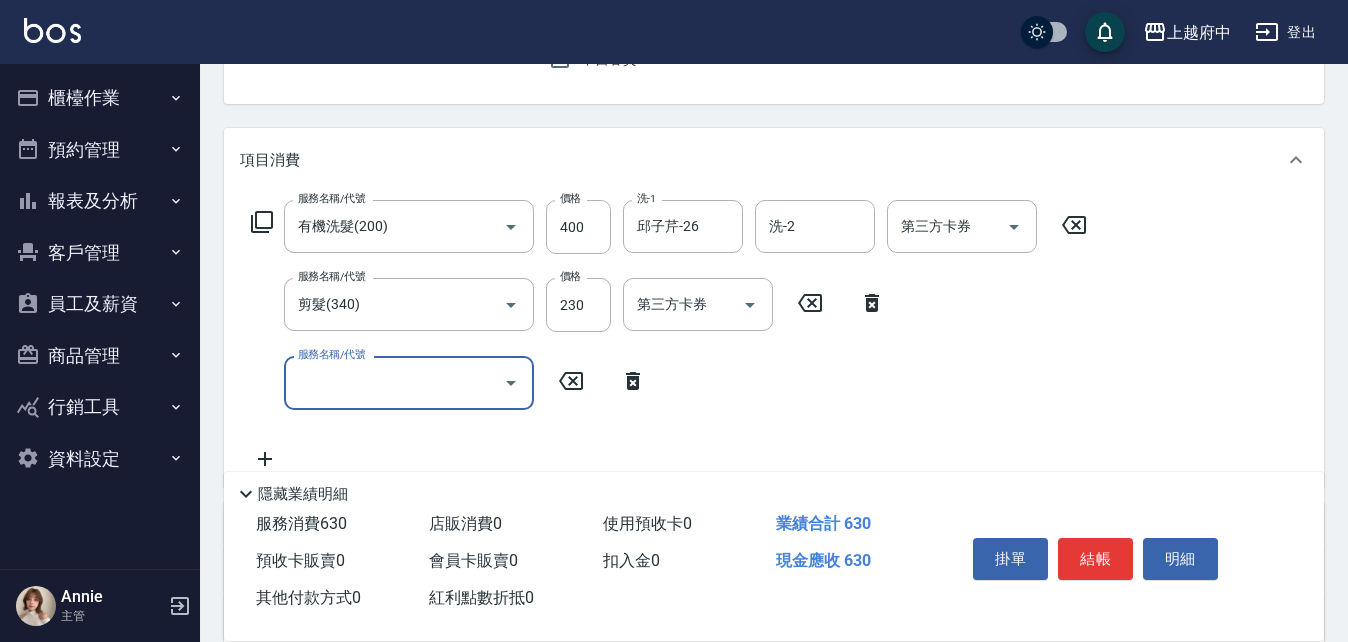 click 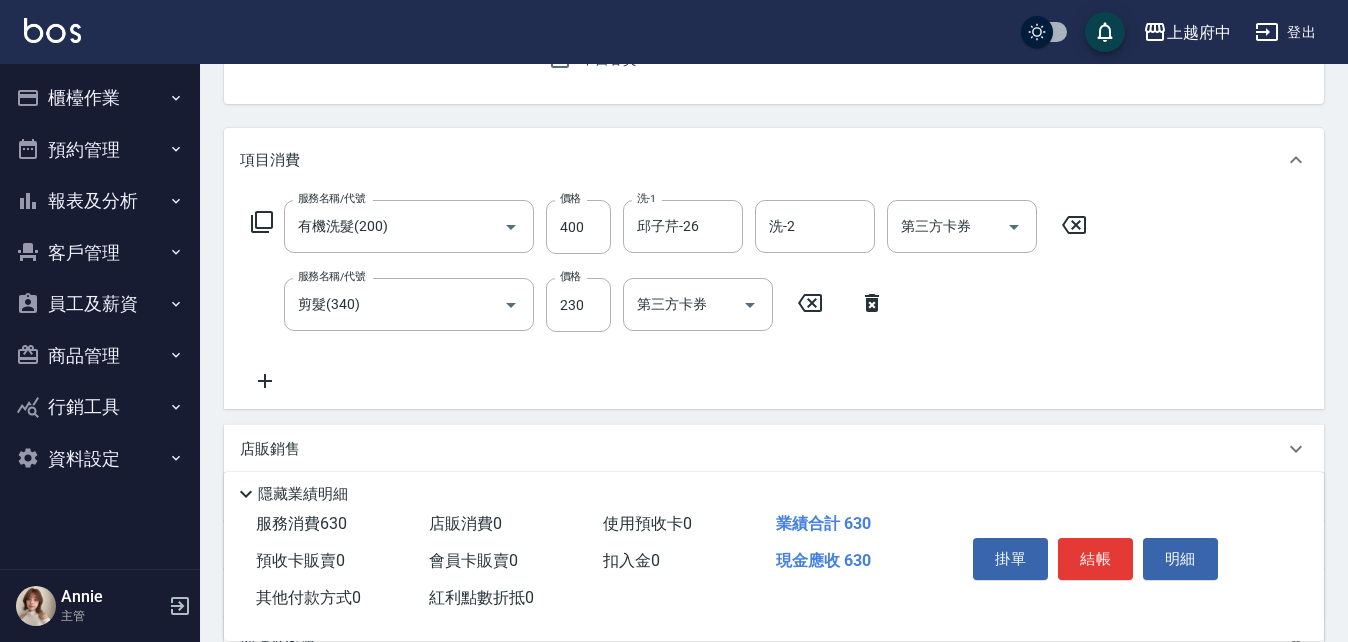 click on "服務名稱/代號 有機洗髮(200) 服務名稱/代號 價格 400 價格 洗-1 [FIRST]-[NUMBER] 洗-1 洗-2 洗-2 第三方卡券 第三方卡券 服務名稱/代號 剪髮(340) 服務名稱/代號 價格 230 價格 第三方卡券 第三方卡券" at bounding box center [669, 296] 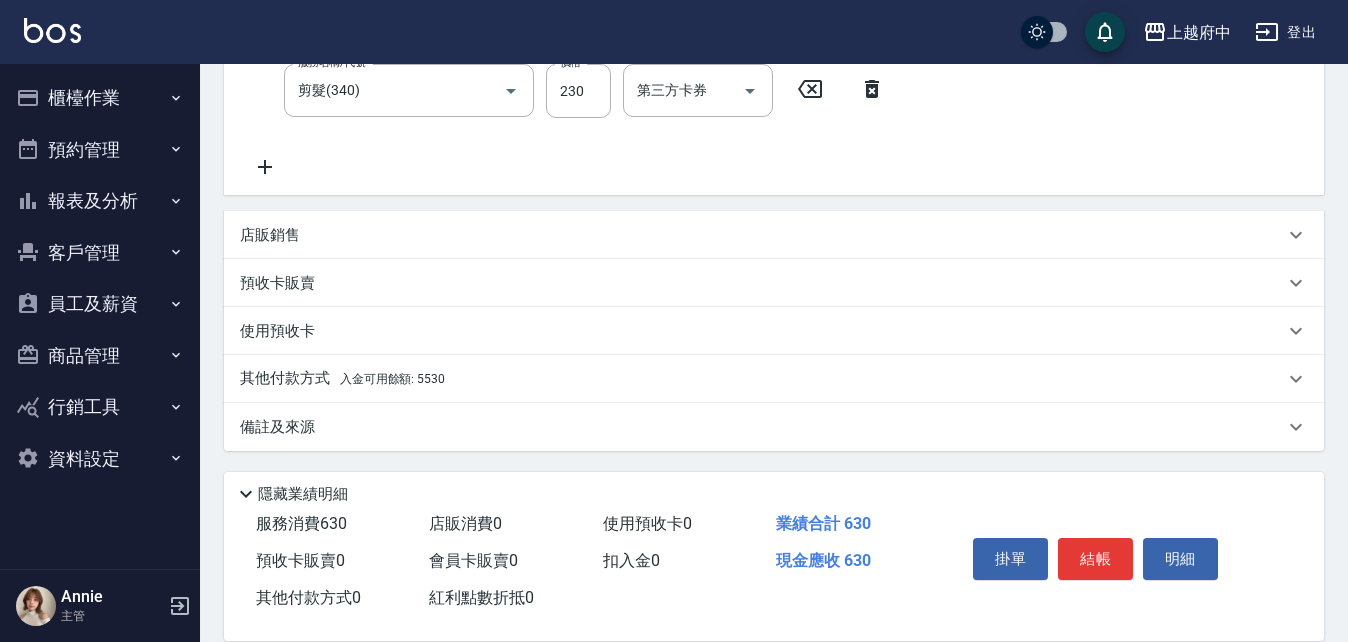 scroll, scrollTop: 415, scrollLeft: 0, axis: vertical 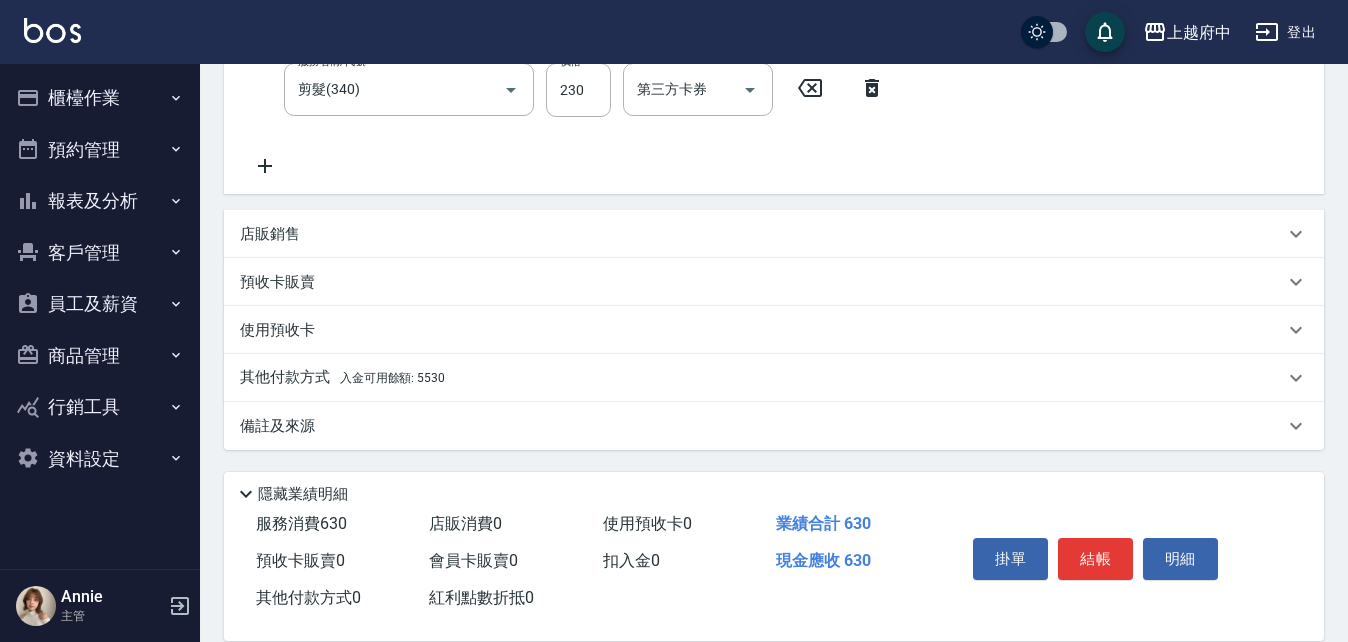 click on "其他付款方式 入金可用餘額: 5530" at bounding box center (342, 378) 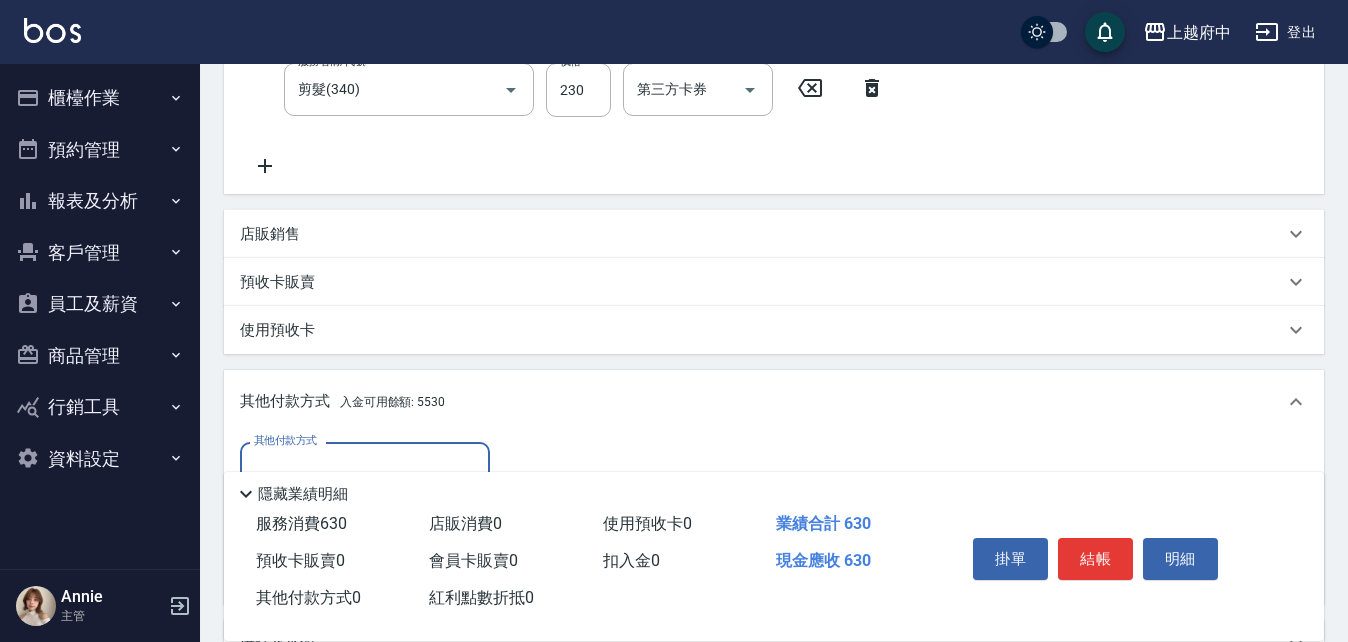 scroll, scrollTop: 0, scrollLeft: 0, axis: both 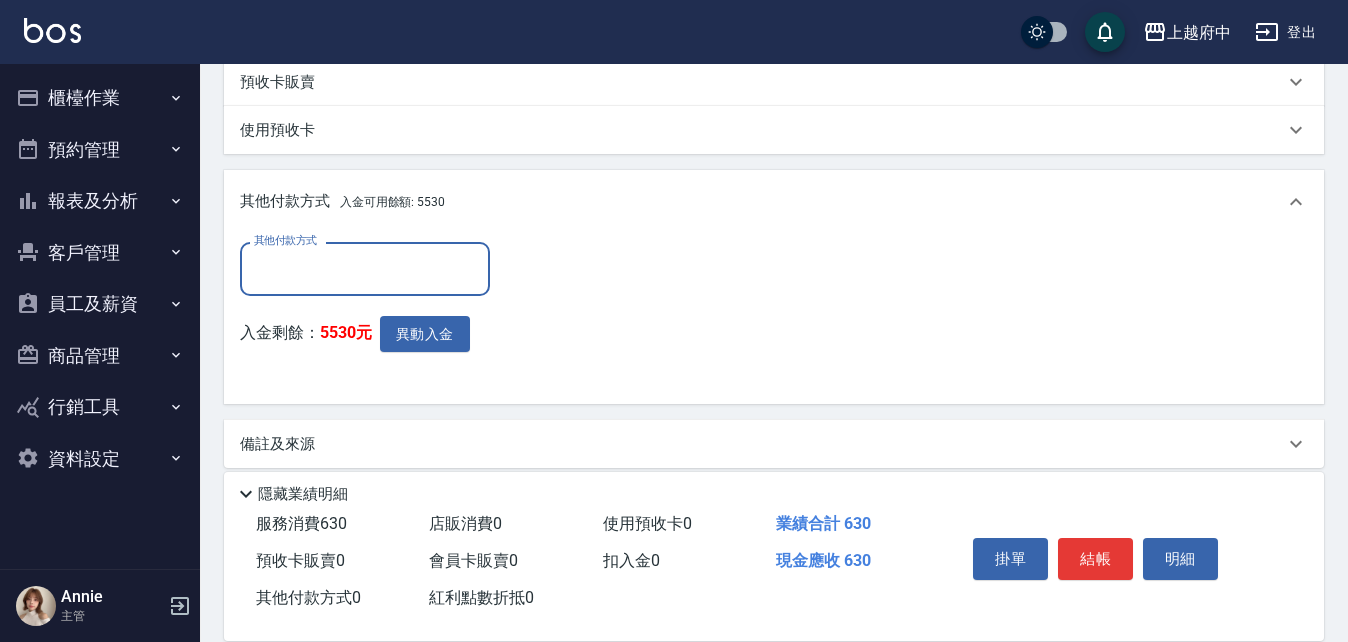 click on "其他付款方式" at bounding box center (365, 268) 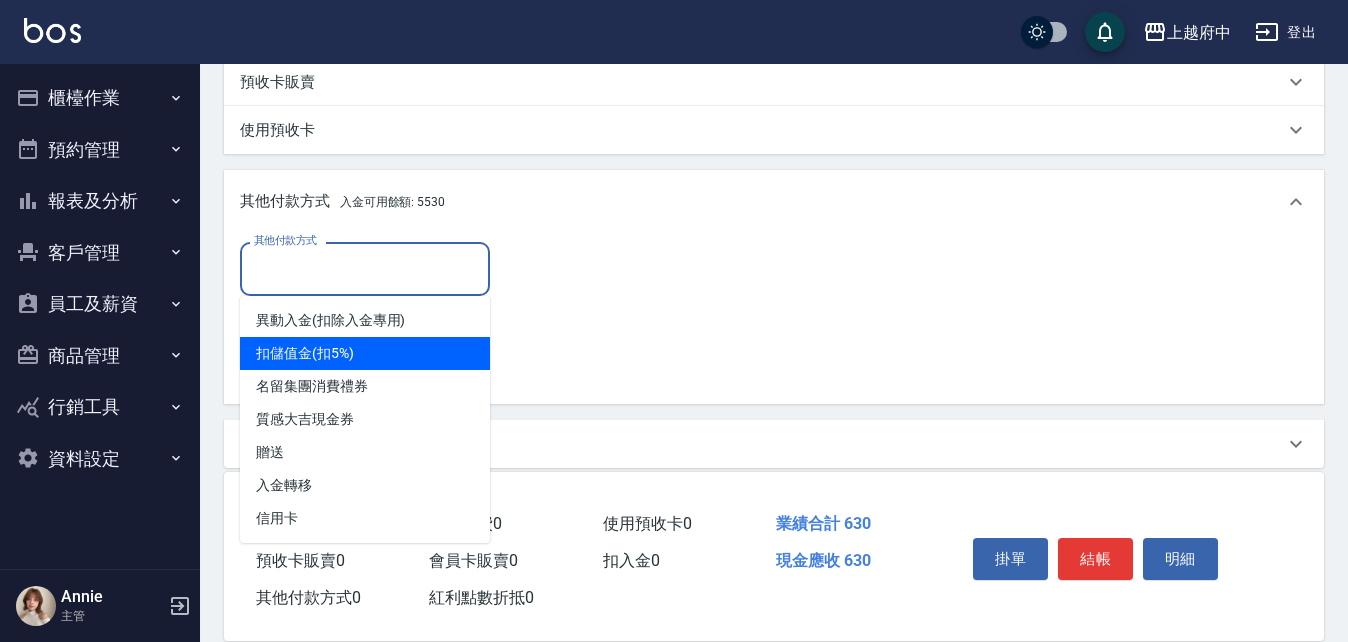 click on "扣儲值金(扣5%)" at bounding box center [365, 353] 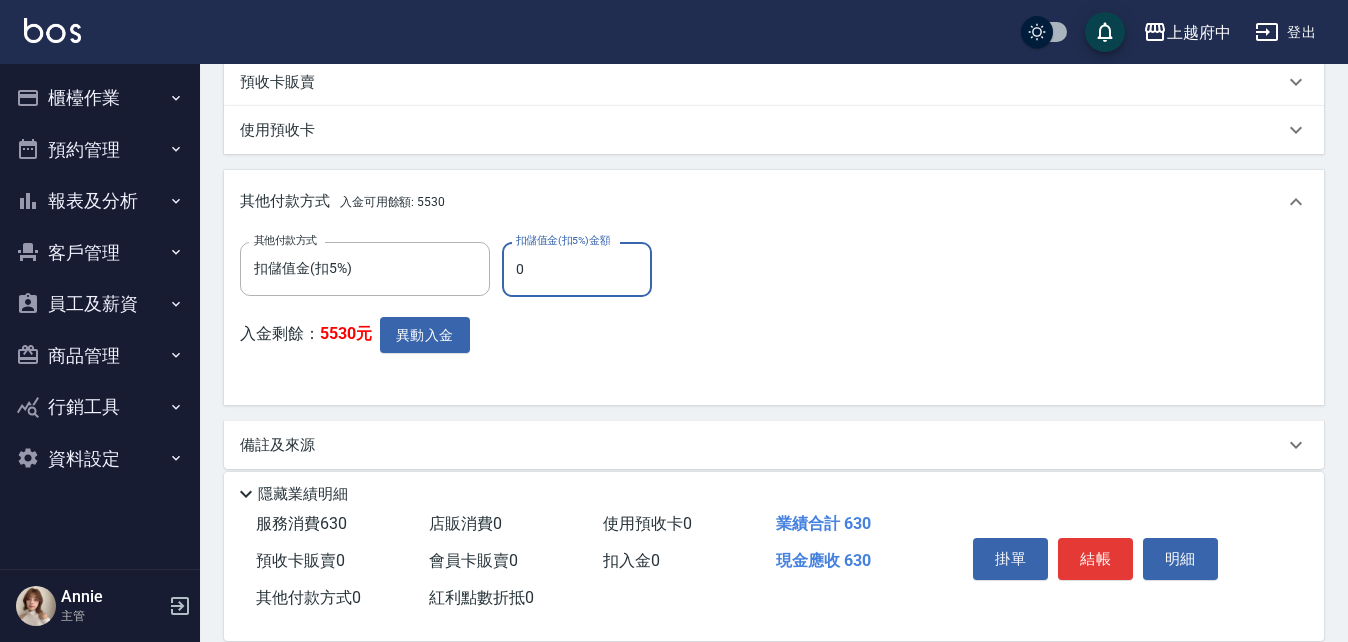 drag, startPoint x: 552, startPoint y: 272, endPoint x: 502, endPoint y: 270, distance: 50.039986 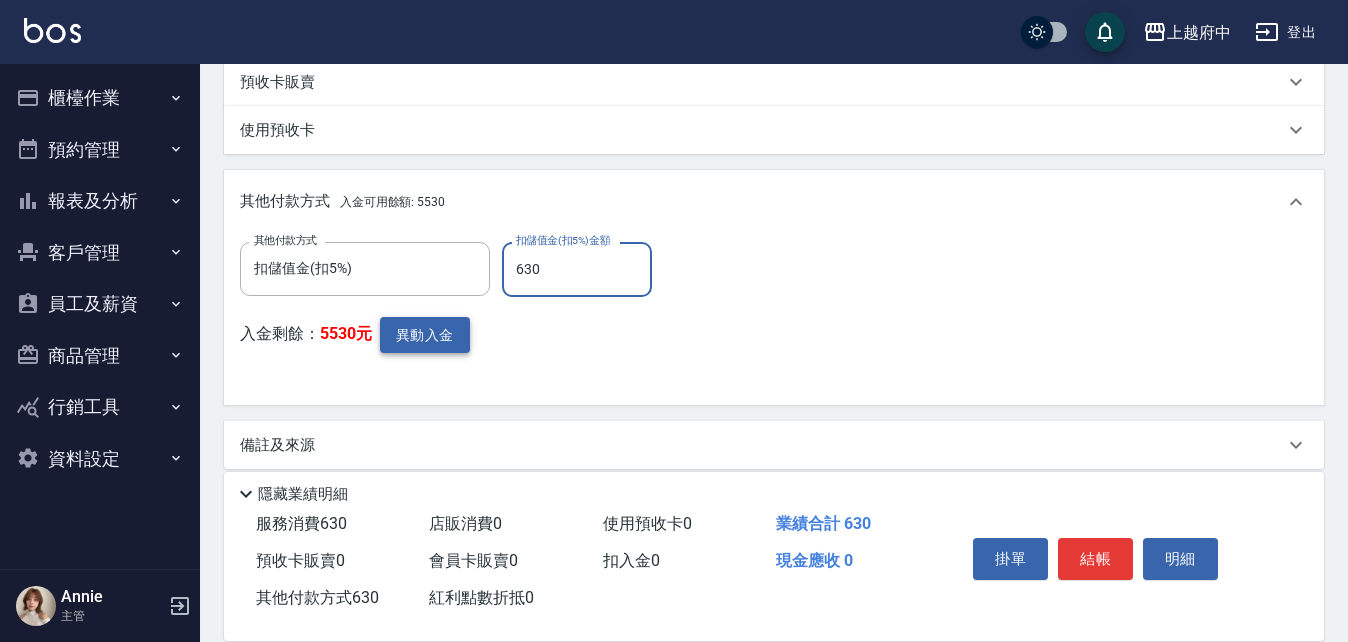 type on "630" 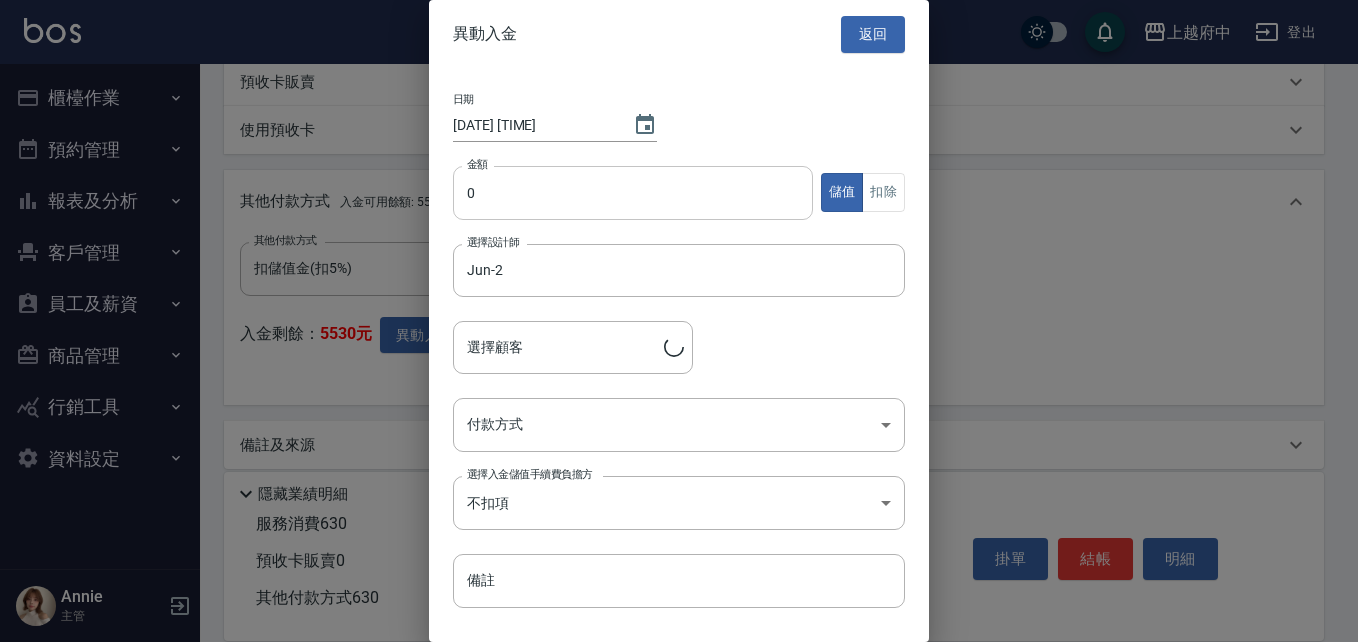 type on "[FIRST] [LAST]/[PHONE]/T90394" 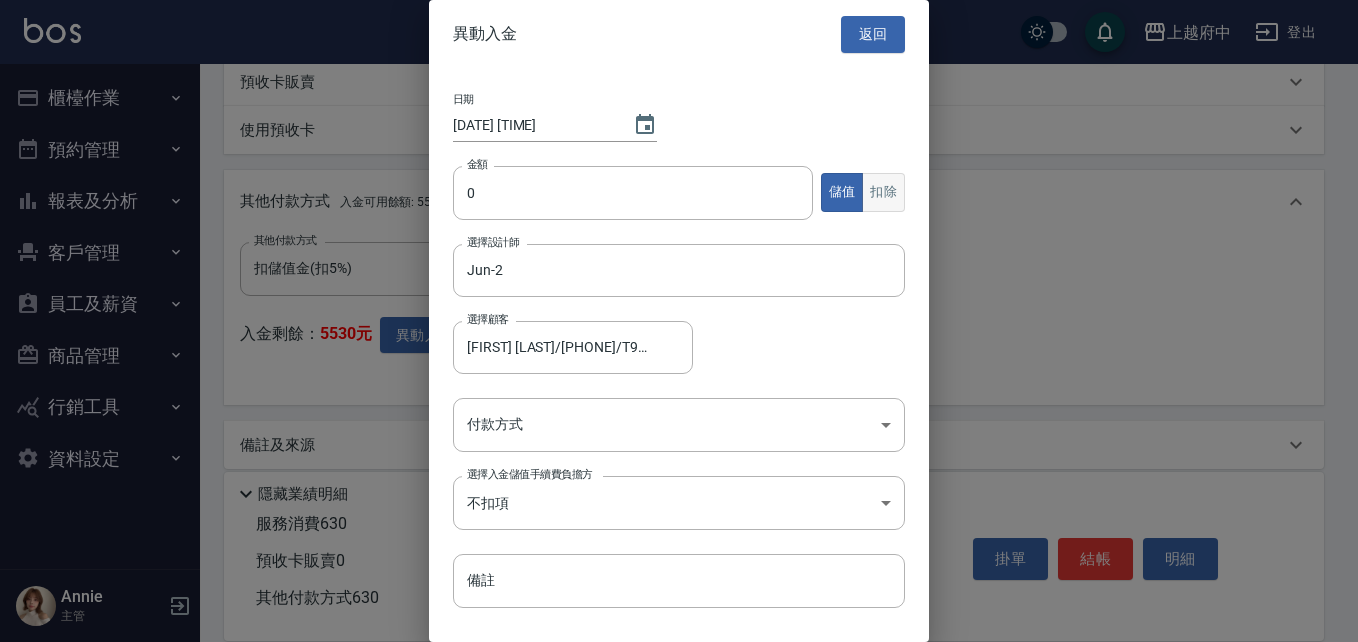 click on "扣除" at bounding box center (883, 192) 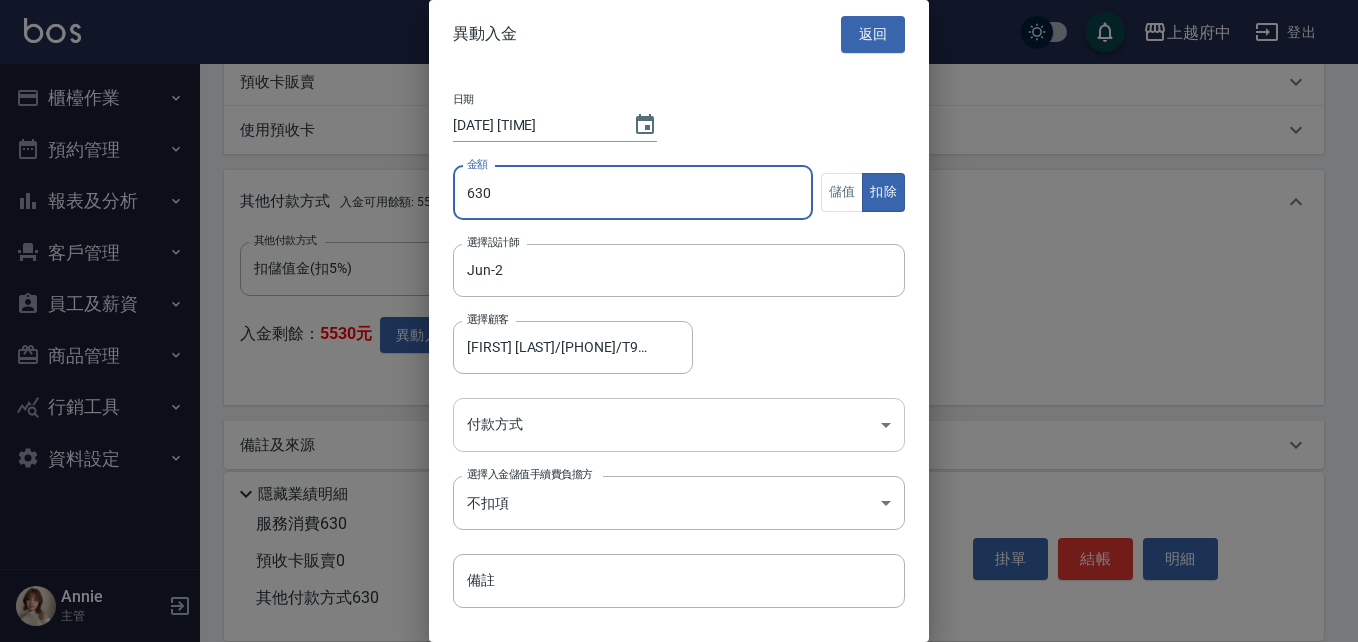 type on "630" 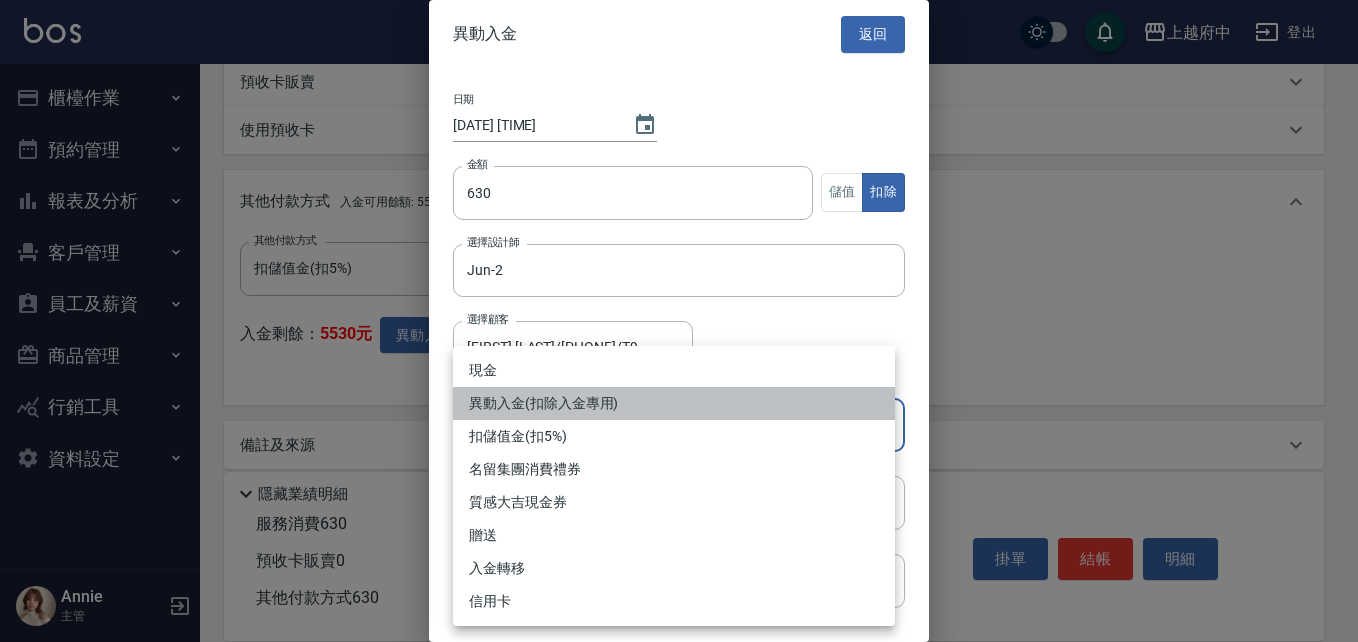 click on "異動入金(扣除入金專用)" at bounding box center [674, 403] 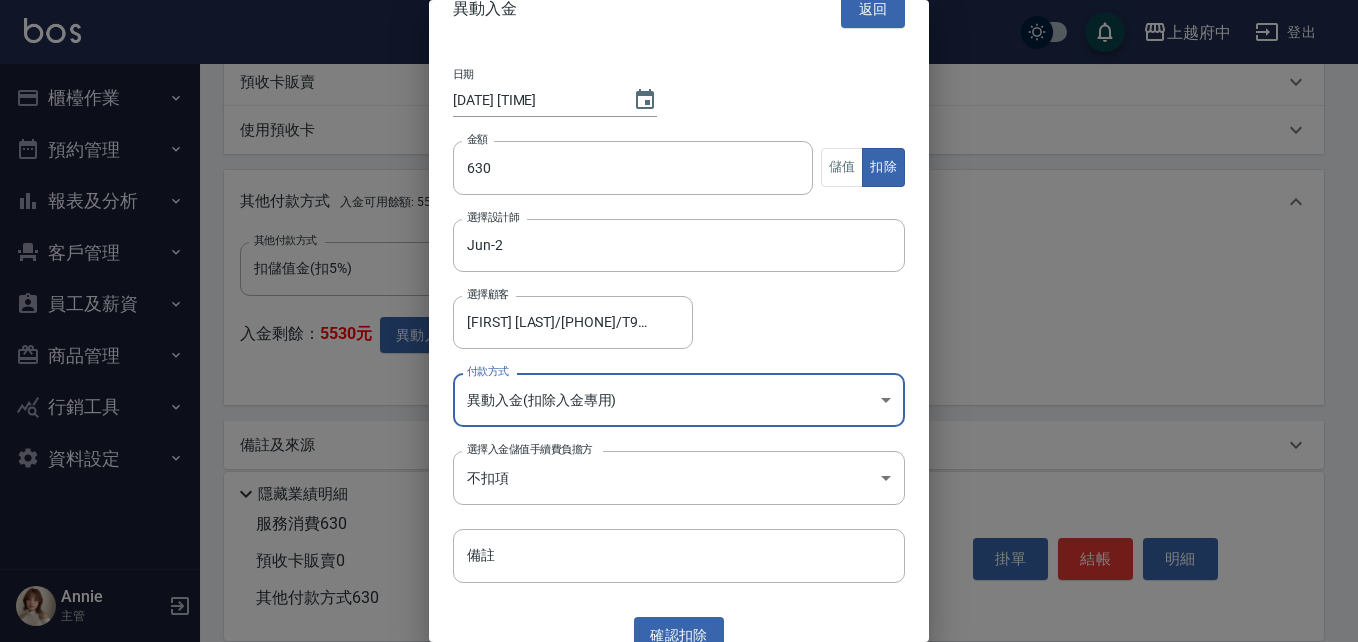 scroll, scrollTop: 47, scrollLeft: 0, axis: vertical 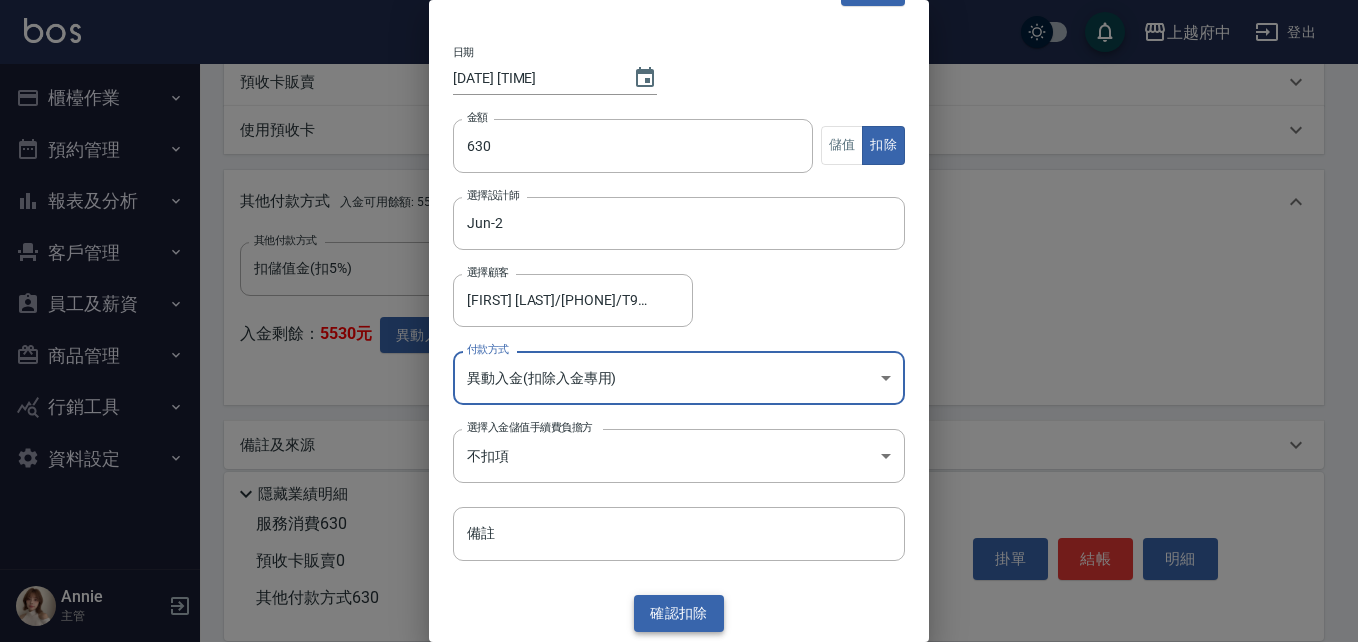 click on "確認 扣除" at bounding box center [679, 613] 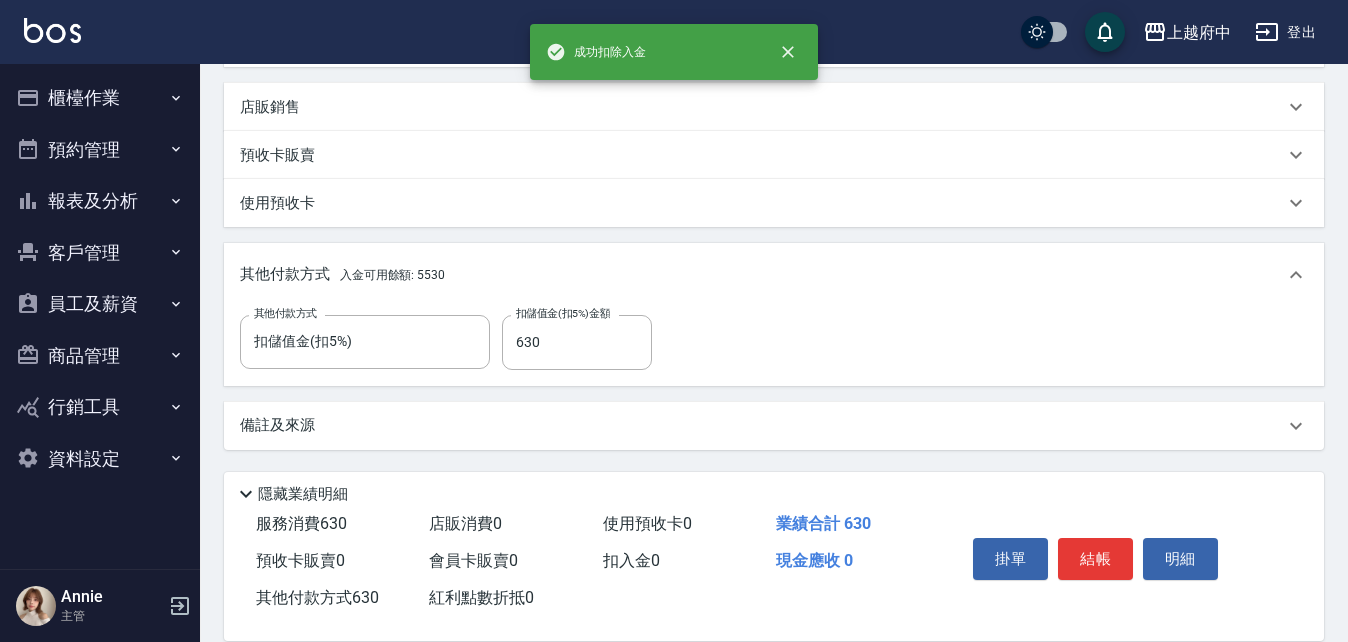 scroll, scrollTop: 615, scrollLeft: 0, axis: vertical 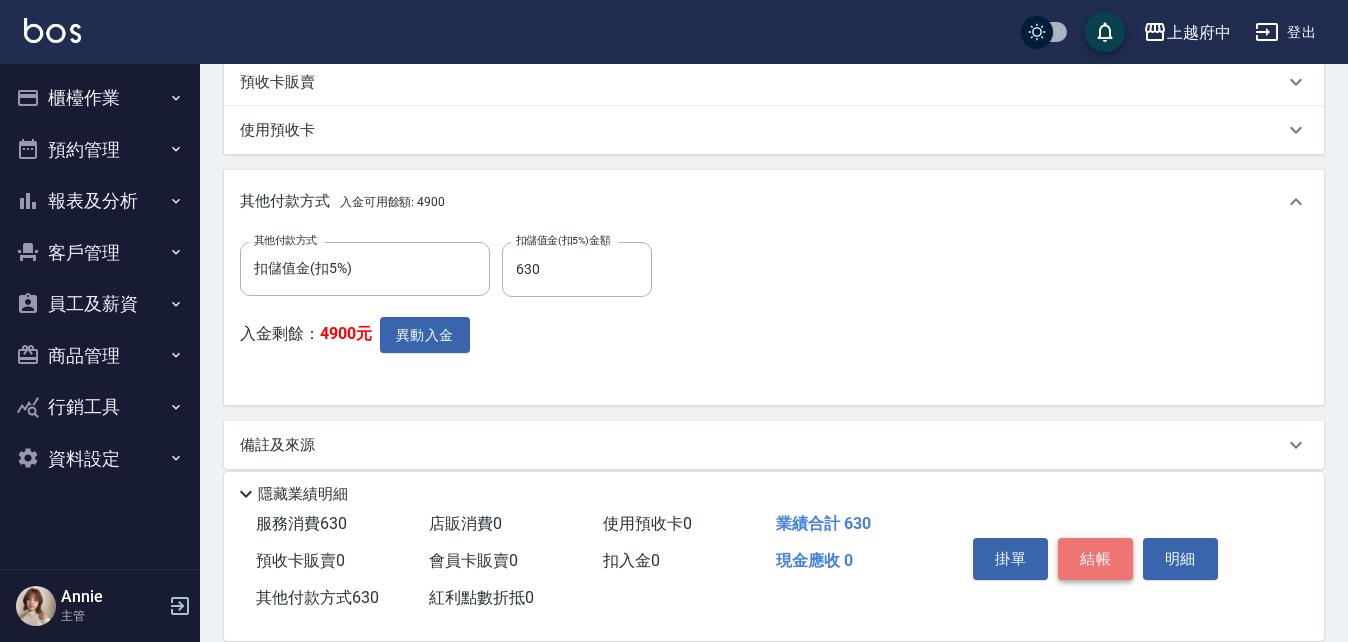 click on "結帳" at bounding box center (1095, 559) 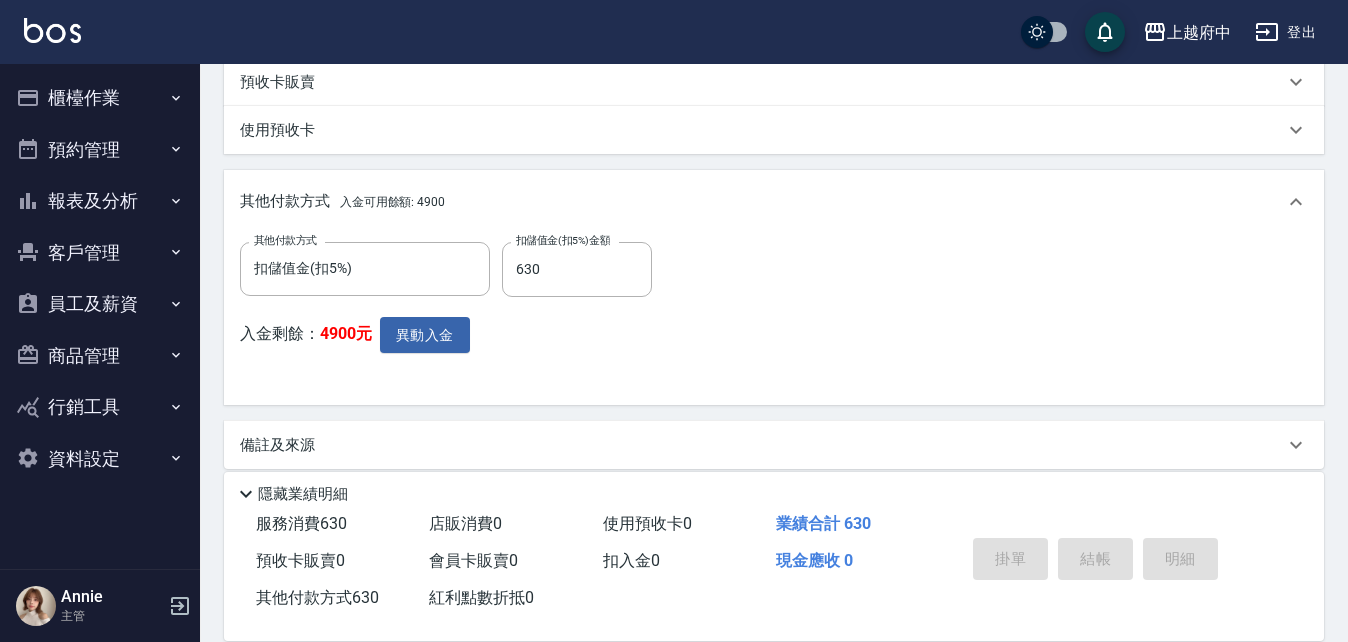 type on "[DATE] [TIME]" 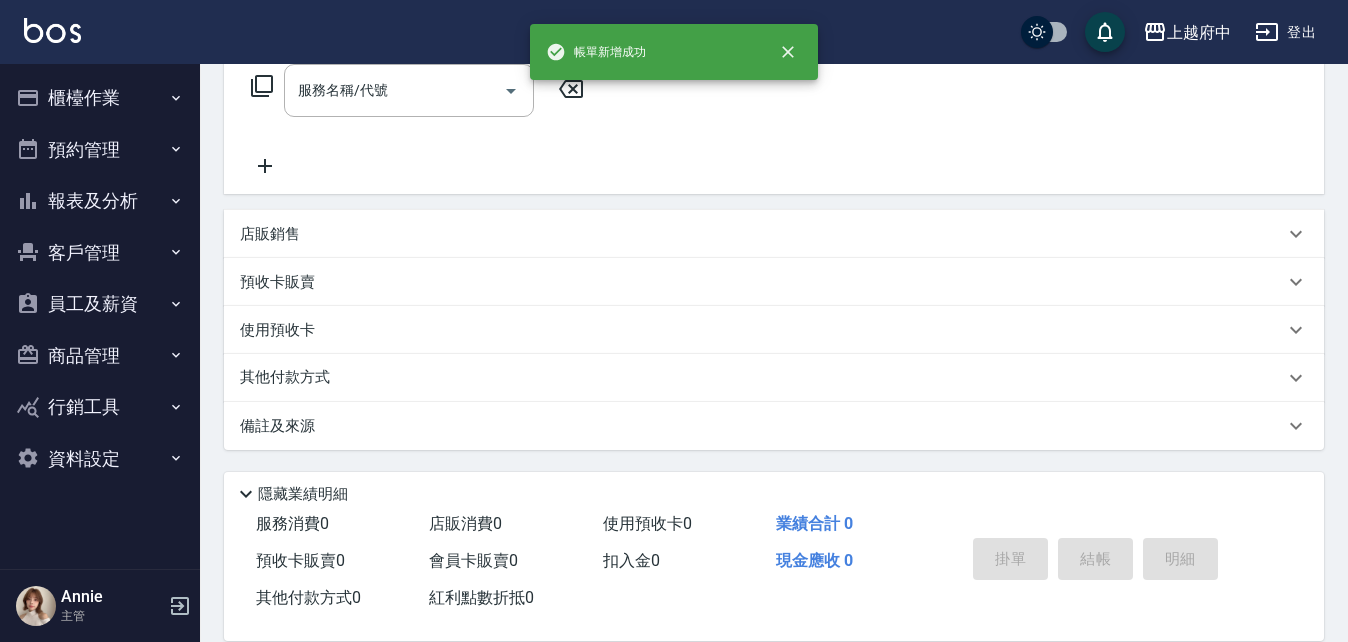 scroll, scrollTop: 0, scrollLeft: 0, axis: both 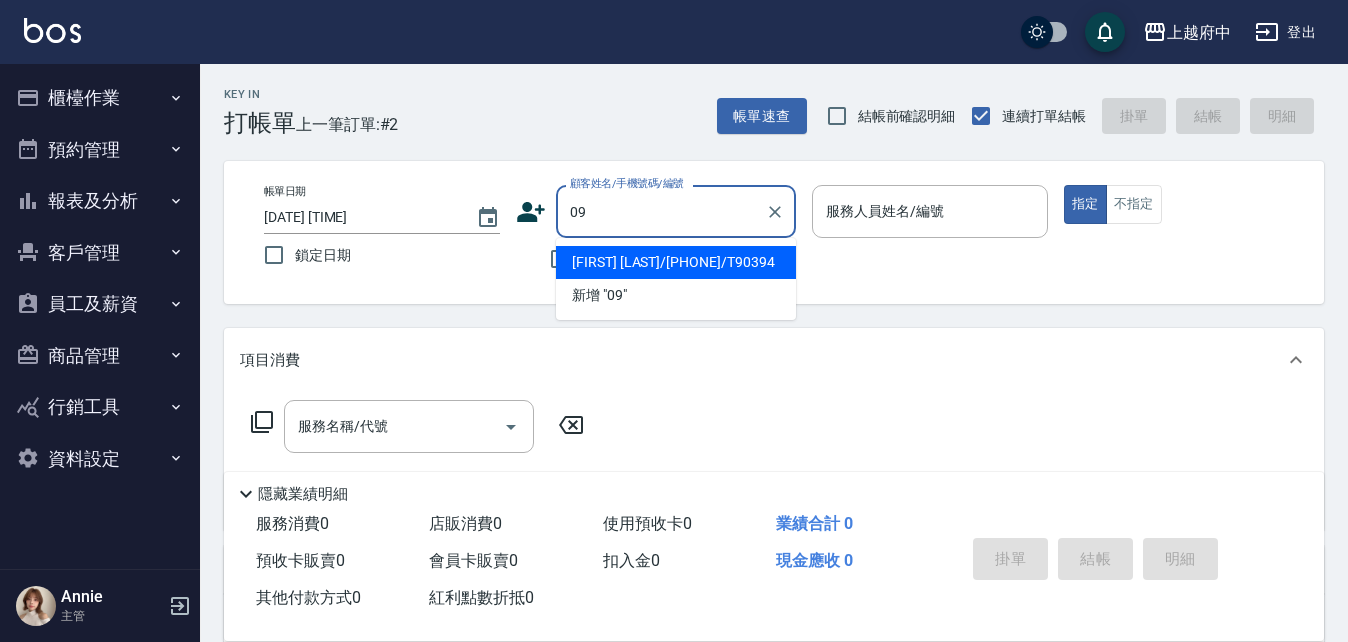 type on "0" 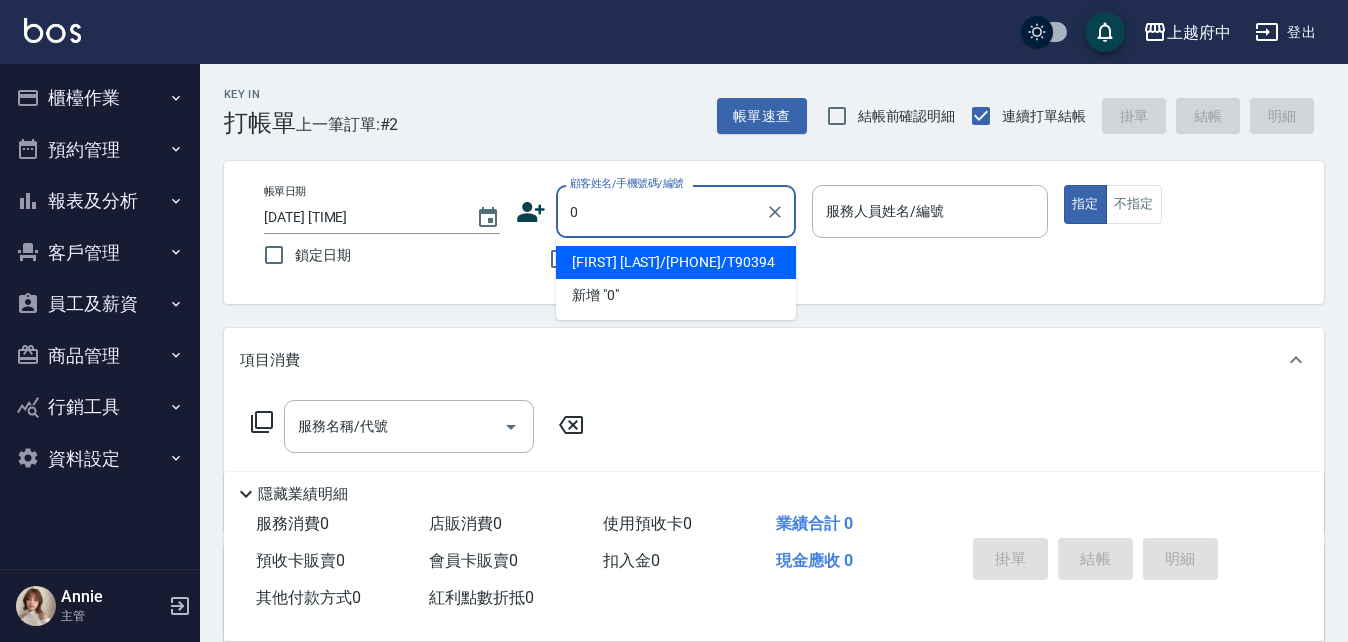 type 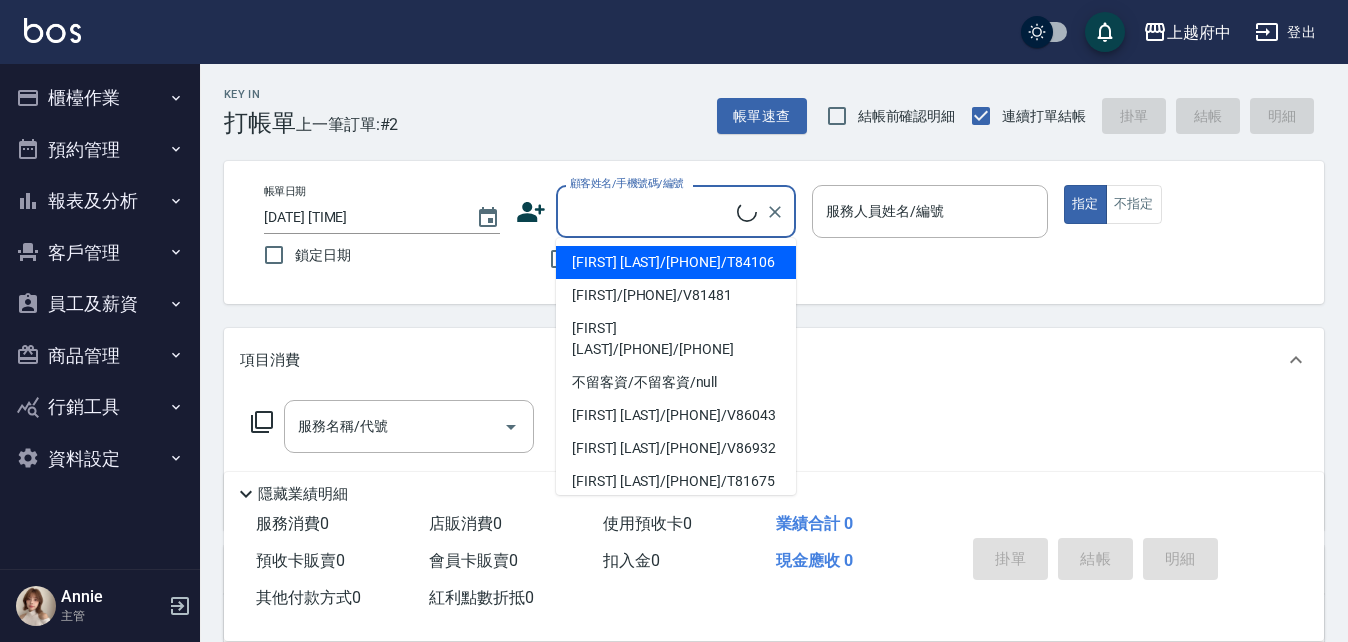 click on "不留客資" at bounding box center (656, 259) 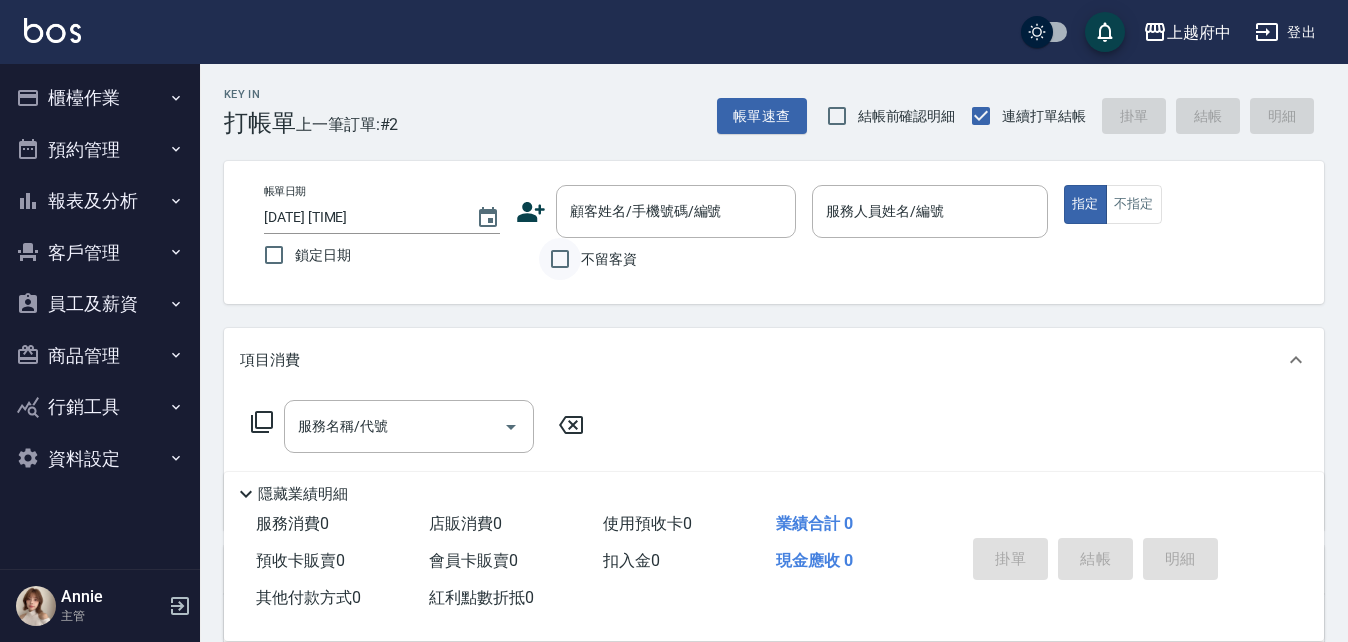 click on "不留客資" at bounding box center [560, 259] 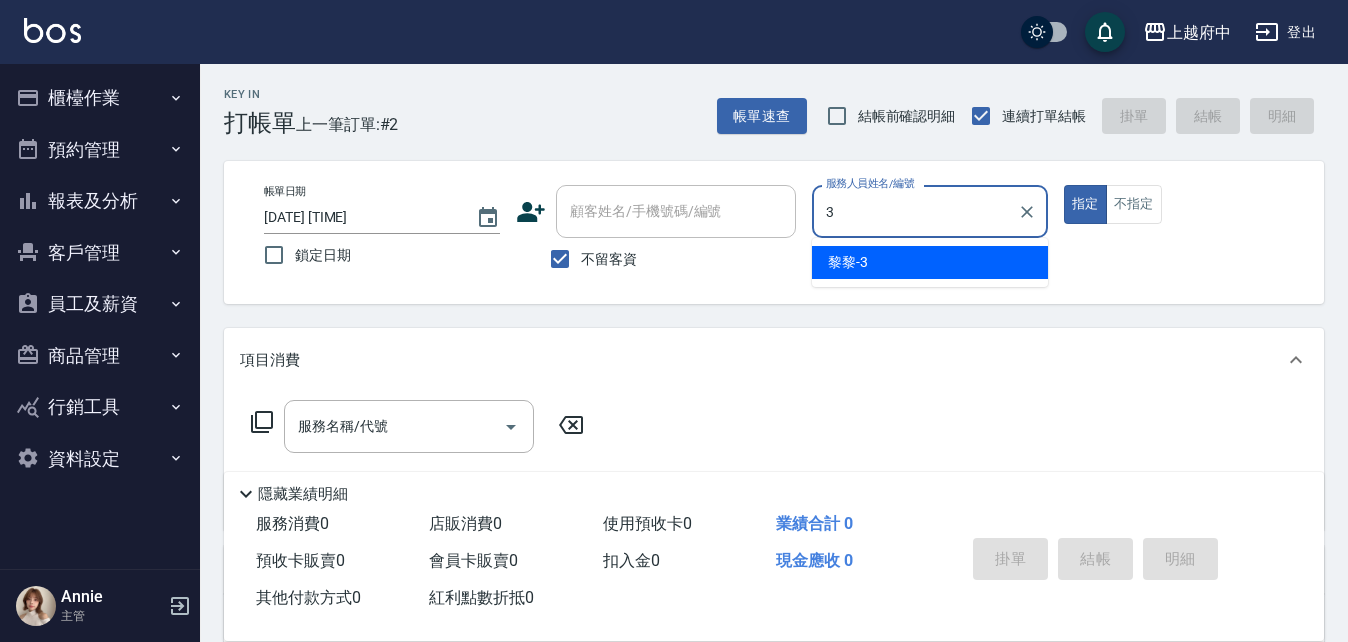 type on "黎黎-3" 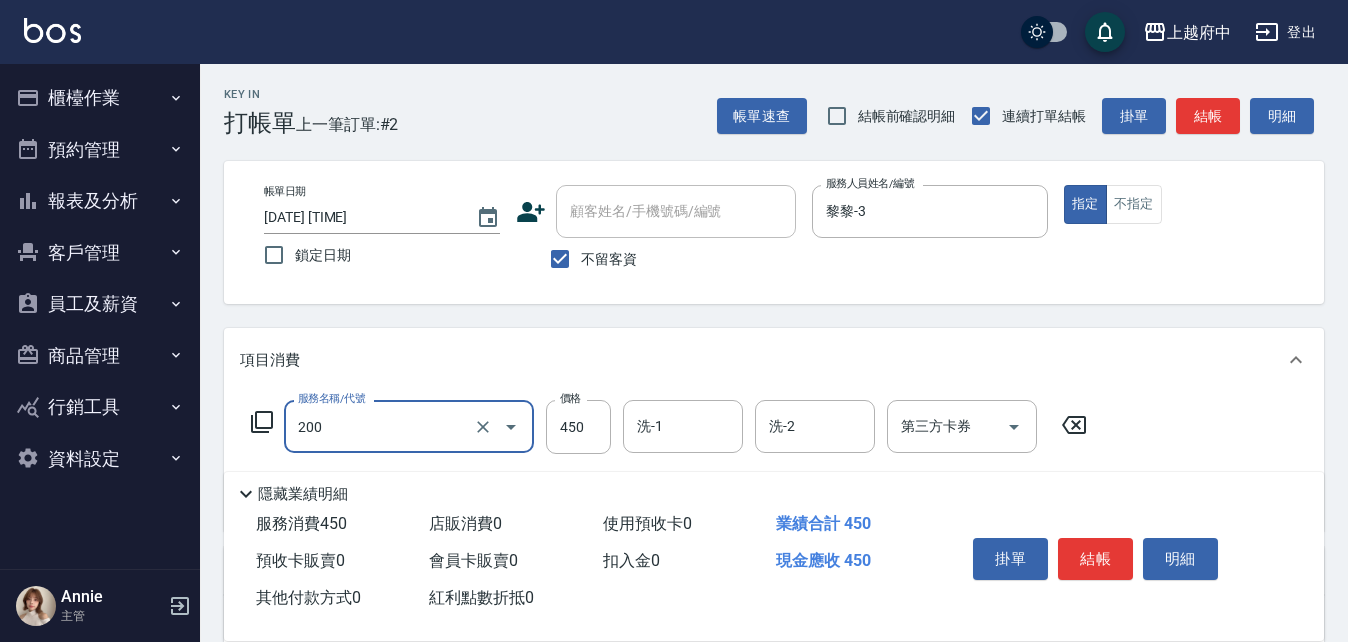 type on "有機洗髮(200)" 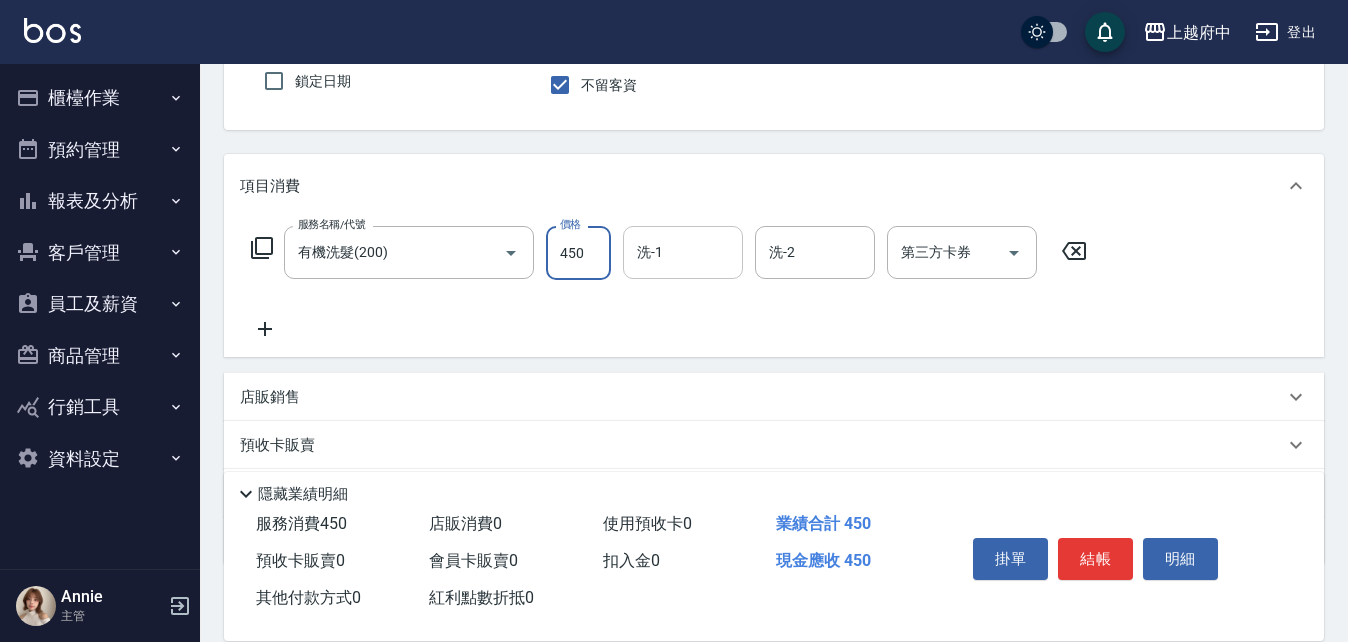 scroll, scrollTop: 200, scrollLeft: 0, axis: vertical 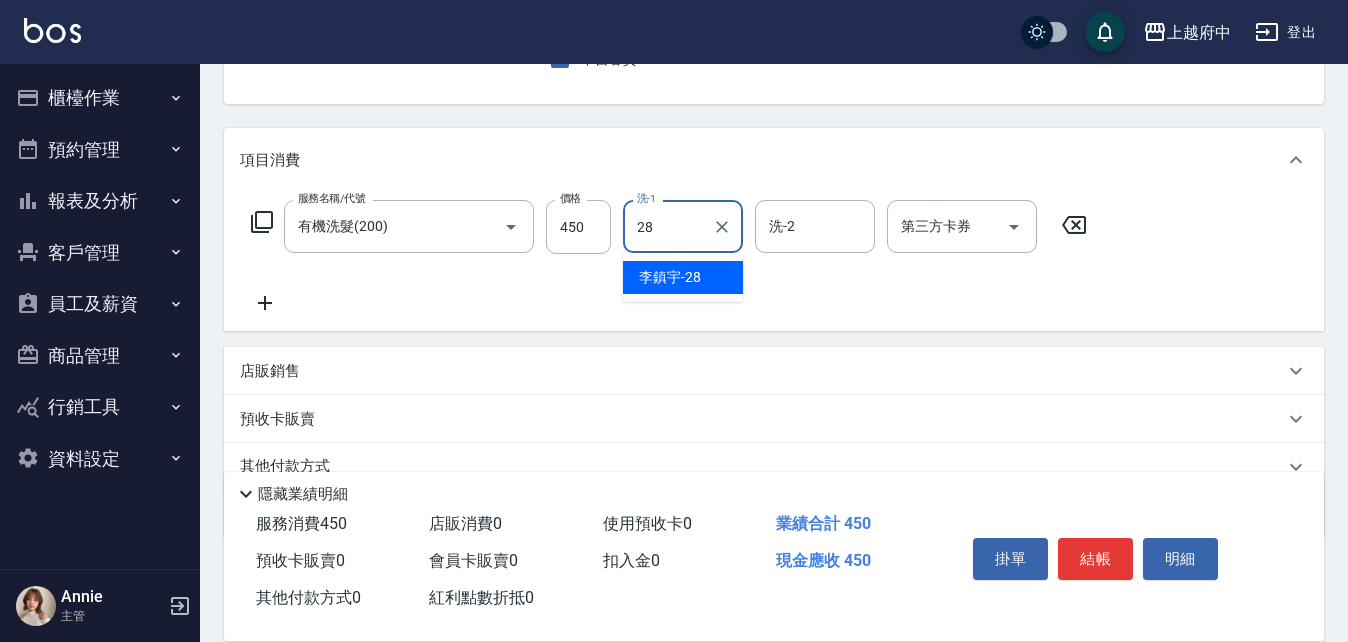 type on "[FIRST]-[NUMBER]" 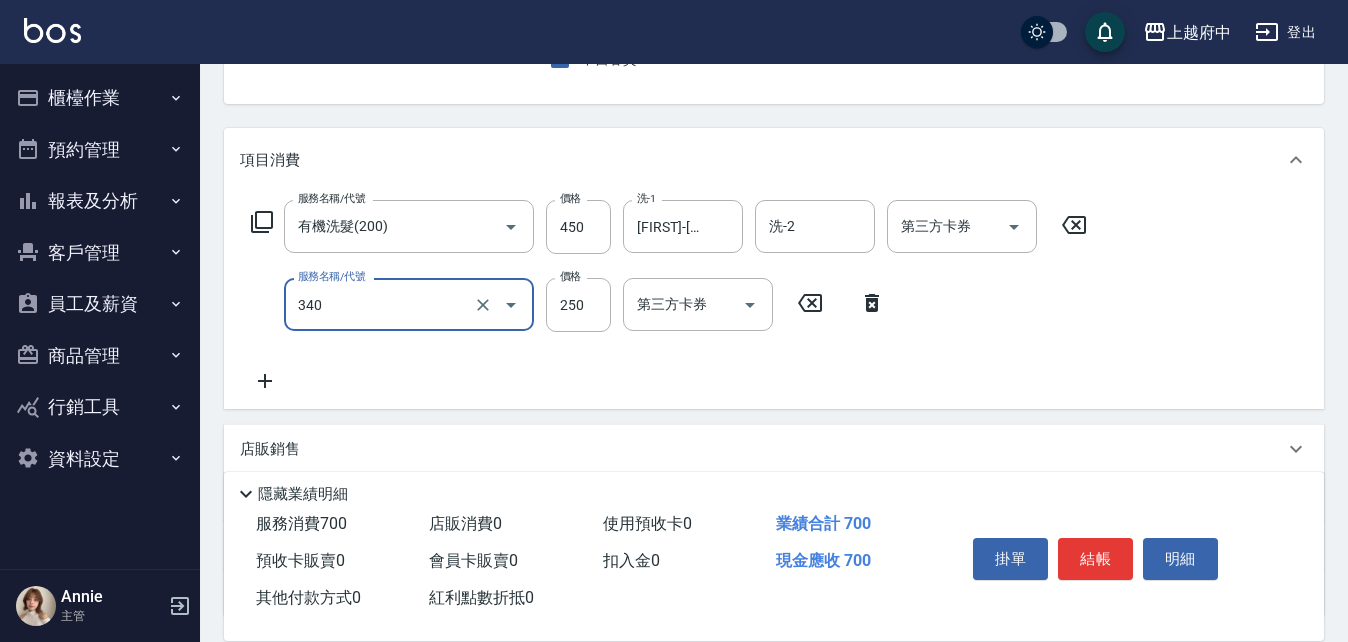 type on "剪髮(340)" 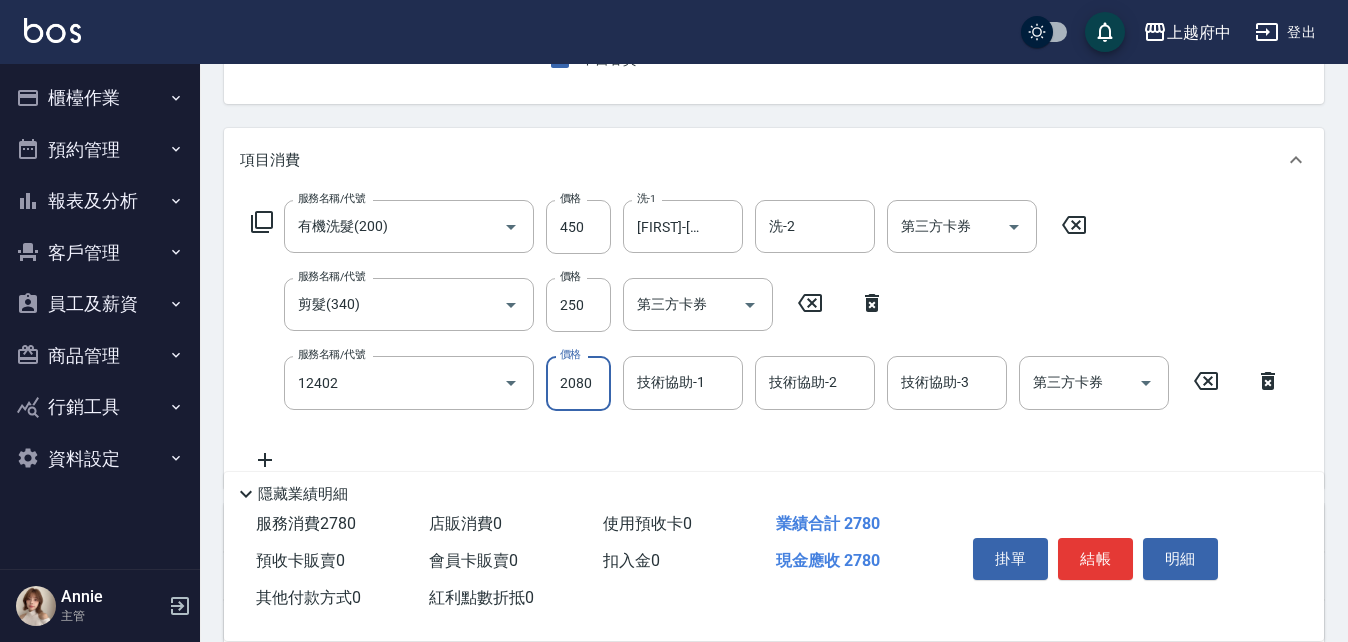 type on "染髮M(12402)" 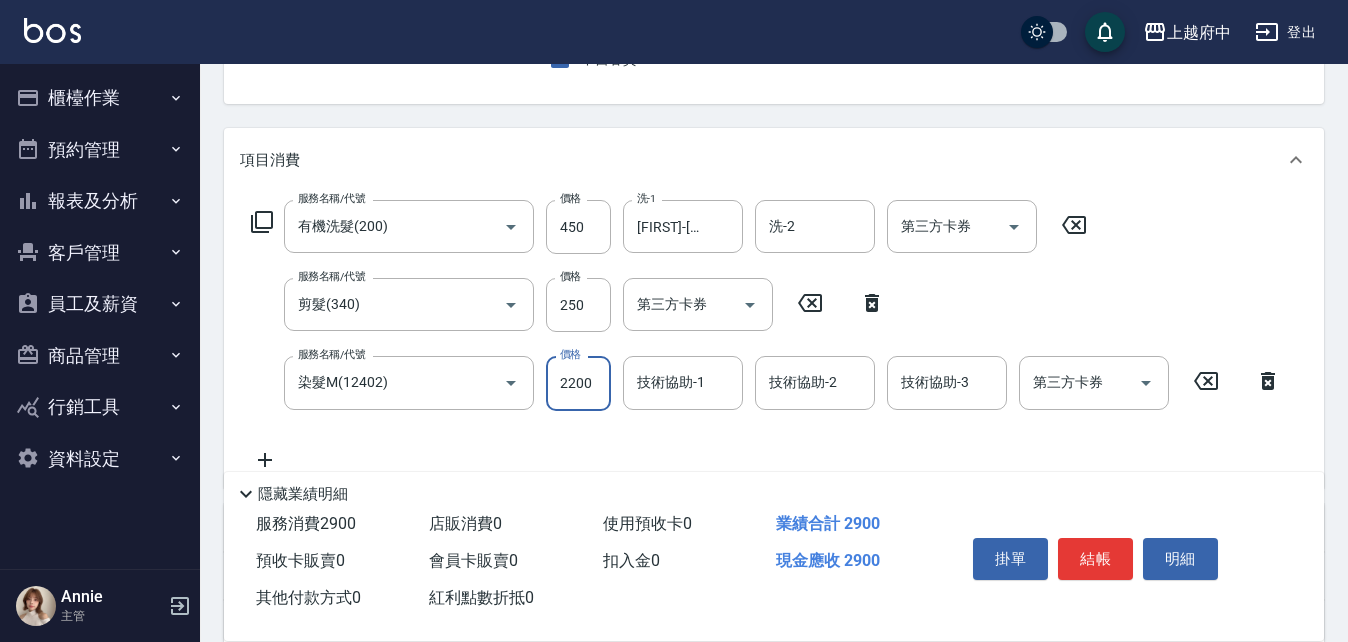 type on "2200" 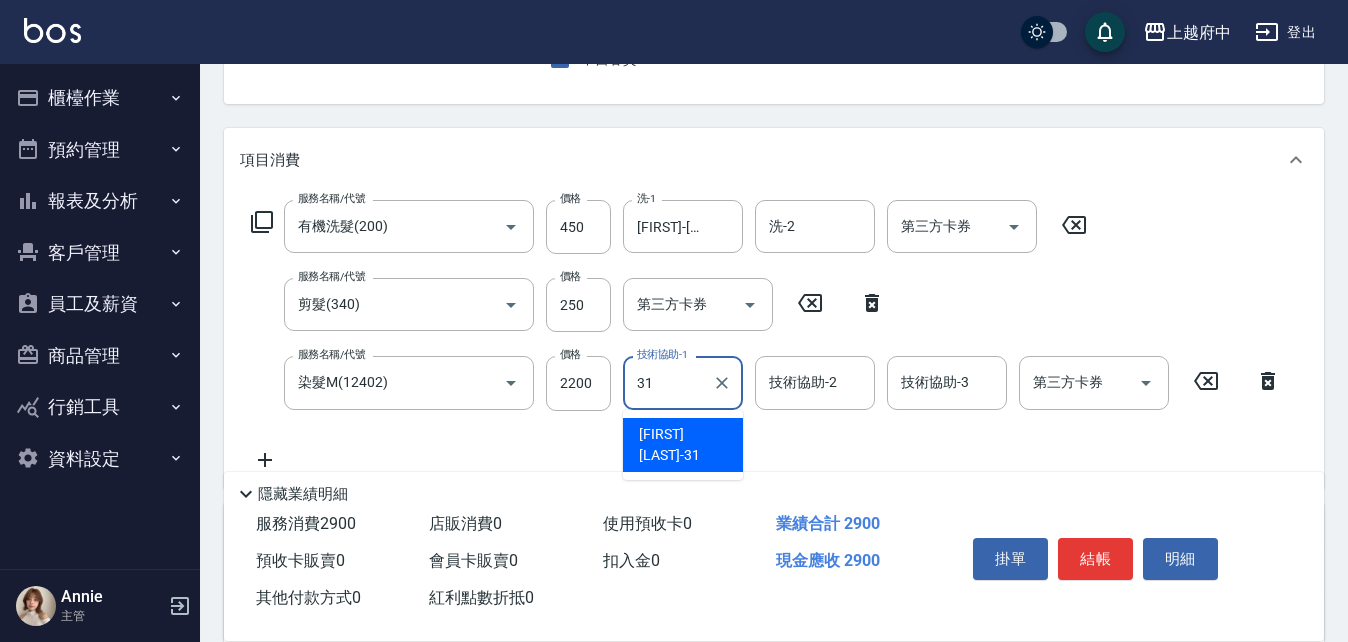 type on "王品云-31" 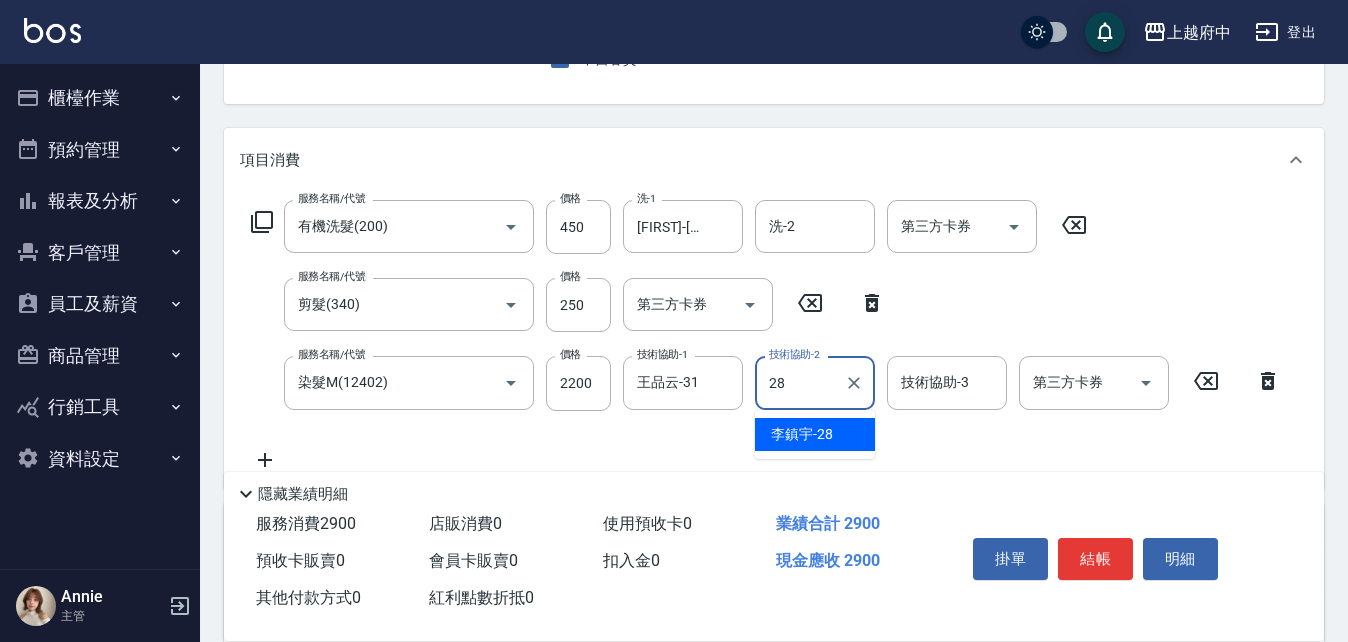 type on "[FIRST]-[NUMBER]" 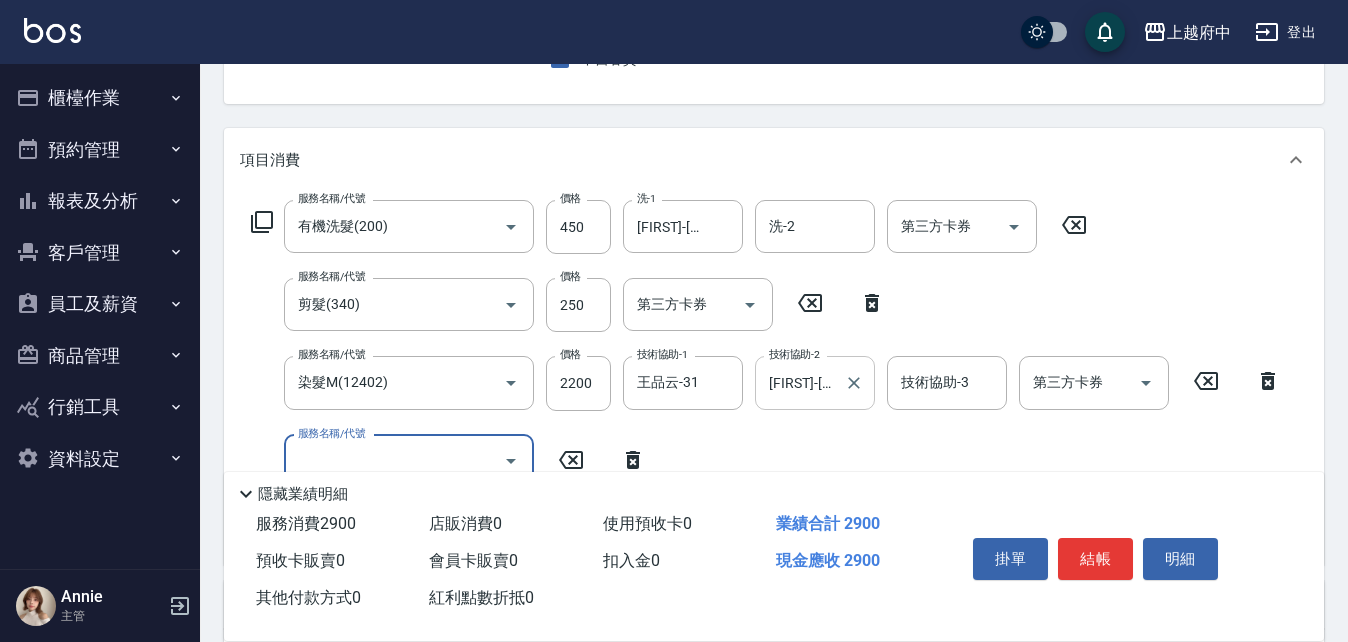 scroll, scrollTop: 300, scrollLeft: 0, axis: vertical 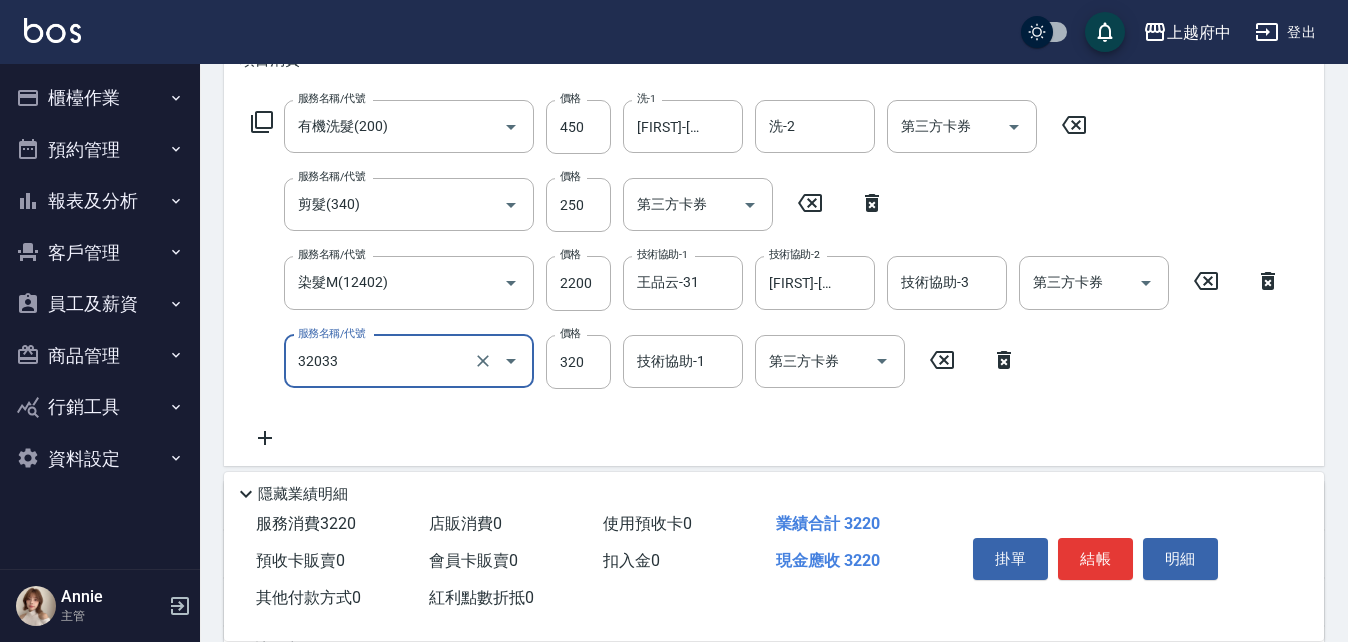 type on "頭皮隔離液(32033)" 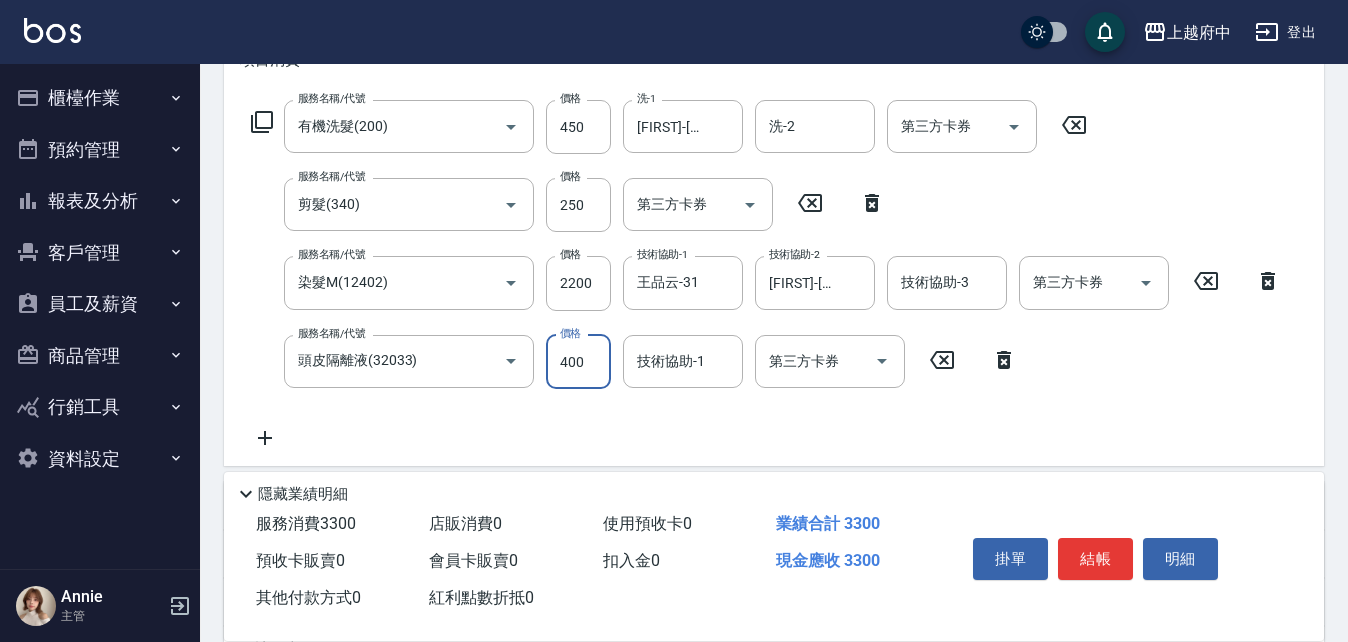 type on "400" 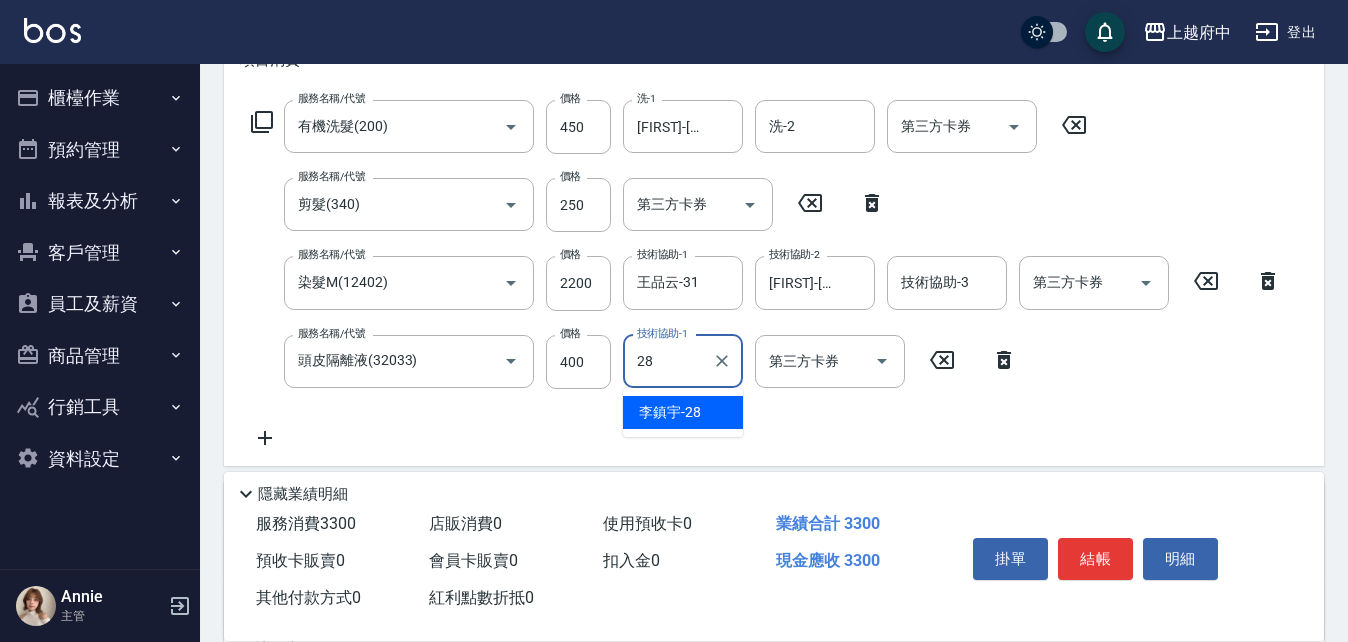 type on "[FIRST]-[NUMBER]" 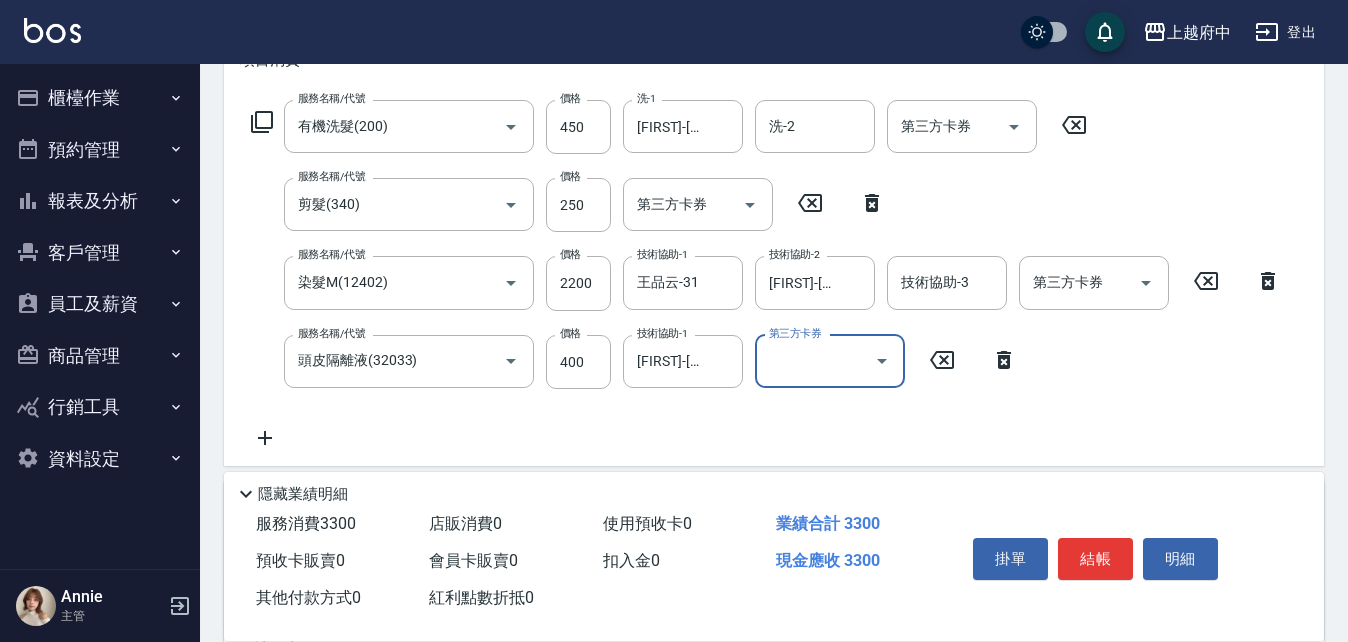 click on "服務名稱/代號 有機洗髮(200) 服務名稱/代號 價格 450 價格 洗-1 [FIRST]-[NUMBER] 洗-1 洗-2 洗-2 第三方卡券 第三方卡券 服務名稱/代號 剪髮(340) 服務名稱/代號 價格 250 價格 第三方卡券 第三方卡券 服務名稱/代號 染髮M(12402) 服務名稱/代號 價格 2200 價格 技術協助-1 [FIRST]-[NUMBER] 技術協助-1 技術協助-2 [FIRST]-[NUMBER] 技術協助-2 技術協助-3 技術協助-3 第三方卡券 第三方卡券 服務名稱/代號 頭皮隔離液(32033) 服務名稱/代號 價格 400 價格 技術協助-1 [FIRST]-[NUMBER] 技術協助-1 第三方卡券 第三方卡券" at bounding box center [766, 275] 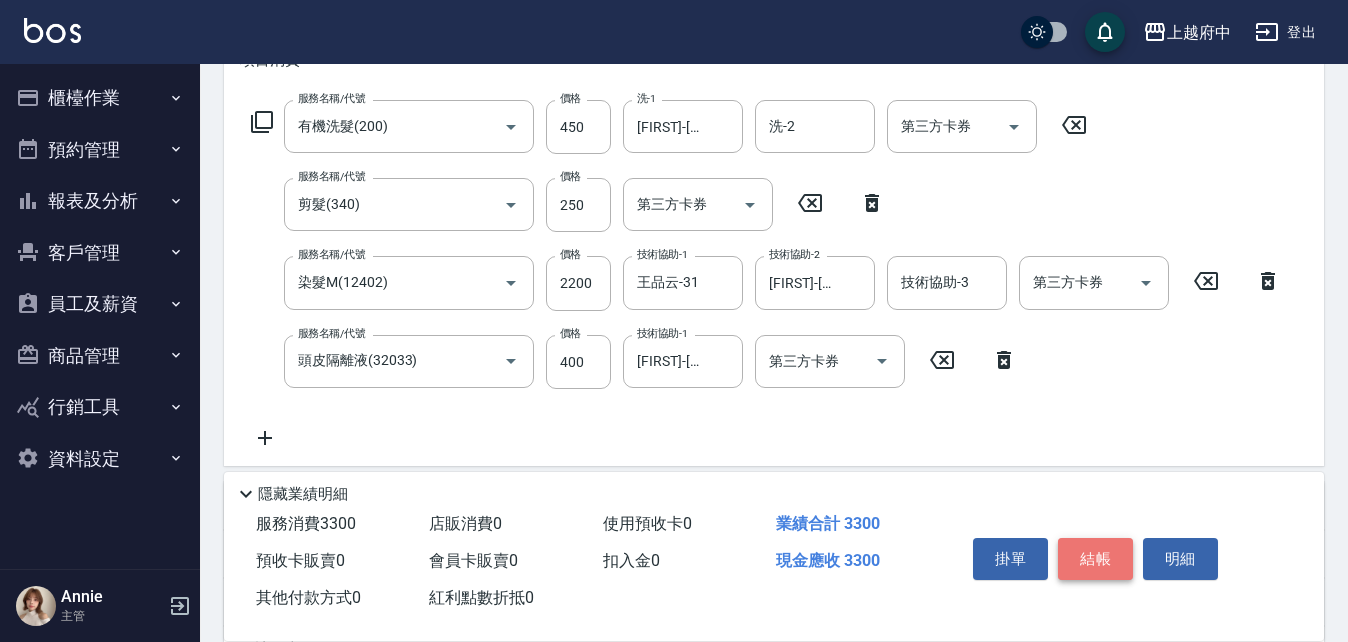 click on "結帳" at bounding box center [1095, 559] 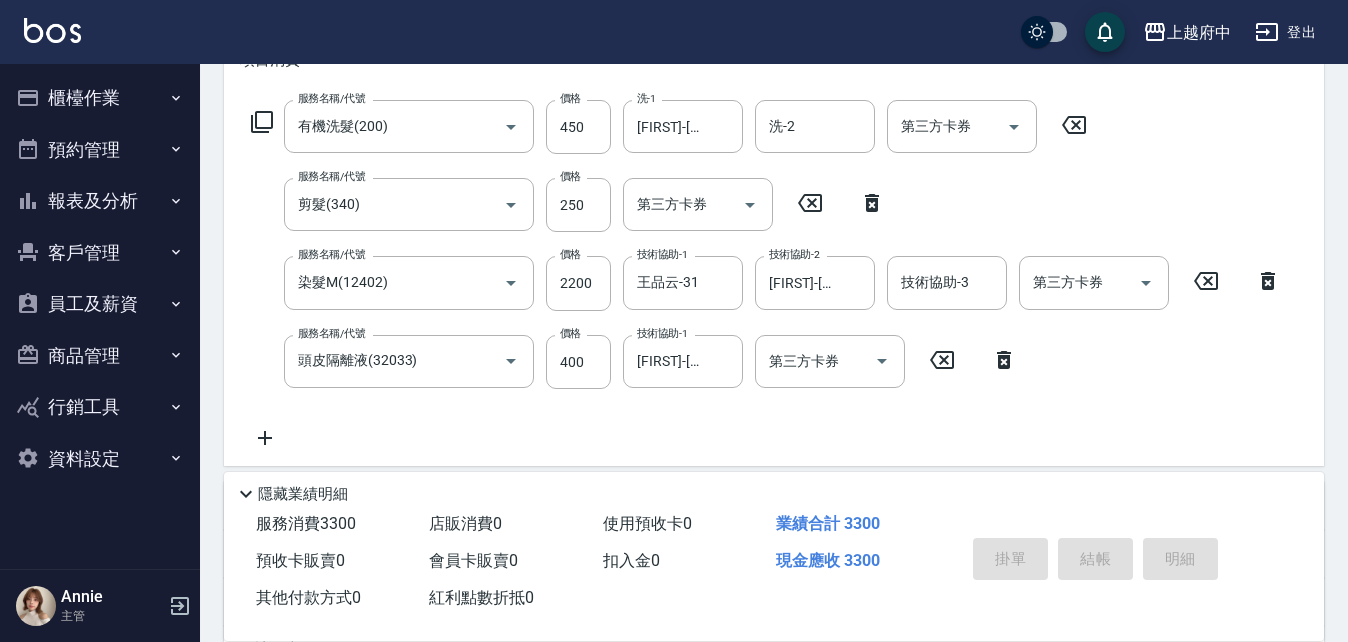 type on "[DATE] [TIME]" 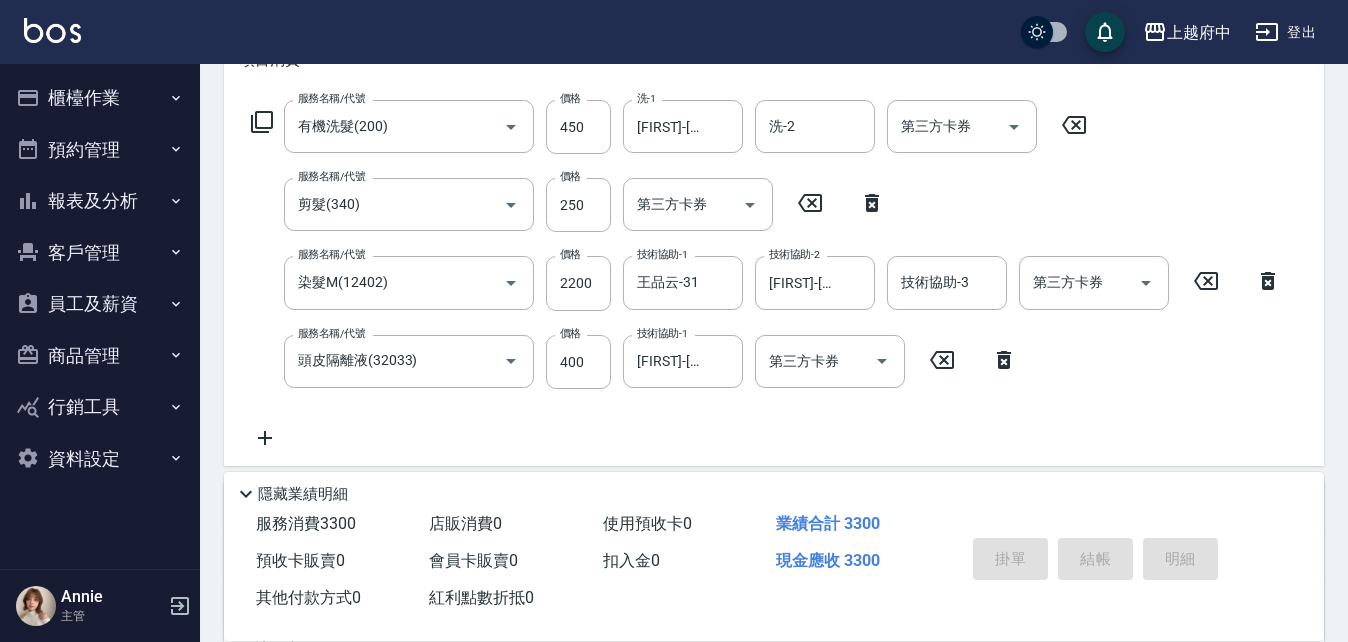 type 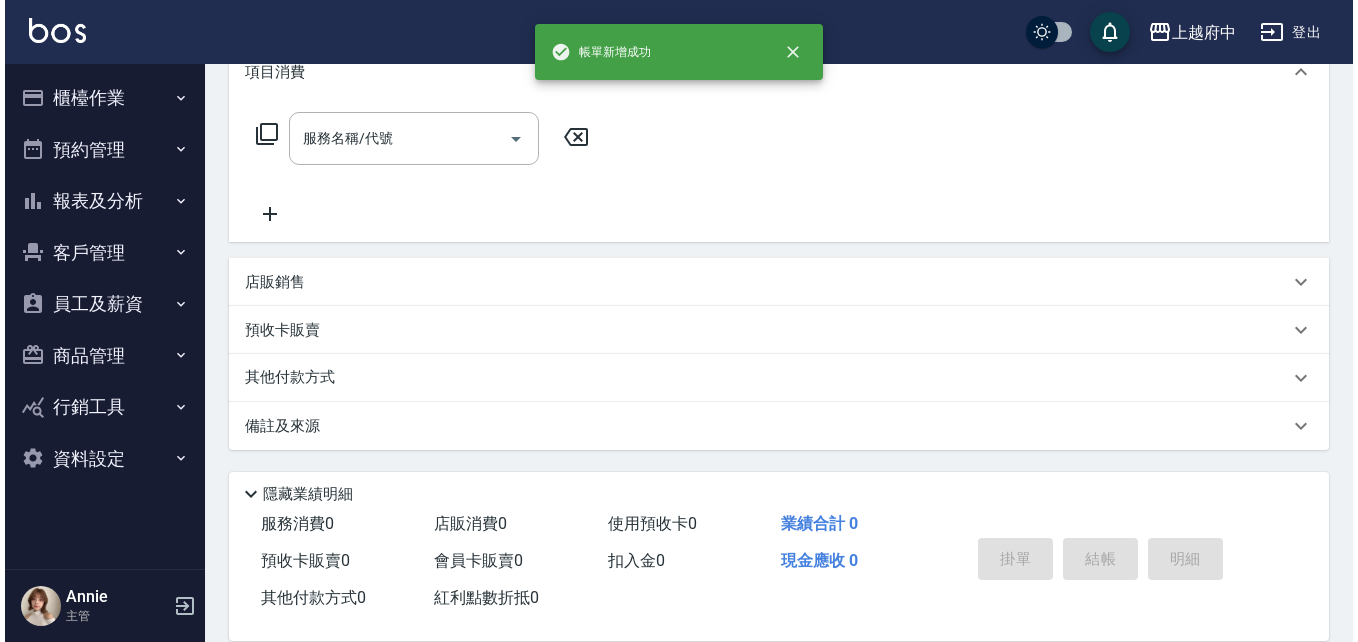scroll, scrollTop: 0, scrollLeft: 0, axis: both 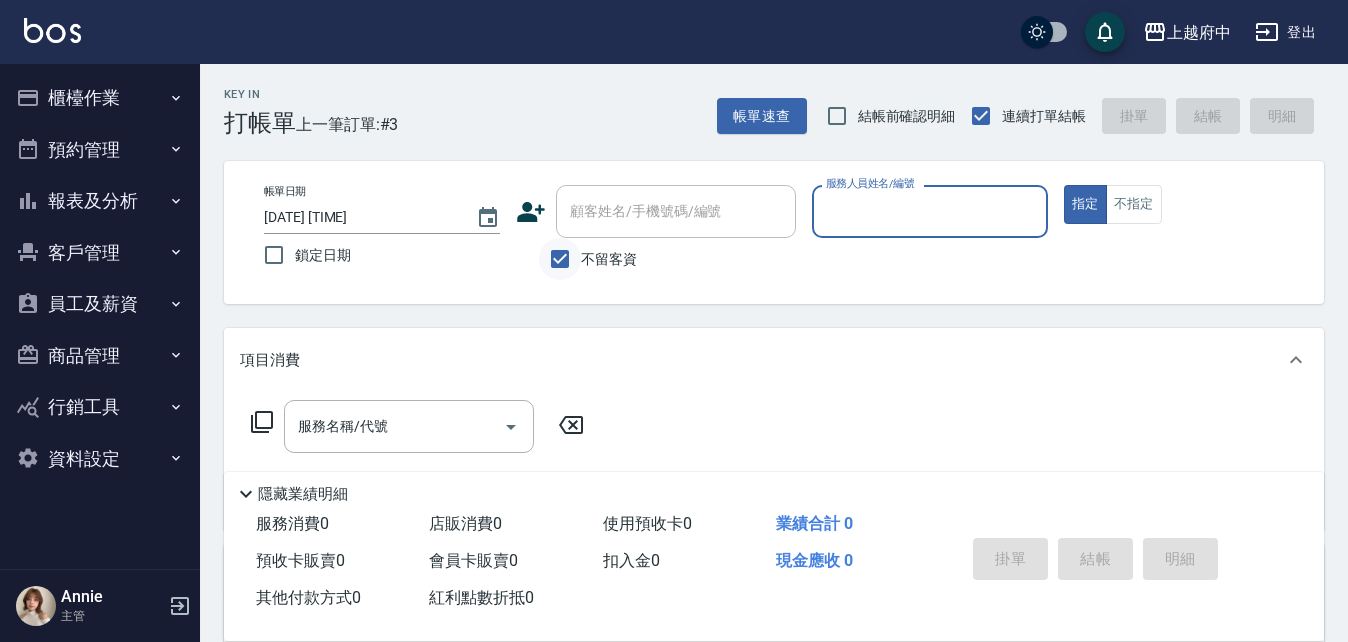 click on "不留客資" at bounding box center [560, 259] 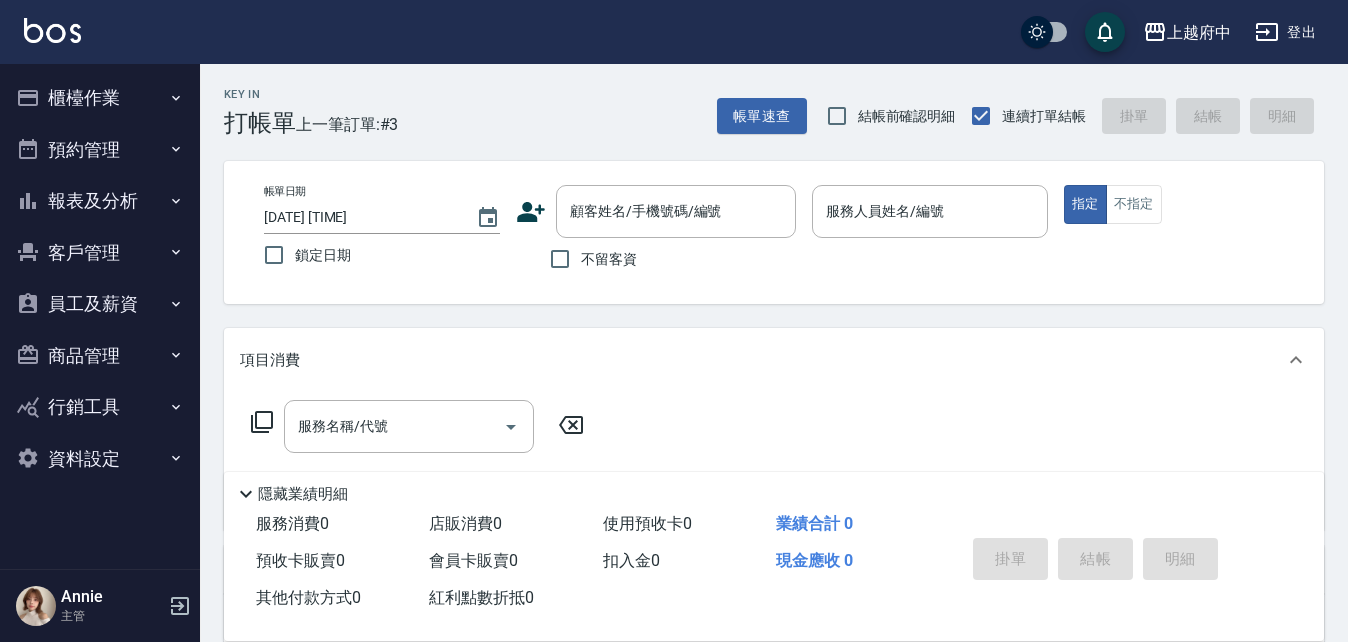click 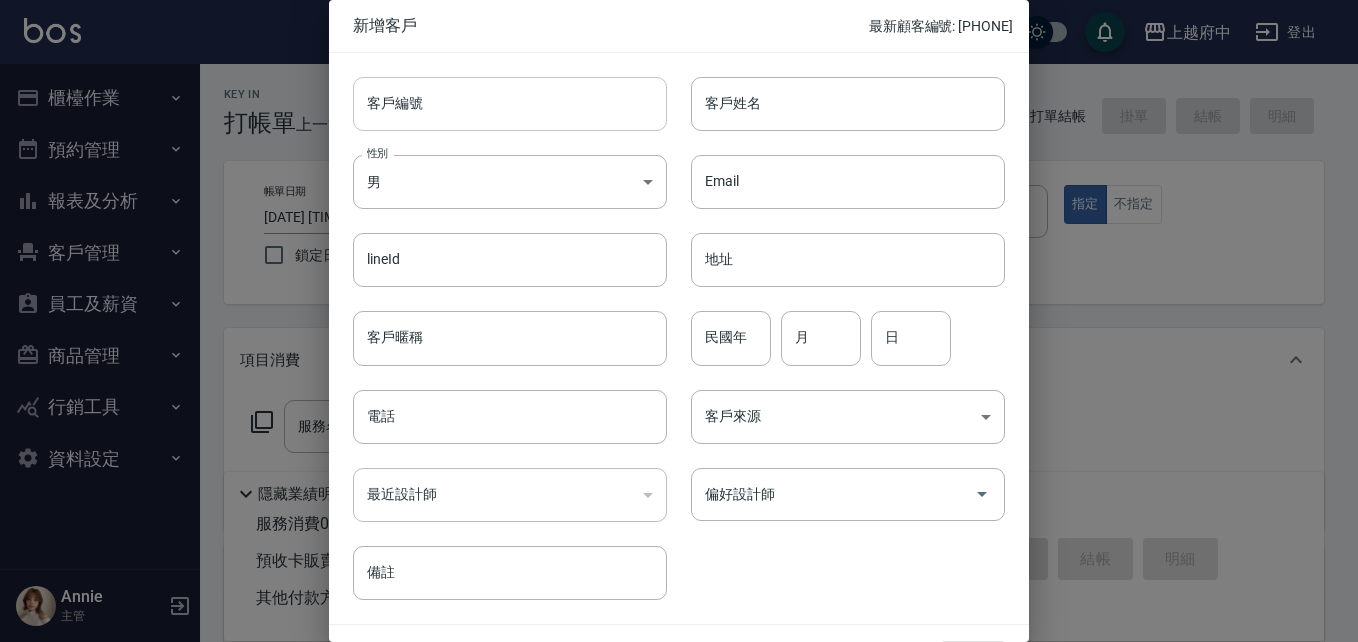 click on "客戶編號" at bounding box center [510, 104] 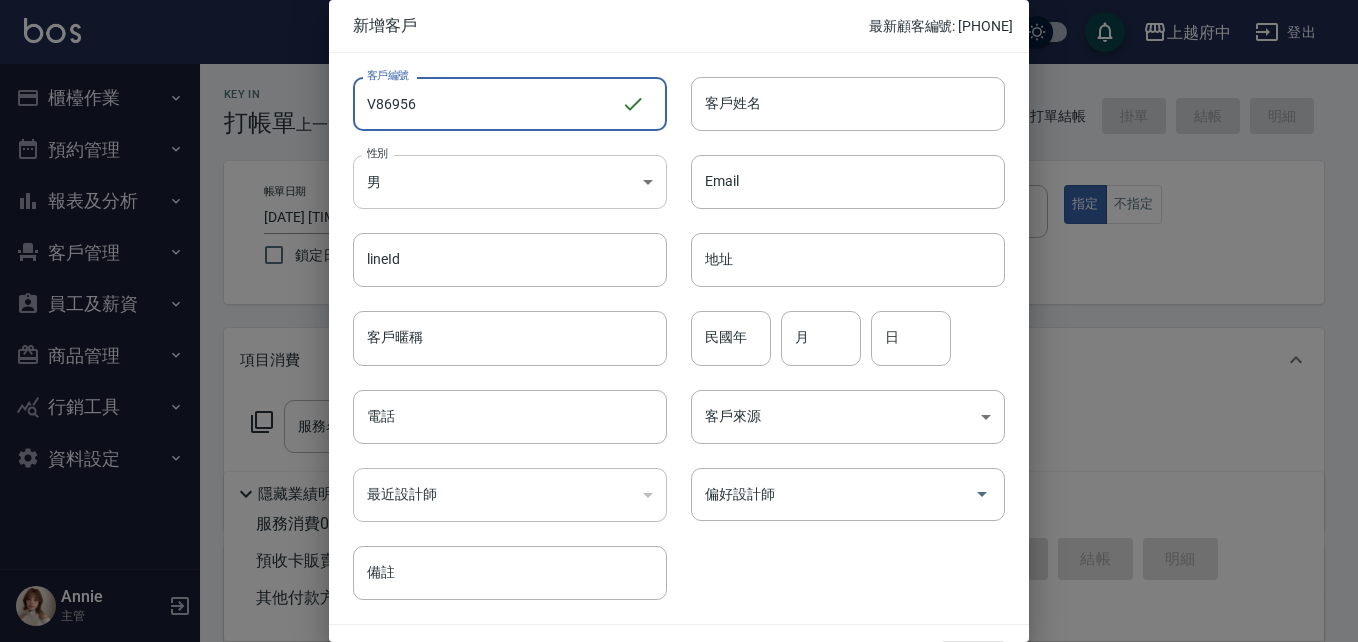 type on "V86956" 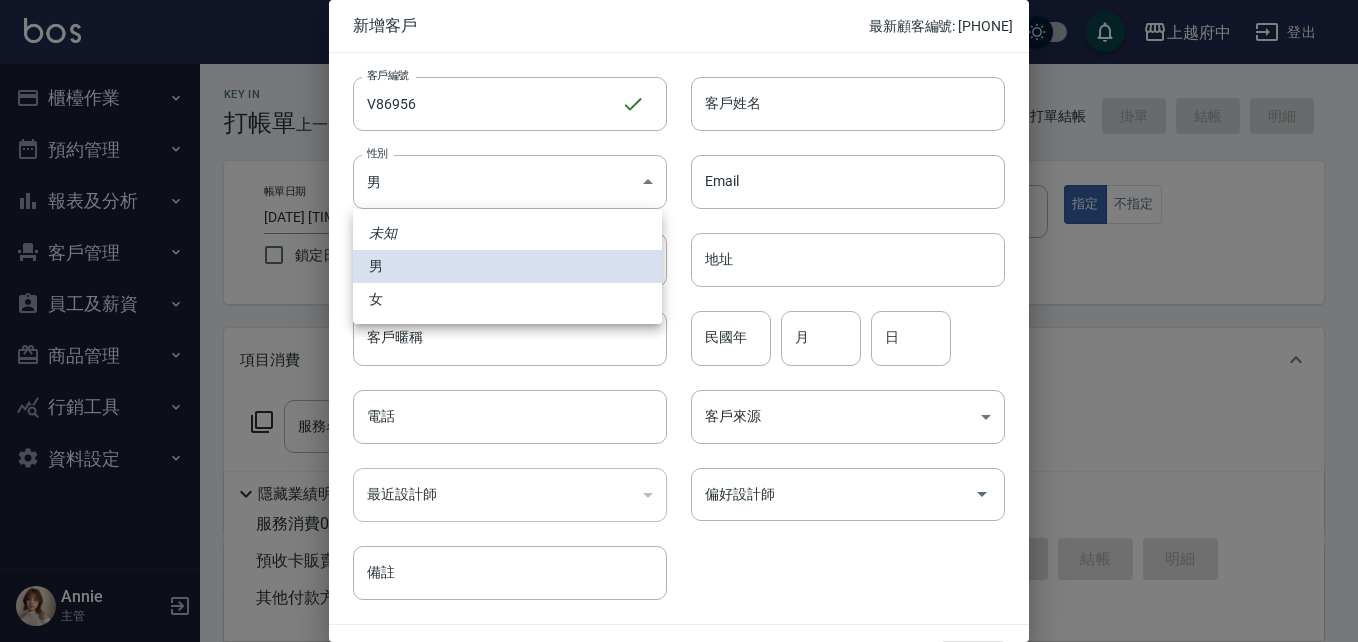 click on "女" at bounding box center [507, 299] 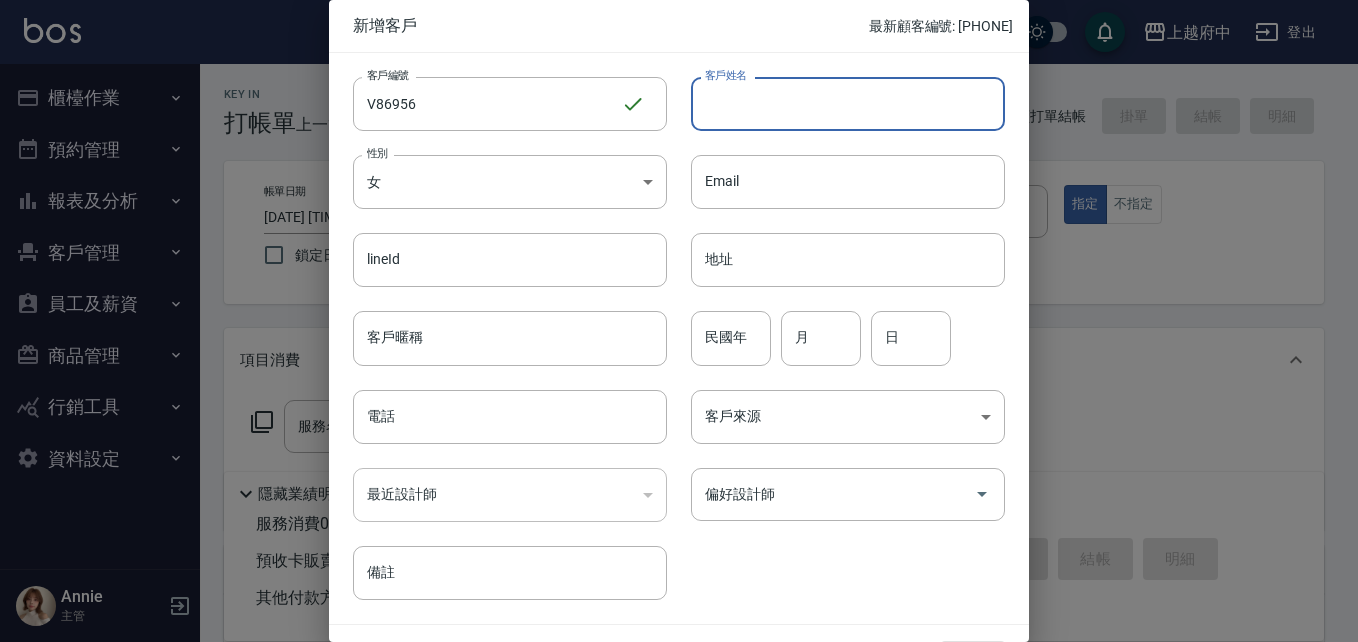 click on "客戶姓名" at bounding box center [848, 104] 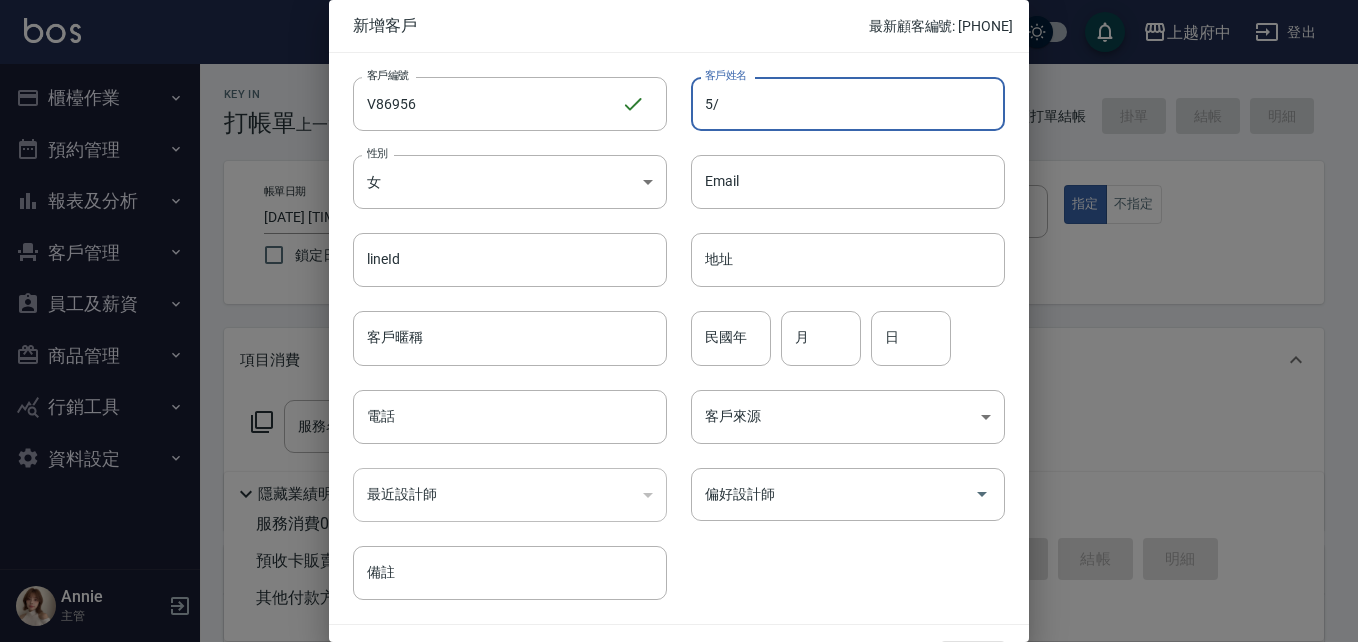 type on "5" 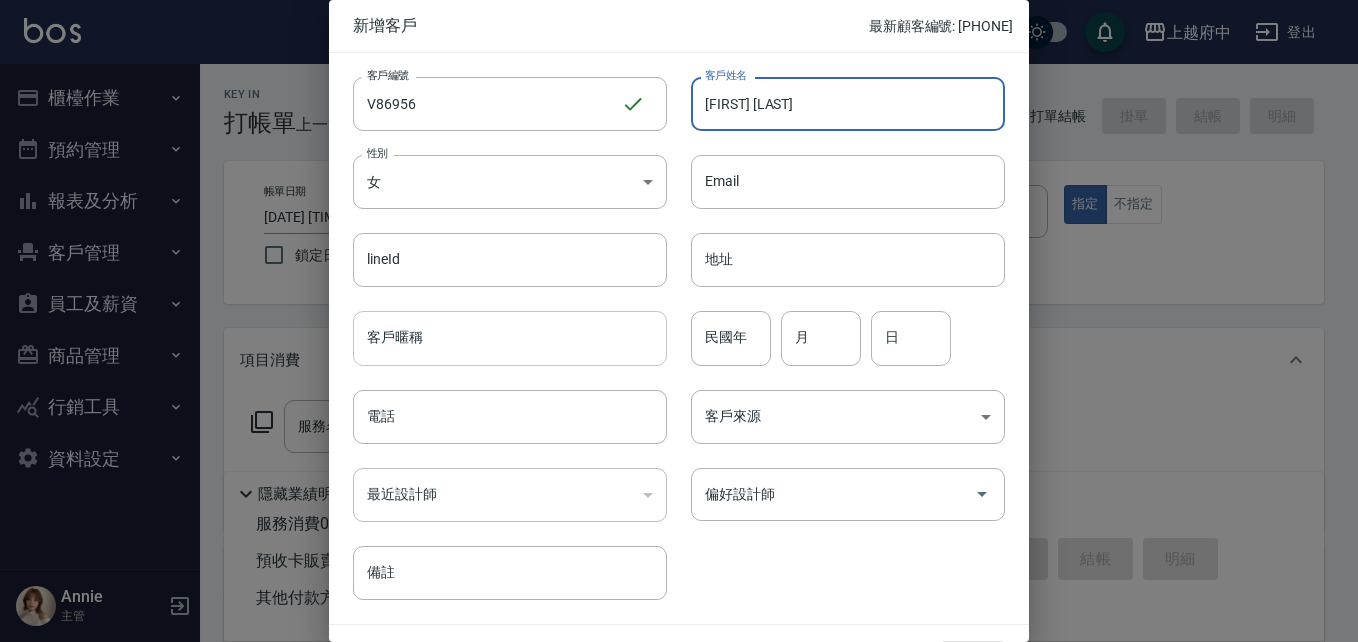 type on "[FIRST] [LAST]" 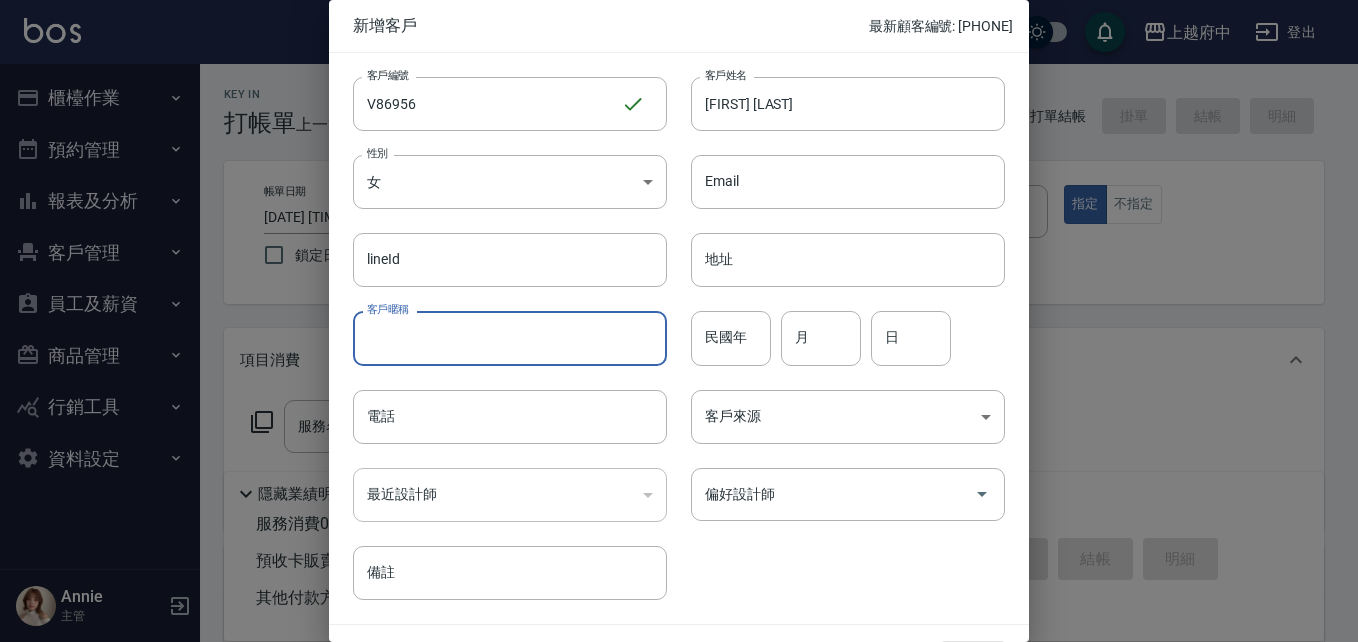click on "客戶暱稱" at bounding box center (510, 338) 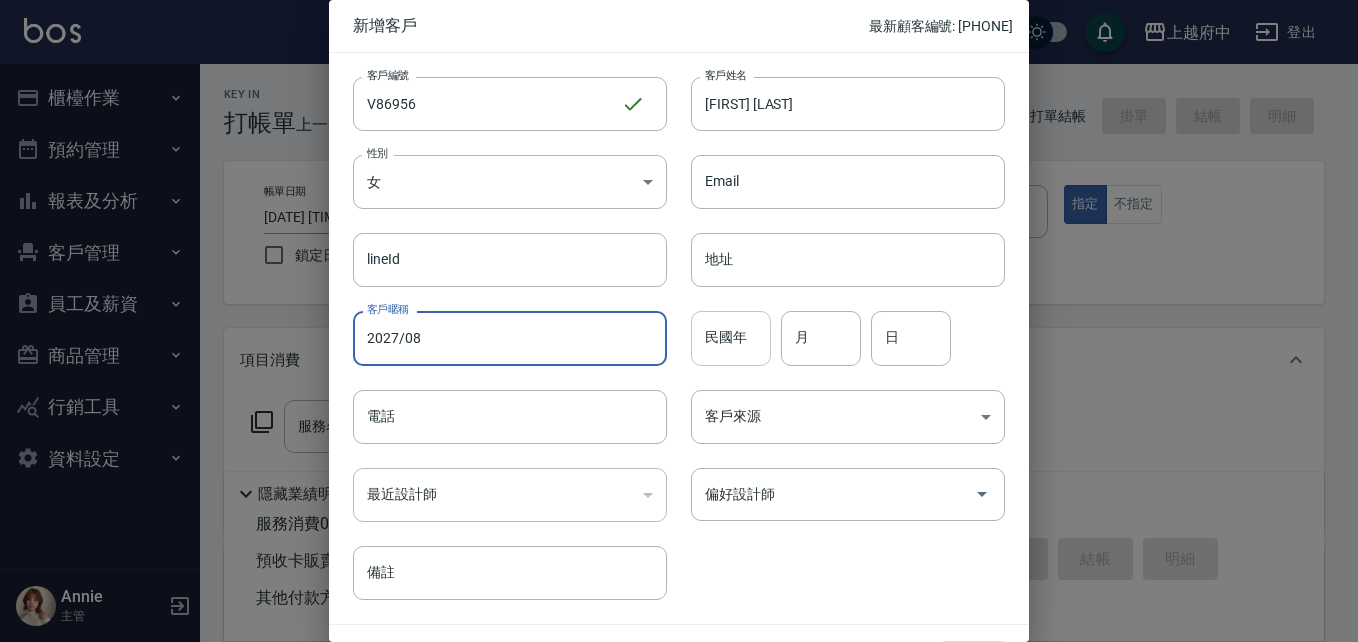 type on "2027/08" 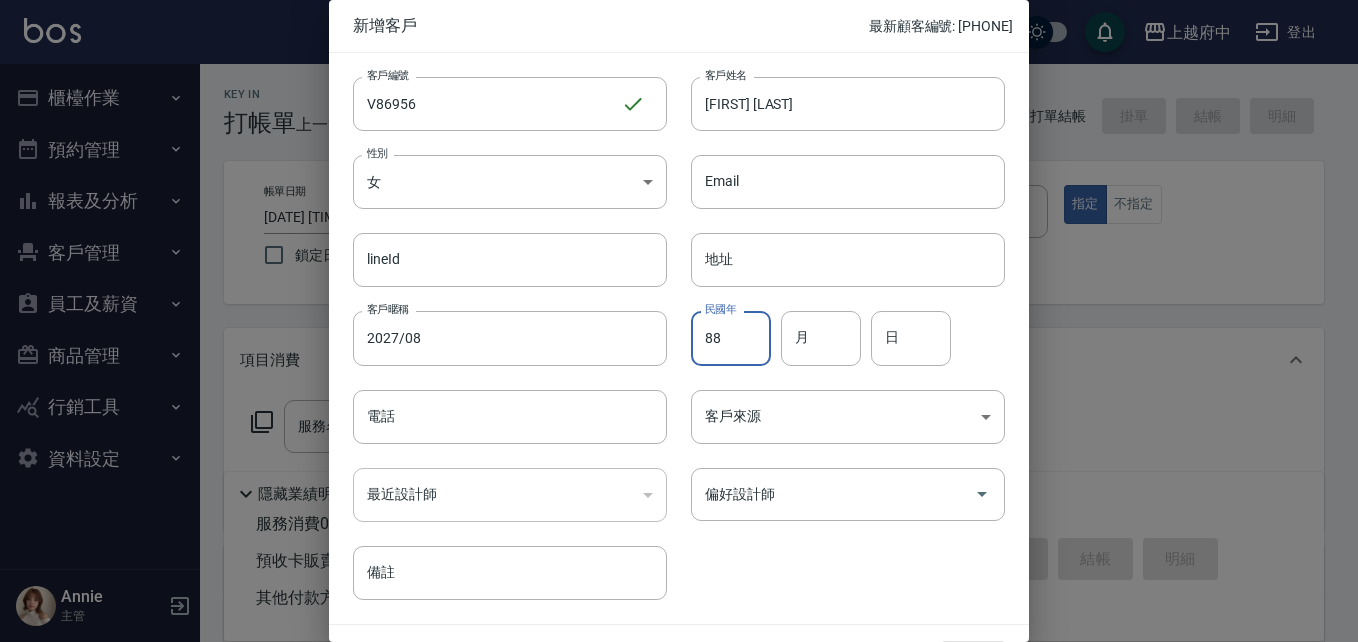 type on "88" 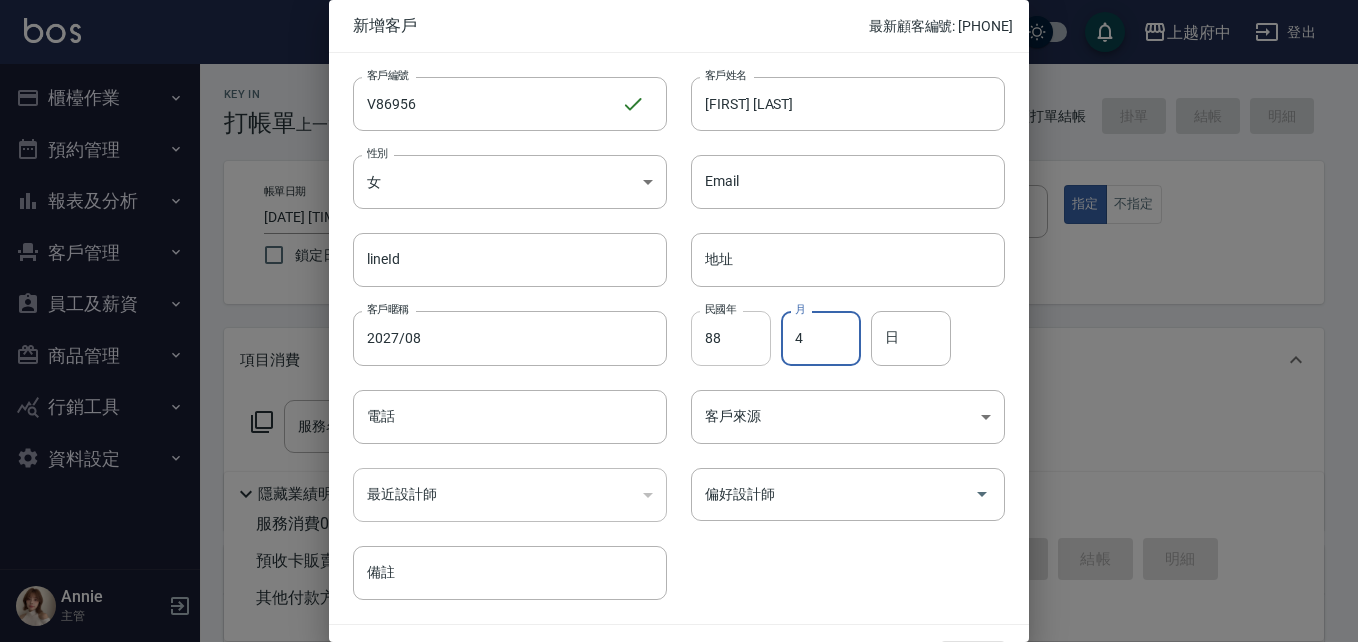 type on "4" 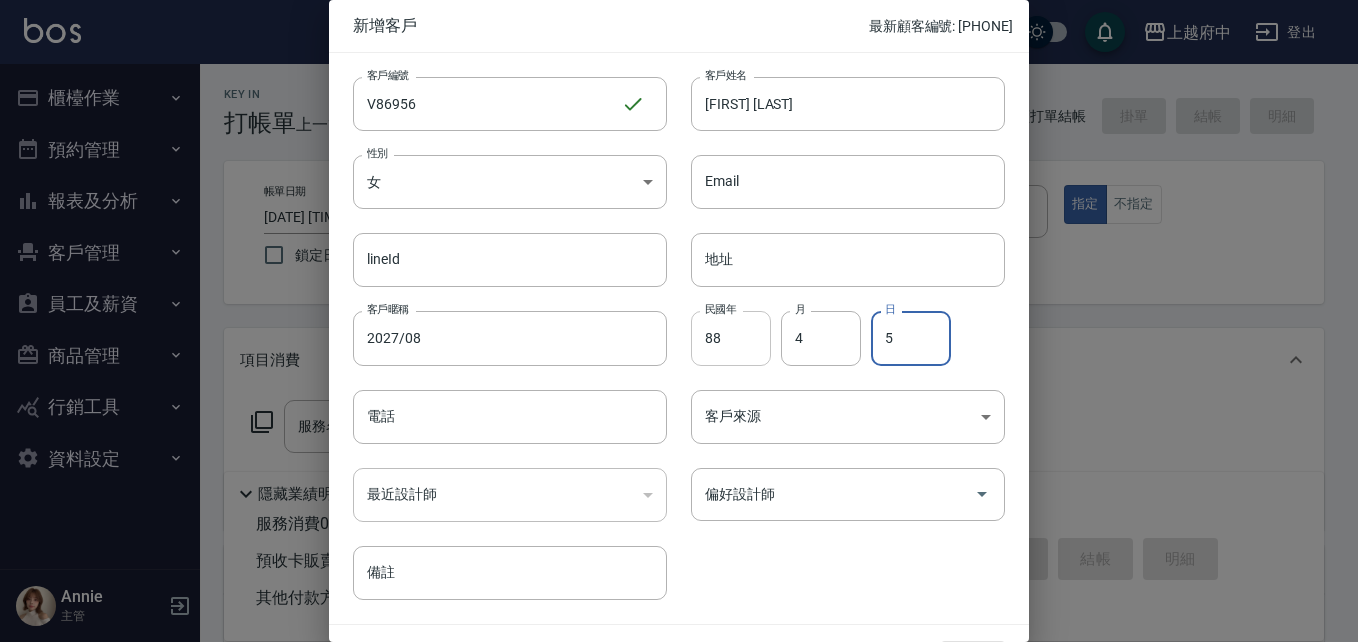 type on "5" 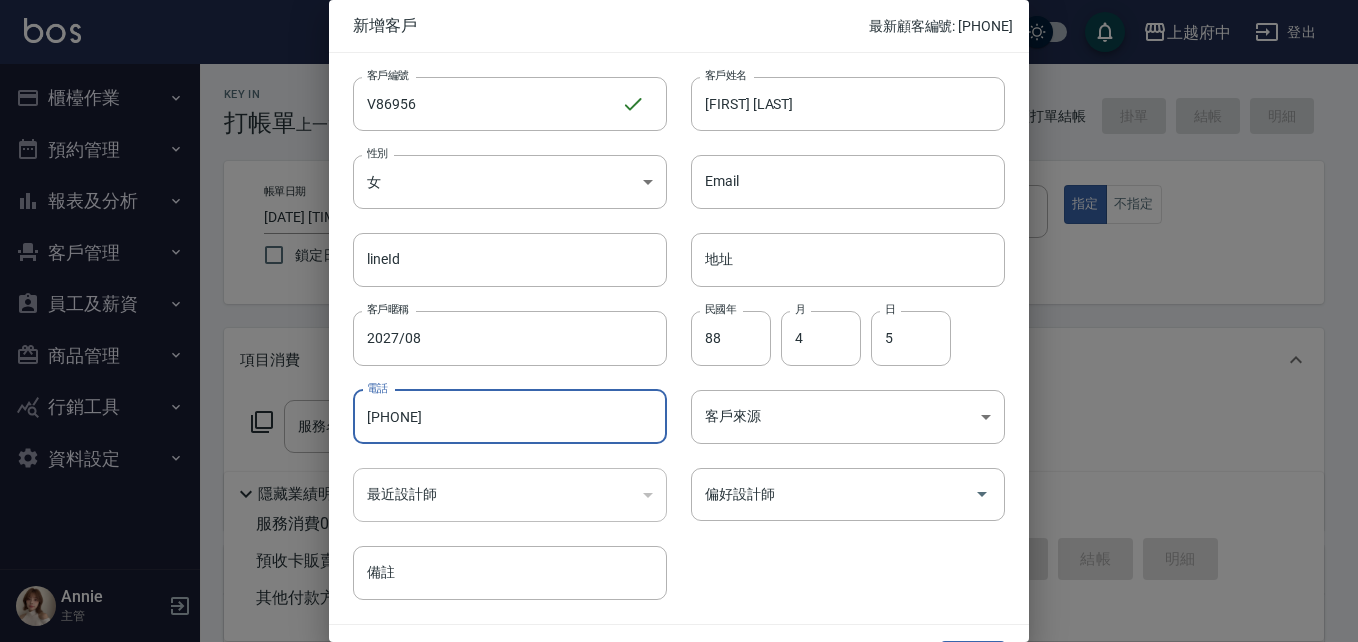 type on "[PHONE]" 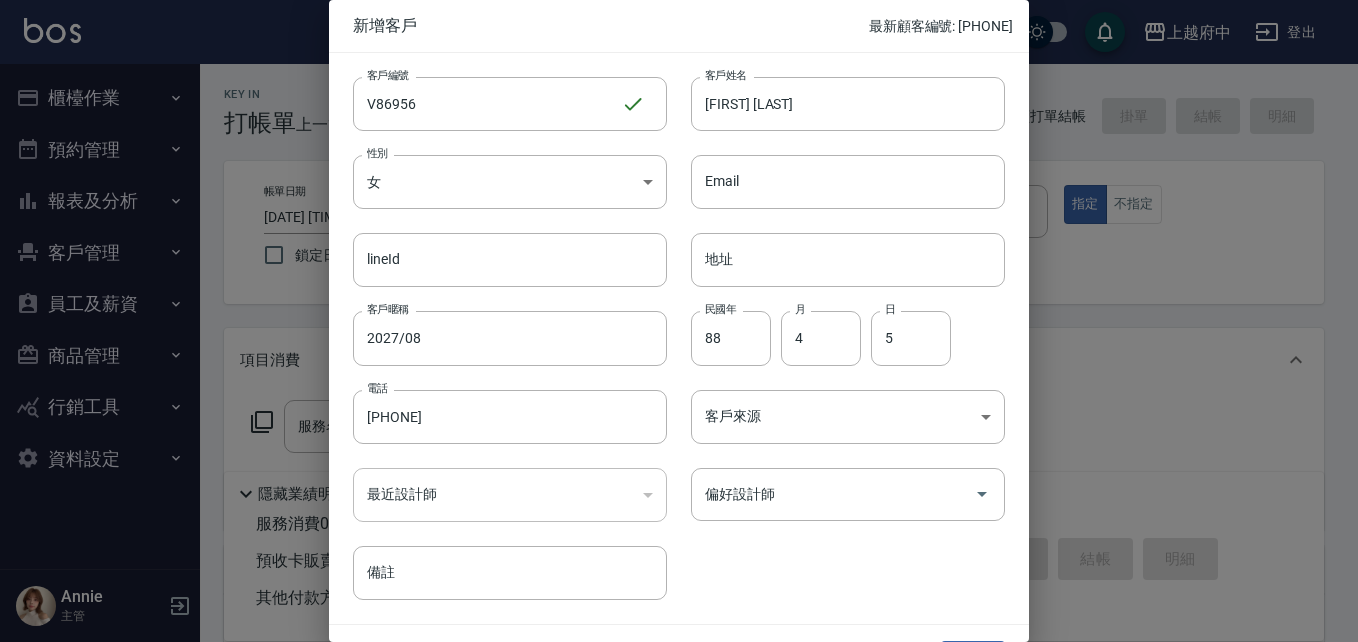 click on "客戶編號 V86956 ​ 客戶編號 客戶姓名 [FIRST] [LAST] 客戶姓名 性別 女 FEMALE 性別 Email Email lineId lineId 地址 地址 客戶暱稱 2027/08 客戶暱稱 民國年 88 民國年 月 4 月 日 5 日 電話 [PHONE] 電話 客戶來源 ​ 客戶來源 最近設計師 ​ 最近設計師 偏好設計師 偏好設計師 備註 備註" at bounding box center [667, 326] 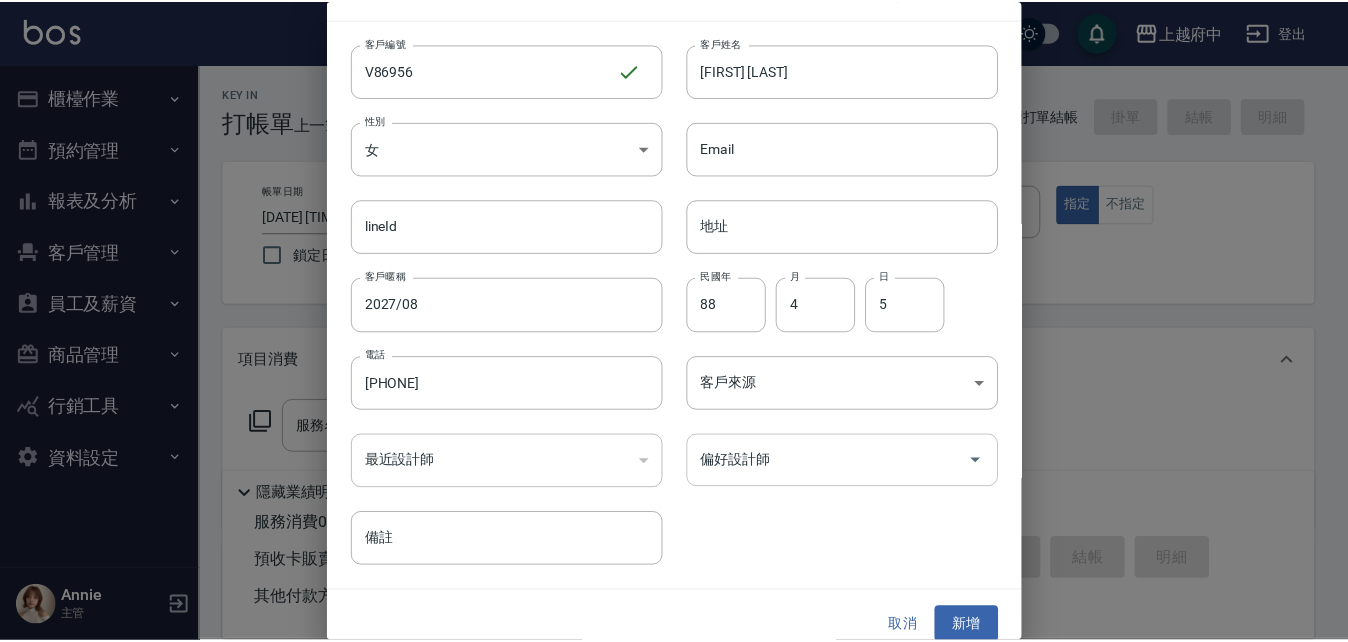 scroll, scrollTop: 51, scrollLeft: 0, axis: vertical 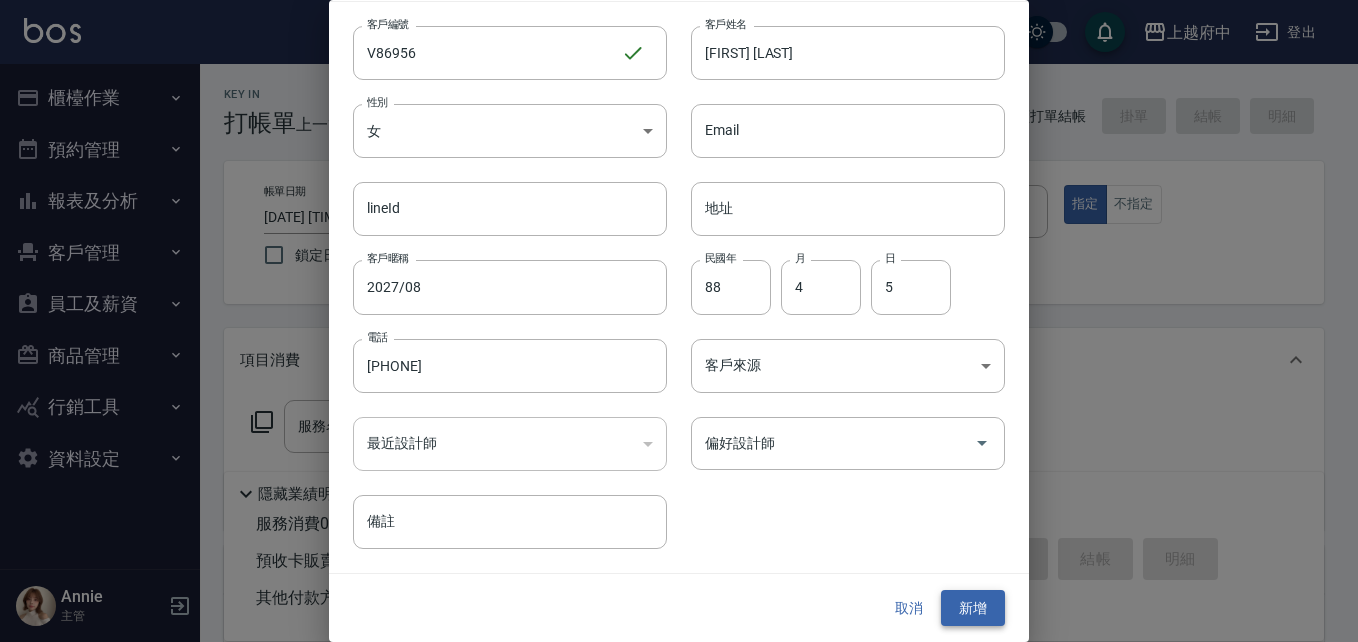 click on "新增" at bounding box center [973, 608] 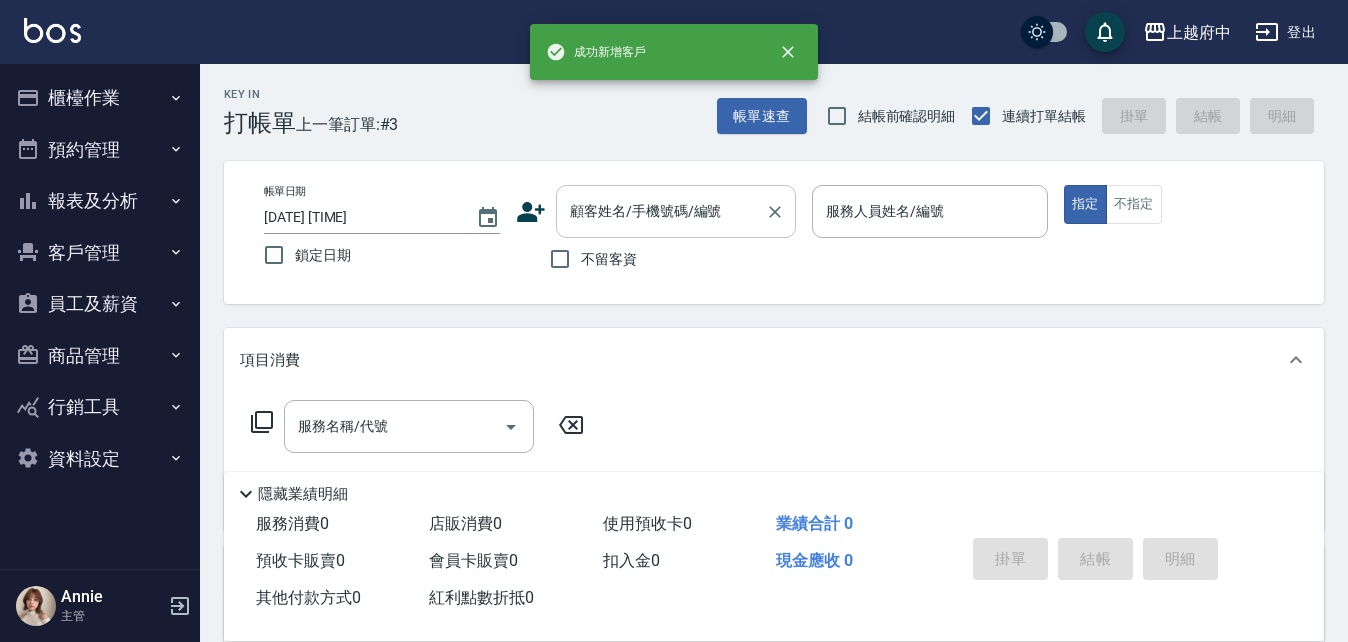 click on "顧客姓名/手機號碼/編號" at bounding box center (661, 211) 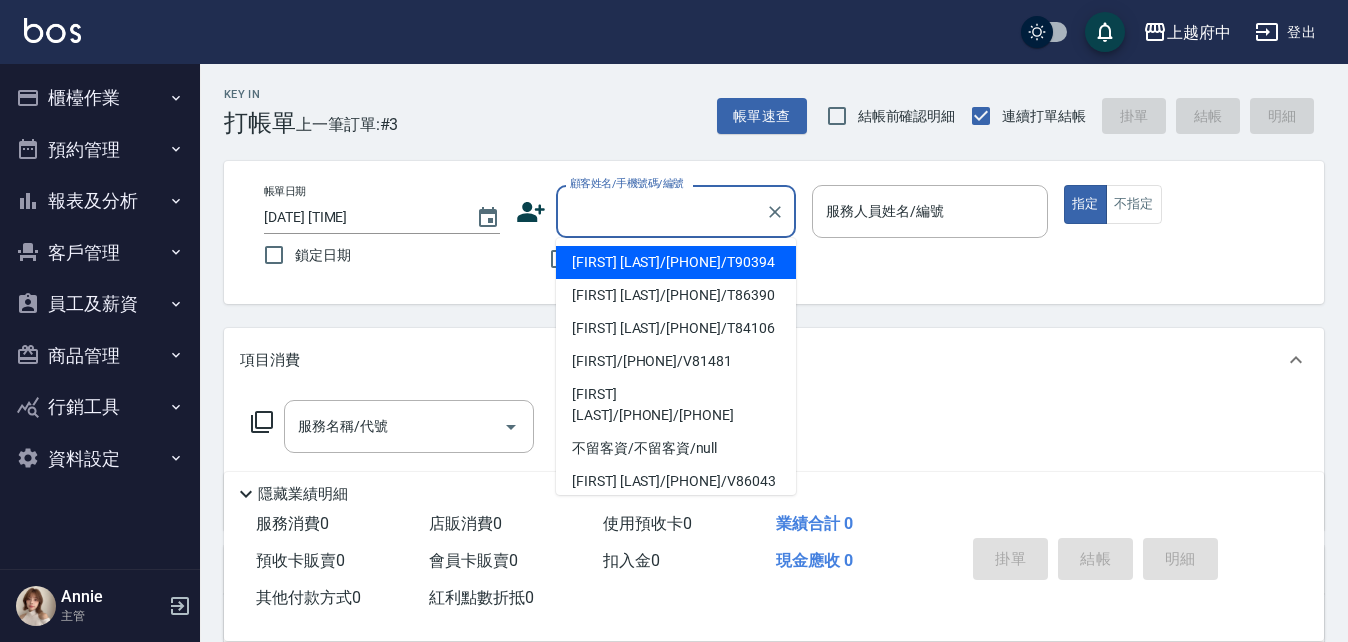 type on "ㄒ" 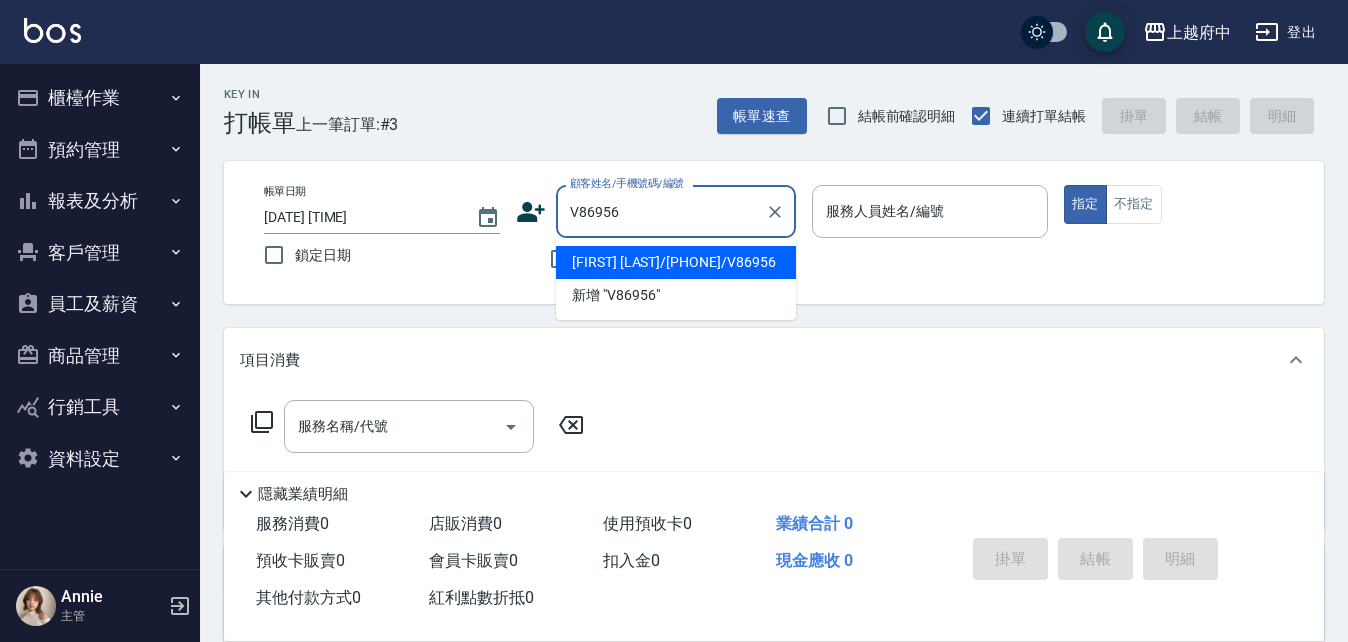 click on "[FIRST] [LAST]/[PHONE]/V86956" at bounding box center [676, 262] 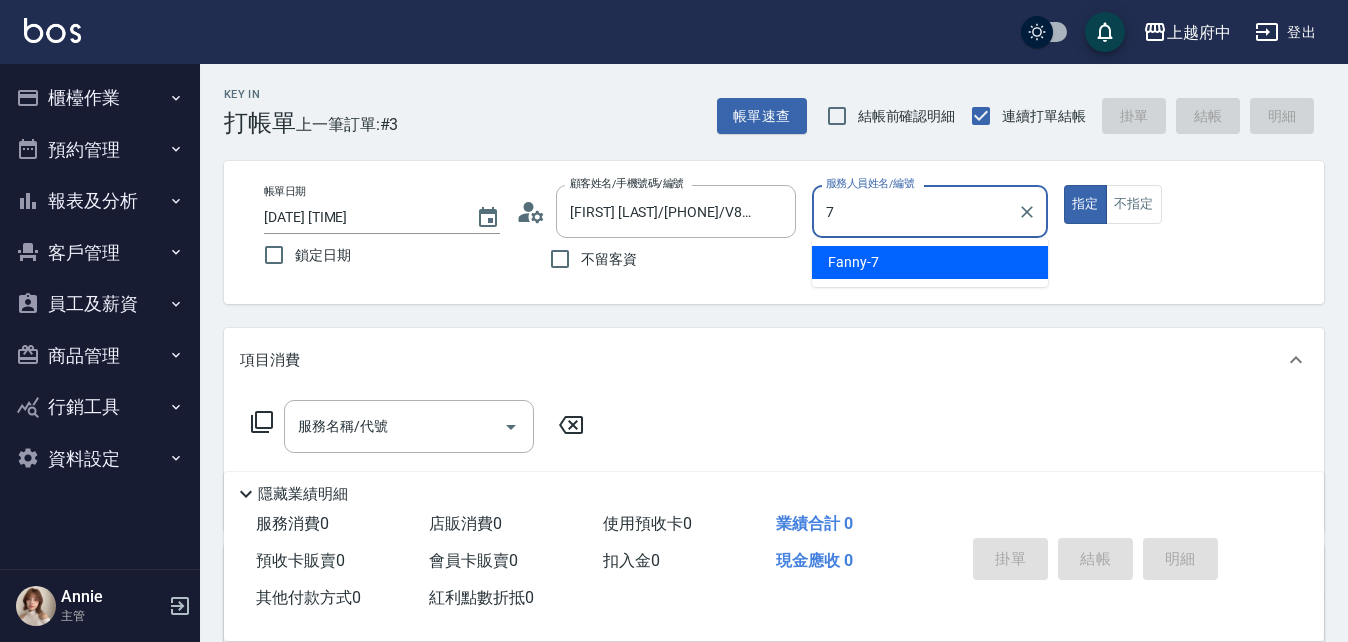 type on "Fanny-7" 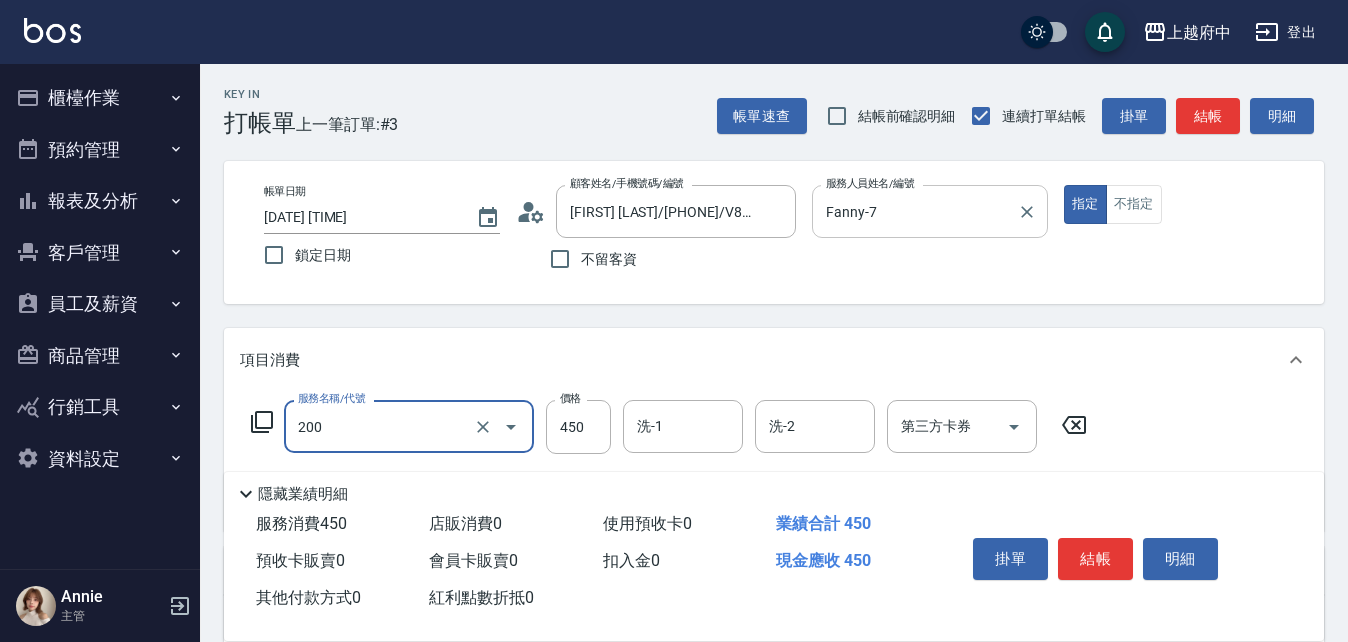 type on "有機洗髮(200)" 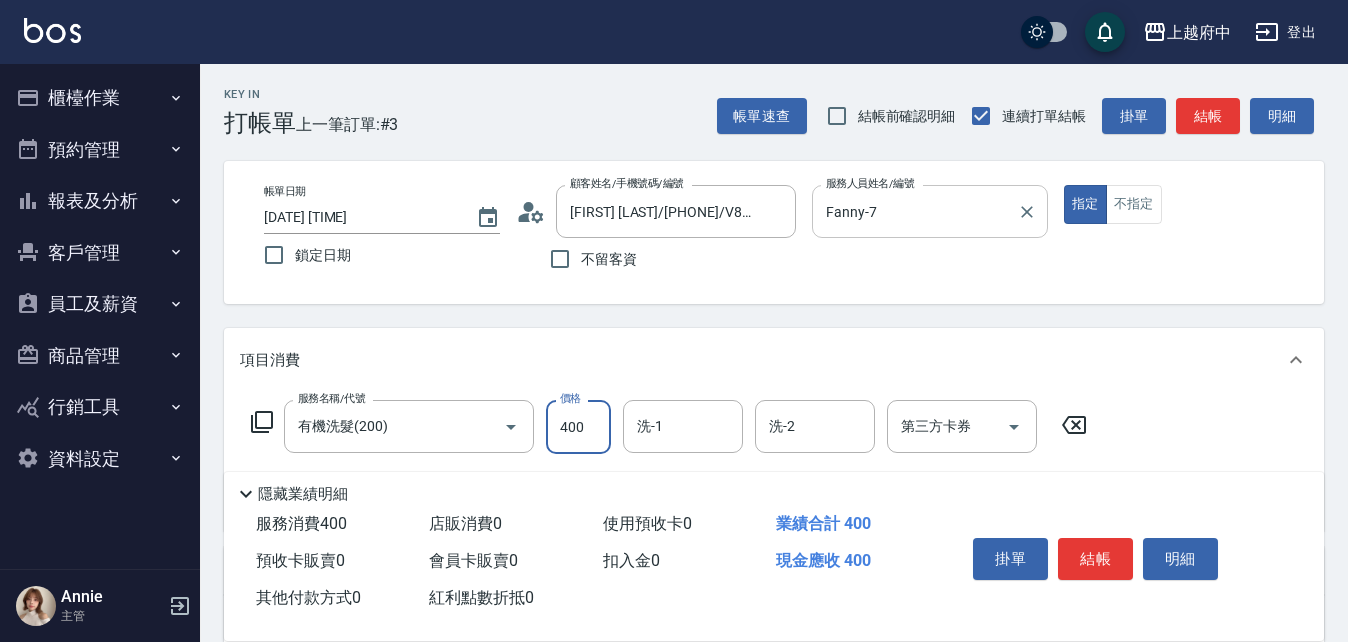 type on "400" 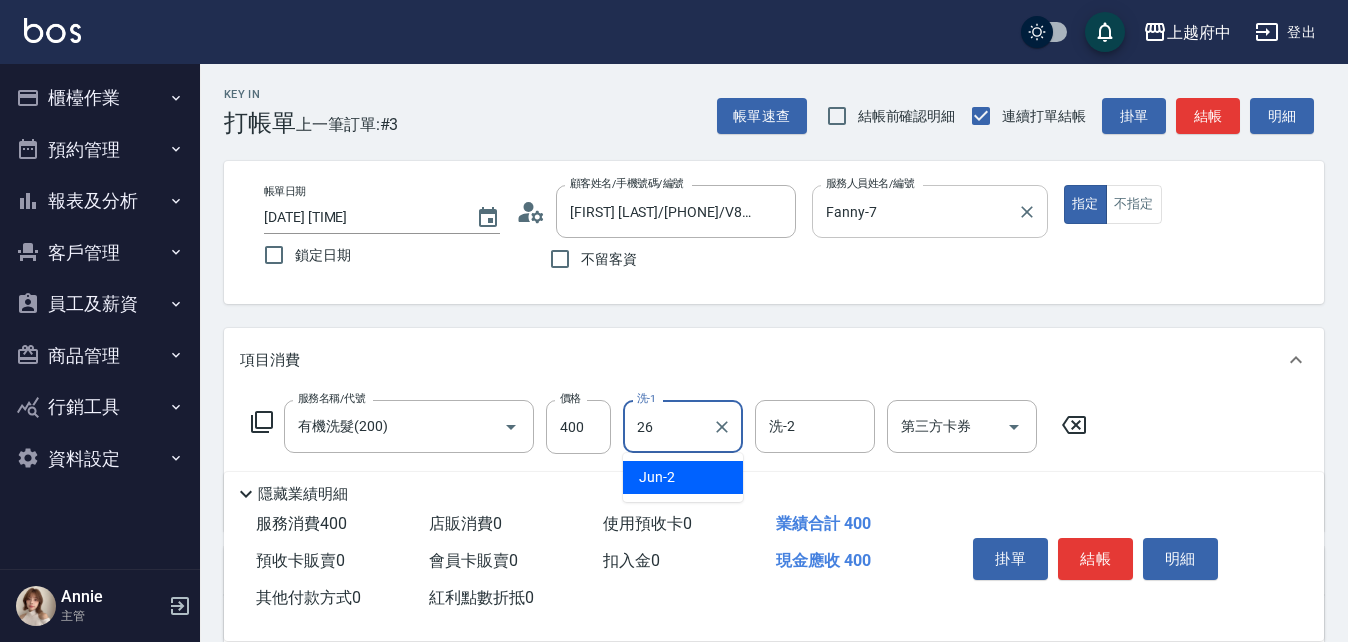 type on "邱子芹-26" 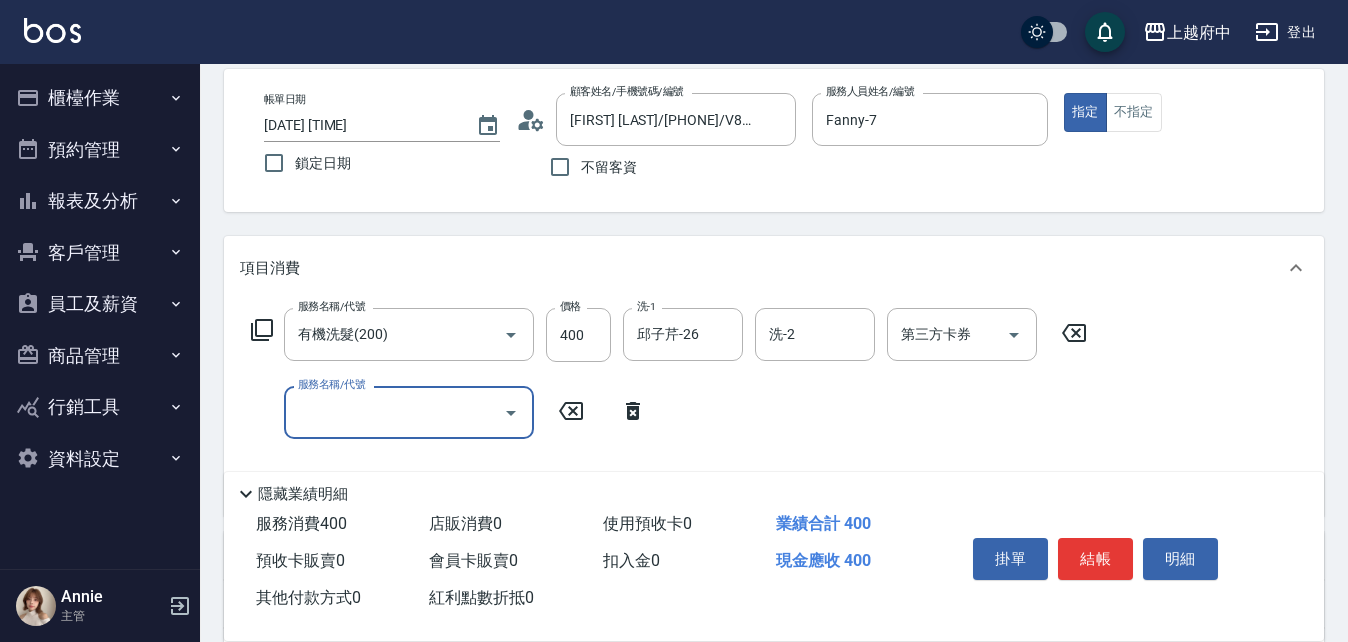 scroll, scrollTop: 100, scrollLeft: 0, axis: vertical 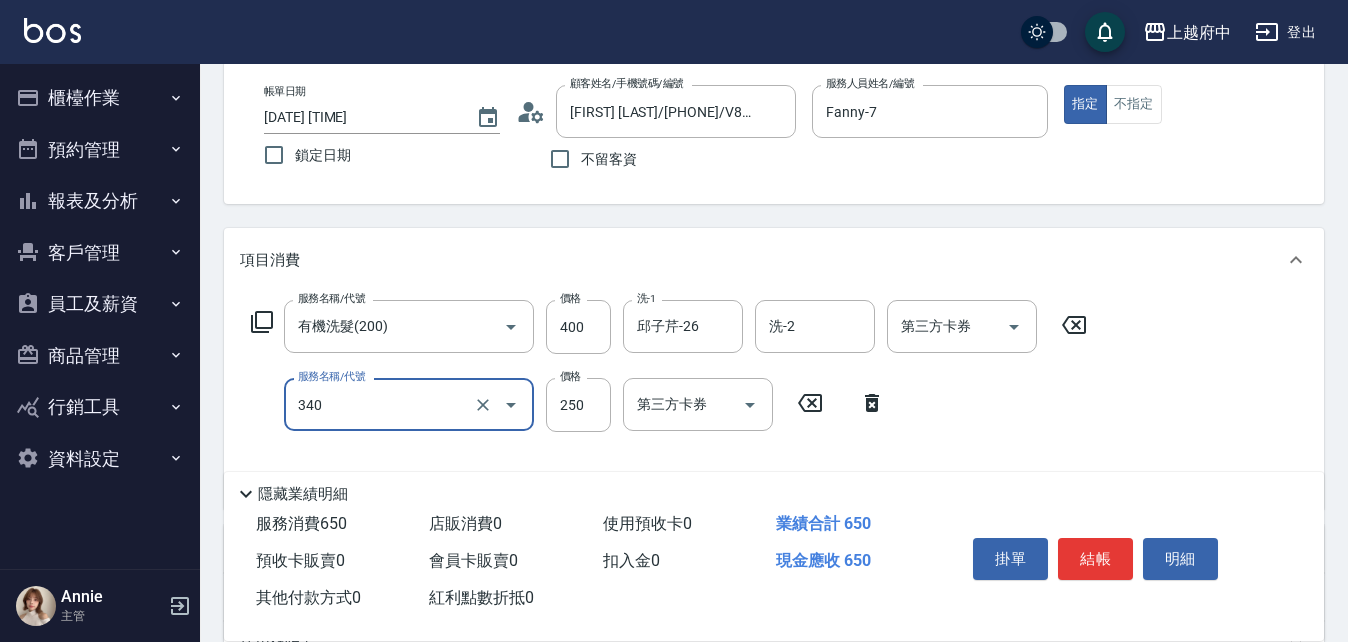 type on "剪髮(340)" 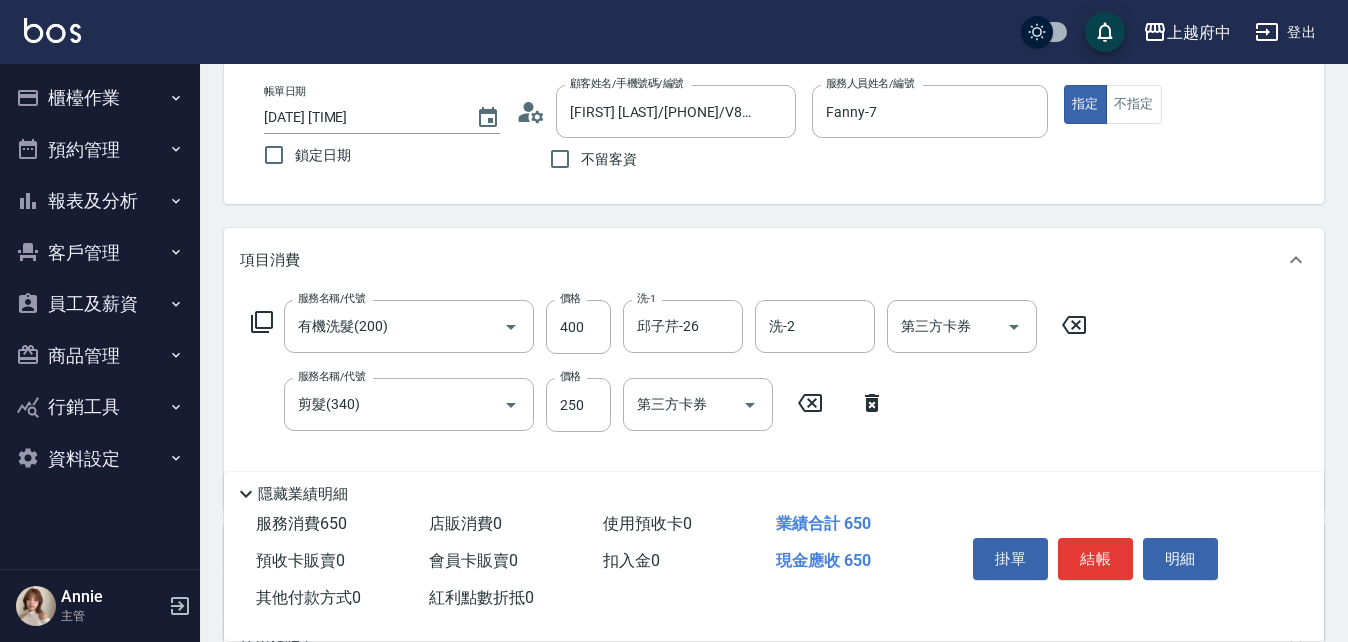 click on "服務名稱/代號 有機洗髮(200) 服務名稱/代號 價格 400 價格 洗-1 [FIRST]-[NUMBER] 洗-1 洗-2 洗-2 第三方卡券 第三方卡券 服務名稱/代號 剪髮(340) 服務名稱/代號 價格 250 價格 第三方卡券 第三方卡券" at bounding box center [669, 396] 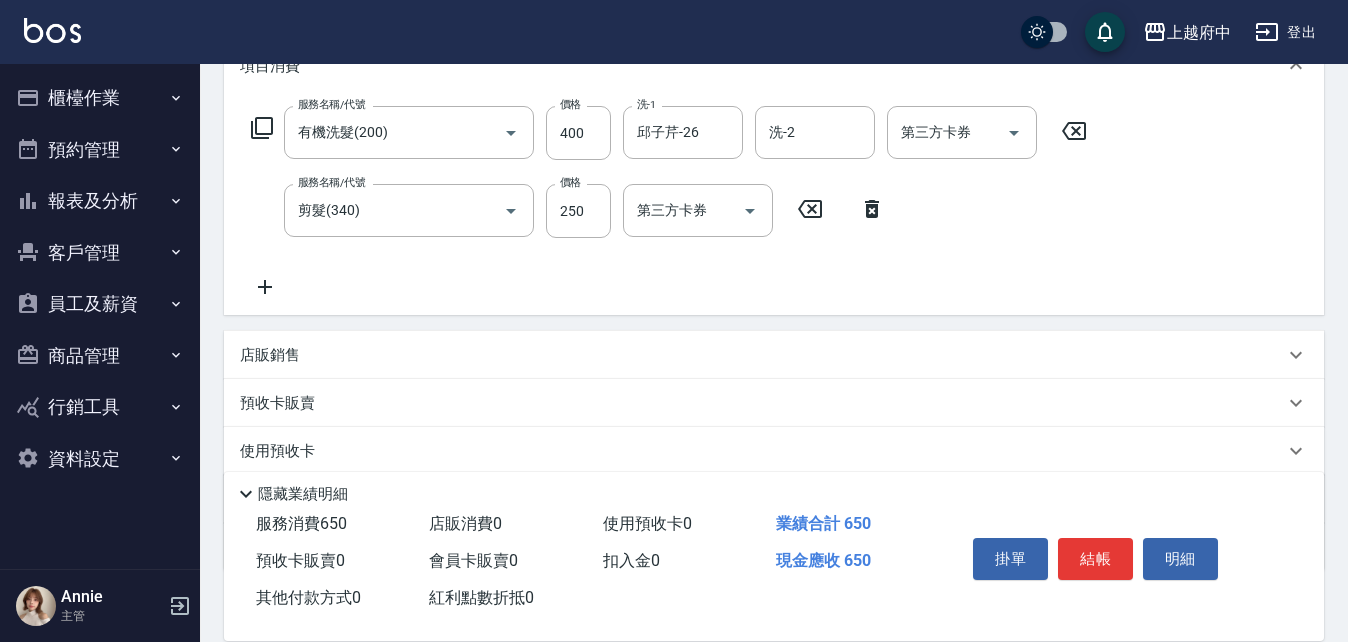 scroll, scrollTop: 300, scrollLeft: 0, axis: vertical 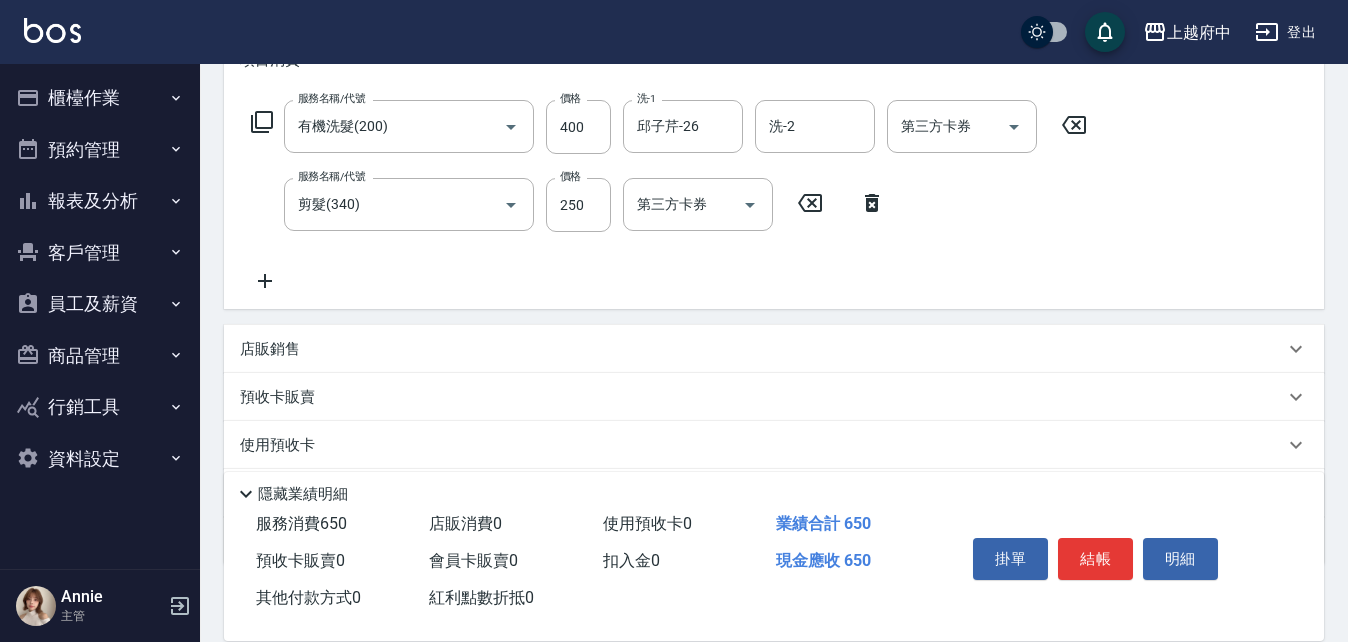 click on "店販銷售" at bounding box center [270, 349] 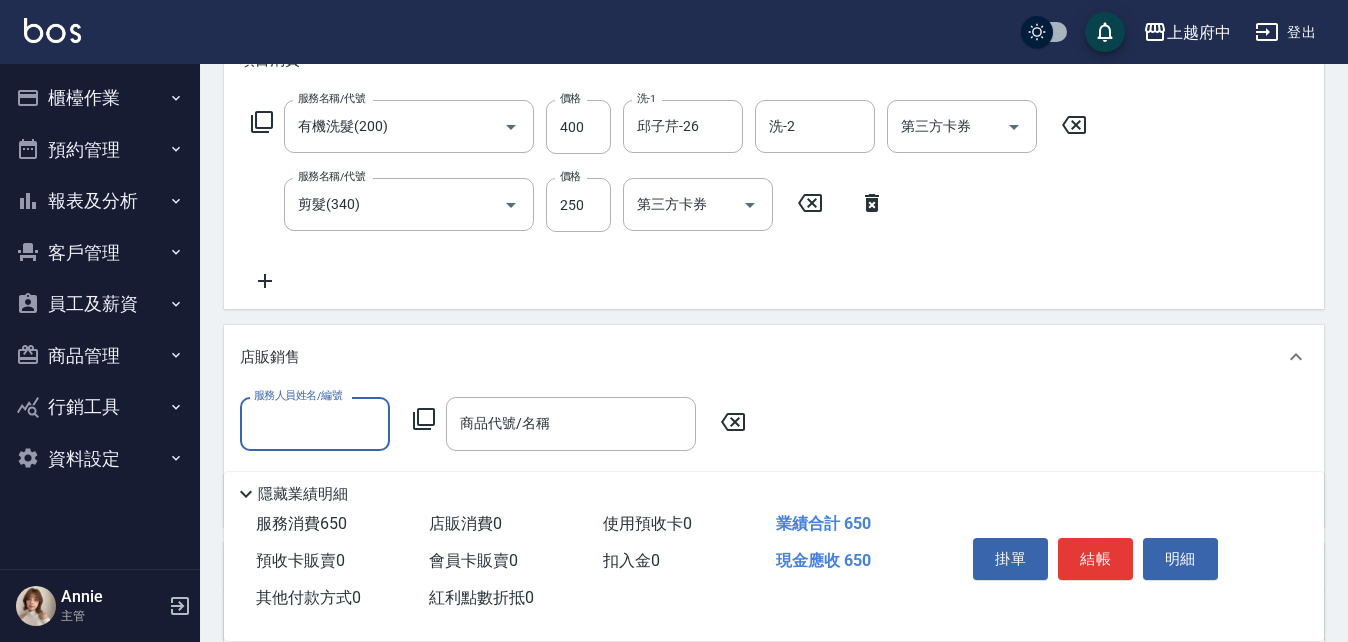 scroll, scrollTop: 0, scrollLeft: 0, axis: both 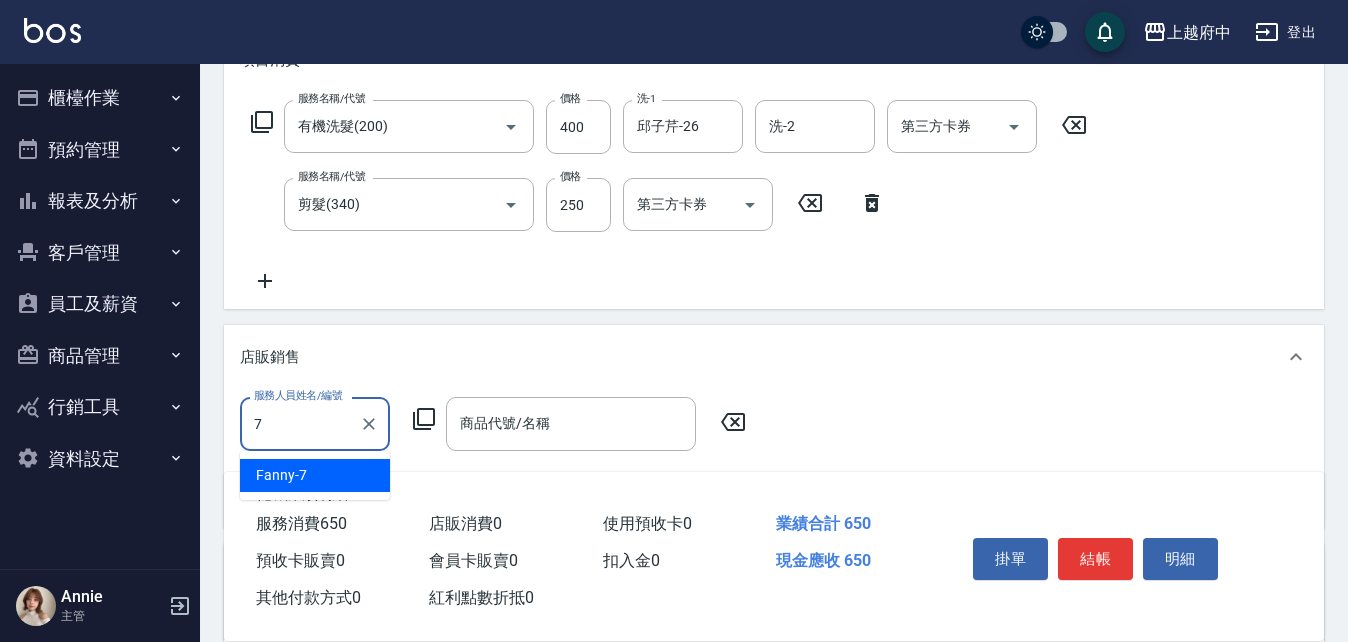 type on "Fanny-7" 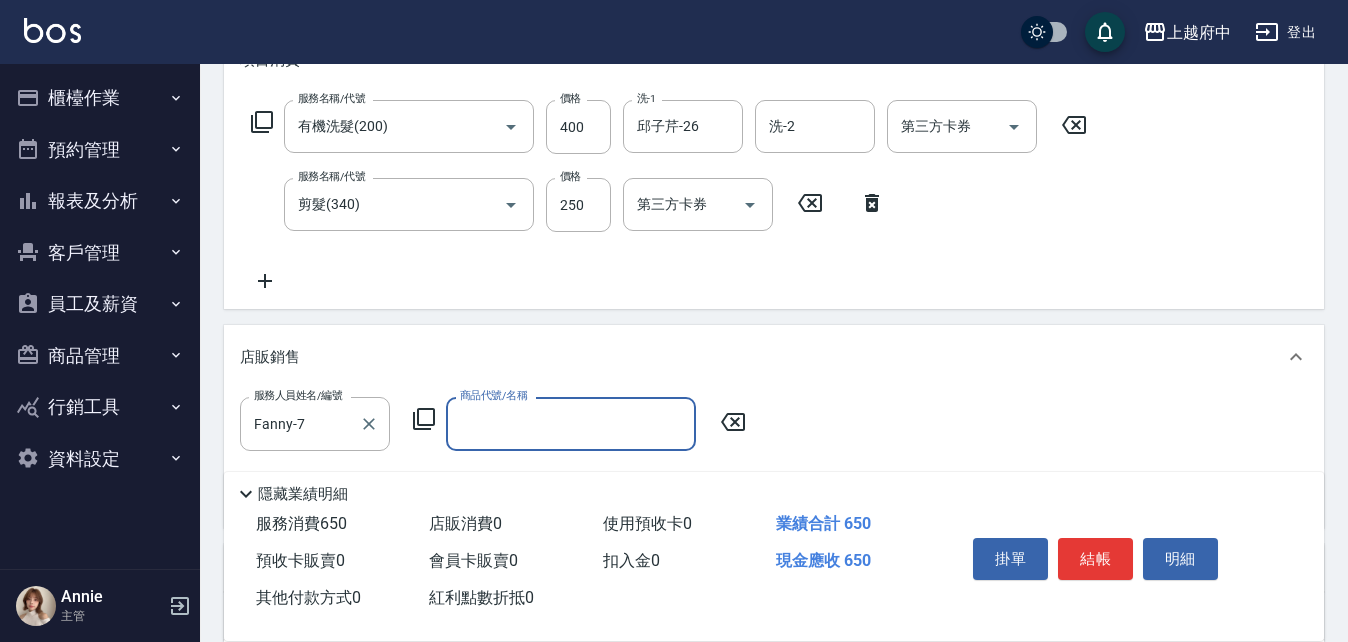 type on "1" 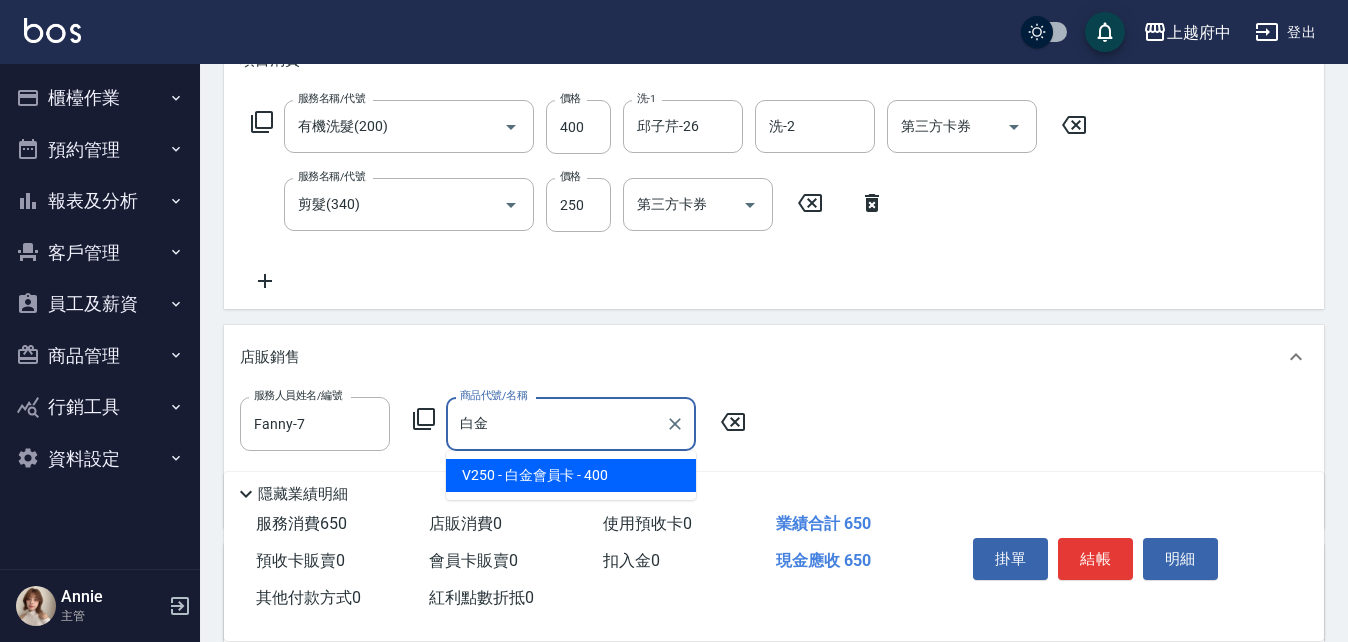 click on "V250 - 白金會員卡 - 400" at bounding box center [571, 475] 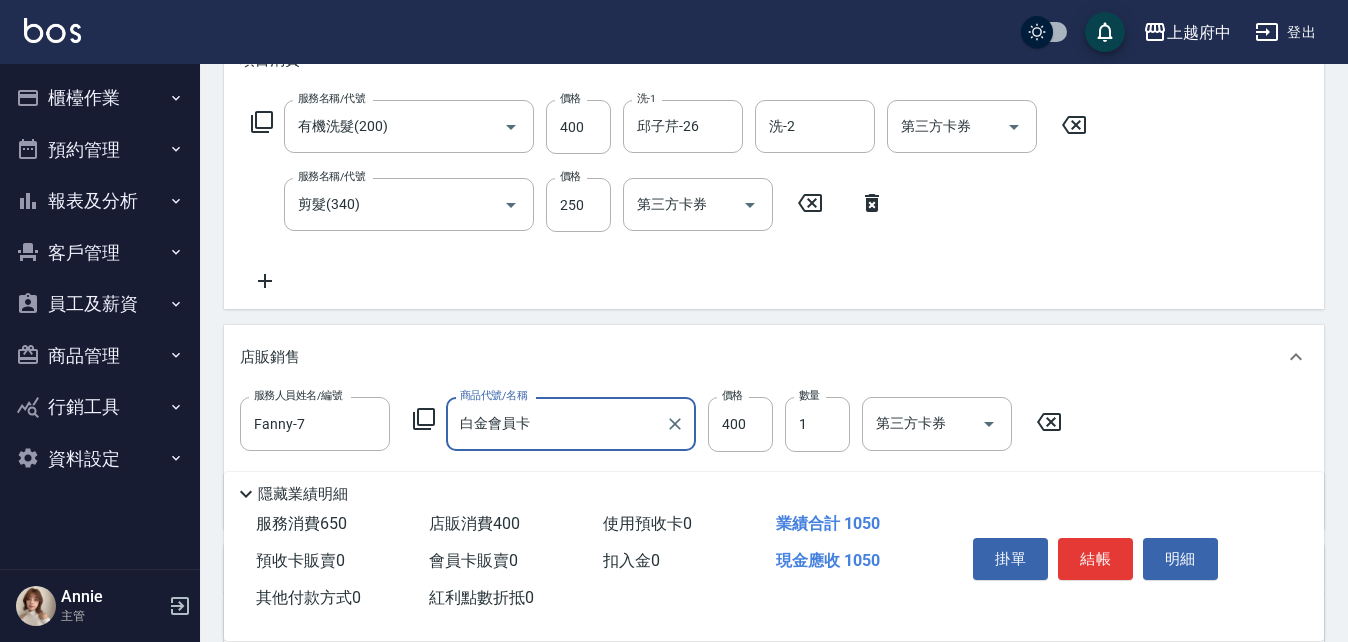 type on "白金會員卡" 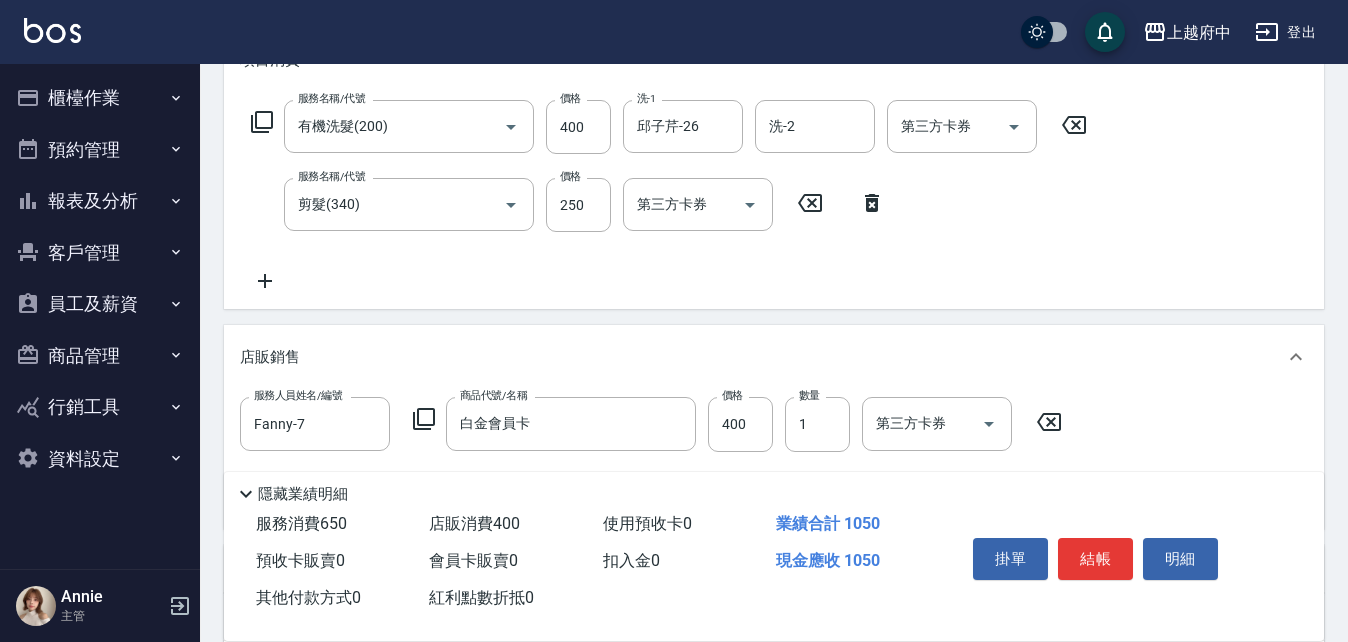 click on "隱藏業績明細" at bounding box center [774, 489] 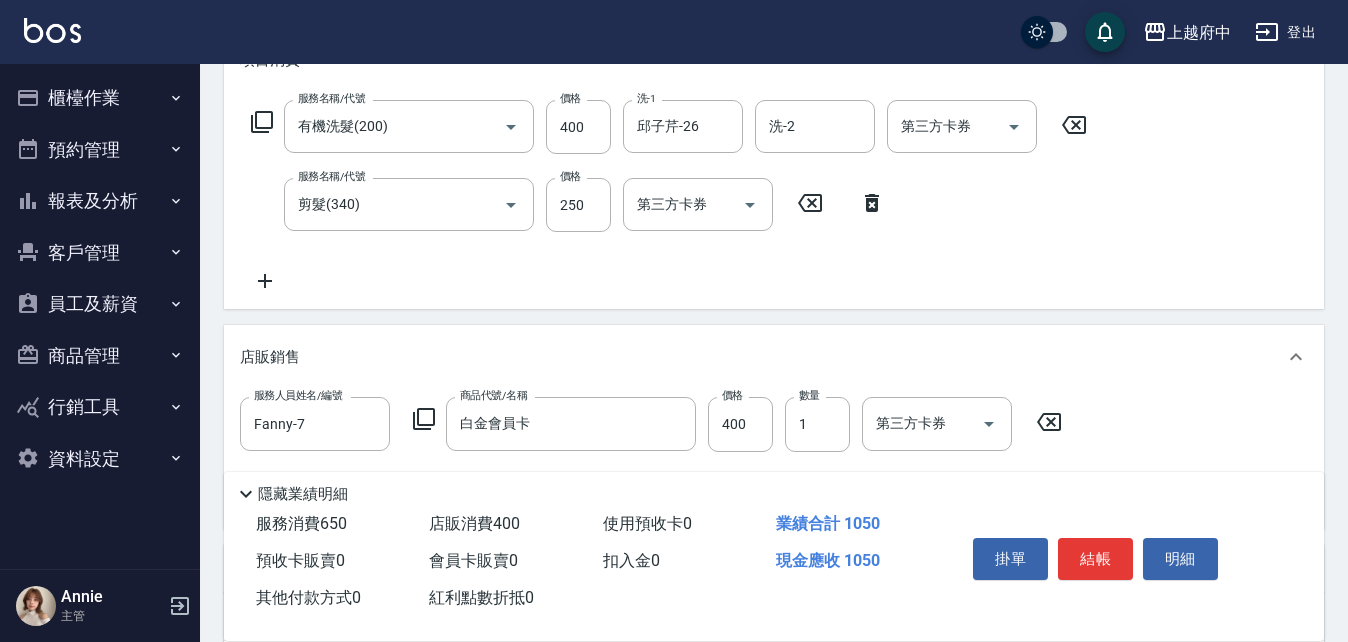 click on "結帳" at bounding box center [1095, 559] 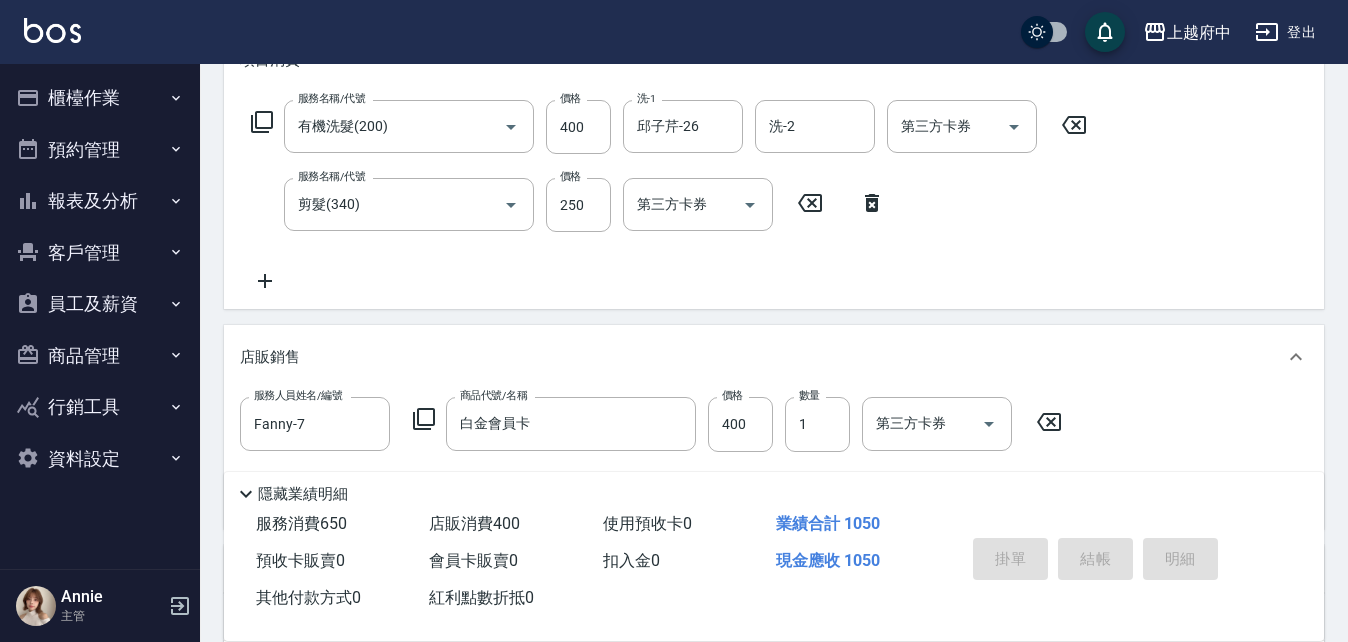 type on "2025/08/09 14:38" 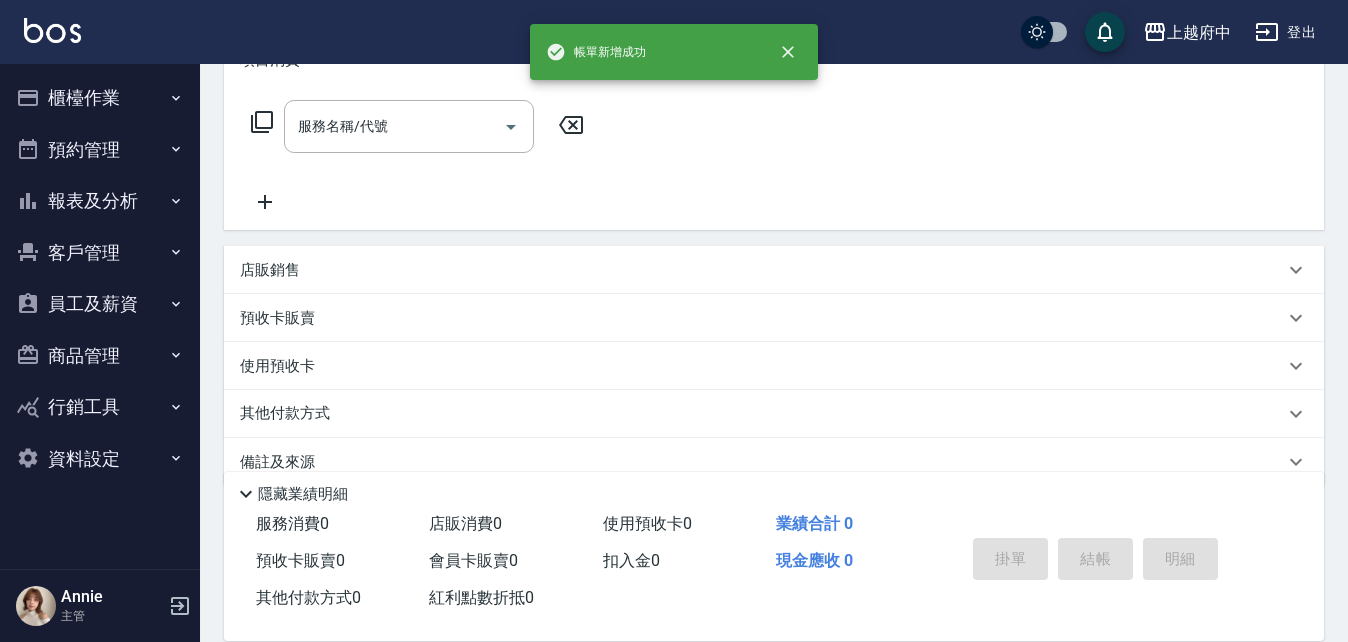 scroll, scrollTop: 0, scrollLeft: 0, axis: both 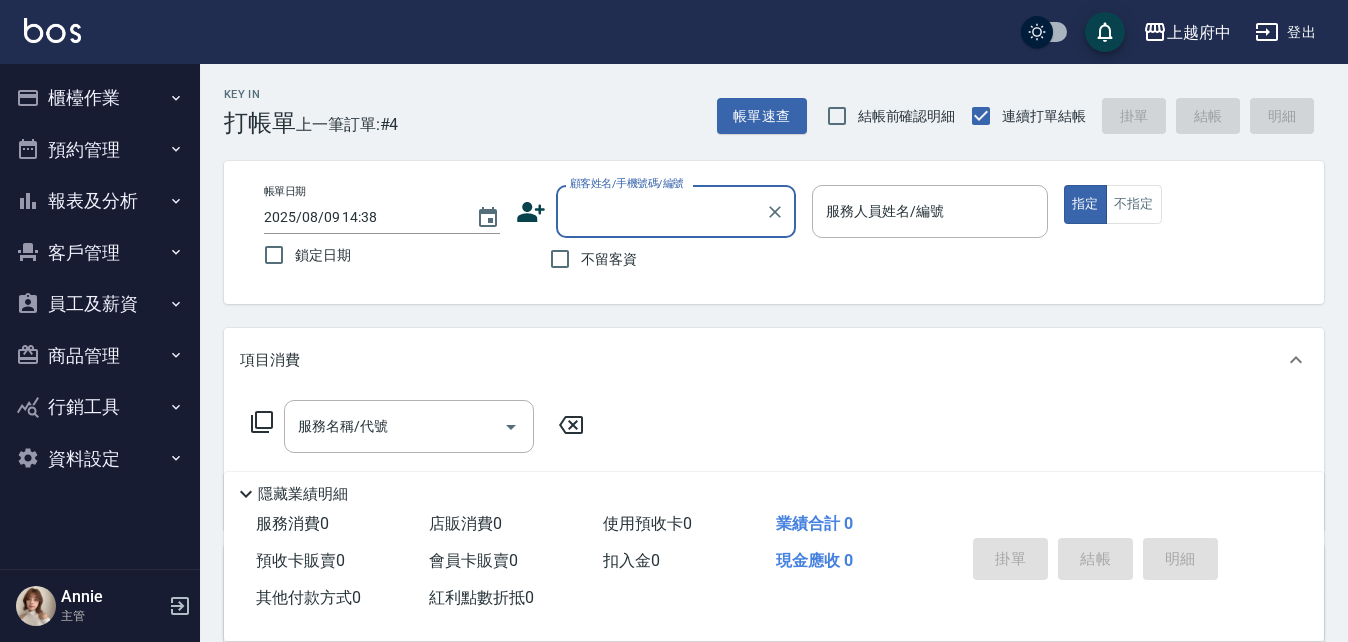 type on "ㄒ" 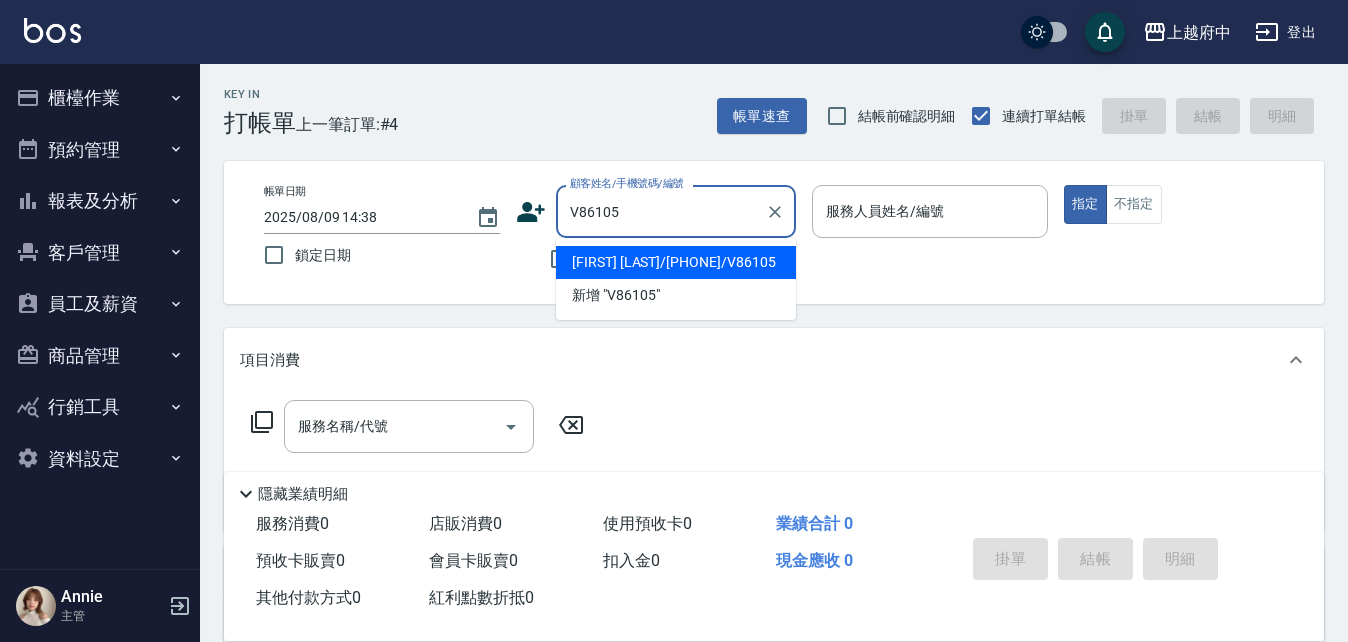 click on "[FIRST] [LAST]/[PHONE]/V86105" at bounding box center (676, 262) 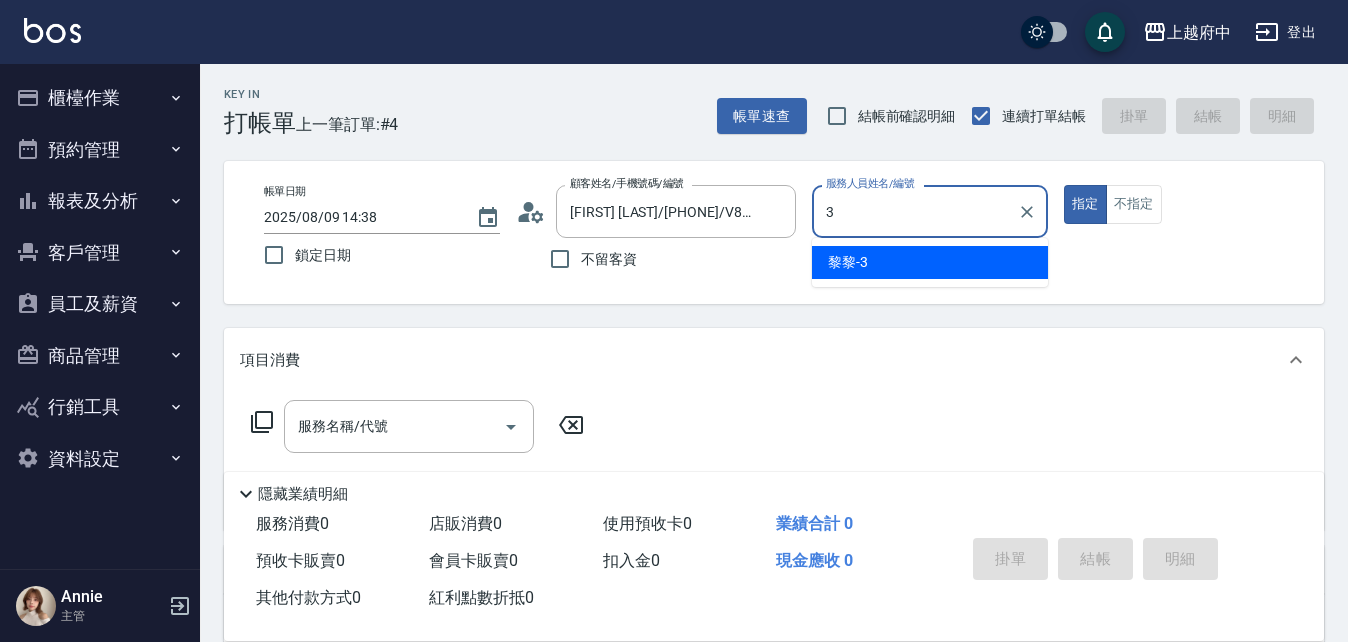 type on "黎黎-3" 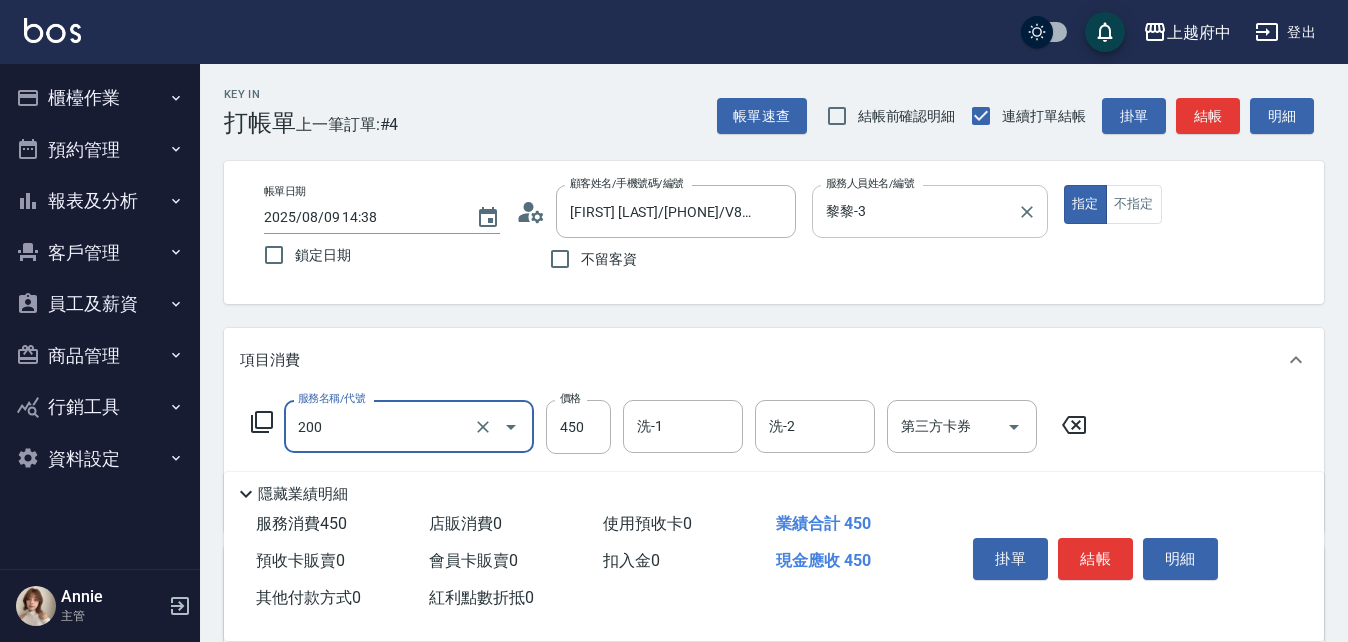 type on "有機洗髮(200)" 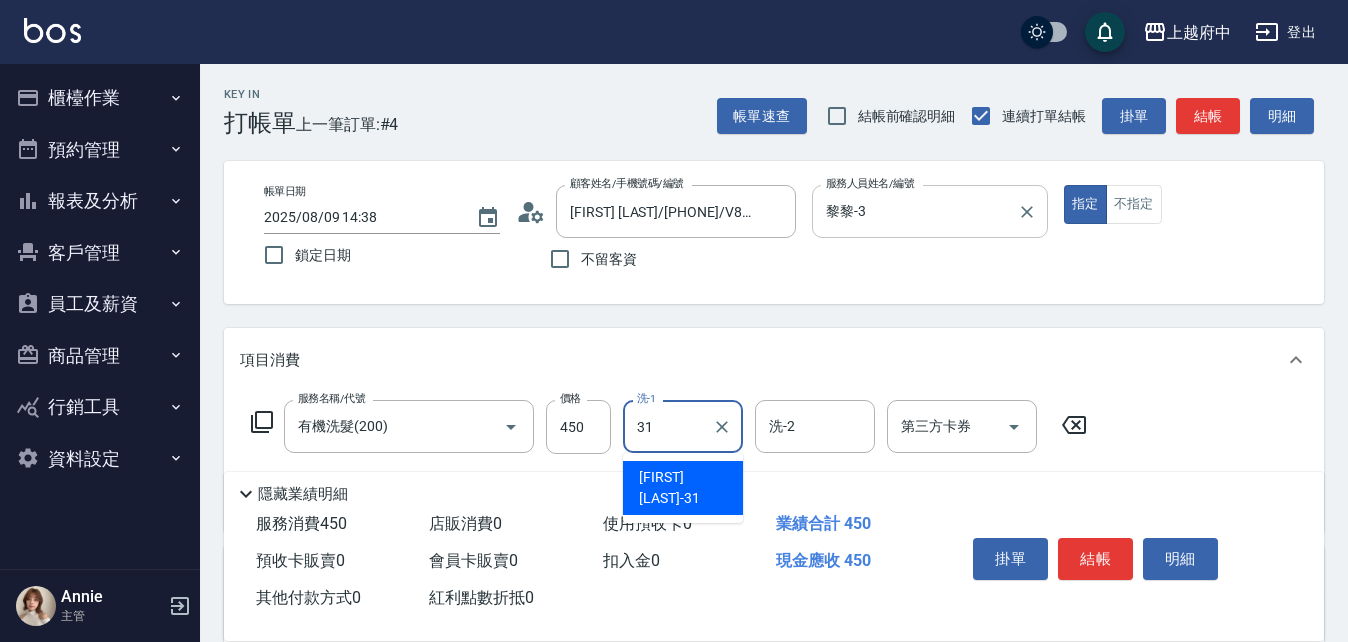 type on "王品云-31" 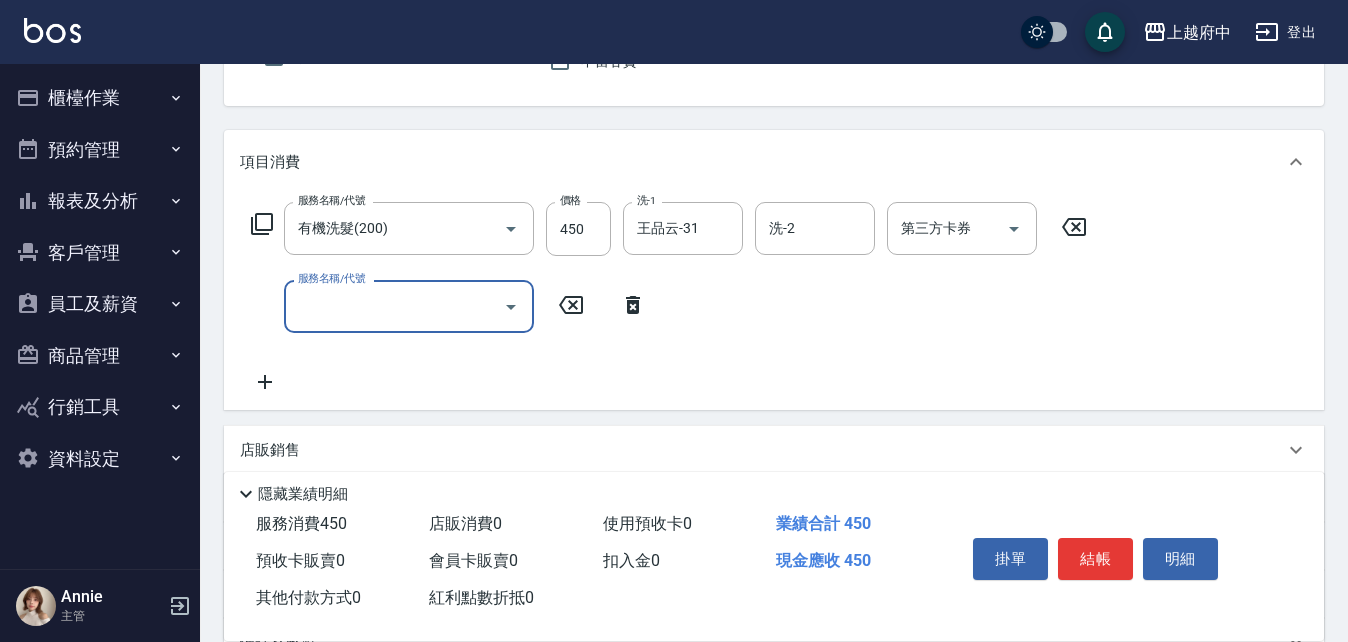 scroll, scrollTop: 200, scrollLeft: 0, axis: vertical 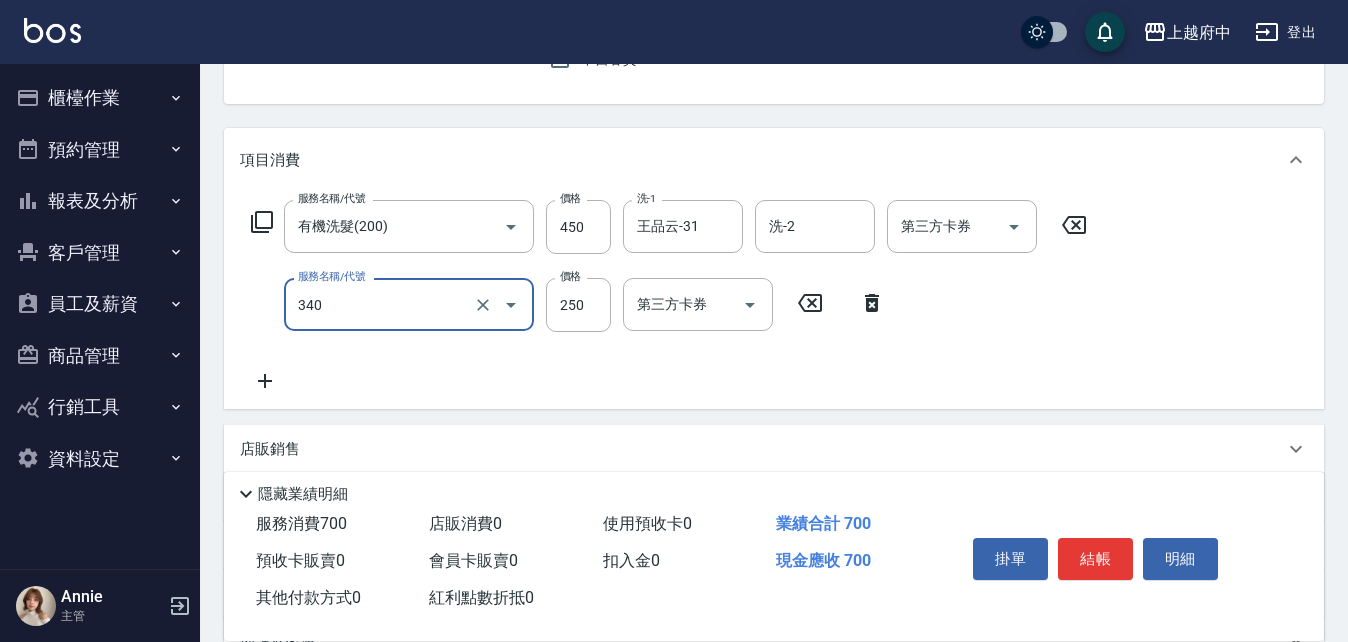 type on "剪髮(340)" 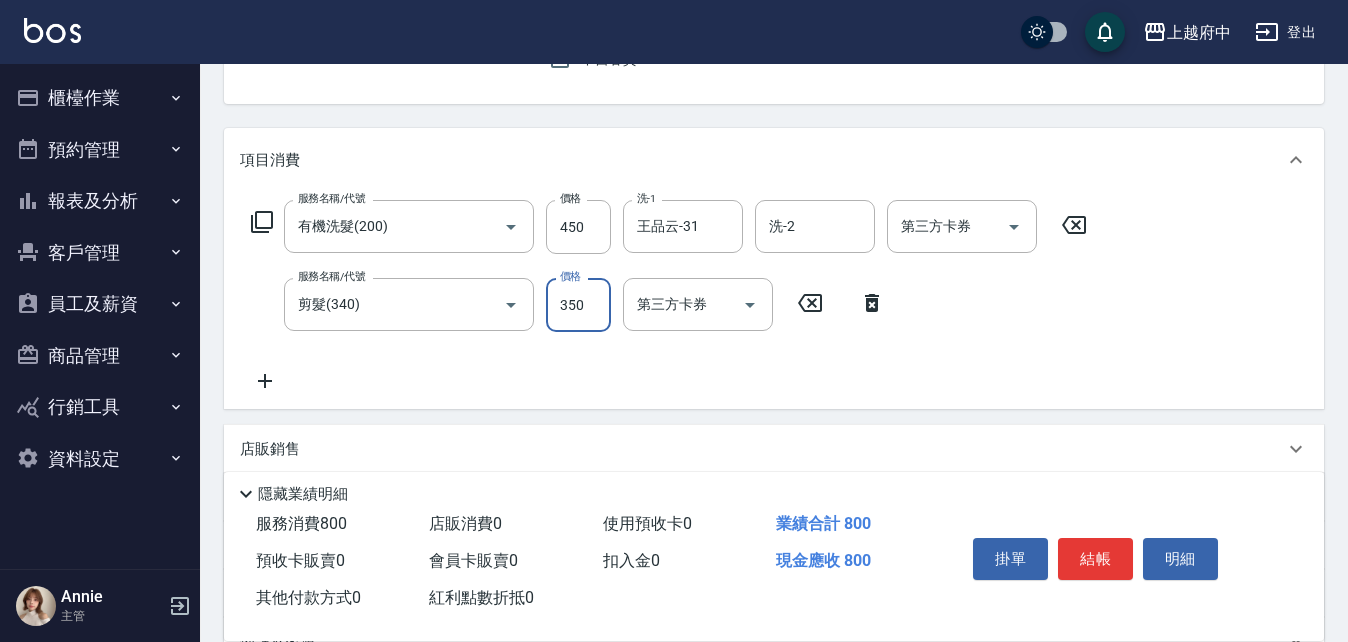 type on "350" 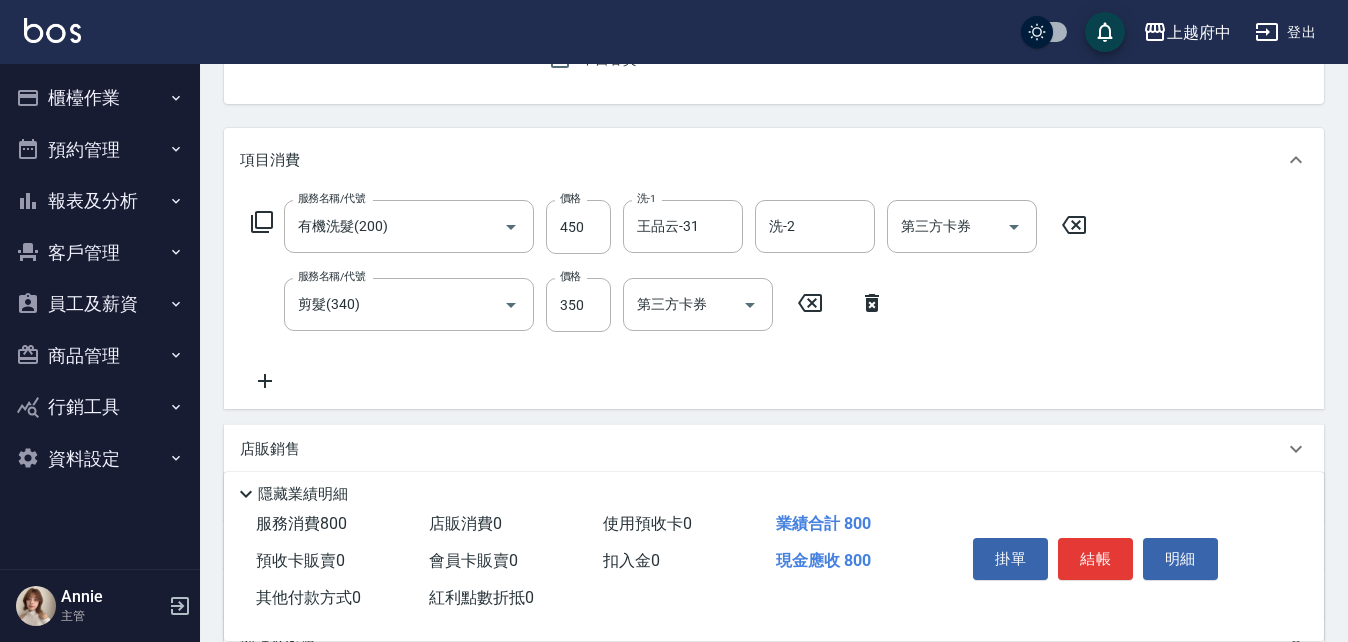 click on "服務名稱/代號 有機洗髮(200) 服務名稱/代號 價格 450 價格 洗-1 [FIRST]-[NUMBER] 洗-1 洗-2 洗-2 第三方卡券 第三方卡券 服務名稱/代號 剪髮(340) 服務名稱/代號 價格 350 價格 第三方卡券 第三方卡券" at bounding box center [669, 296] 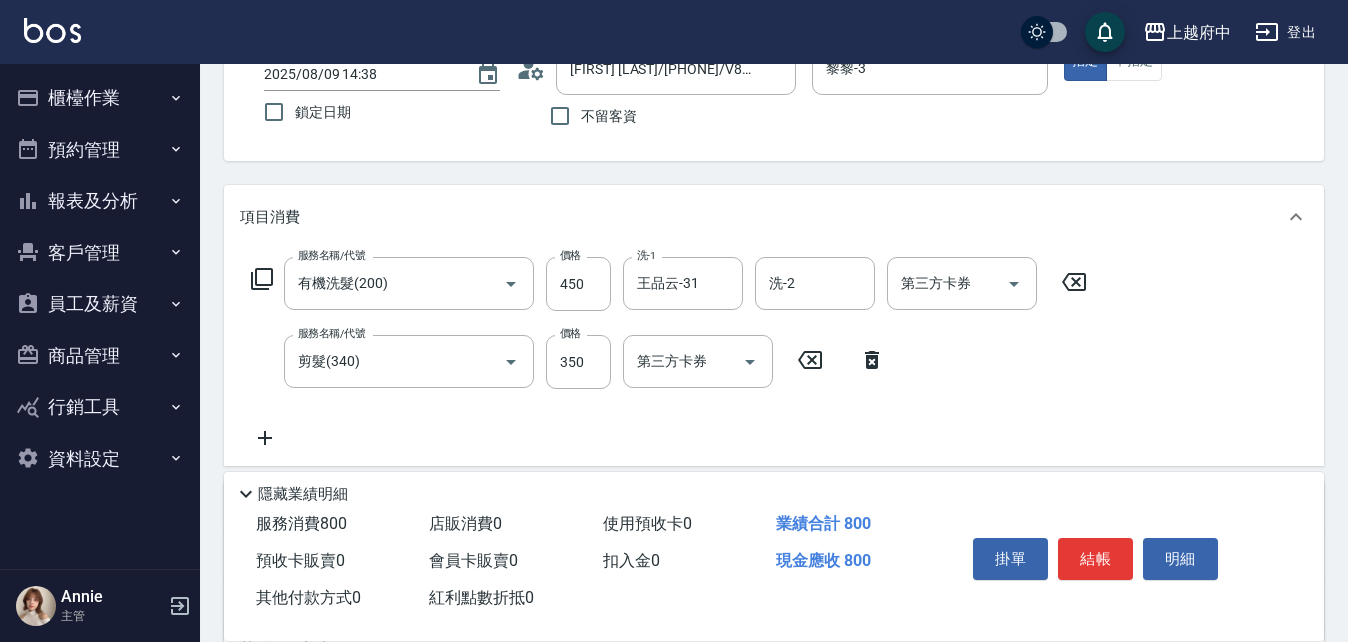 scroll, scrollTop: 200, scrollLeft: 0, axis: vertical 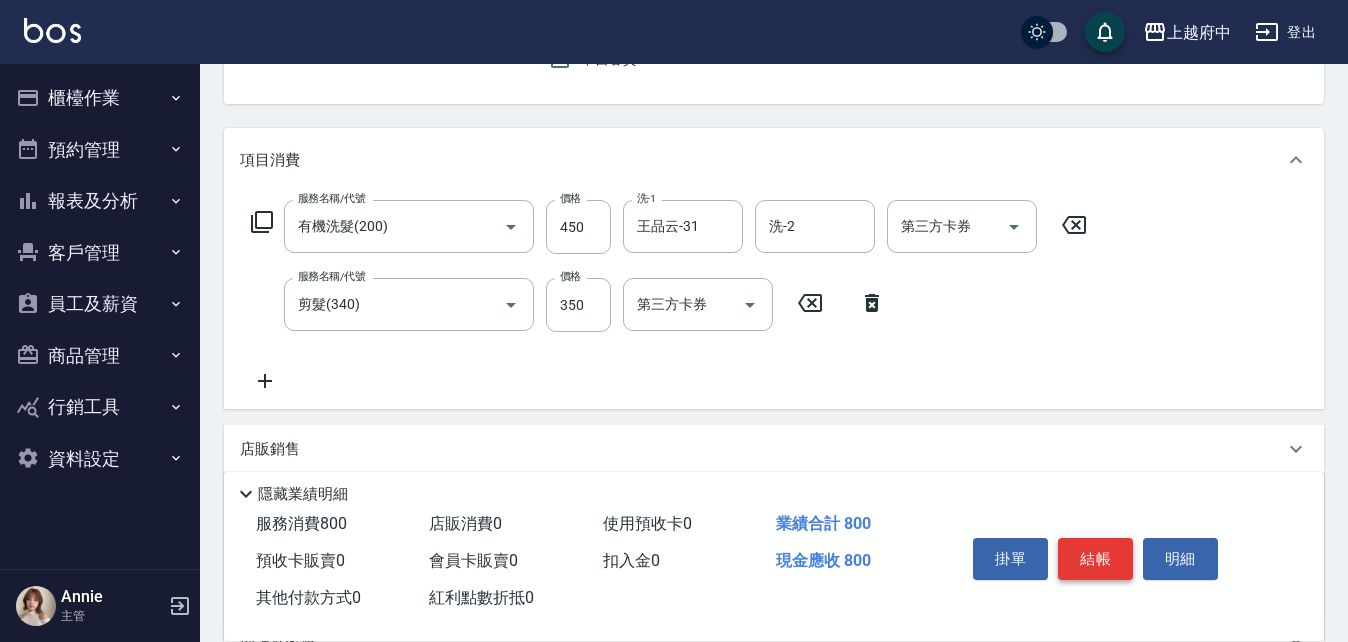 click on "結帳" at bounding box center [1095, 559] 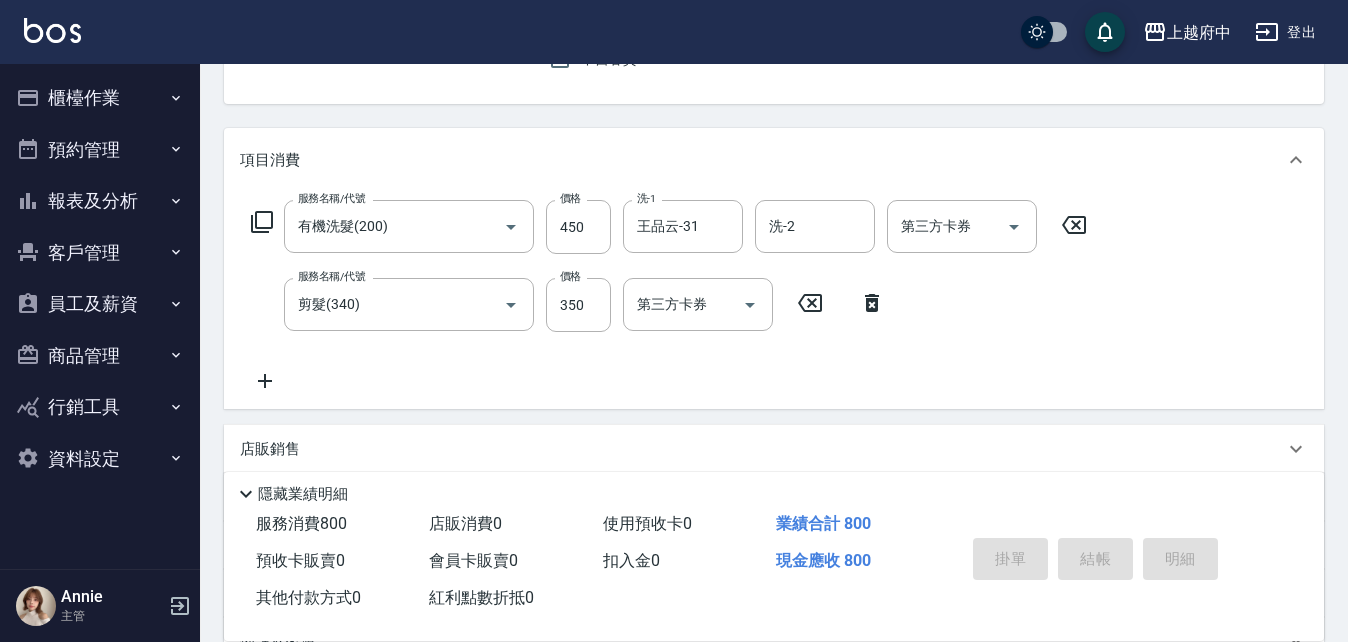 type on "[DATE] [TIME]" 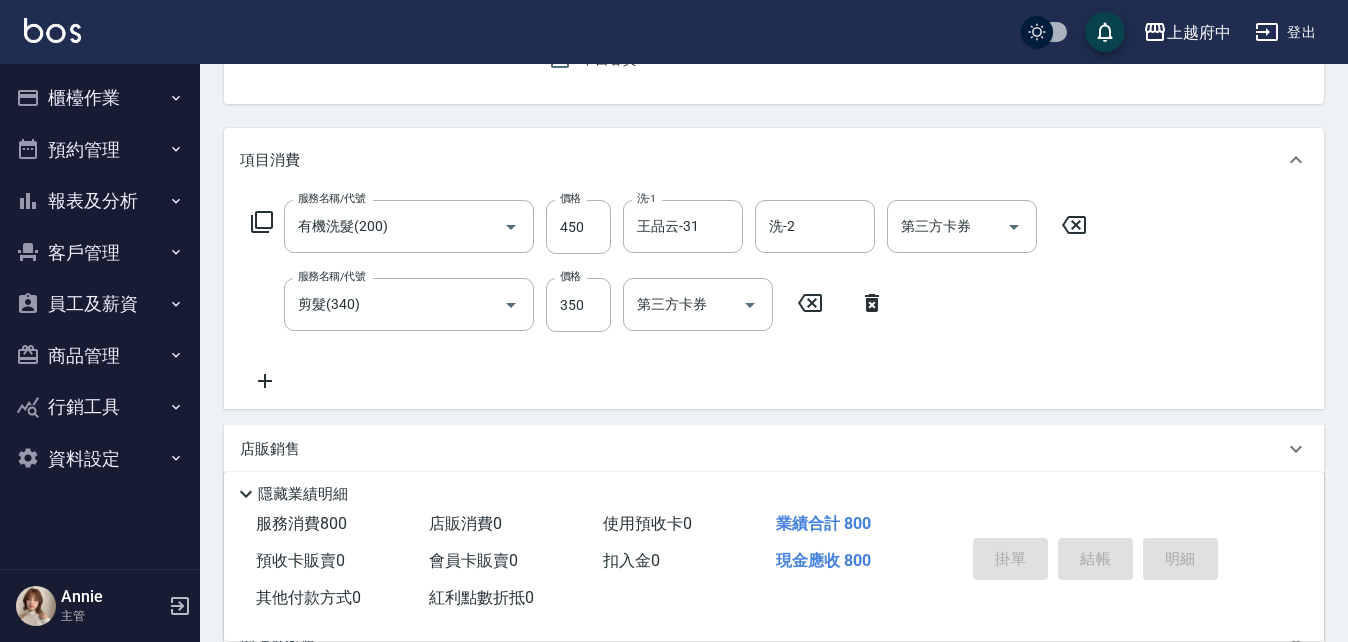 type 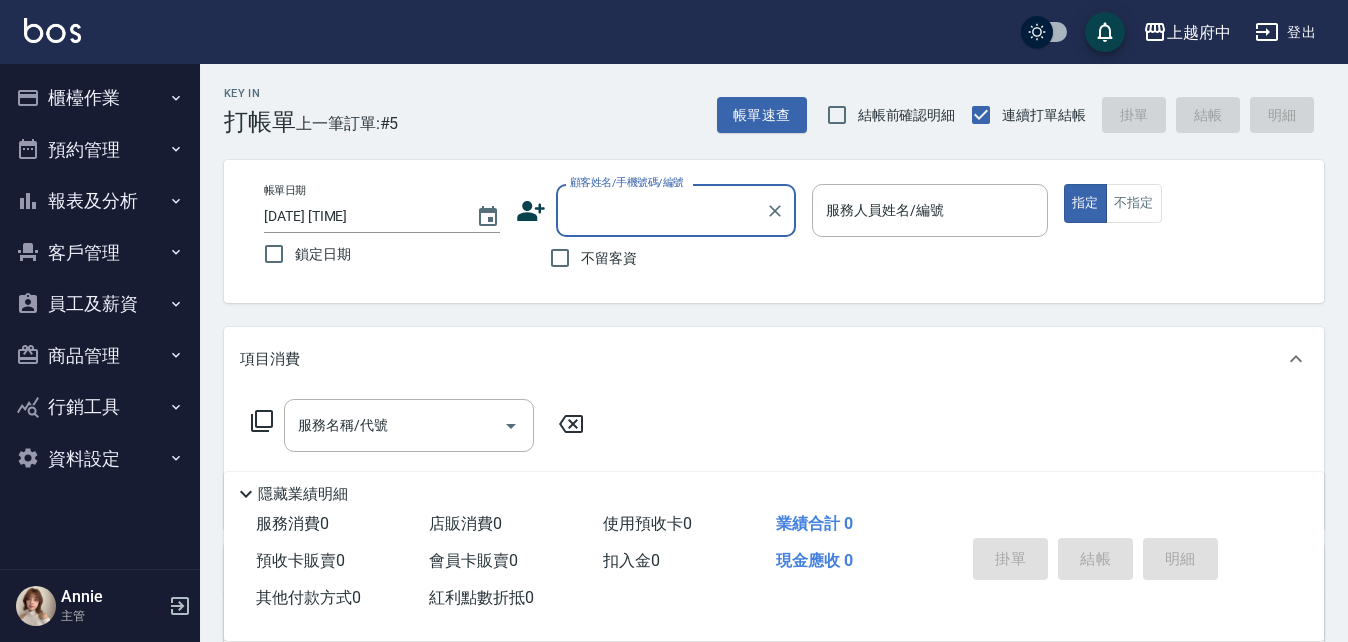 scroll, scrollTop: 0, scrollLeft: 0, axis: both 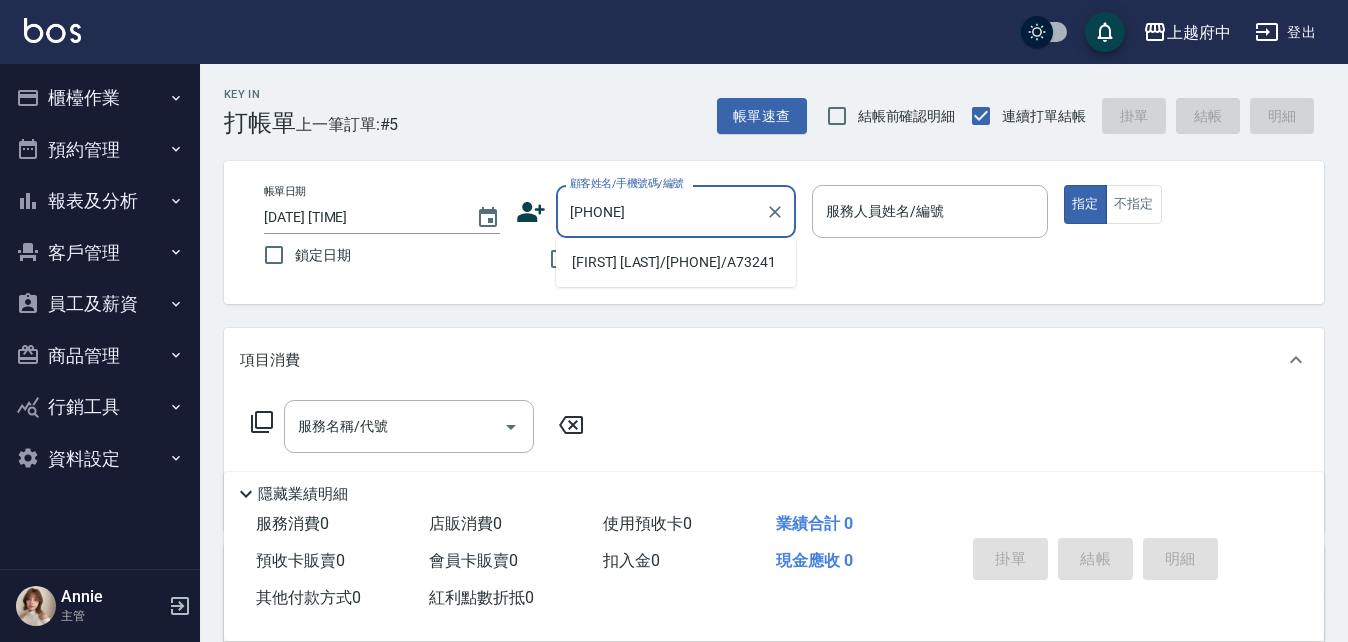 click on "[FIRST] [LAST]/[PHONE]/A73241" at bounding box center (676, 262) 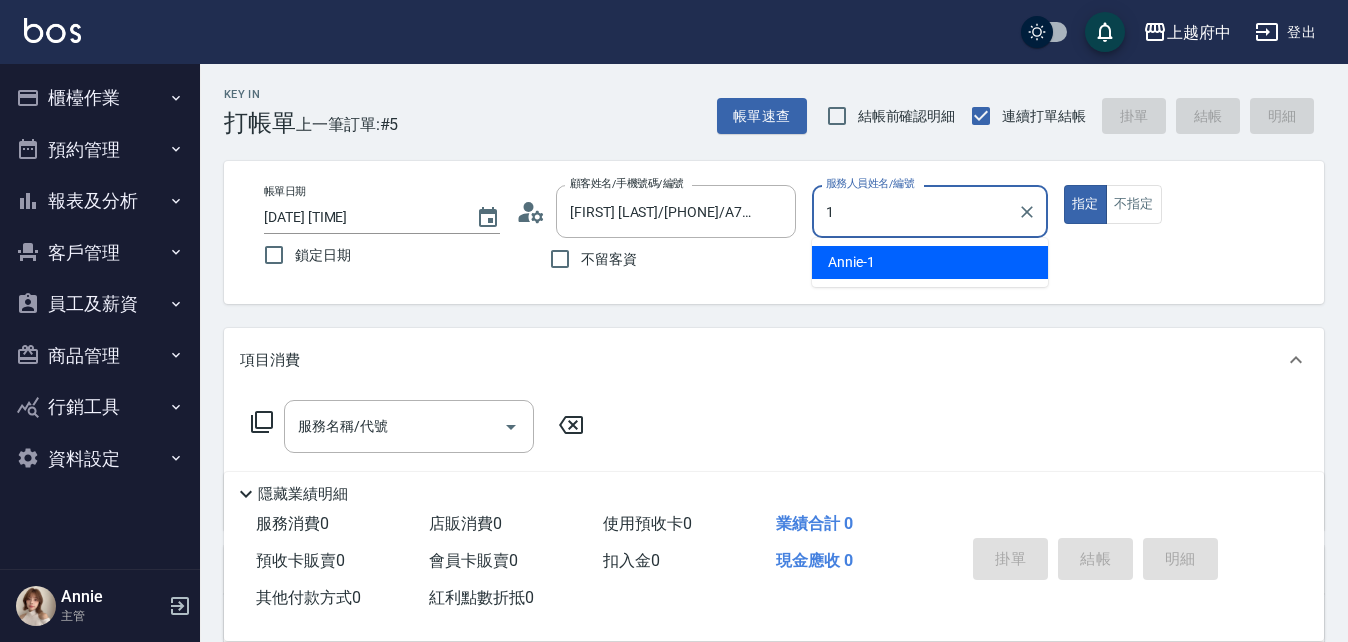 type on "Annie -1" 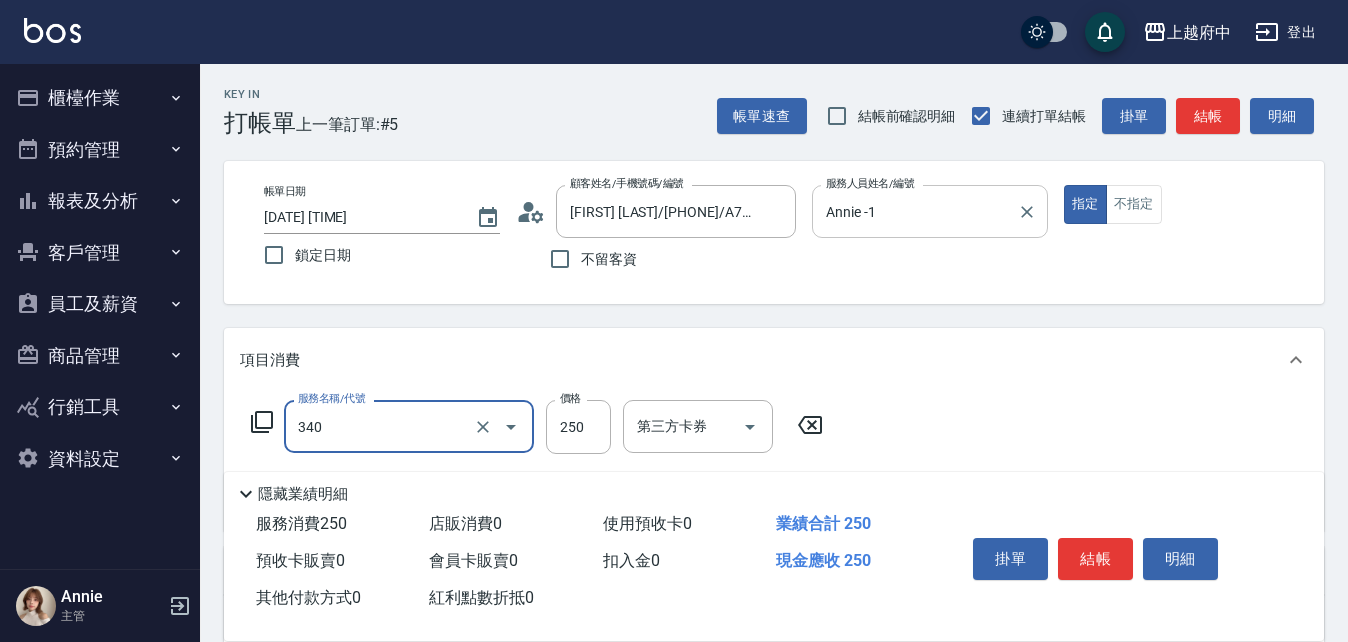 type on "剪髮(340)" 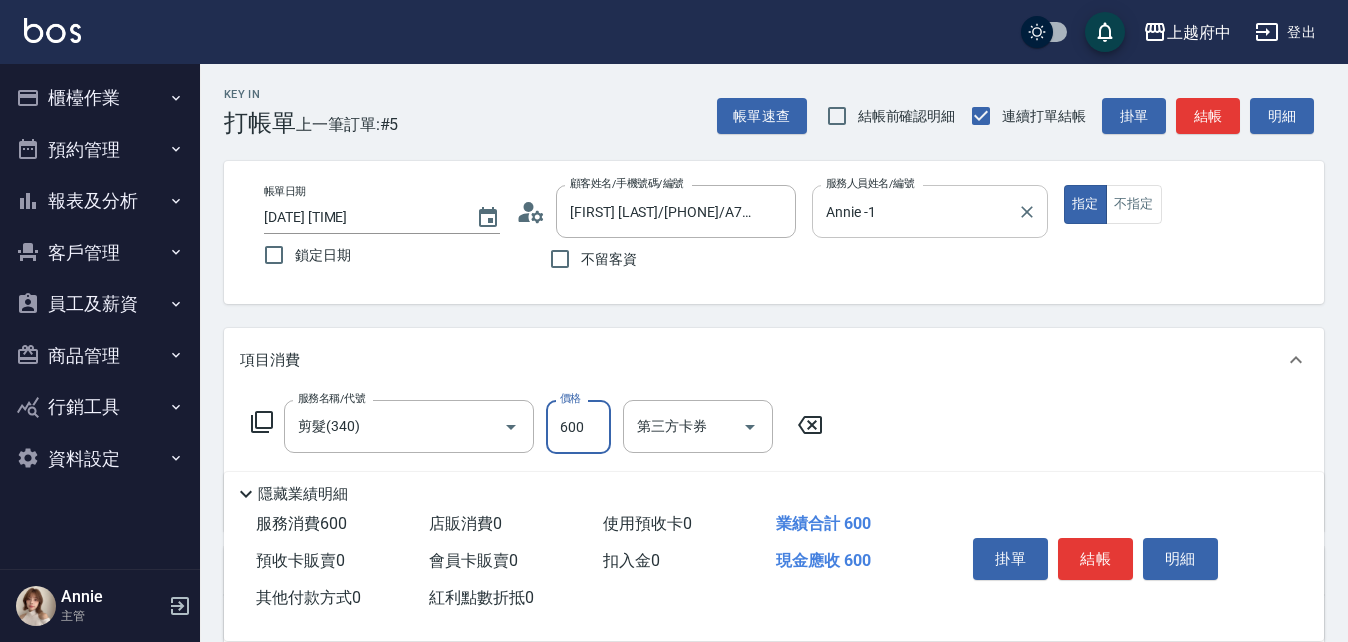 type on "600" 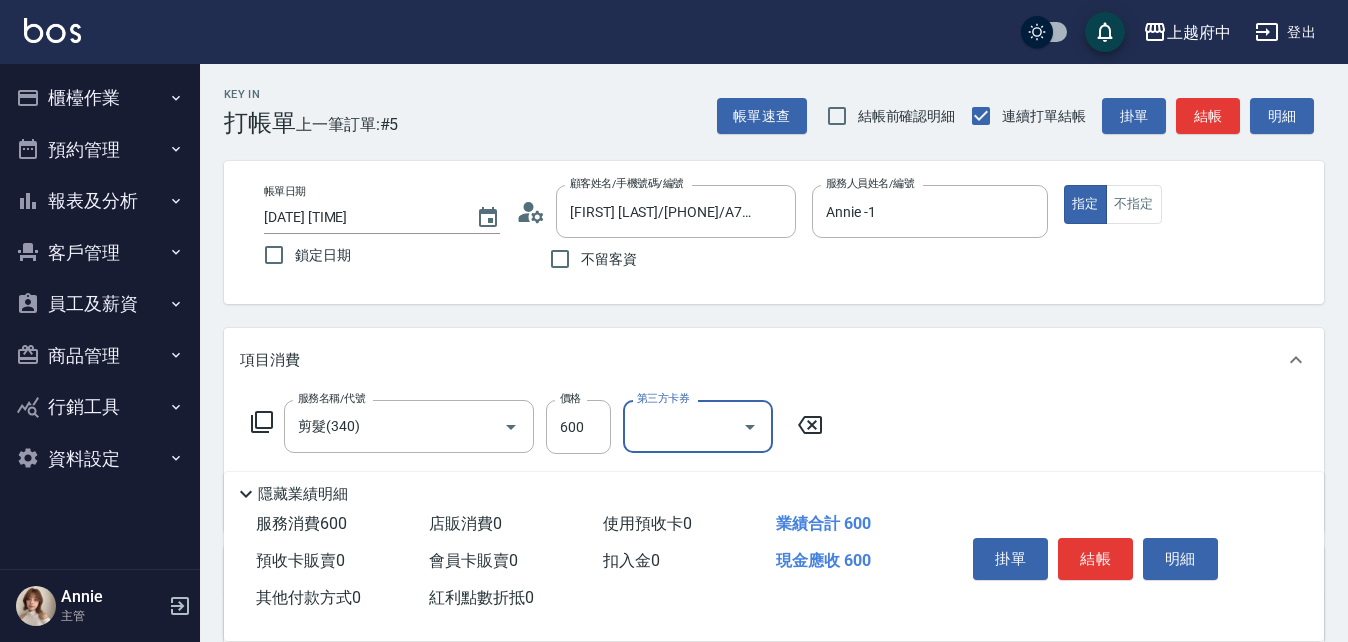 click on "服務名稱/代號 剪髮(340) 服務名稱/代號 價格 600 價格 第三方卡券 第三方卡券" at bounding box center [774, 461] 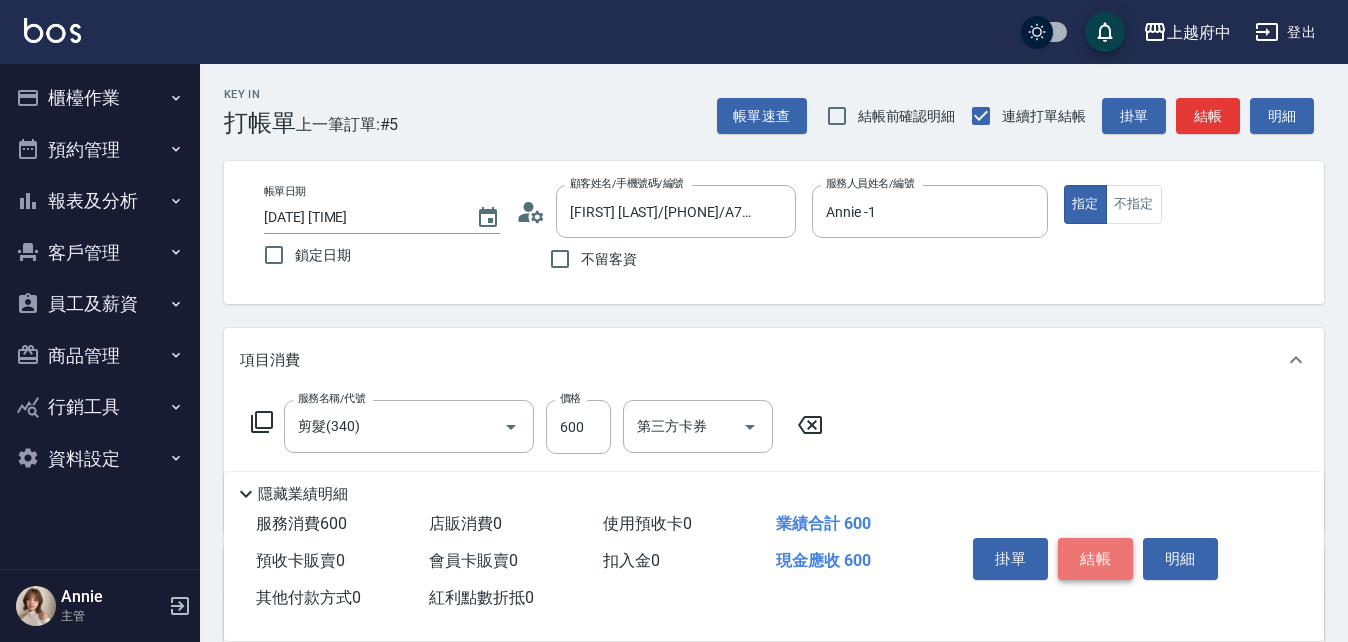 click on "結帳" at bounding box center (1095, 559) 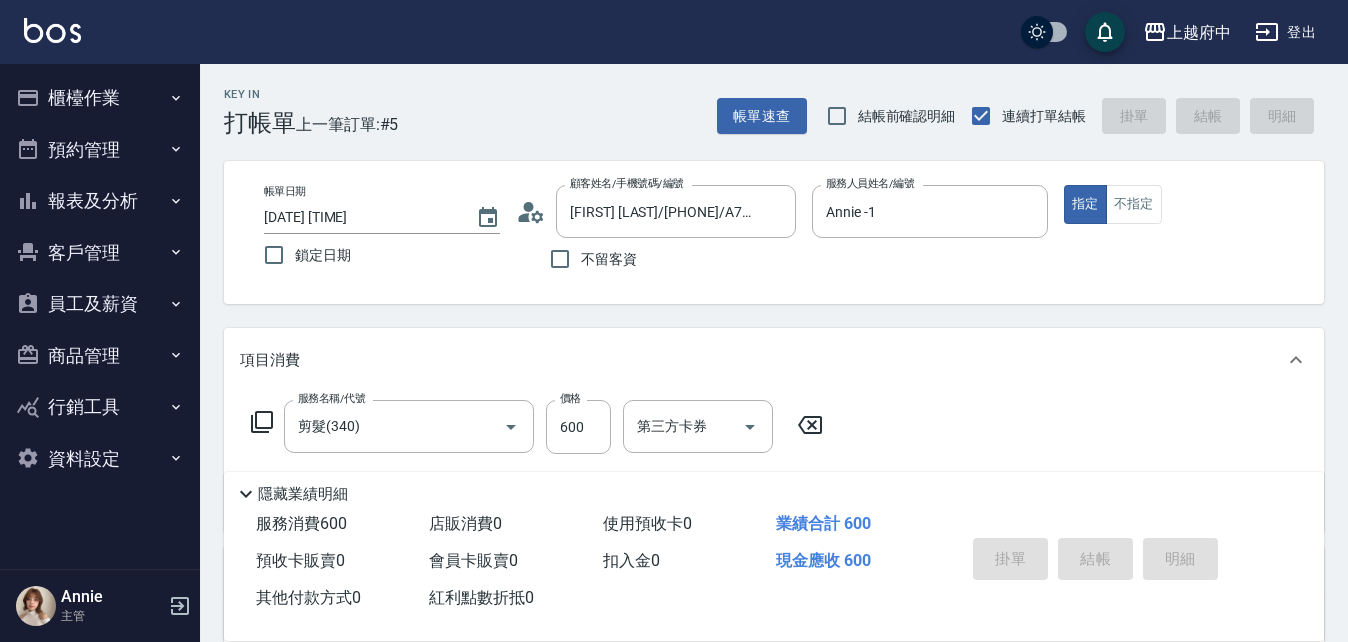 type 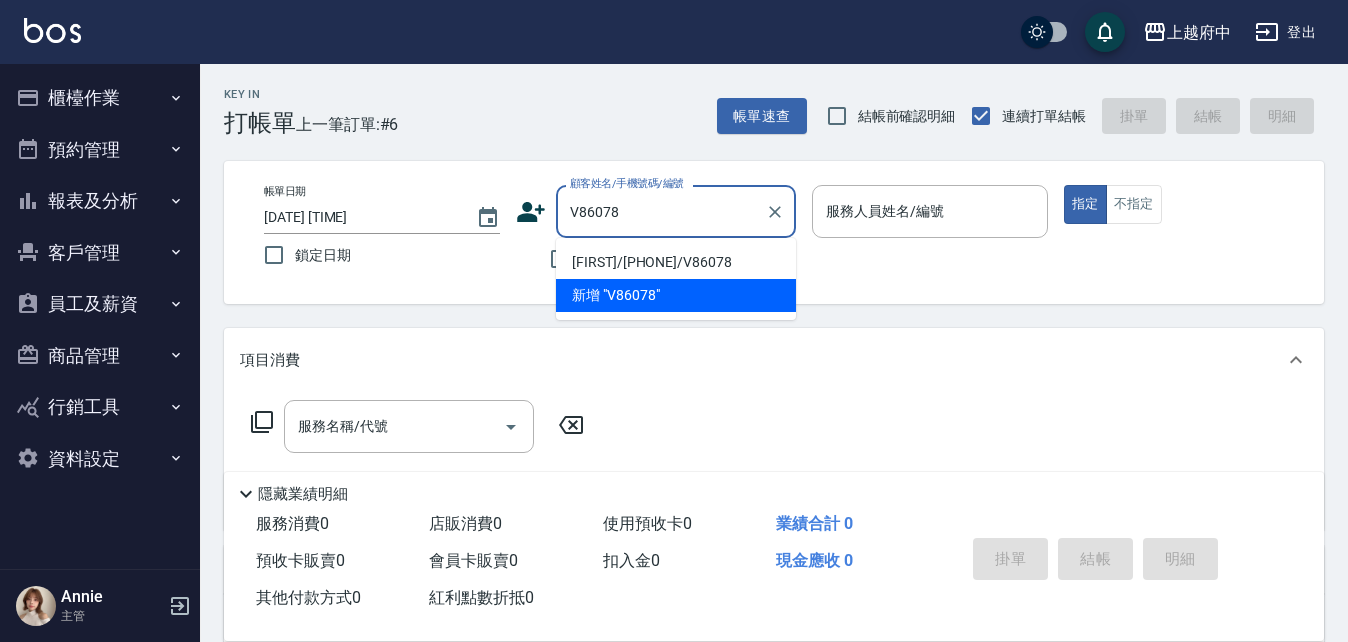 click on "[FIRST]/[PHONE]/V86078" at bounding box center [676, 262] 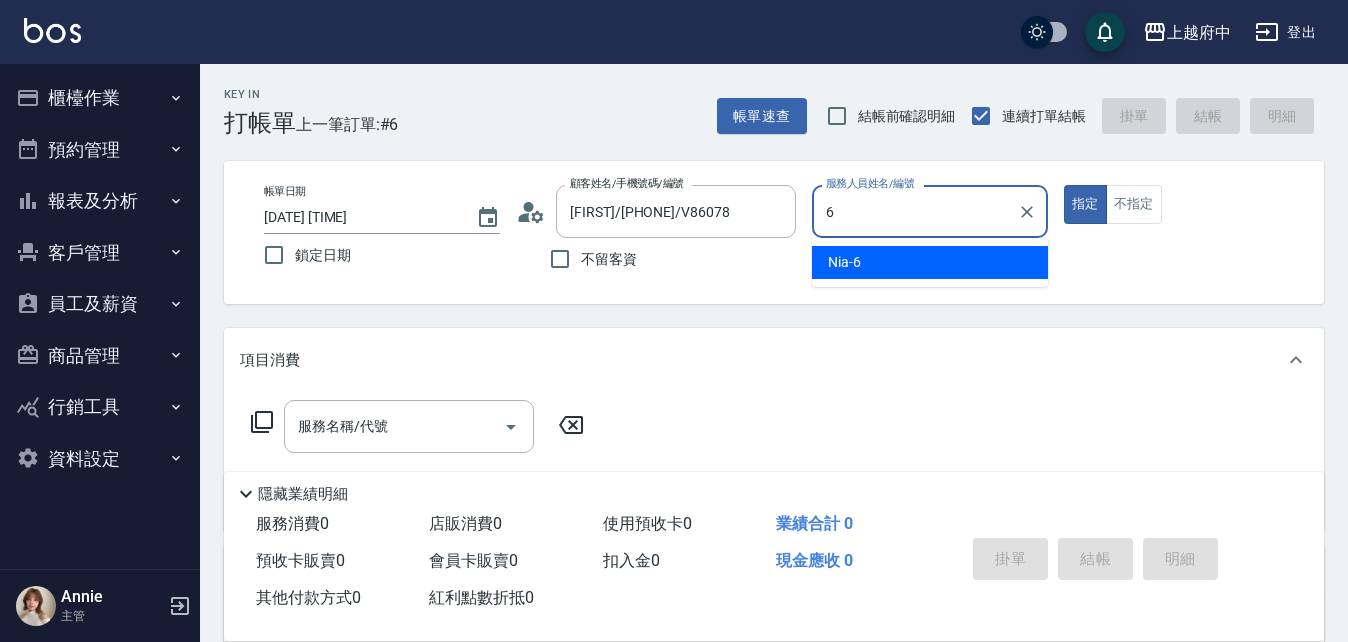 type on "Nia-6" 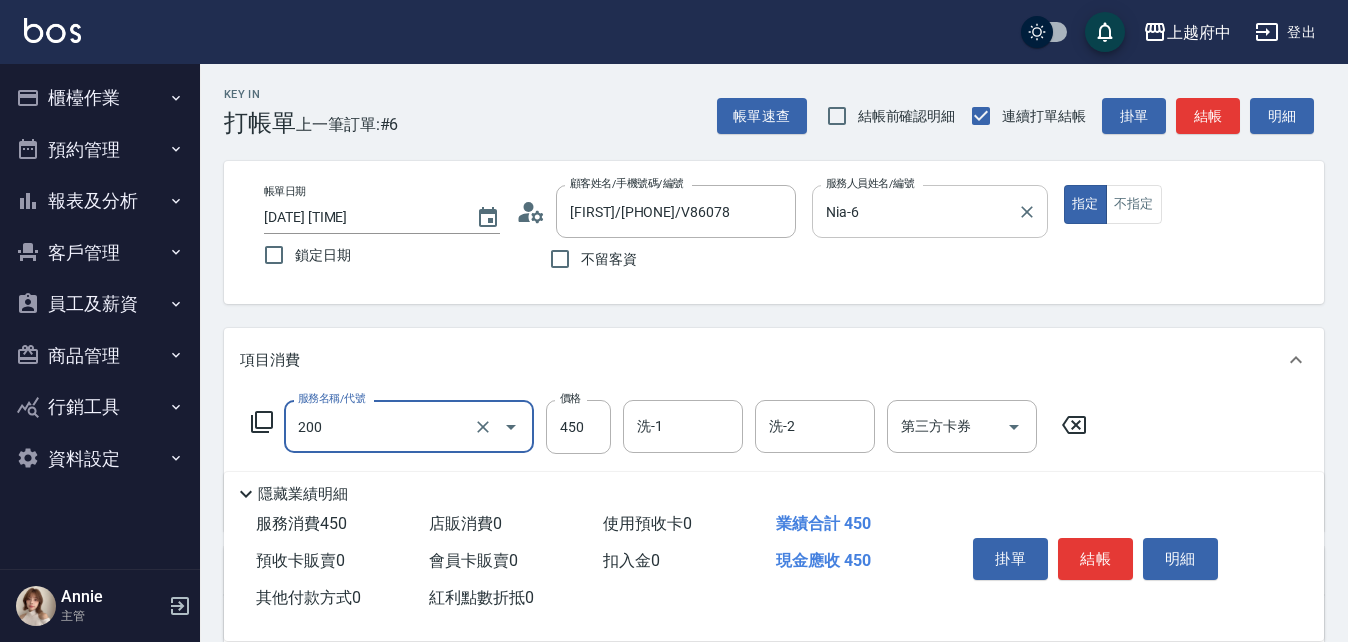 type on "有機洗髮(200)" 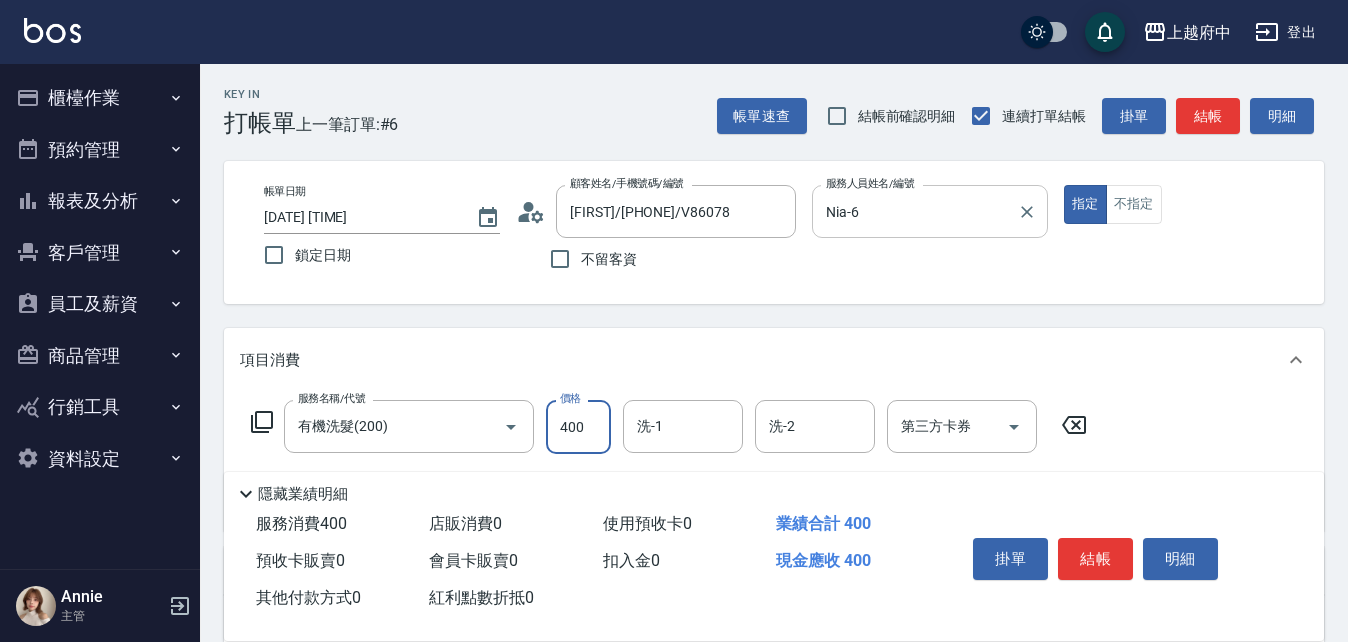 type on "400" 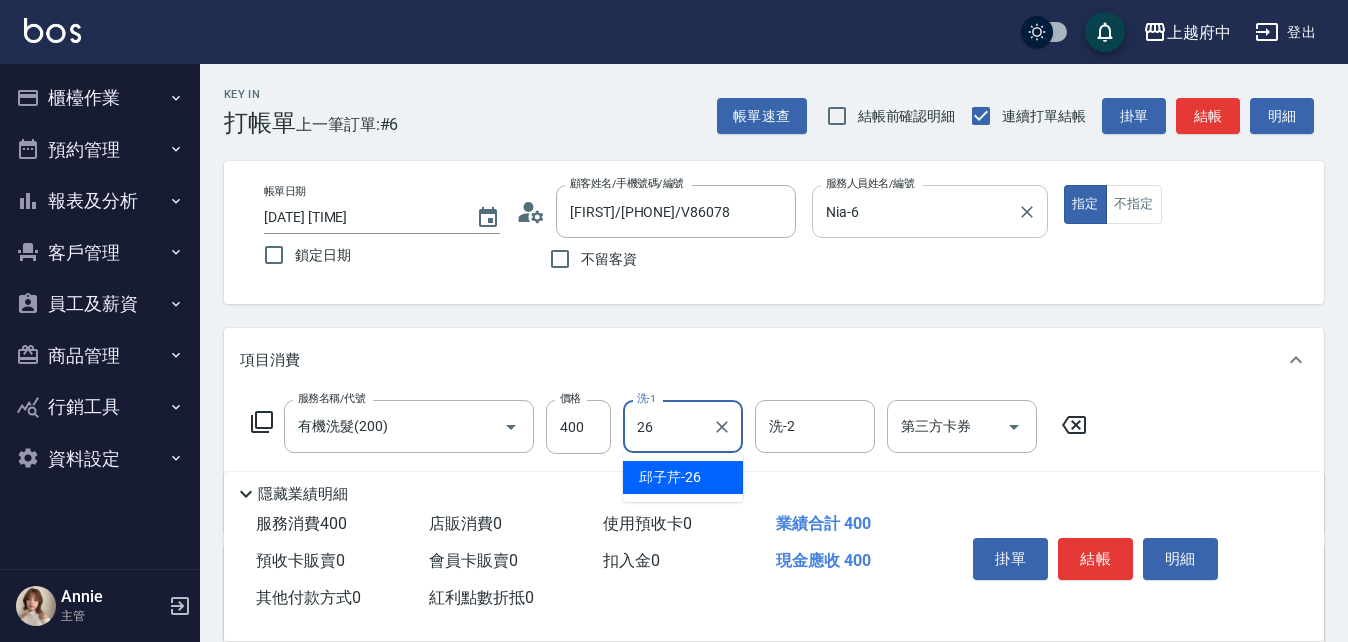type on "邱子芹-26" 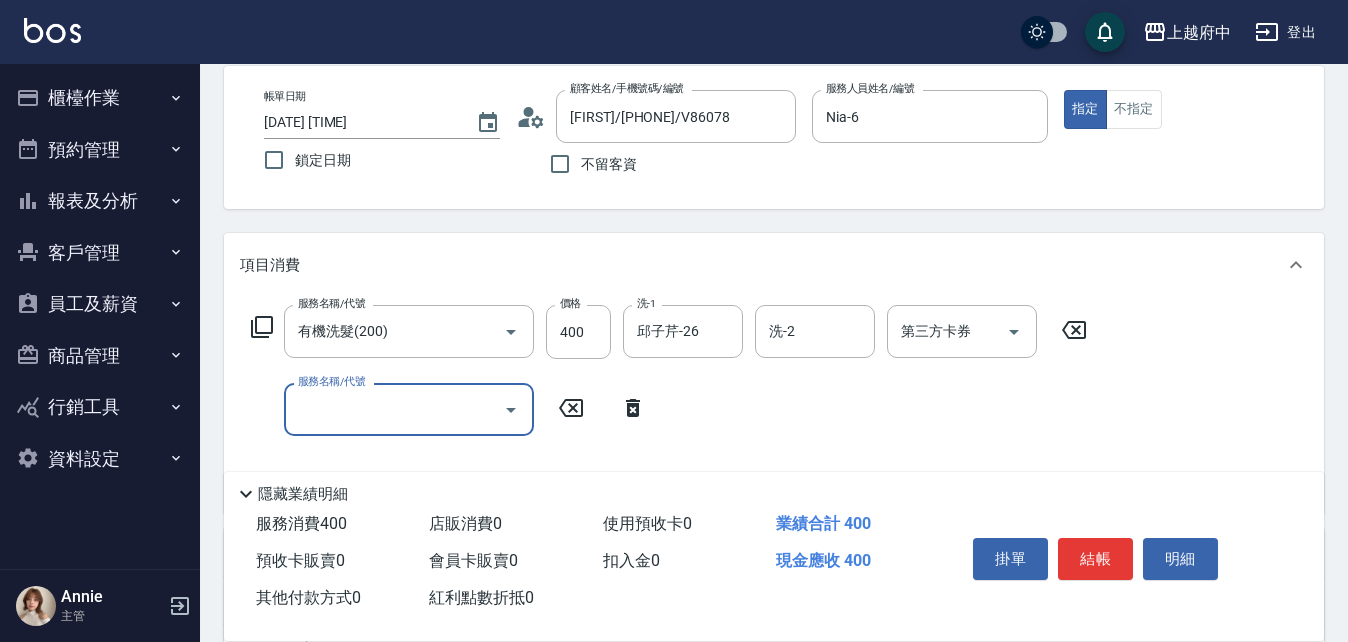 scroll, scrollTop: 100, scrollLeft: 0, axis: vertical 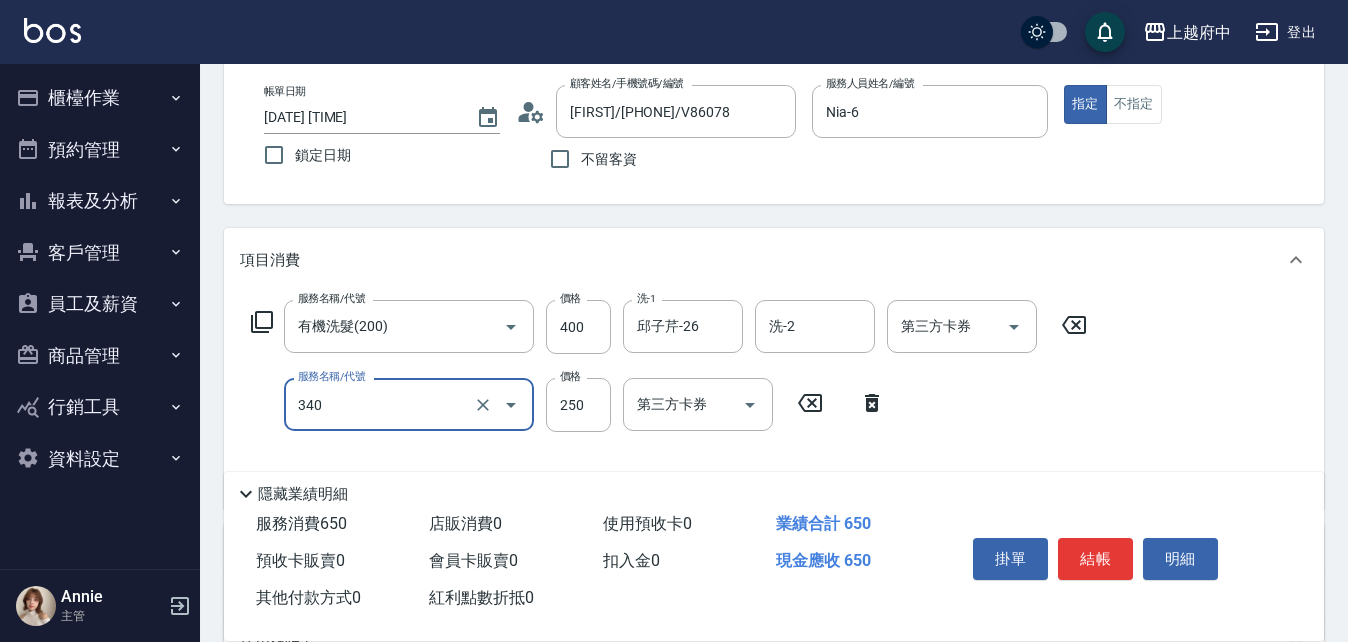 type on "剪髮(340)" 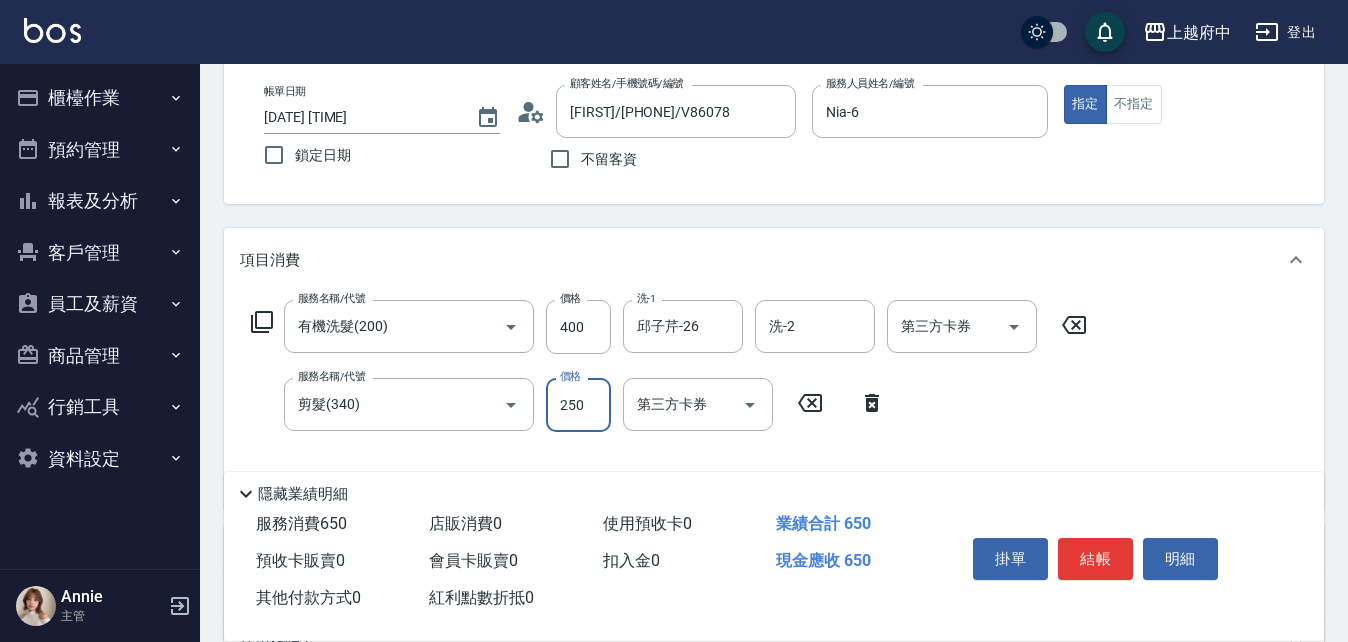 click on "服務名稱/代號 有機洗髮(200) 服務名稱/代號 價格 400 價格 洗-1 [FIRST]-[NUMBER] 洗-1 洗-2 洗-2 第三方卡券 第三方卡券 服務名稱/代號 剪髮(340) 服務名稱/代號 價格 250 價格 第三方卡券 第三方卡券" at bounding box center (669, 396) 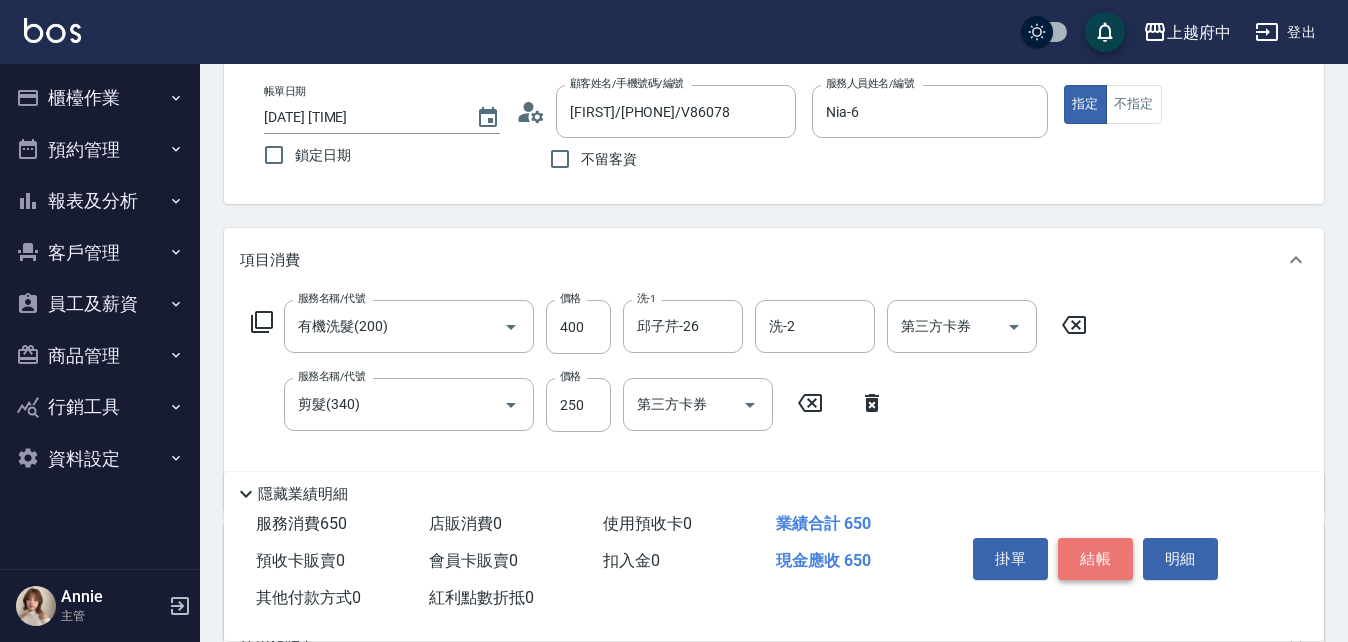 click on "結帳" at bounding box center (1095, 559) 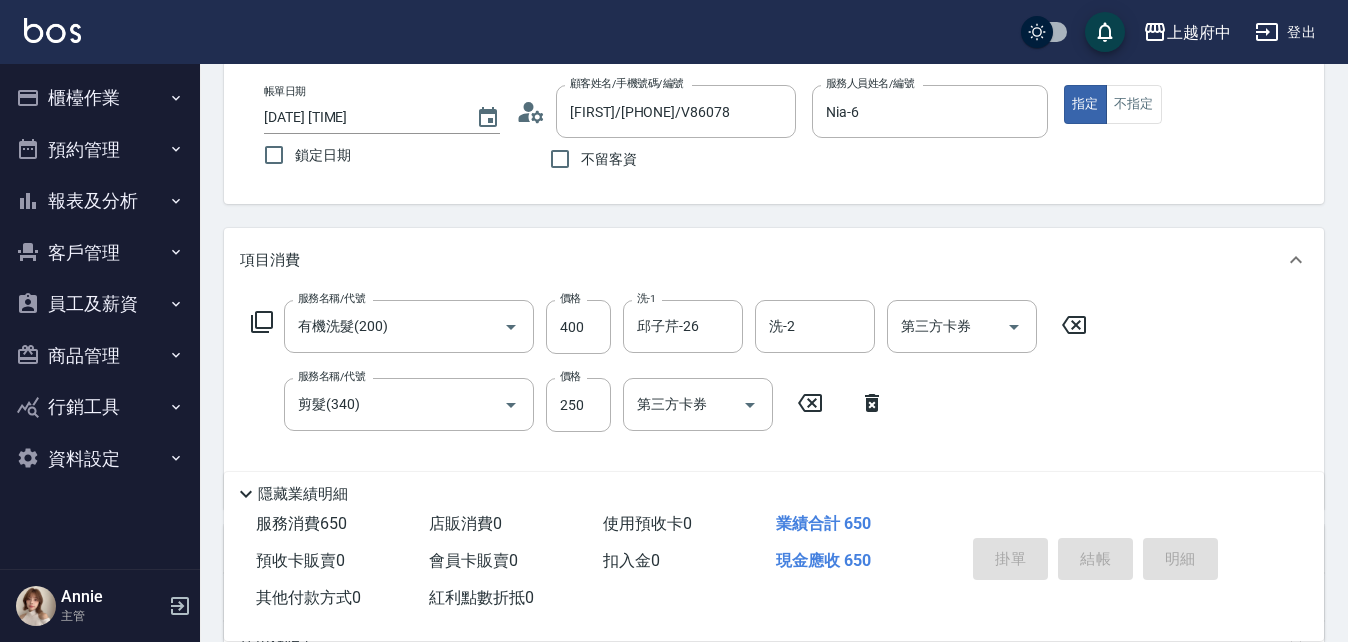 type on "[DATE] [TIME]" 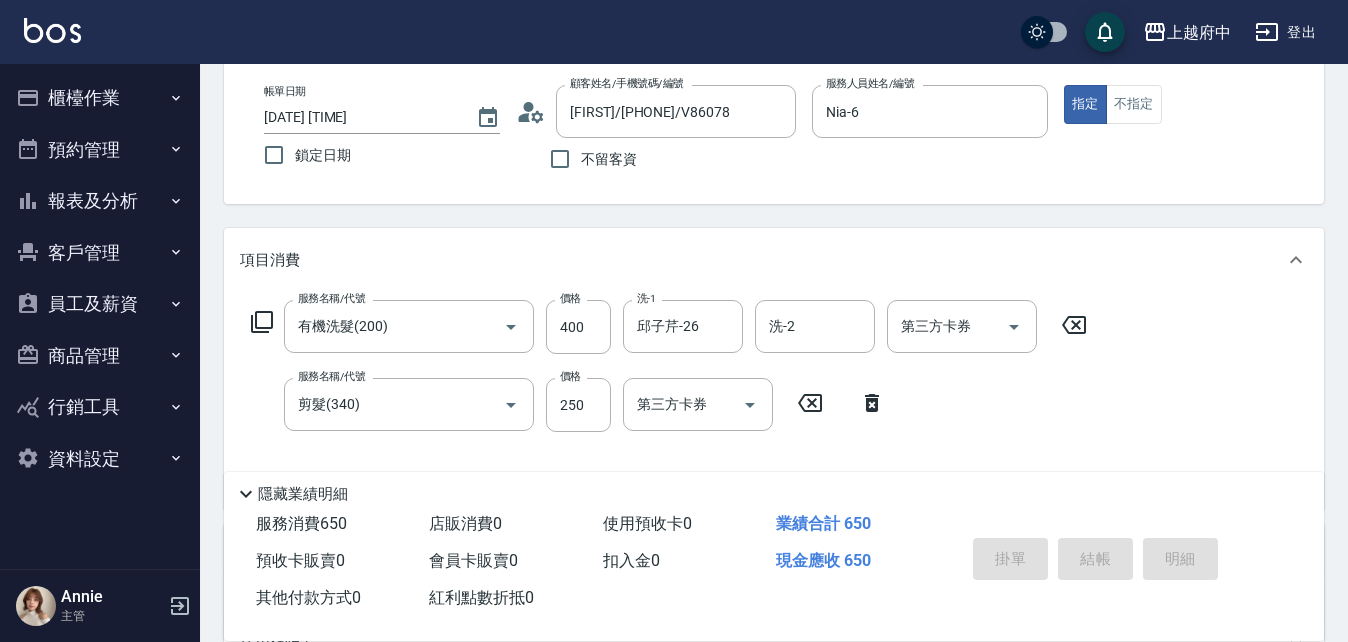 type 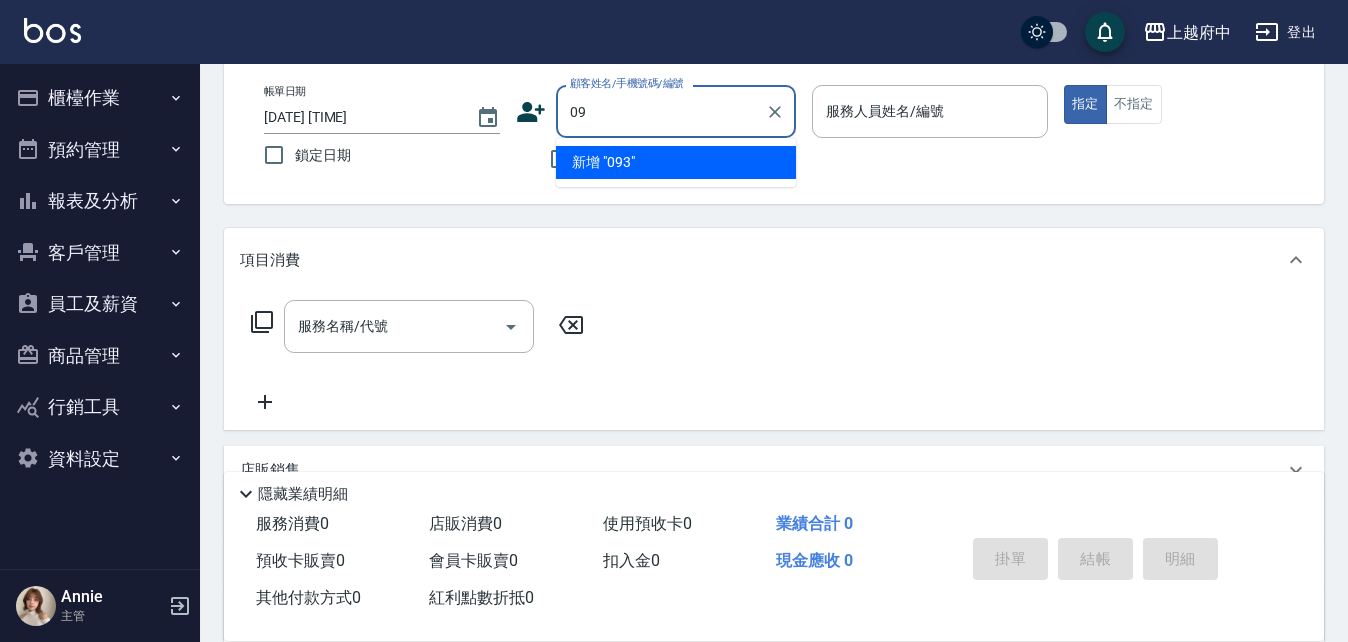 type on "0" 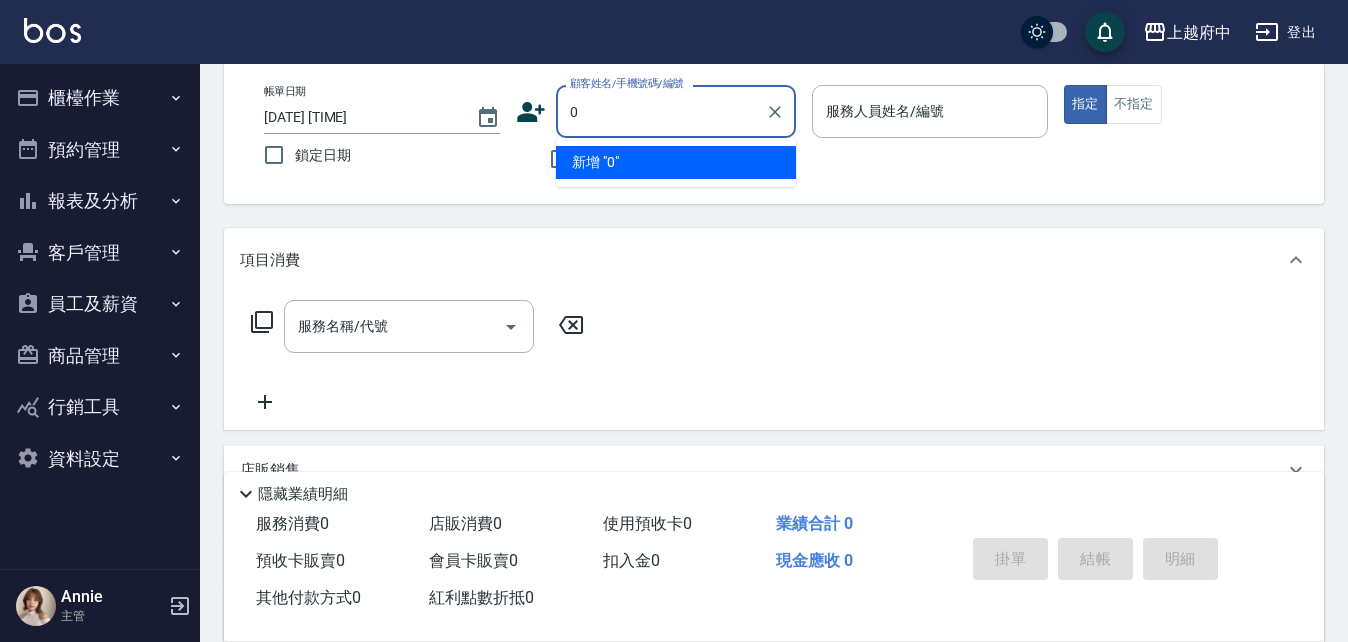 type 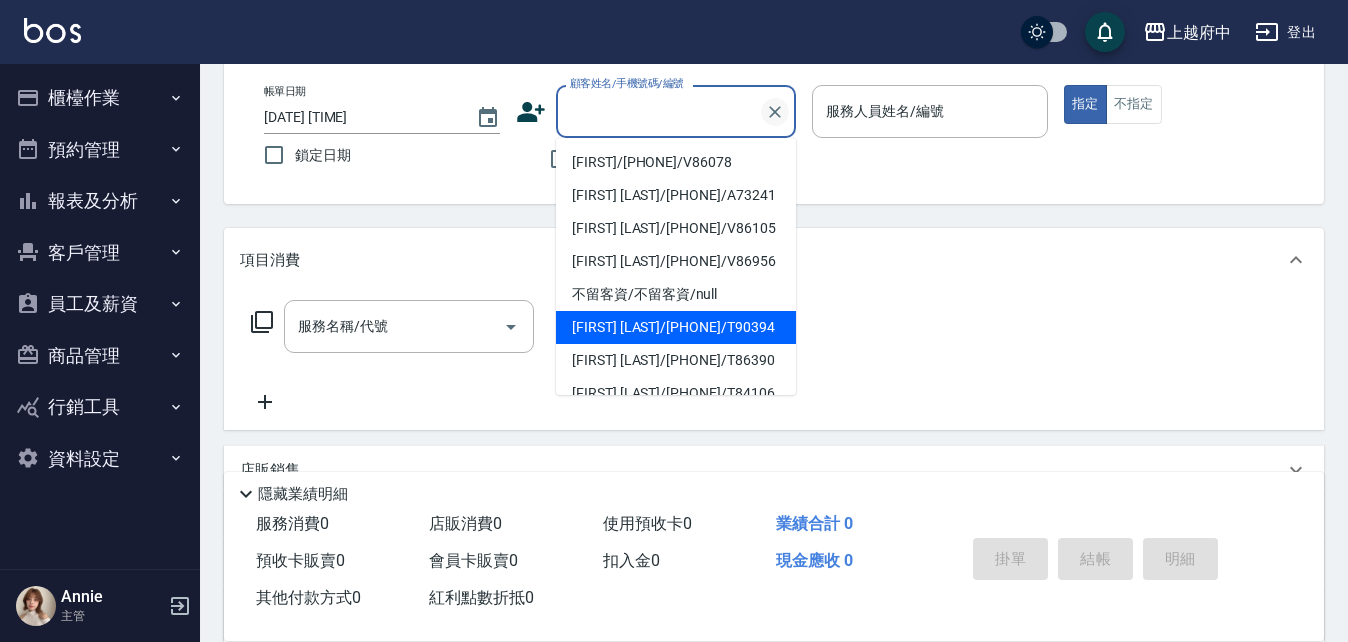 click 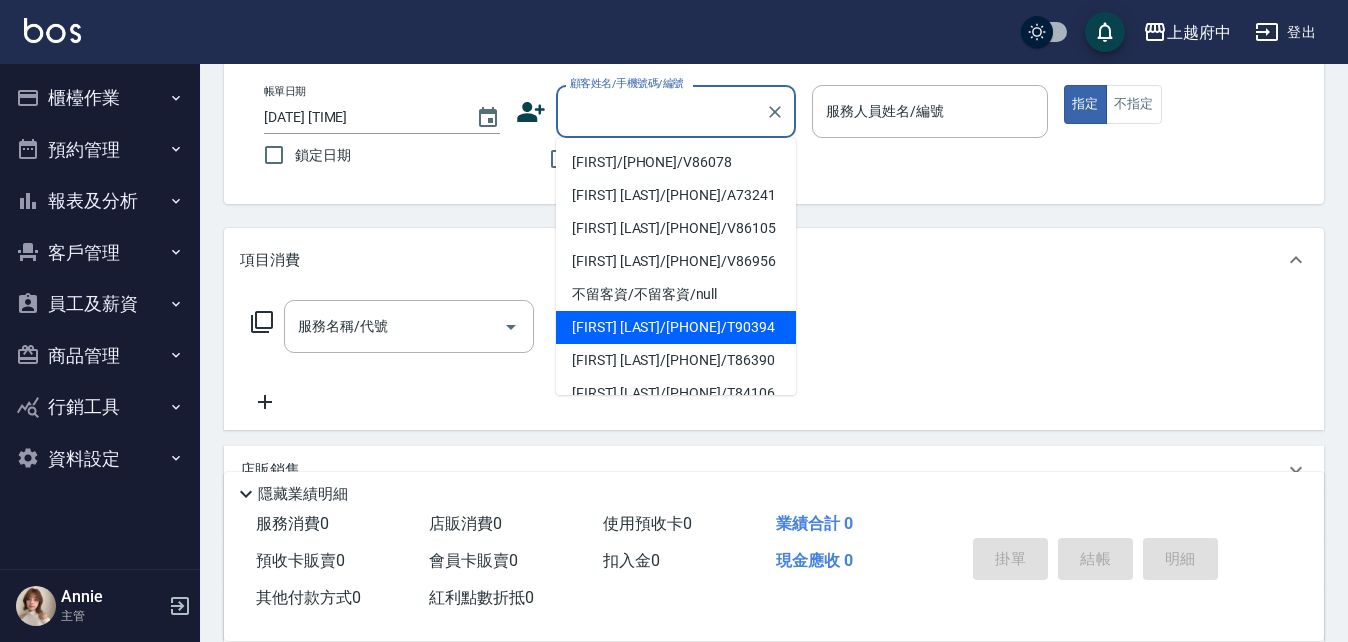 click on "帳單日期 [DATE] [TIME] 鎖定日期 顧客姓名/手機號碼/編號 顧客姓名/手機號碼/編號 不留客資 服務人員姓名/編號 服務人員姓名/編號 指定 不指定" at bounding box center [774, 132] 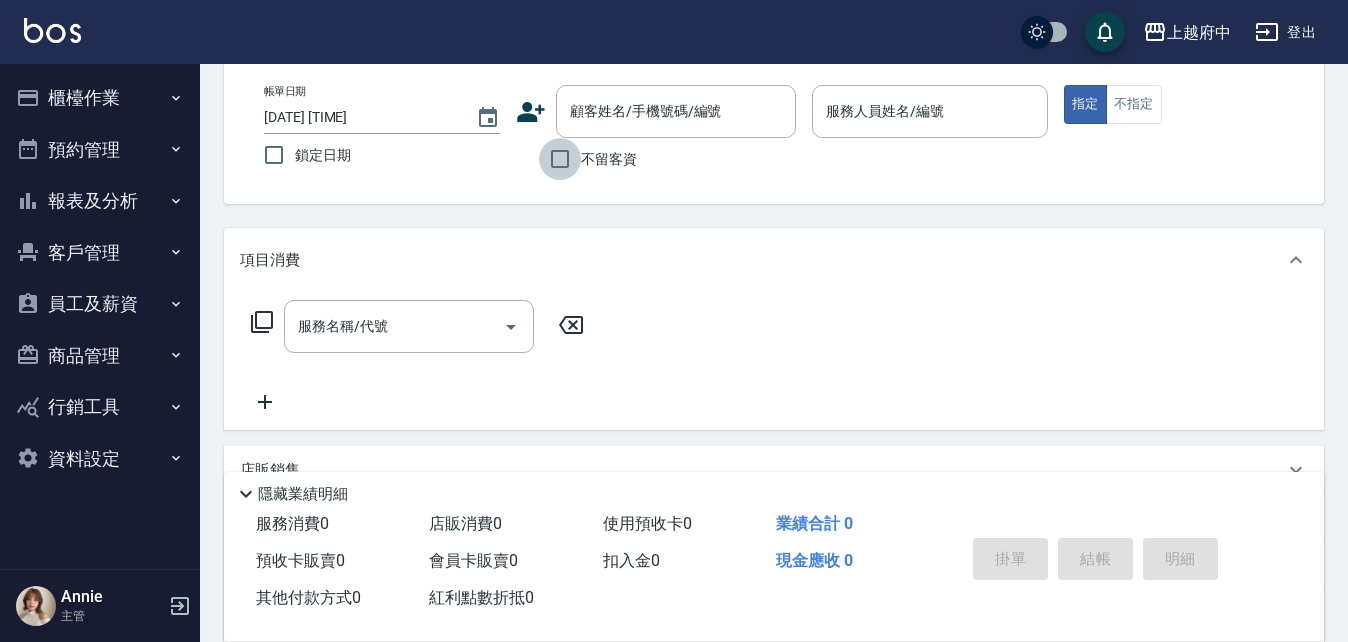 click on "不留客資" at bounding box center [560, 159] 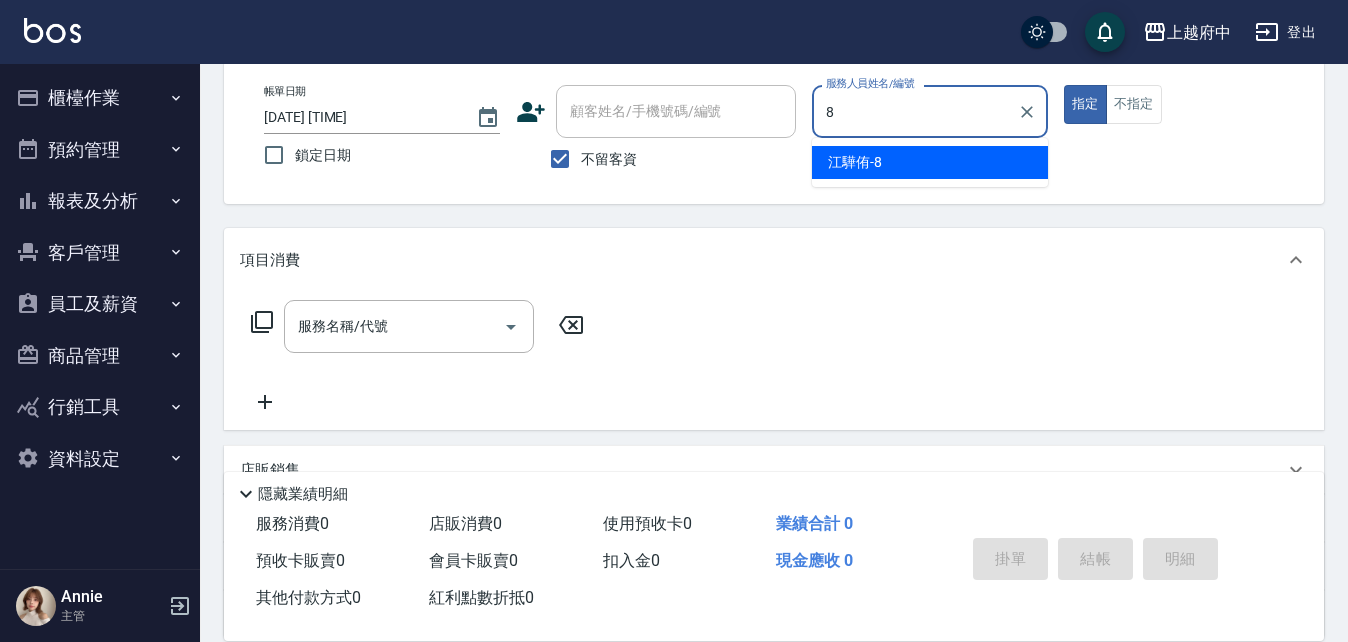 type on "[FIRST]-[NUMBER]" 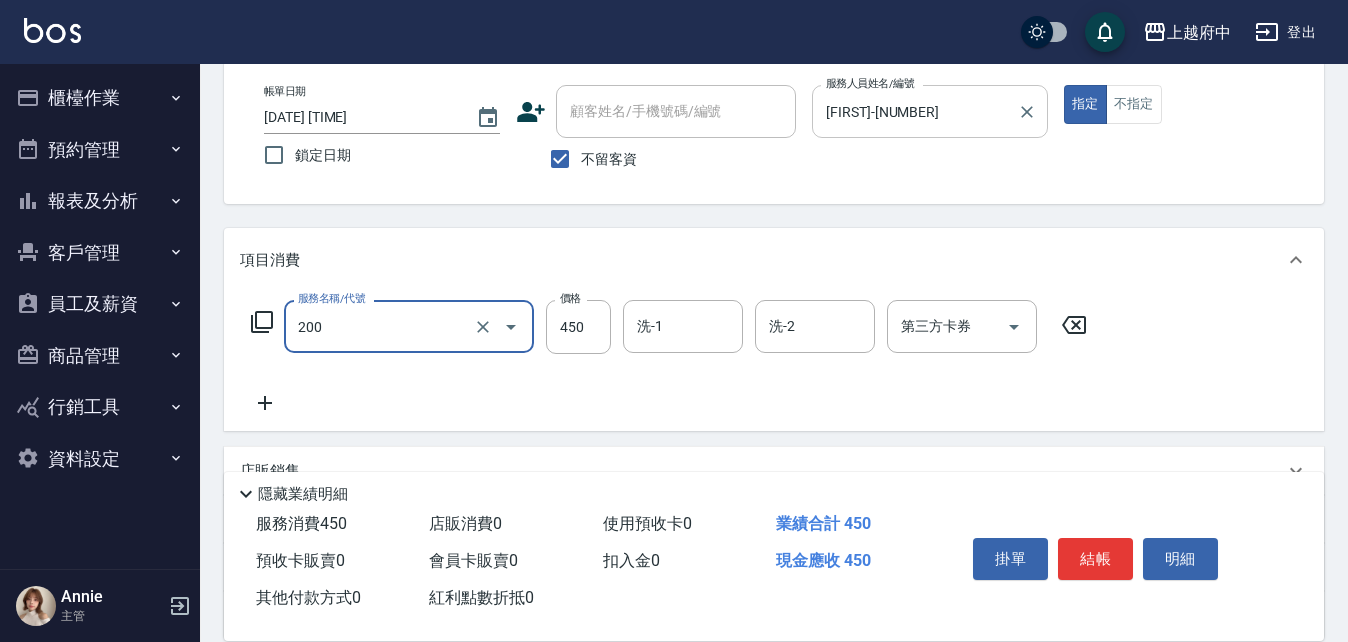 type on "有機洗髮(200)" 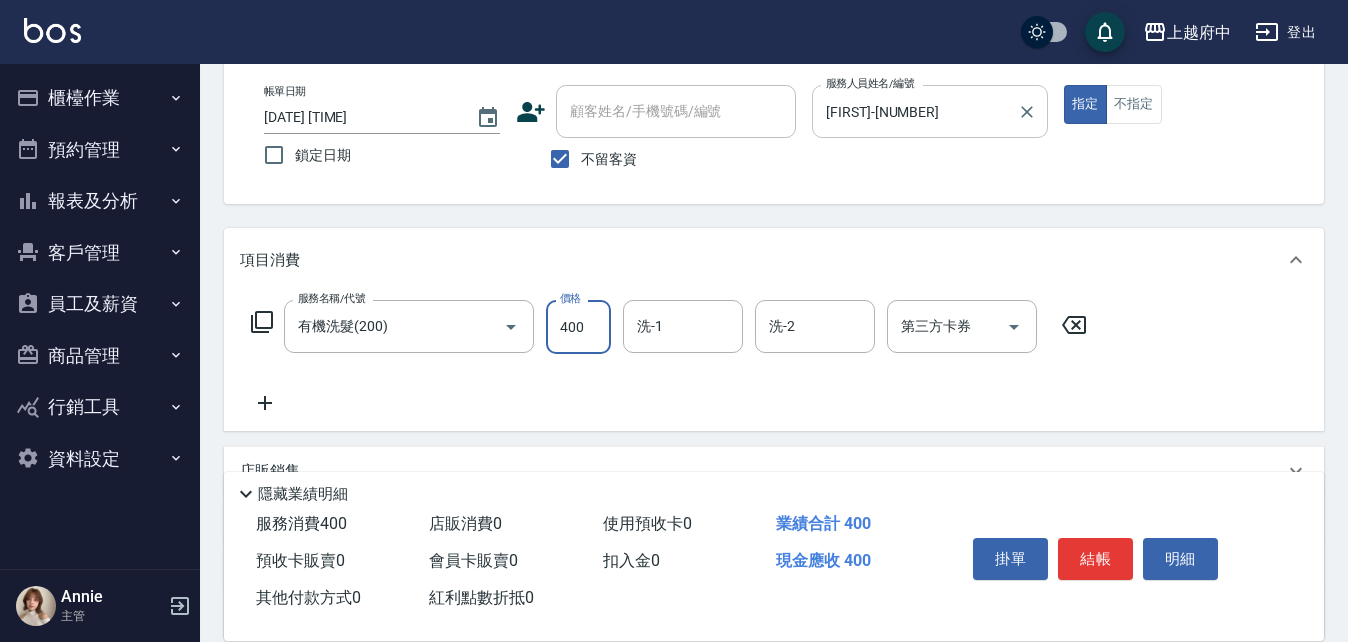 type on "400" 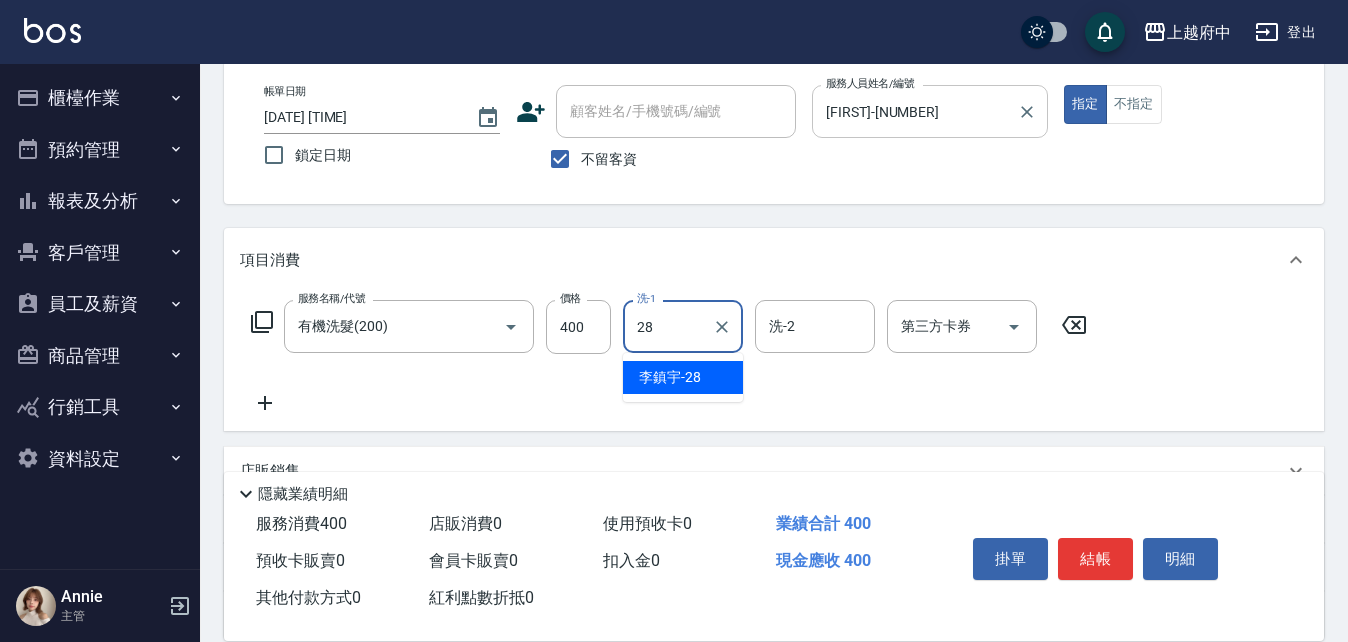 type on "[FIRST]-[NUMBER]" 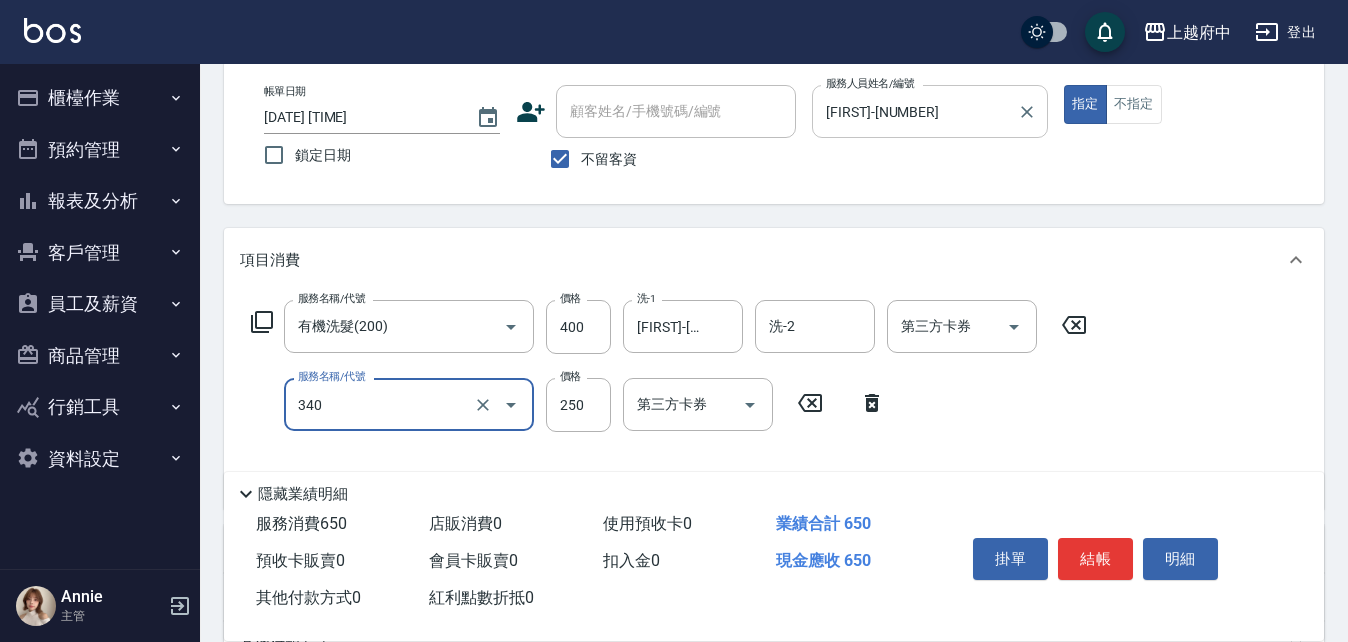 type on "剪髮(340)" 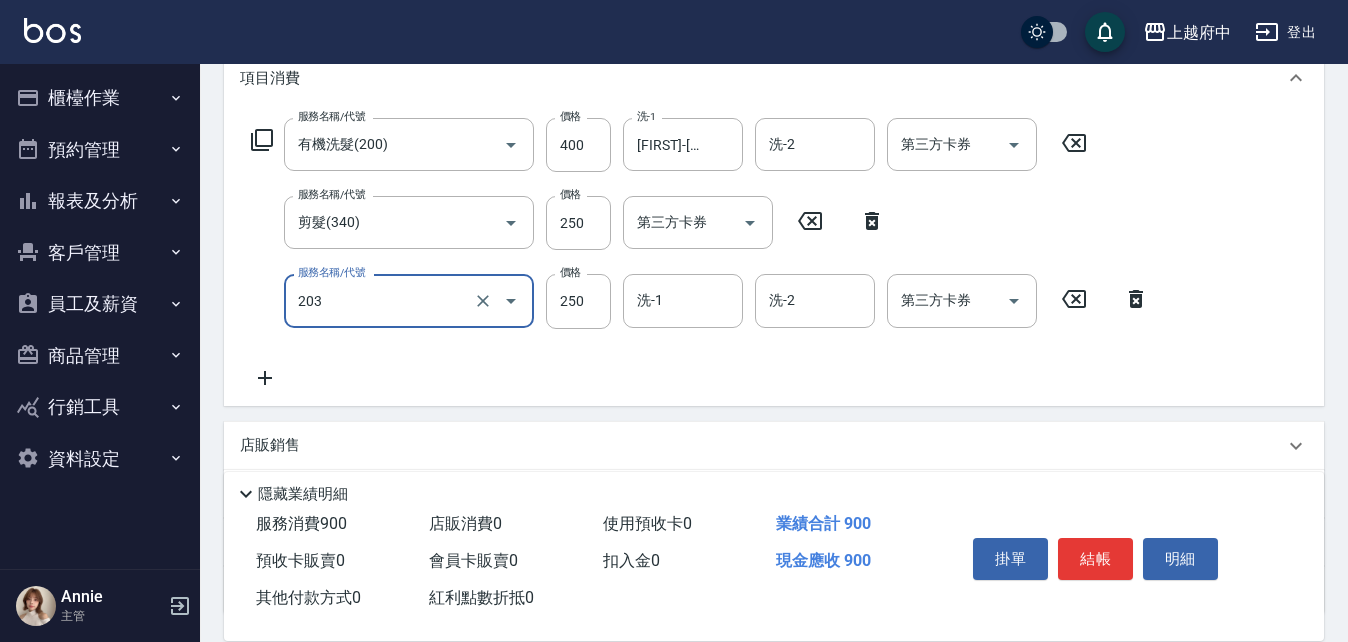 scroll, scrollTop: 300, scrollLeft: 0, axis: vertical 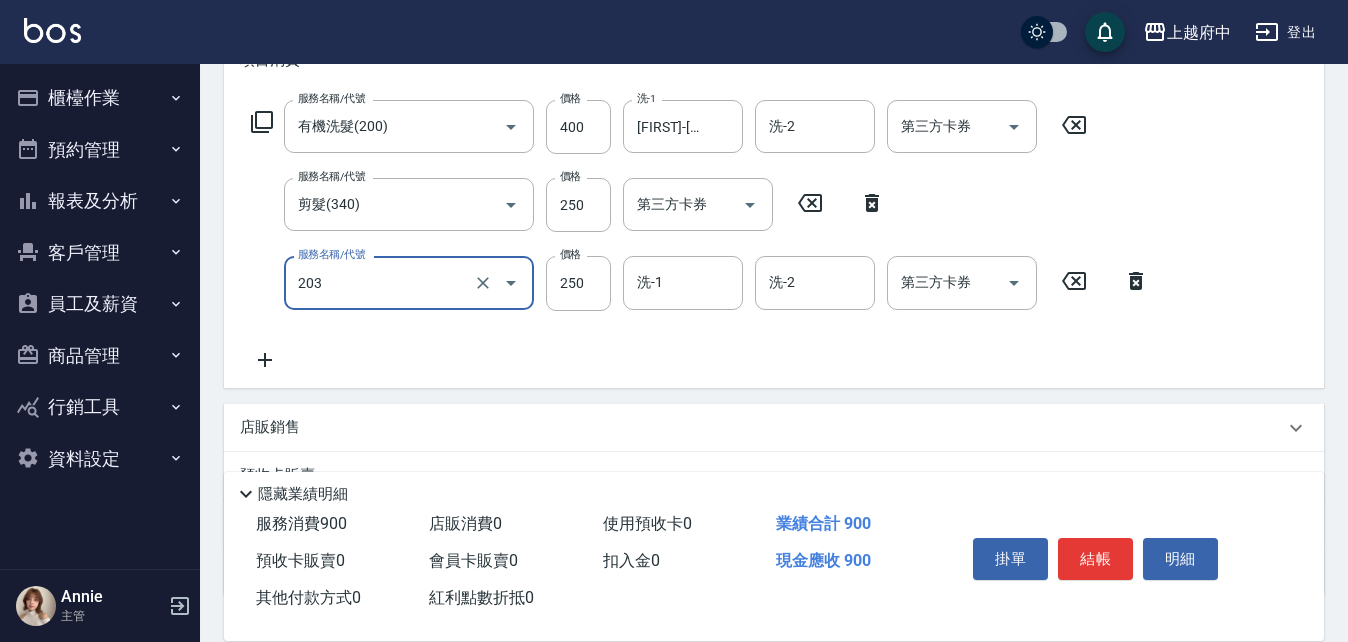 type on "升級滋養護髮(203)" 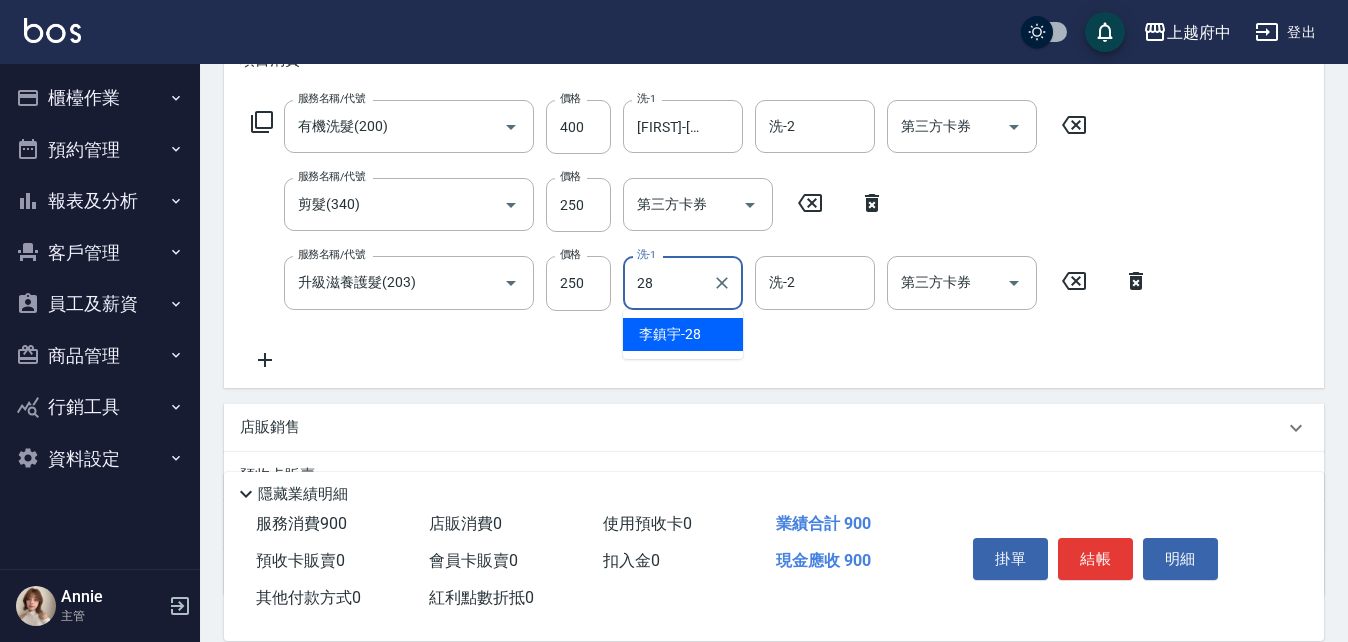 type on "[FIRST]-[NUMBER]" 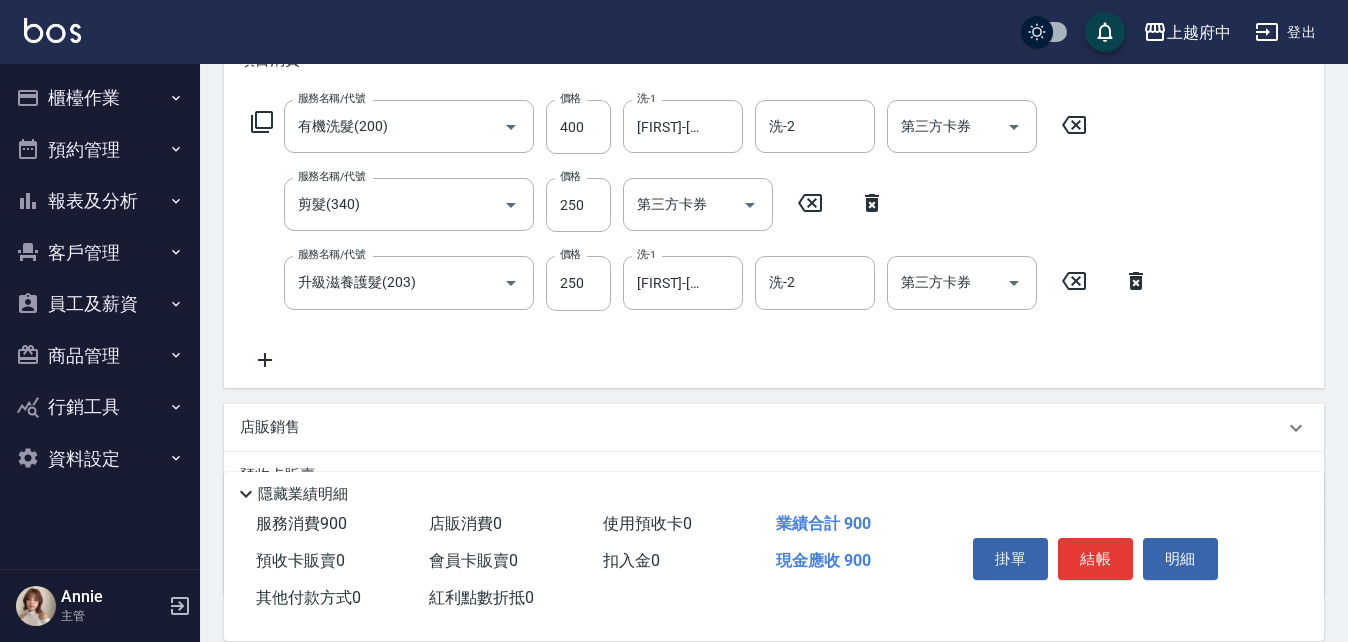 click on "服務名稱/代號 有機洗髮(200) 服務名稱/代號 價格 400 價格 洗-1 [FIRST]-[NUMBER] 洗-1 洗-2 洗-2 第三方卡券 第三方卡券 服務名稱/代號 剪髮(340) 服務名稱/代號 價格 250 價格 第三方卡券 第三方卡券 服務名稱/代號 升級滋養護髮(203) 服務名稱/代號 價格 250 價格 洗-1 [FIRST]-[NUMBER] 洗-1 洗-2 洗-2 第三方卡券 第三方卡券" at bounding box center [700, 235] 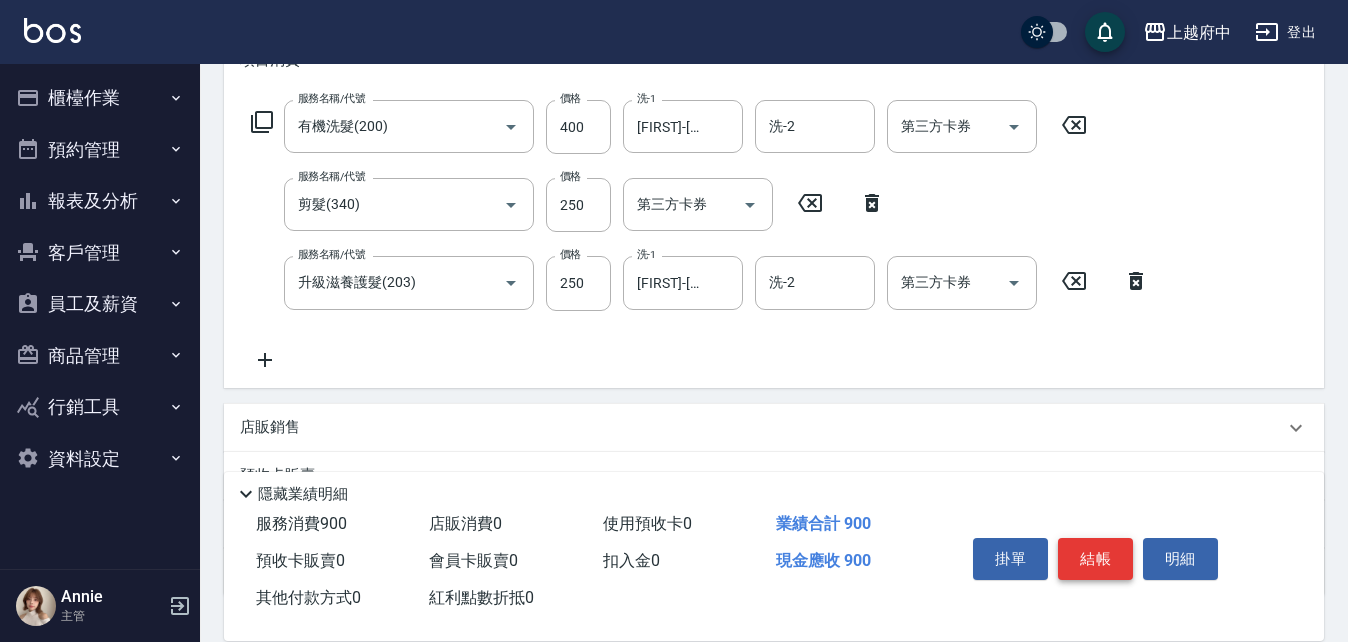 click on "結帳" at bounding box center (1095, 559) 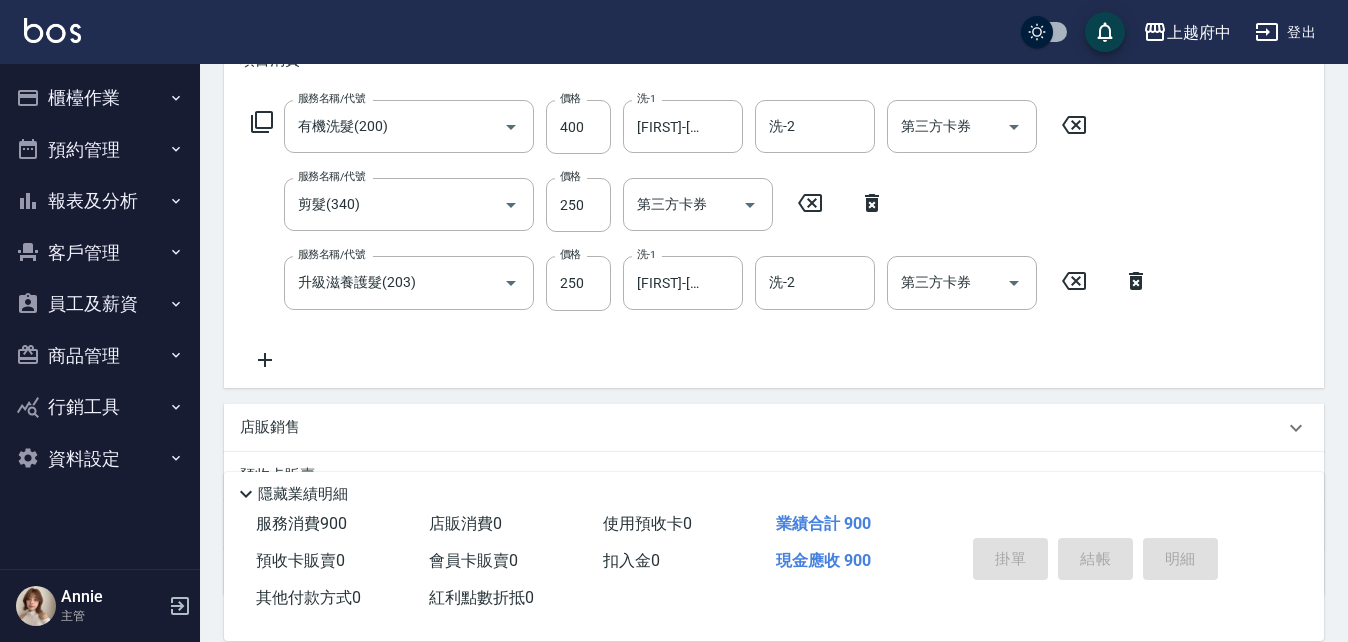 type on "[DATE] [TIME]" 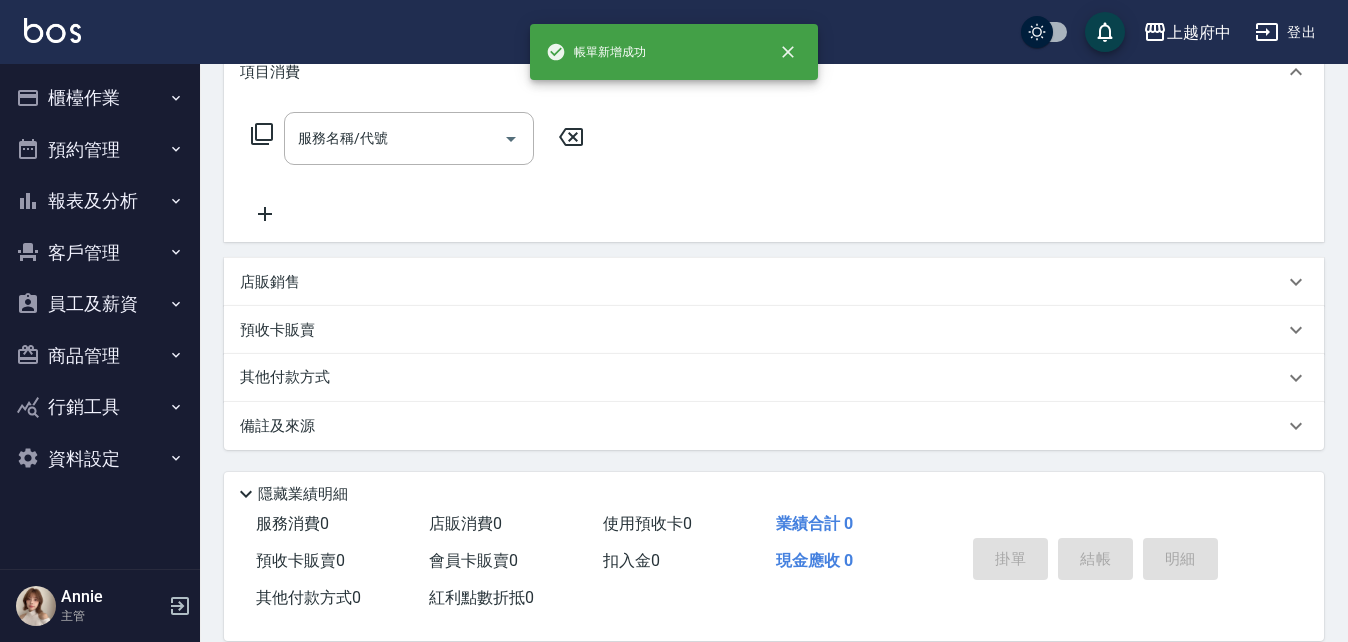 scroll, scrollTop: 0, scrollLeft: 0, axis: both 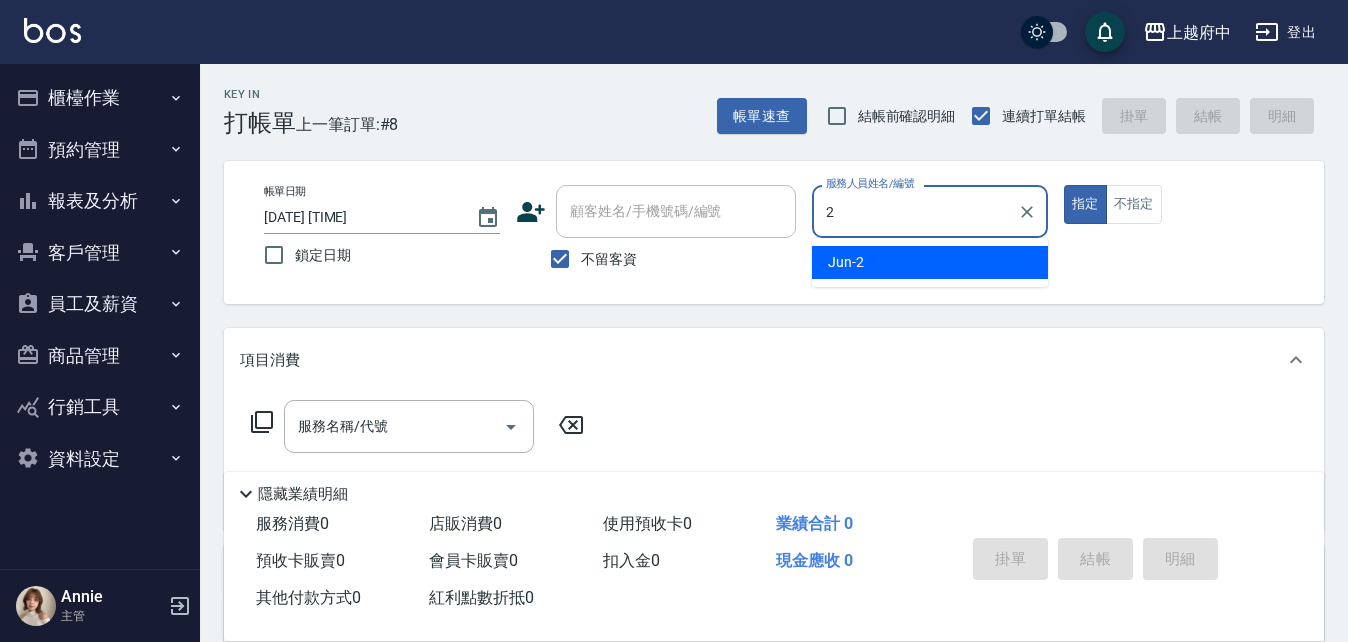 type on "Jun-2" 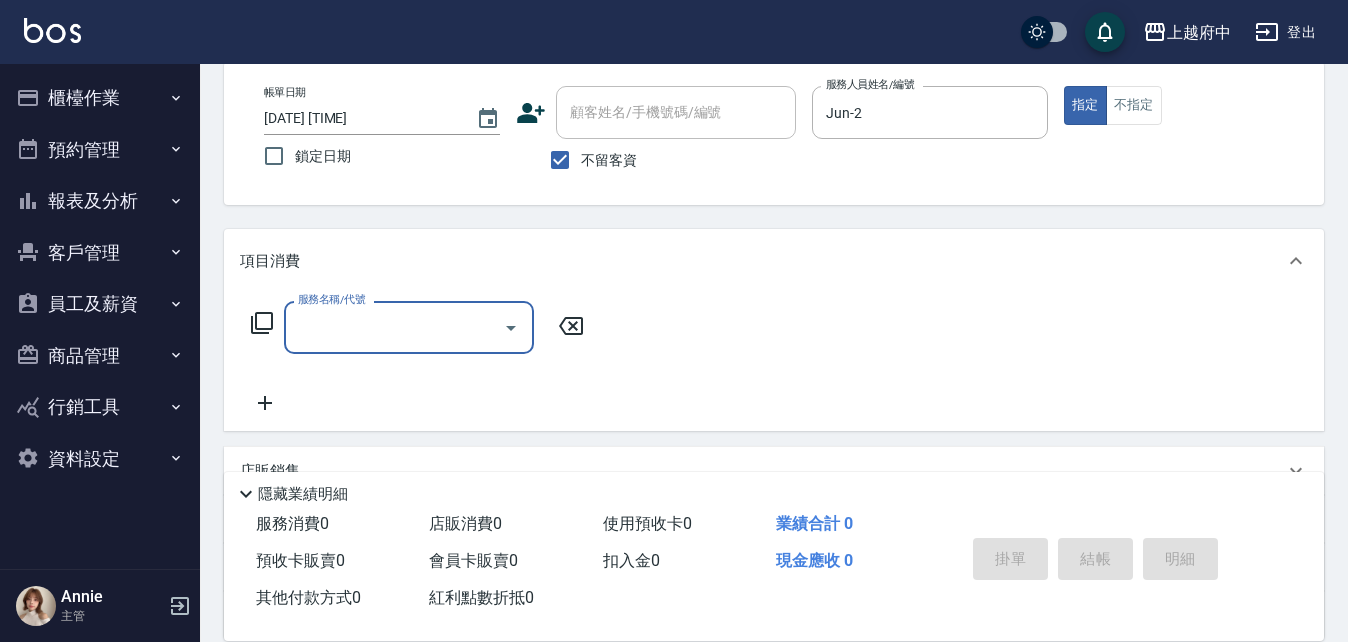 scroll, scrollTop: 100, scrollLeft: 0, axis: vertical 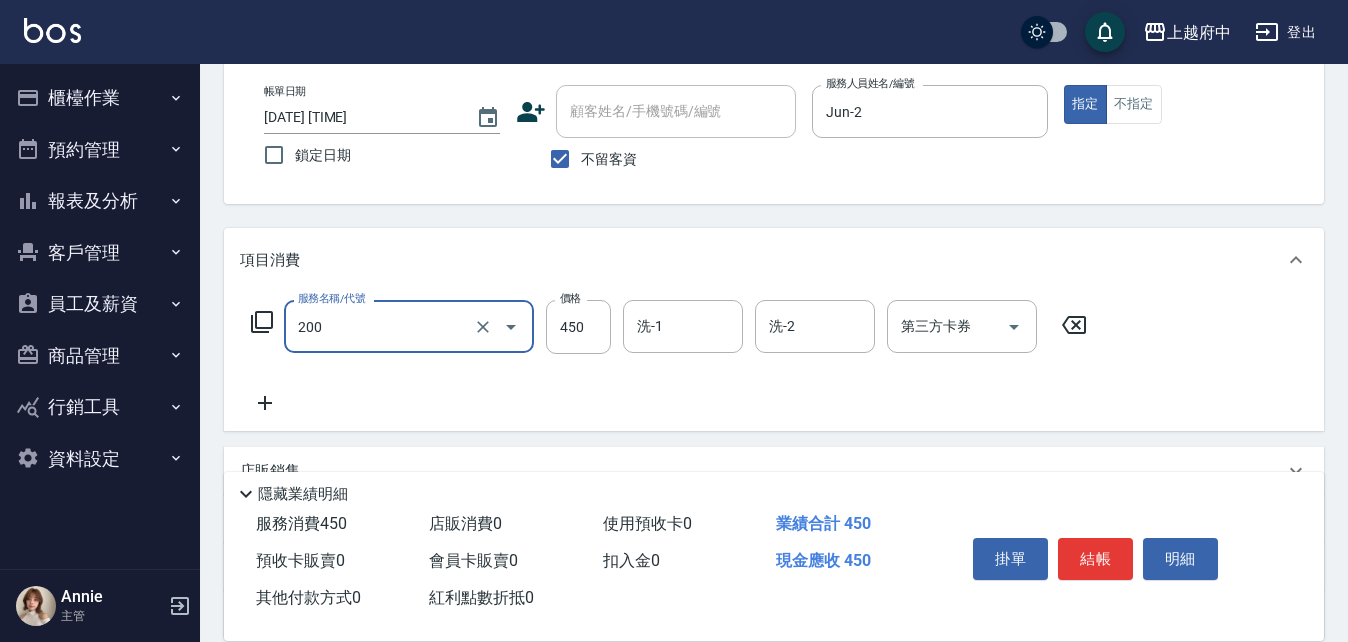 type on "有機洗髮(200)" 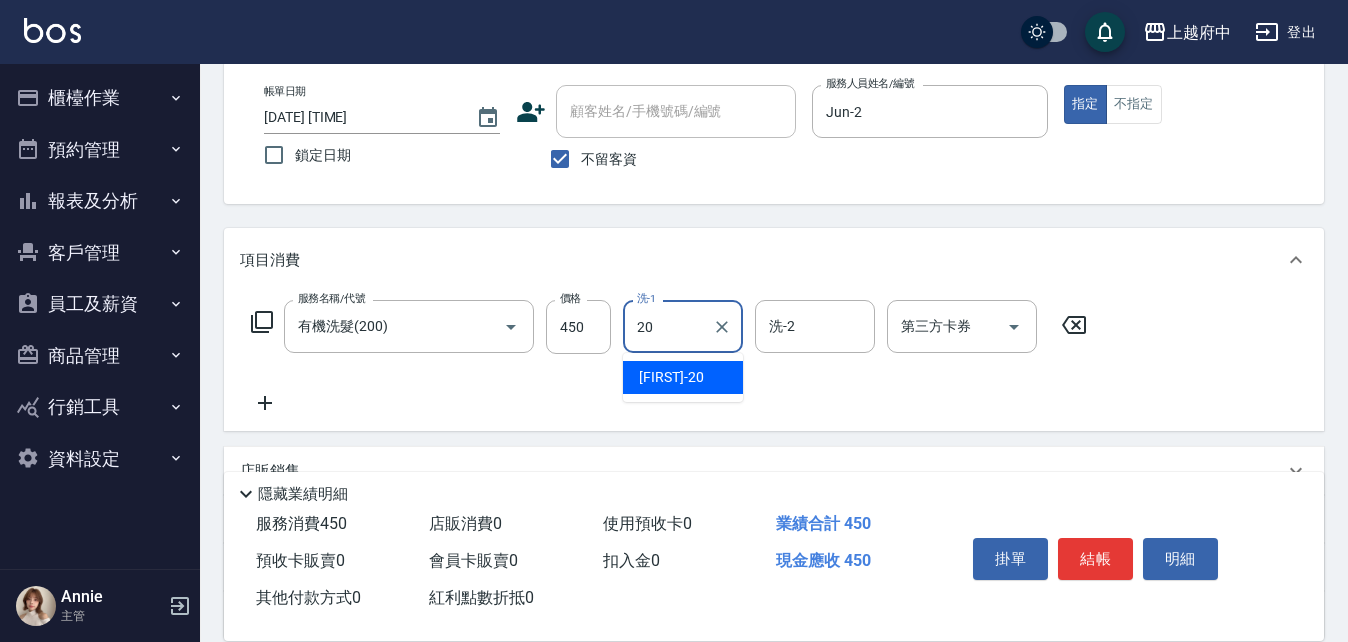 type on "Kimi-20" 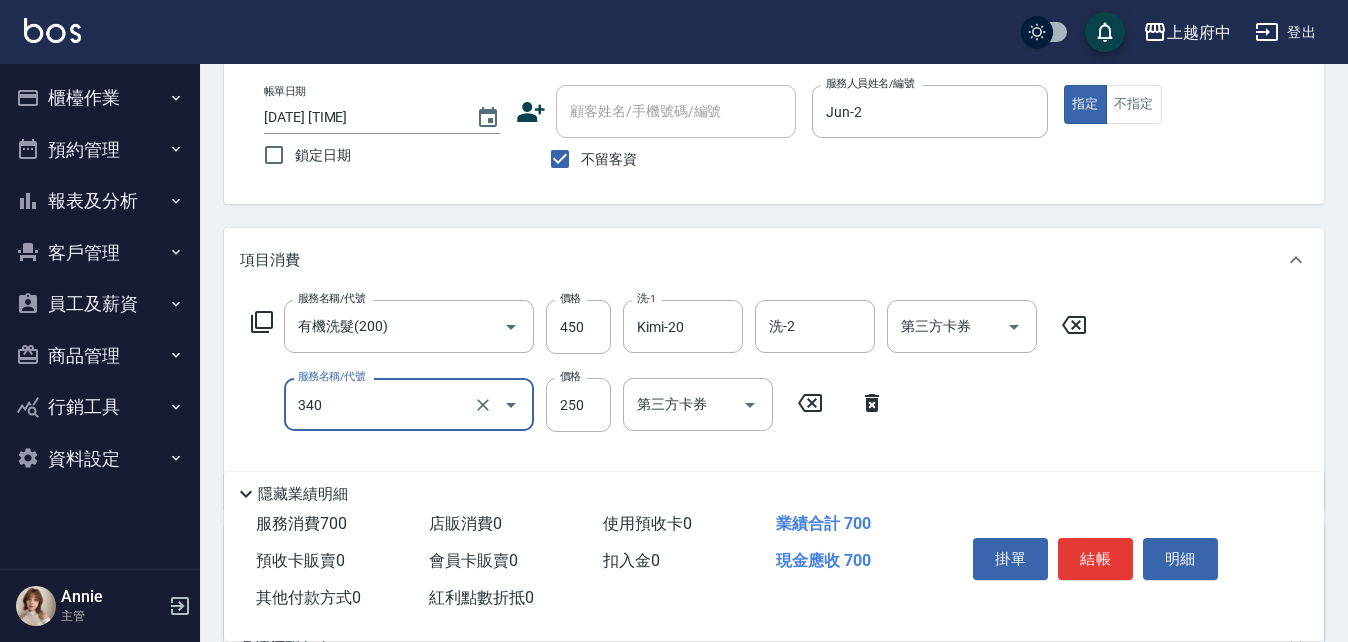 type on "剪髮(340)" 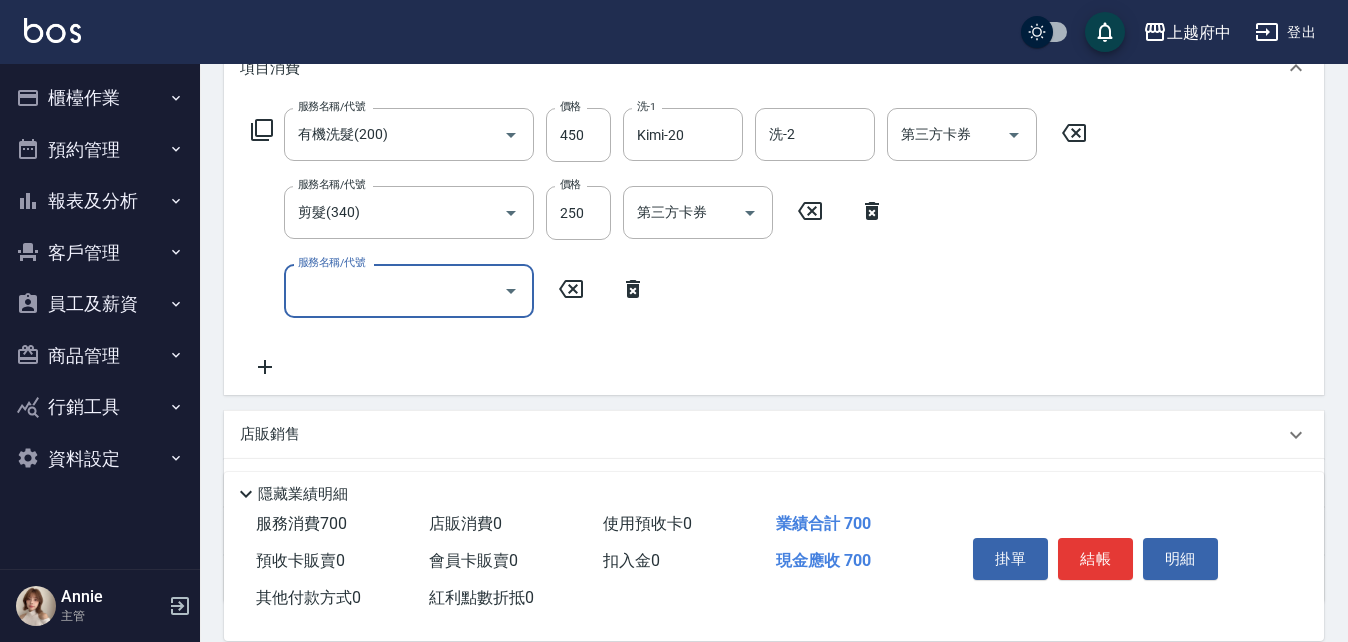 scroll, scrollTop: 300, scrollLeft: 0, axis: vertical 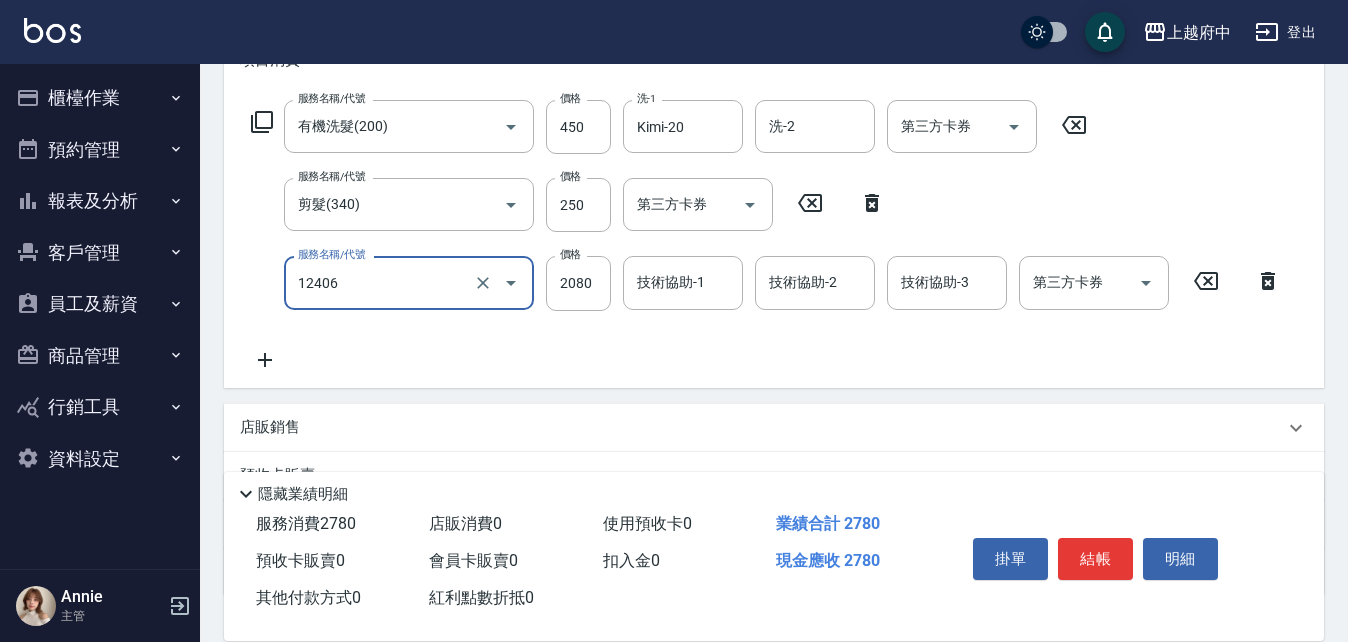 type on "染髮XL(12406)" 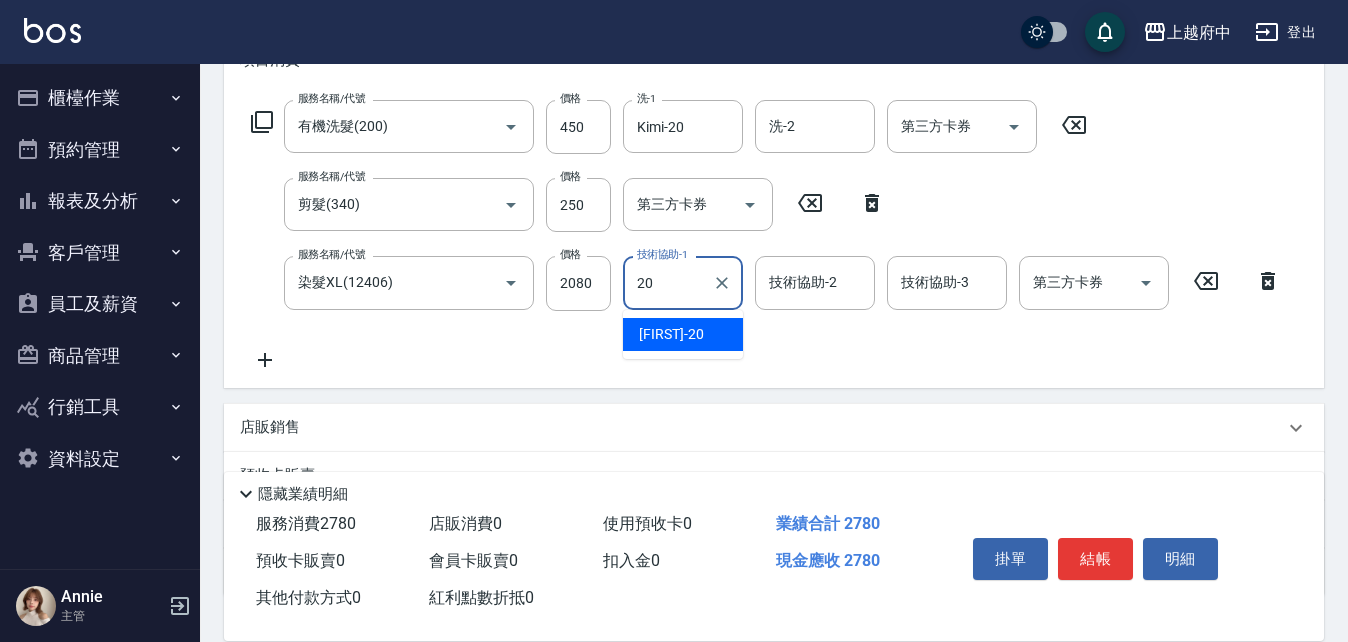 type on "Kimi-20" 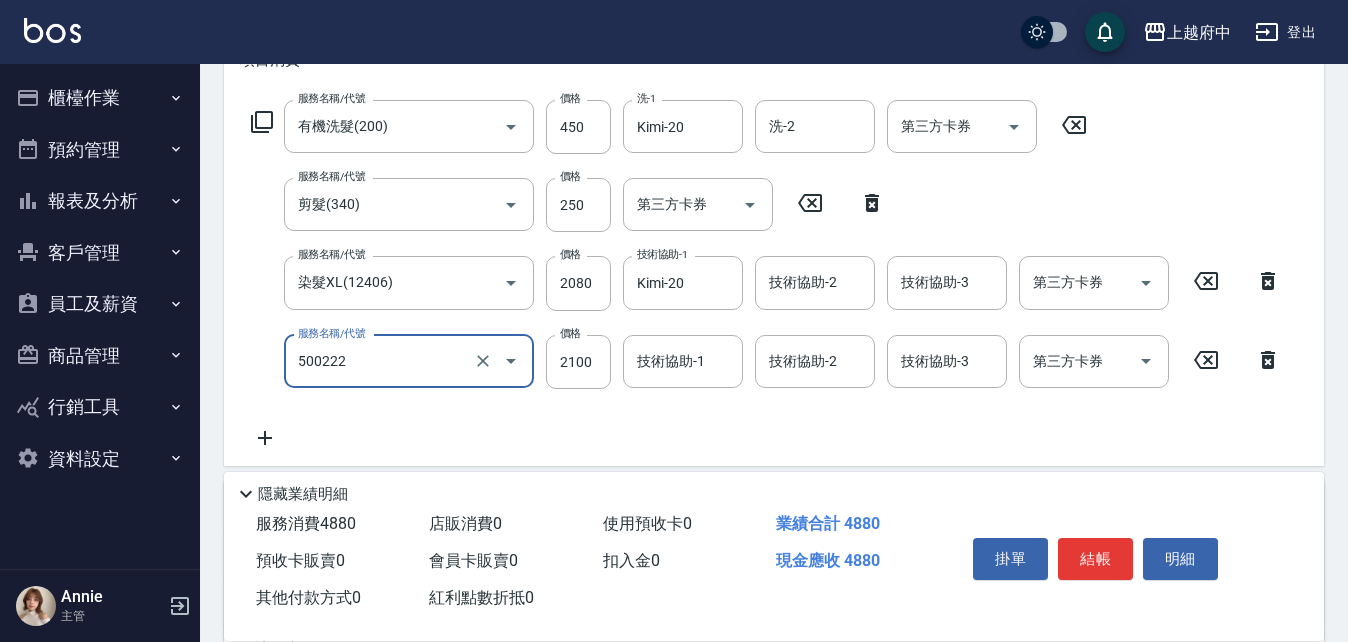 type on "漂髮 長(500222)" 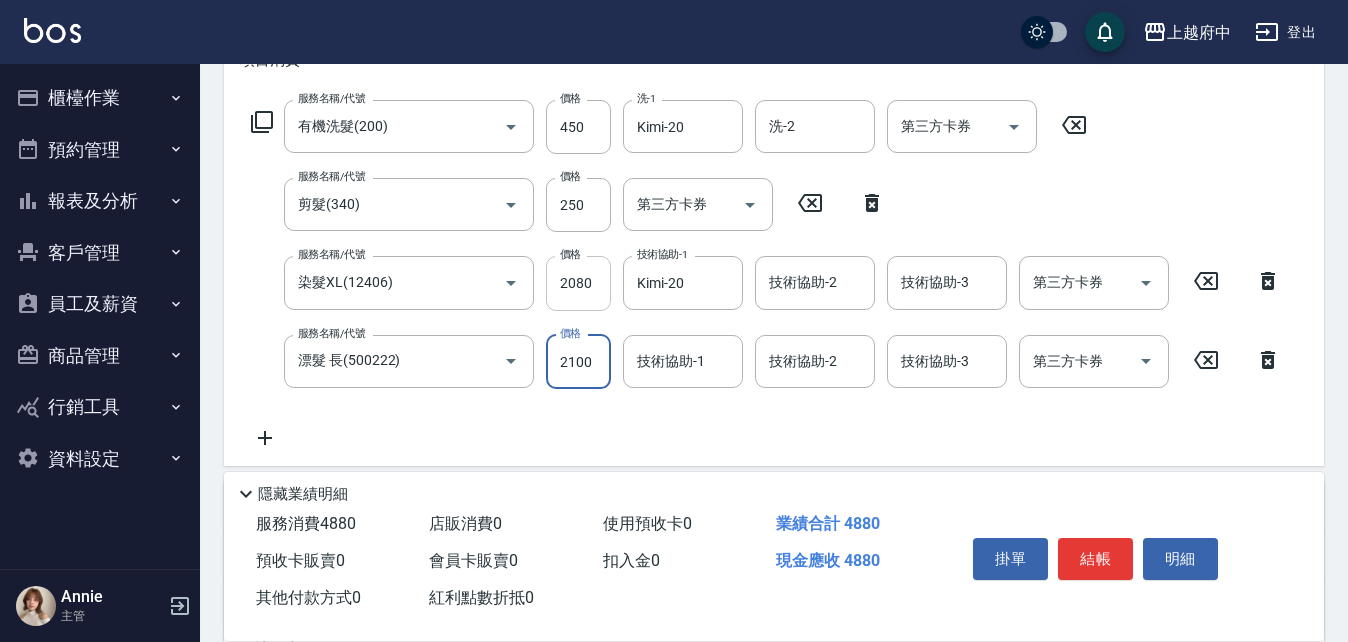 click on "2080" at bounding box center [578, 283] 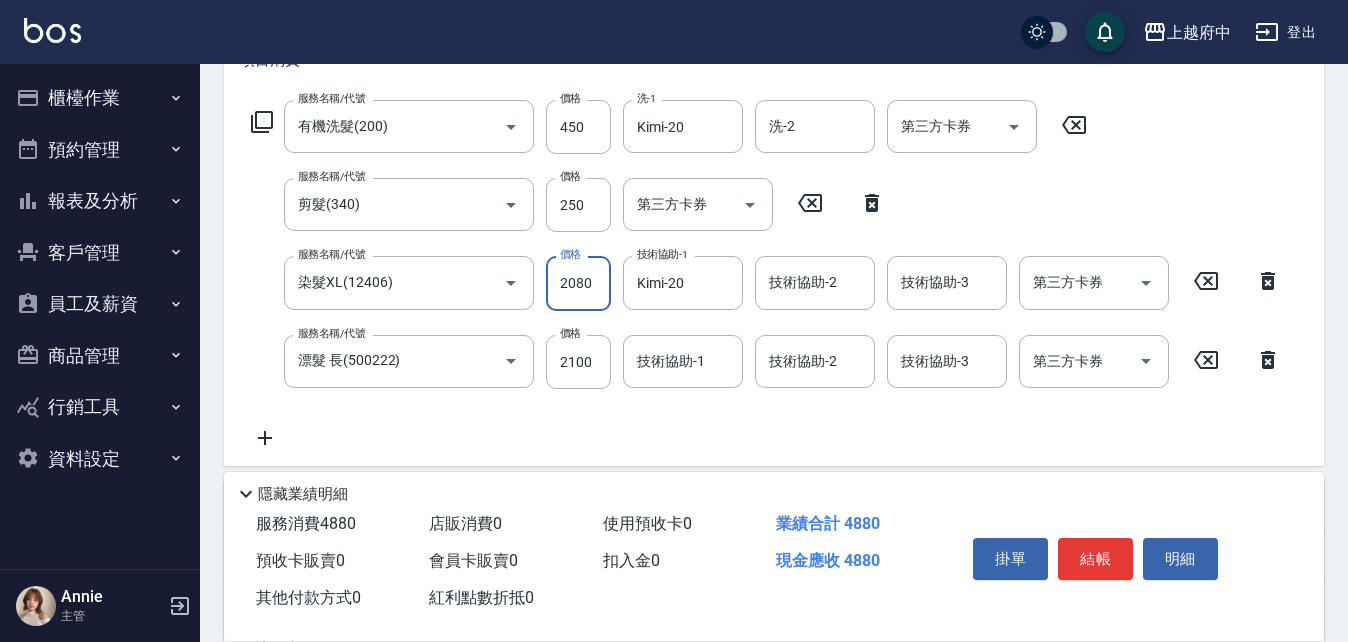 click on "2080" at bounding box center [578, 283] 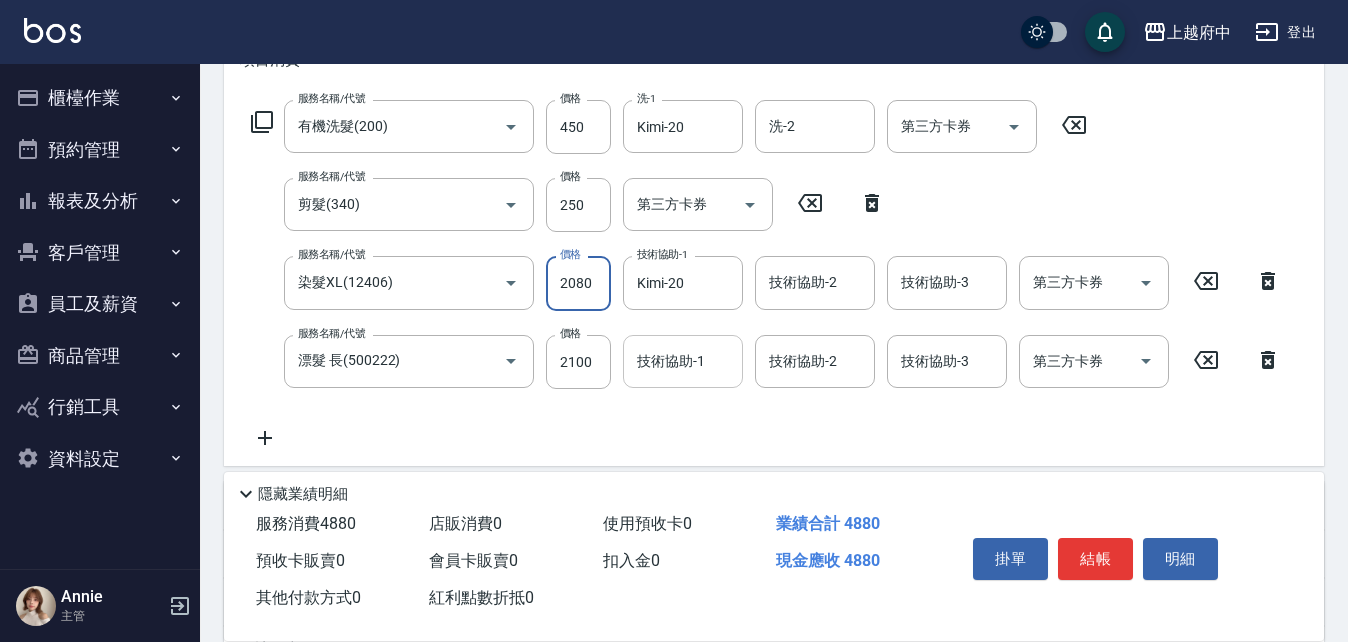 click on "技術協助-1" at bounding box center [683, 361] 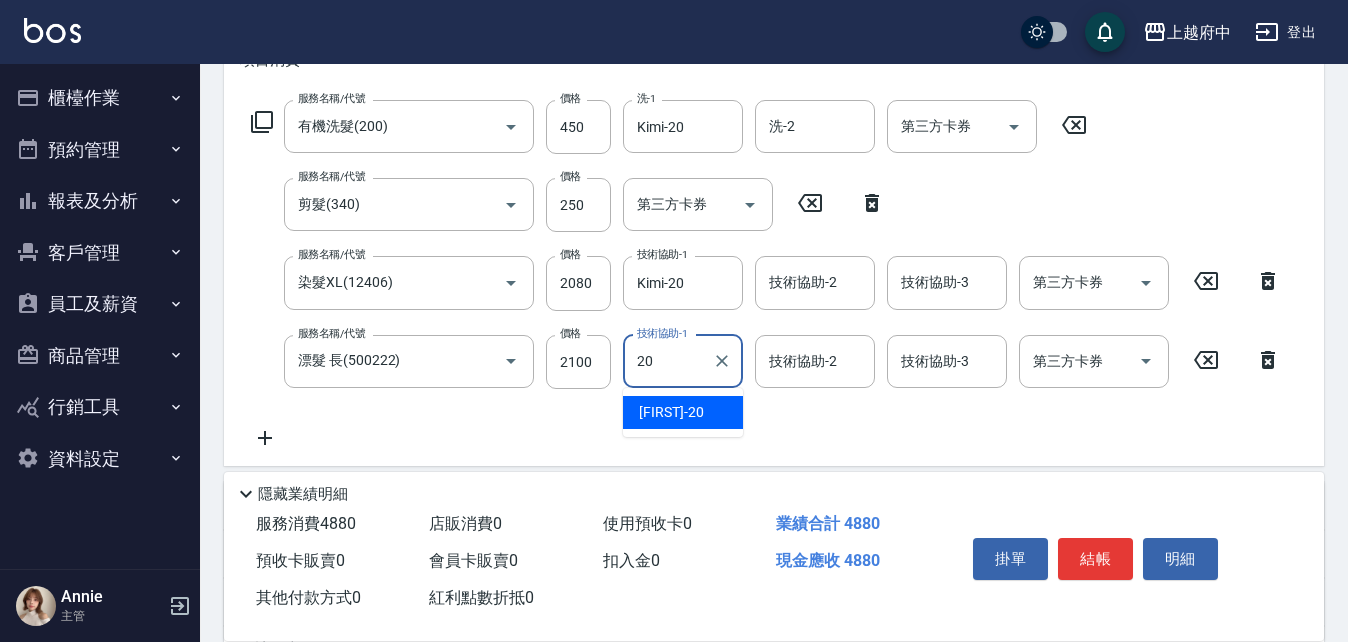 type on "Kimi-20" 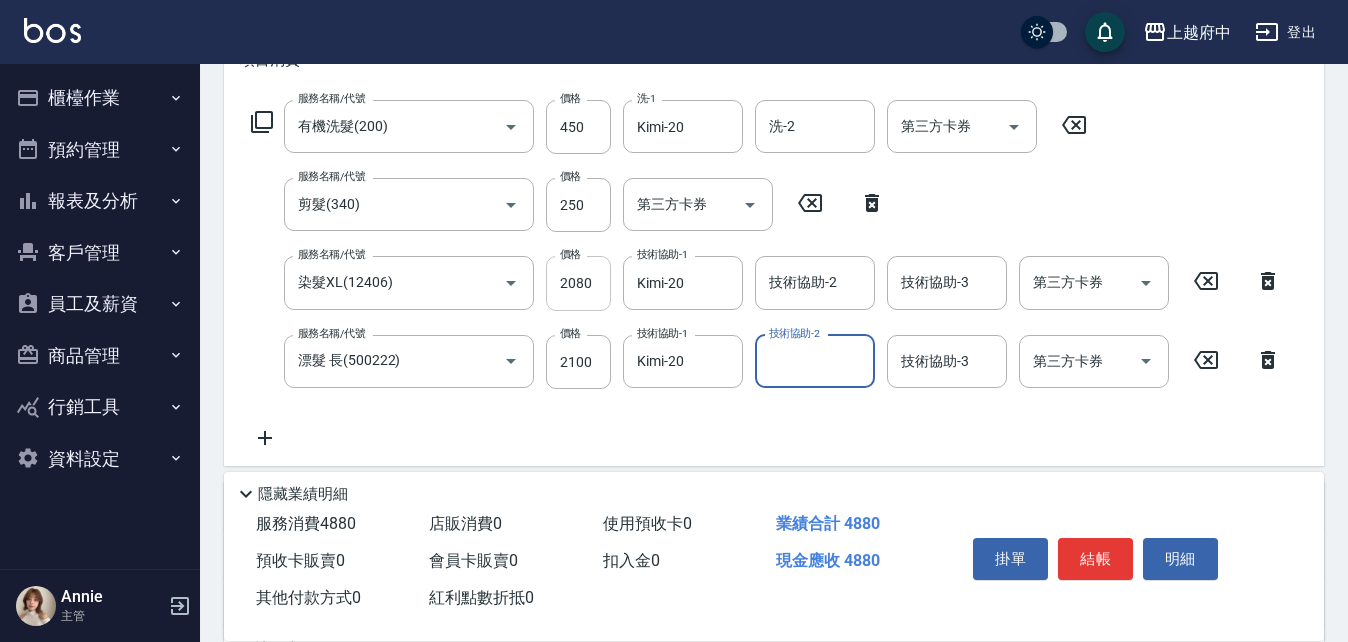 click on "2080" at bounding box center [578, 283] 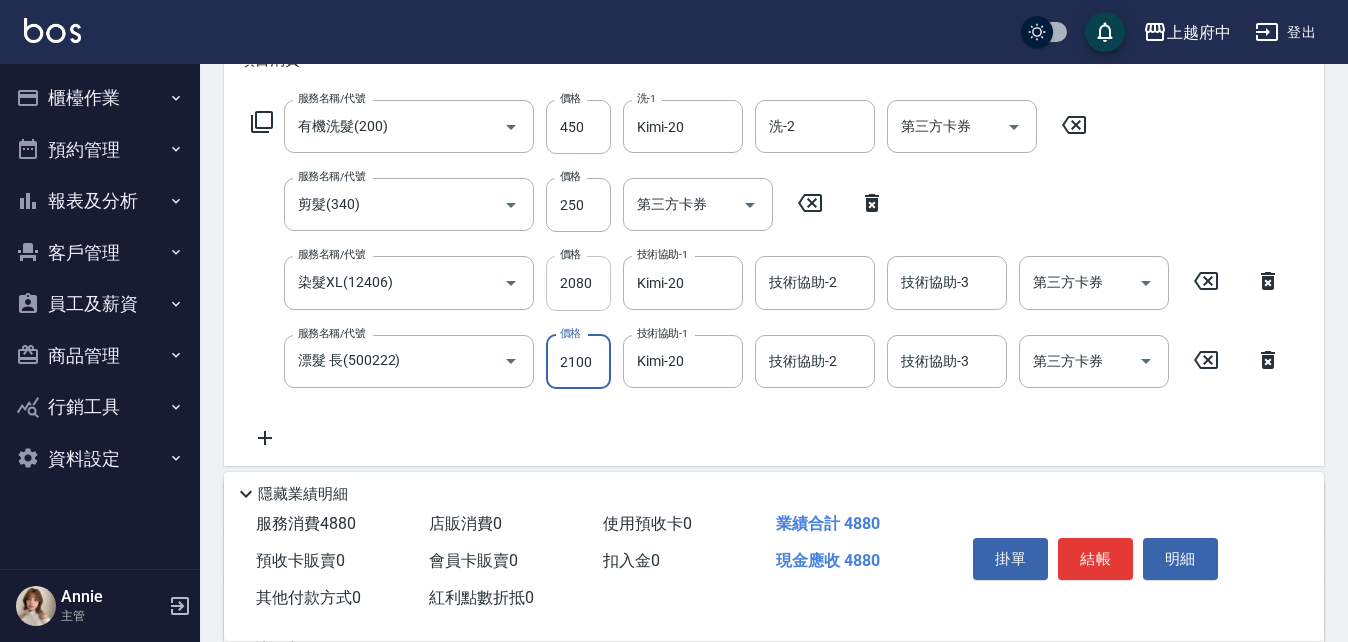 click on "2080" at bounding box center [578, 283] 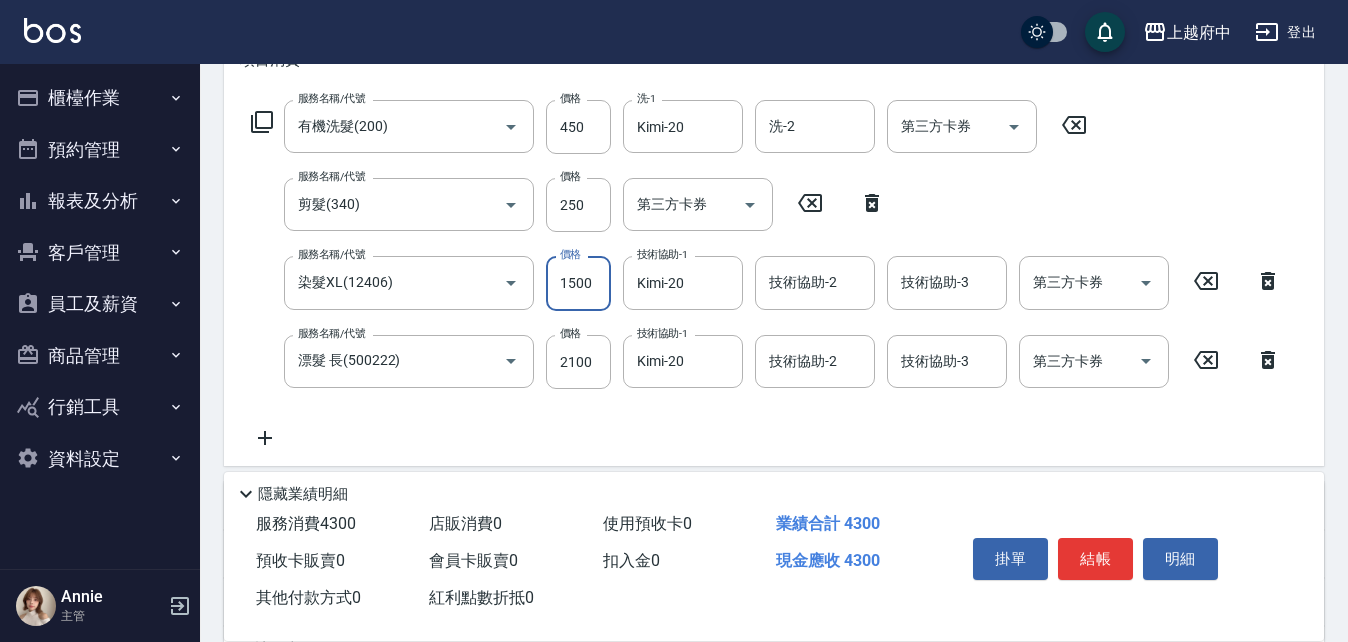 type on "1500" 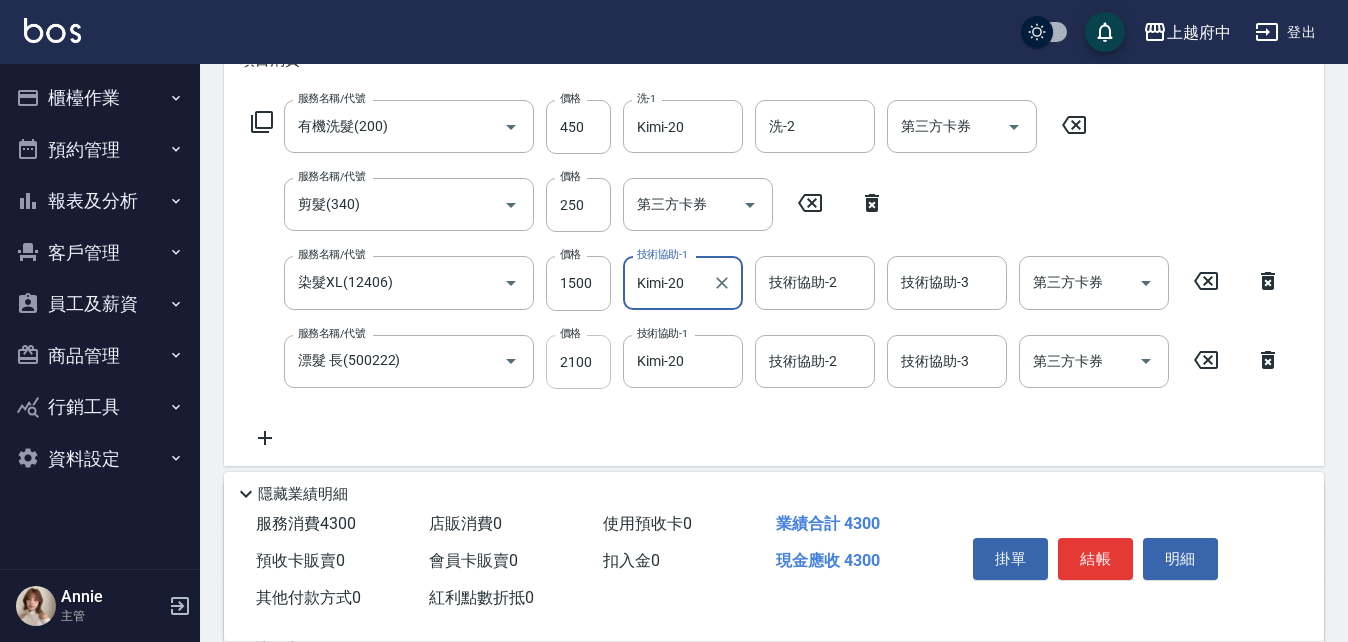 click on "2100" at bounding box center (578, 362) 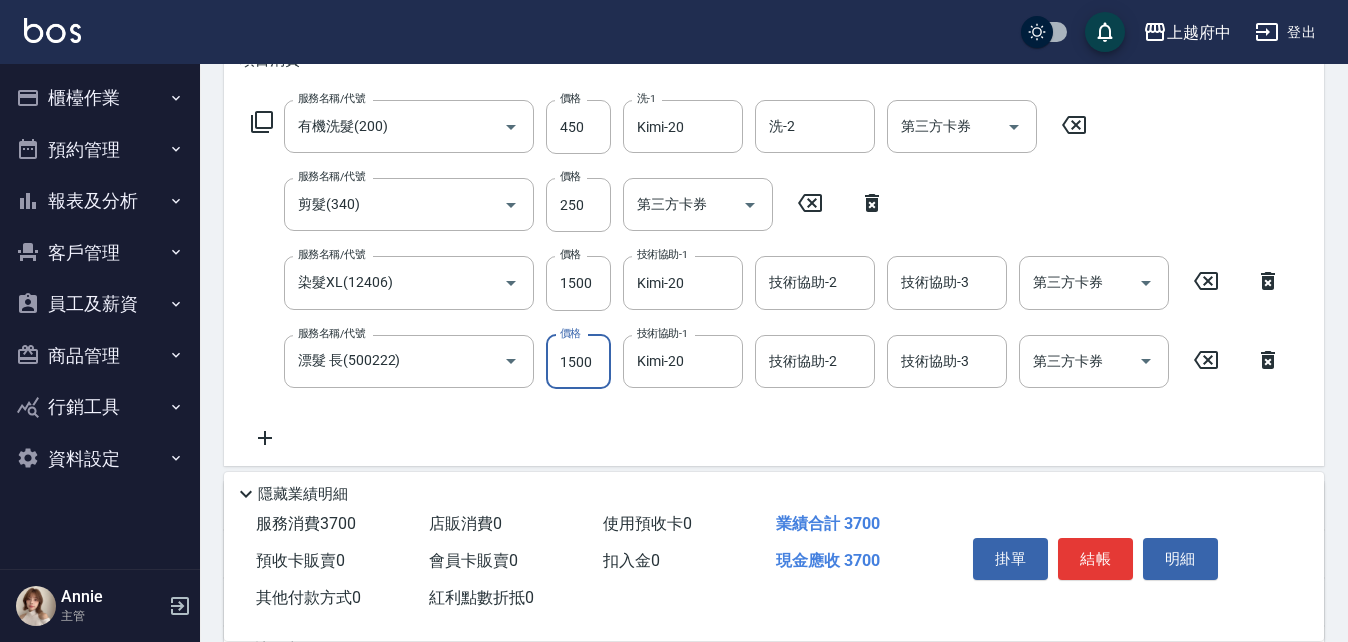 type on "1500" 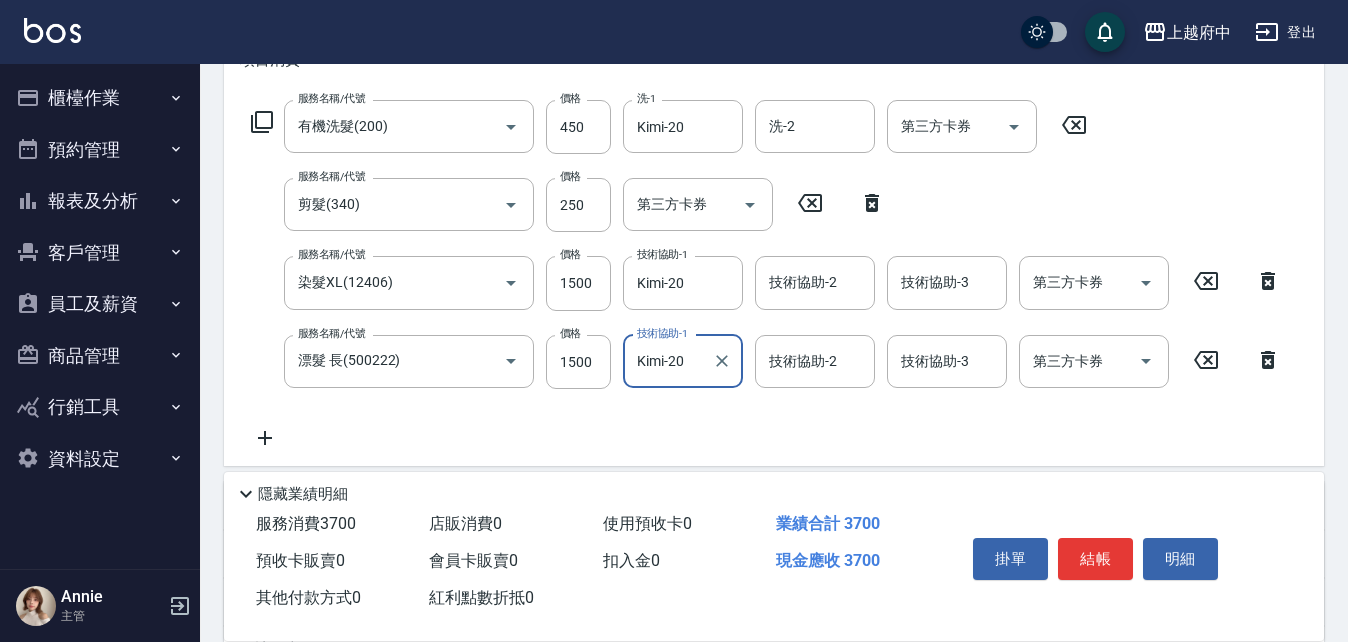 click 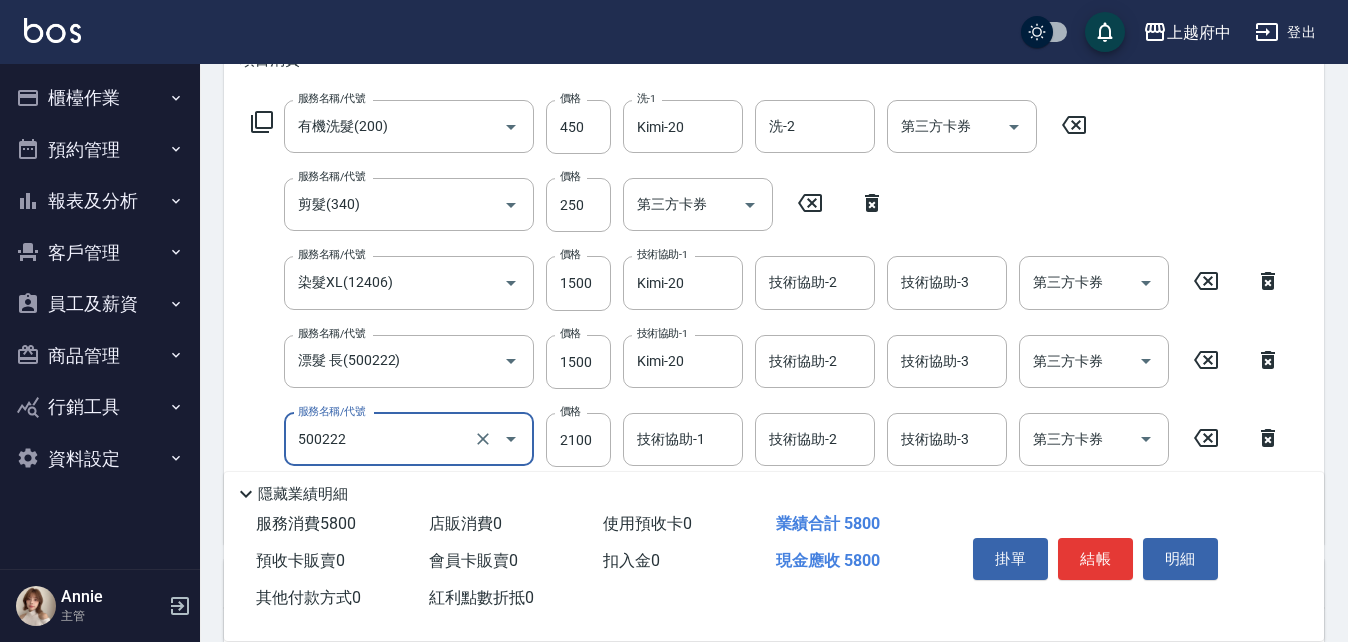type on "漂髮 長(500222)" 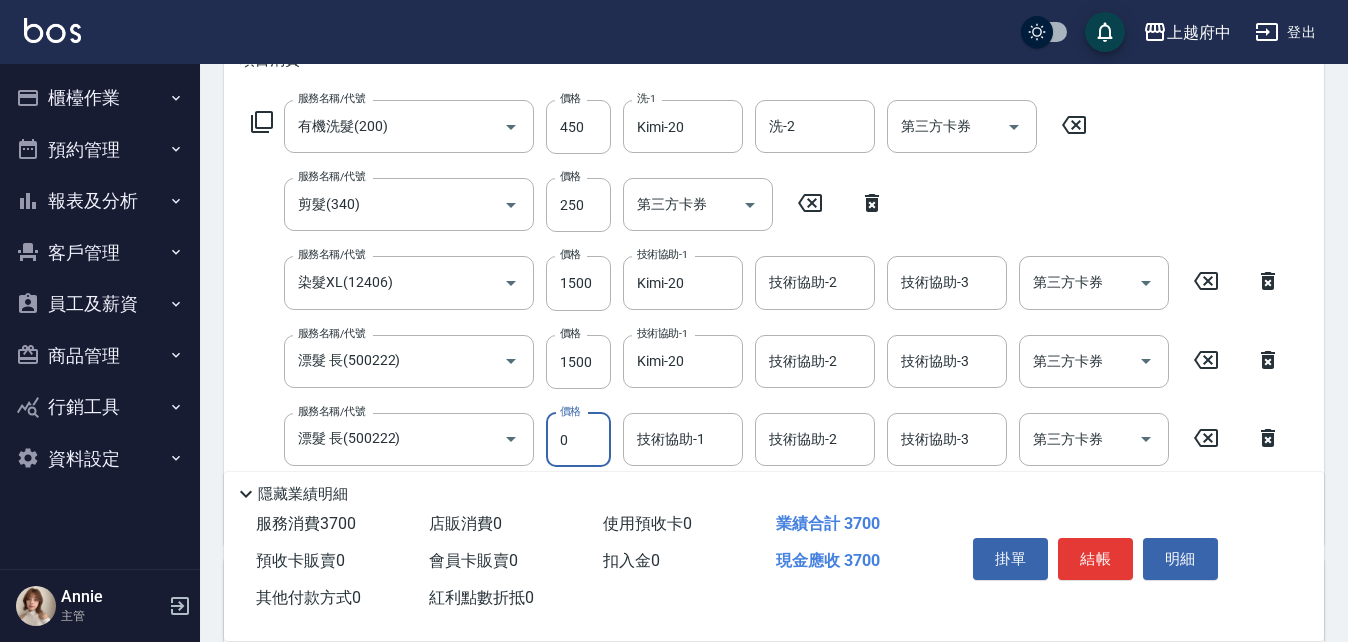 drag, startPoint x: 586, startPoint y: 448, endPoint x: 549, endPoint y: 440, distance: 37.85499 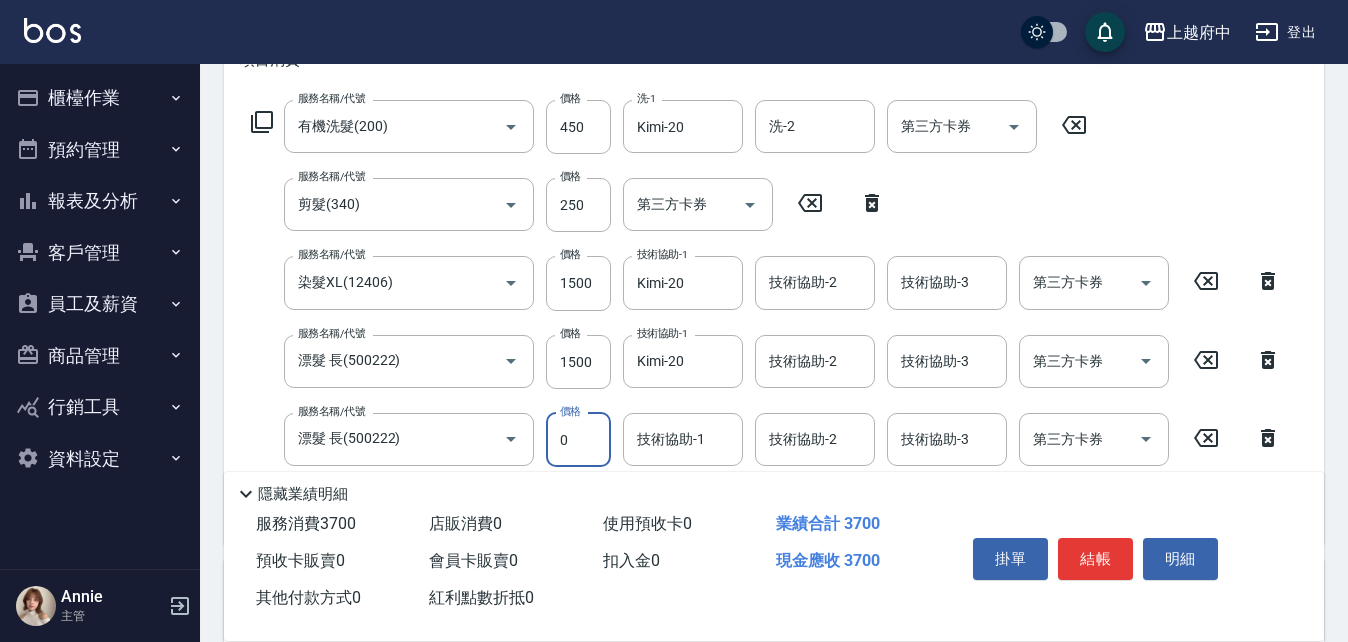 click on "0" at bounding box center (578, 440) 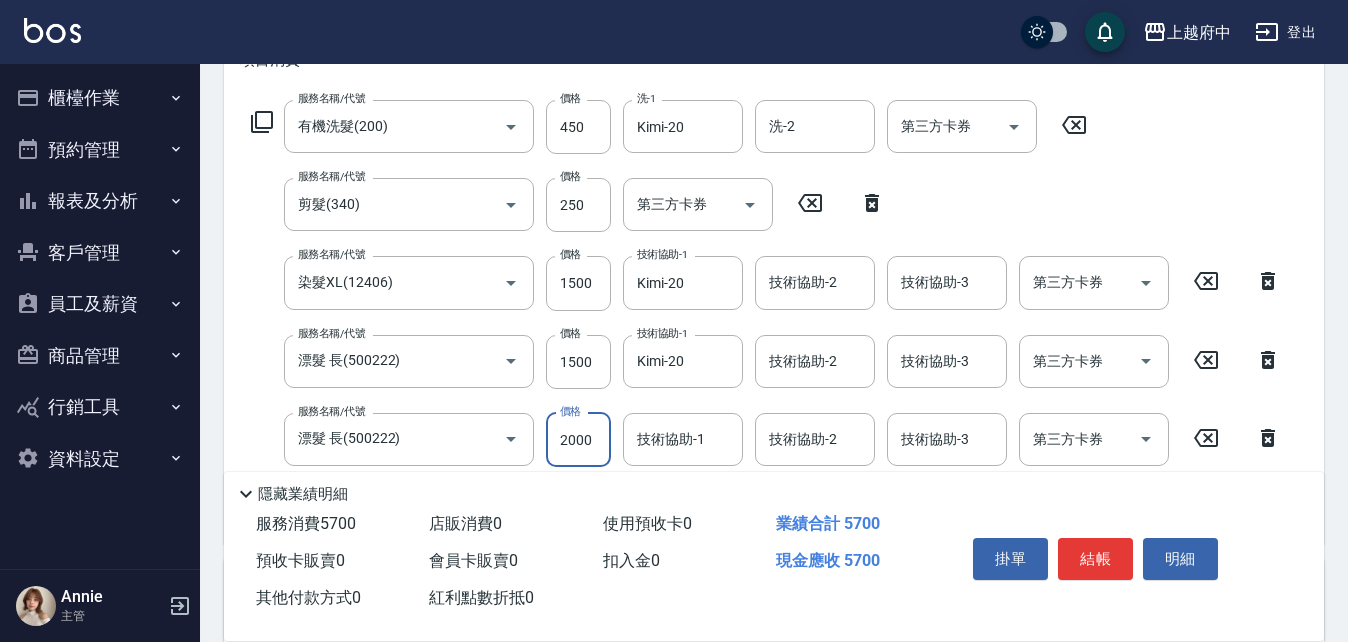 type on "2000" 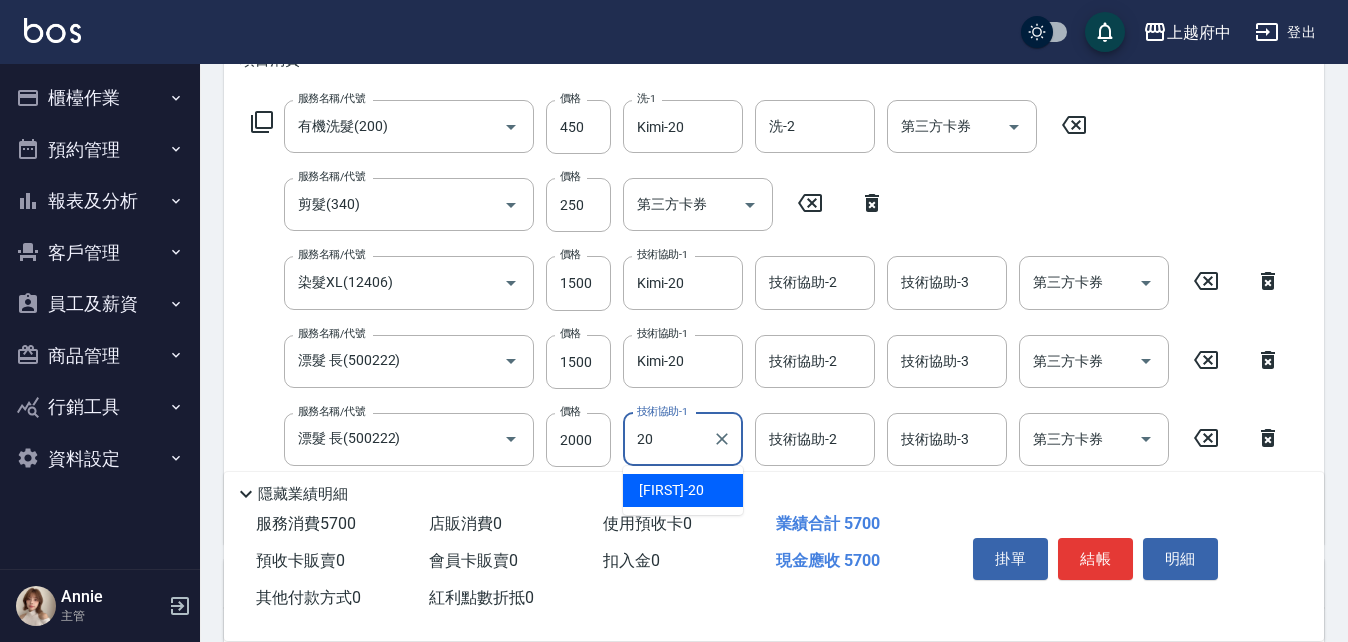 type on "Kimi-20" 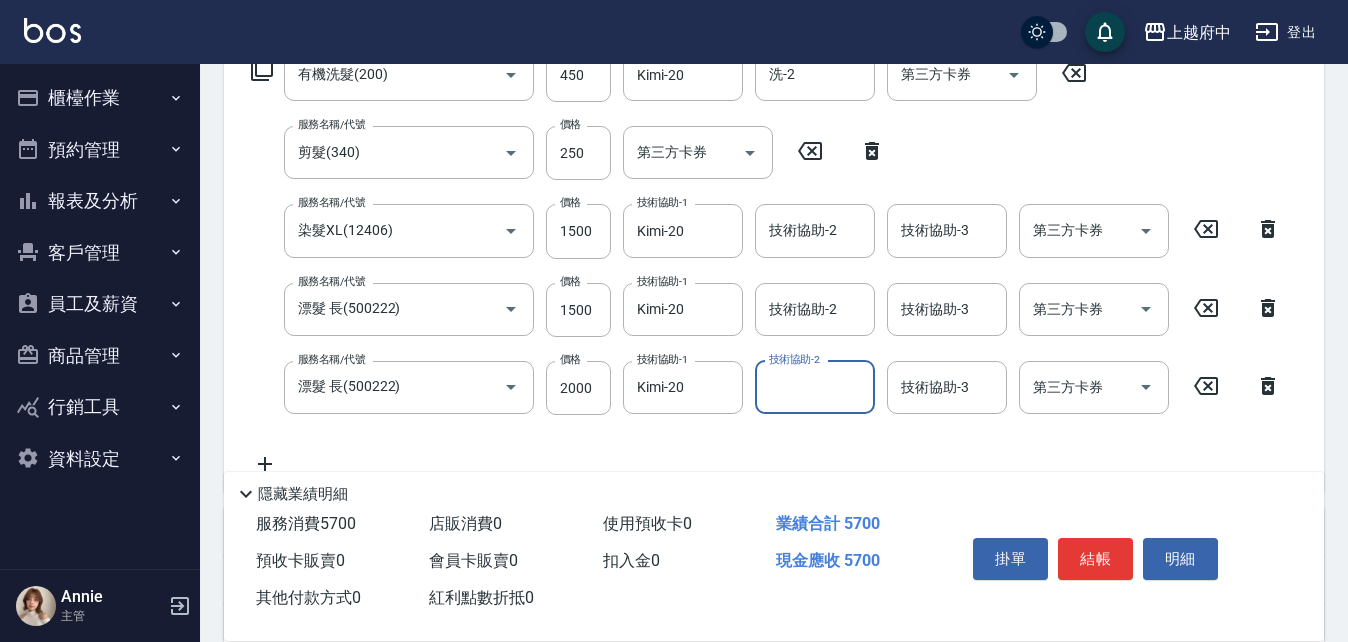 scroll, scrollTop: 400, scrollLeft: 0, axis: vertical 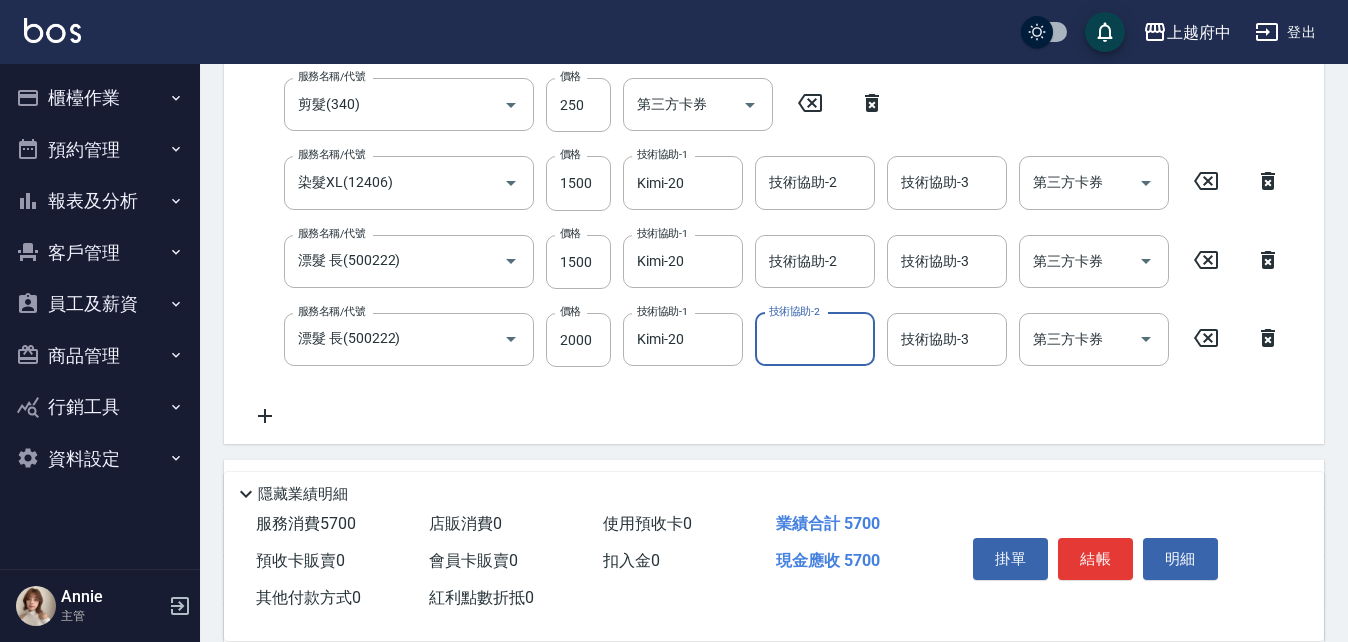 click 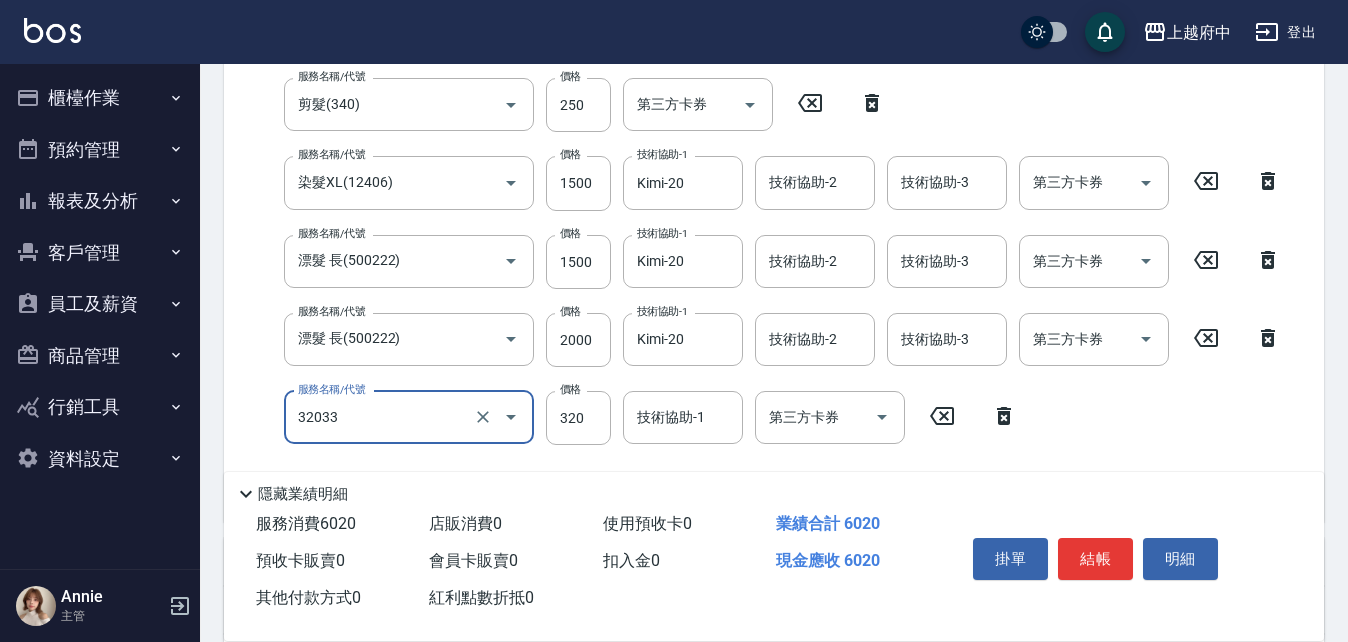 type on "頭皮隔離液(32033)" 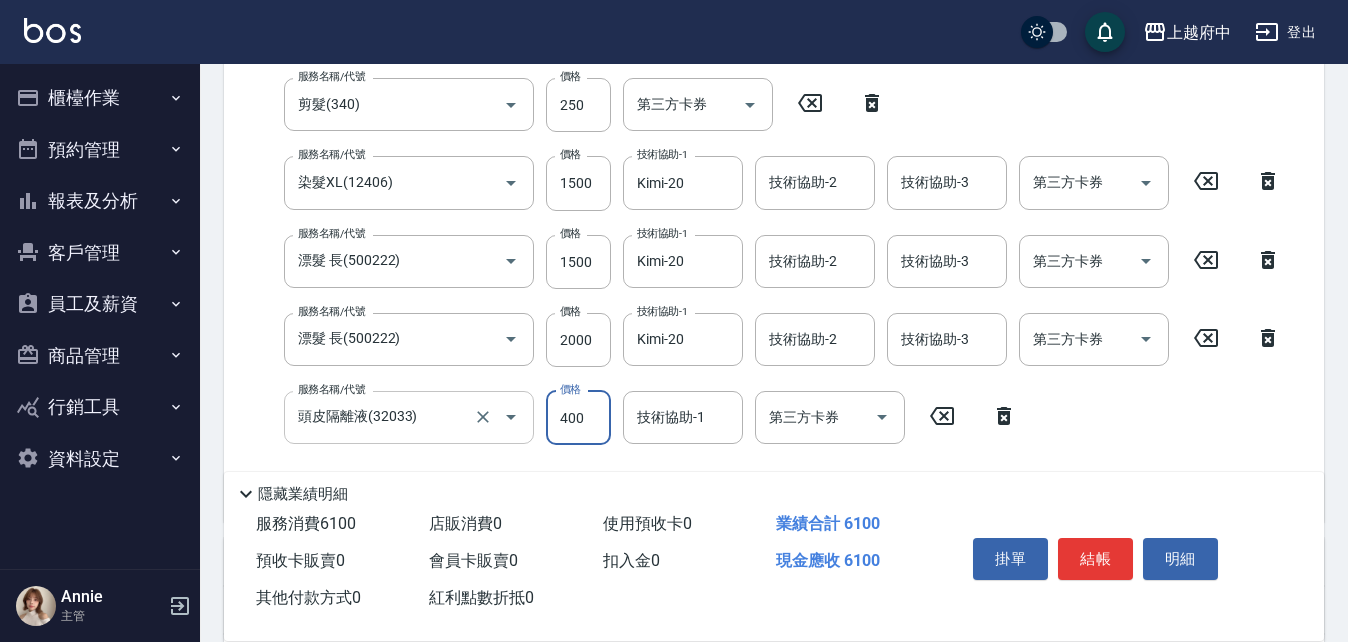 type on "400" 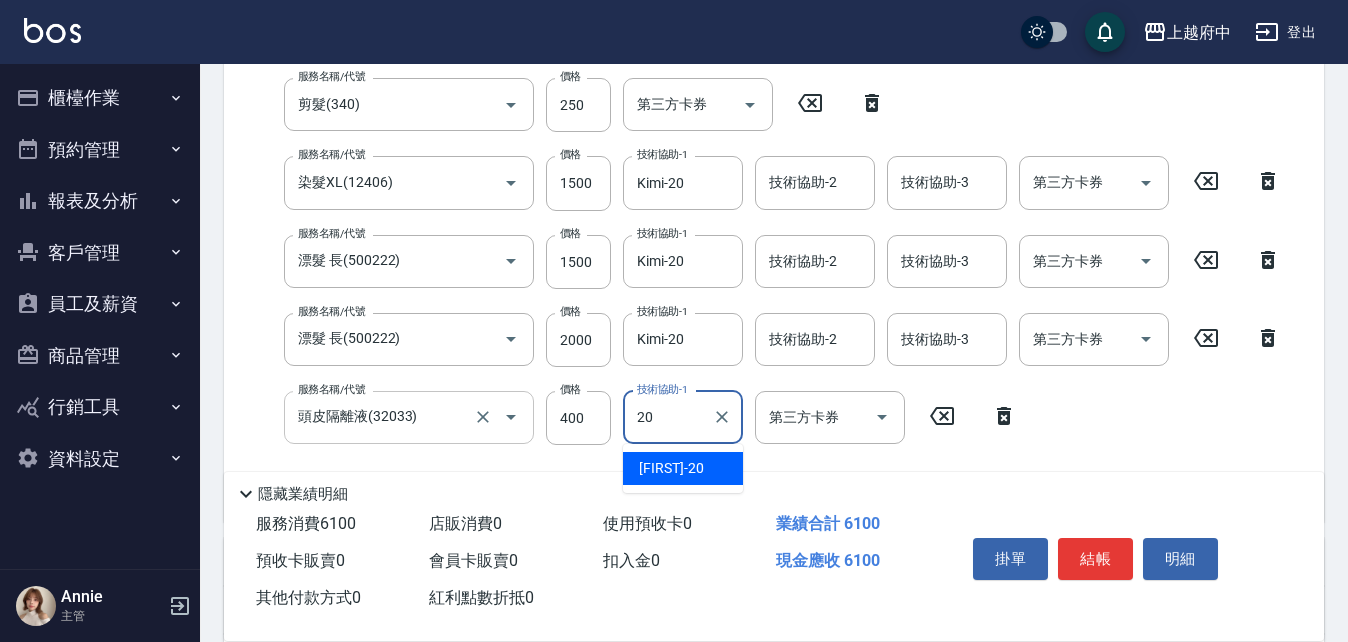 type on "Kimi-20" 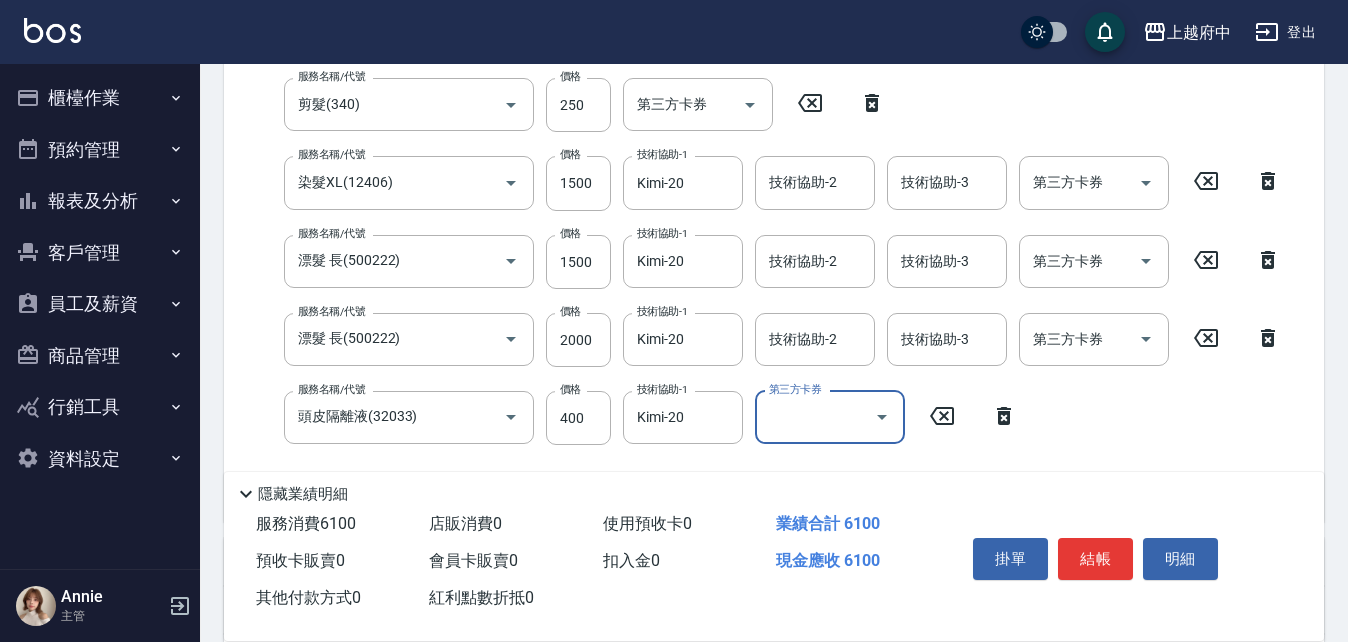 click on "服務名稱/代號 有機洗髮(200) 服務名稱/代號 價格 450 價格 洗-1 [FIRST]-[NUMBER] 洗-1 洗-2 洗-2 第三方卡券 第三方卡券 服務名稱/代號 剪髮(340) 服務名稱/代號 價格 250 價格 第三方卡券 第三方卡券 服務名稱/代號 升級滋養護髮(203) 服務名稱/代號 價格 250 價格 技術協助-1 [FIRST]-[NUMBER] 技術協助-1 技術協助-2 技術協助-2 第三方卡券 第三方卡券 服務名稱/代號 漂髮 長(500222) 服務名稱/代號 價格 1500 價格 技術協助-1 [FIRST]-[NUMBER] 技術協助-1 技術協助-2 技術協助-2 技術協助-3 技術協助-3 第三方卡券 第三方卡券 服務名稱/代號 漂髮 長(500222) 服務名稱/代號 價格 2000 價格 技術協助-1 [FIRST]-[NUMBER] 技術協助-1 技術協助-2 技術協助-2 技術協助-3 技術協助-3 第三方卡券 第三方卡券 服務名稱/代號 頭皮隔離液(32033) 服務名稱/代號 價格 400 價格 技術協助-1 [FIRST]-[NUMBER] 技術協助-1 第三方卡券 第三方卡券" at bounding box center [766, 253] 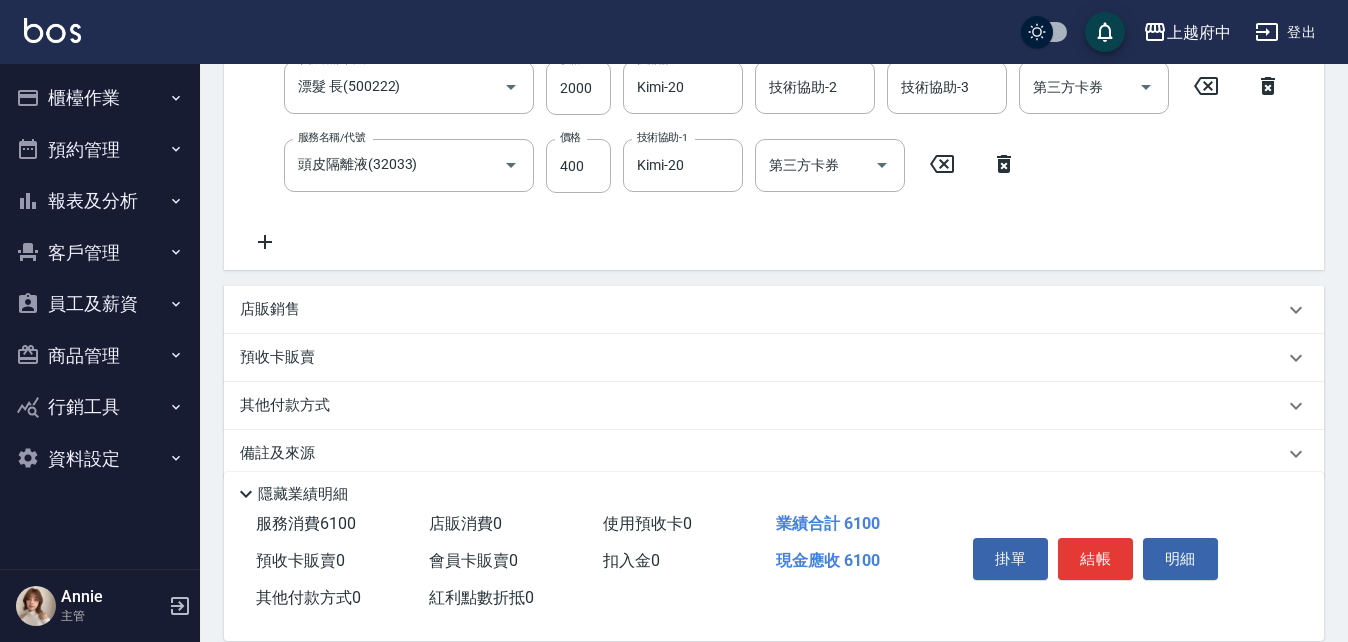 scroll, scrollTop: 680, scrollLeft: 0, axis: vertical 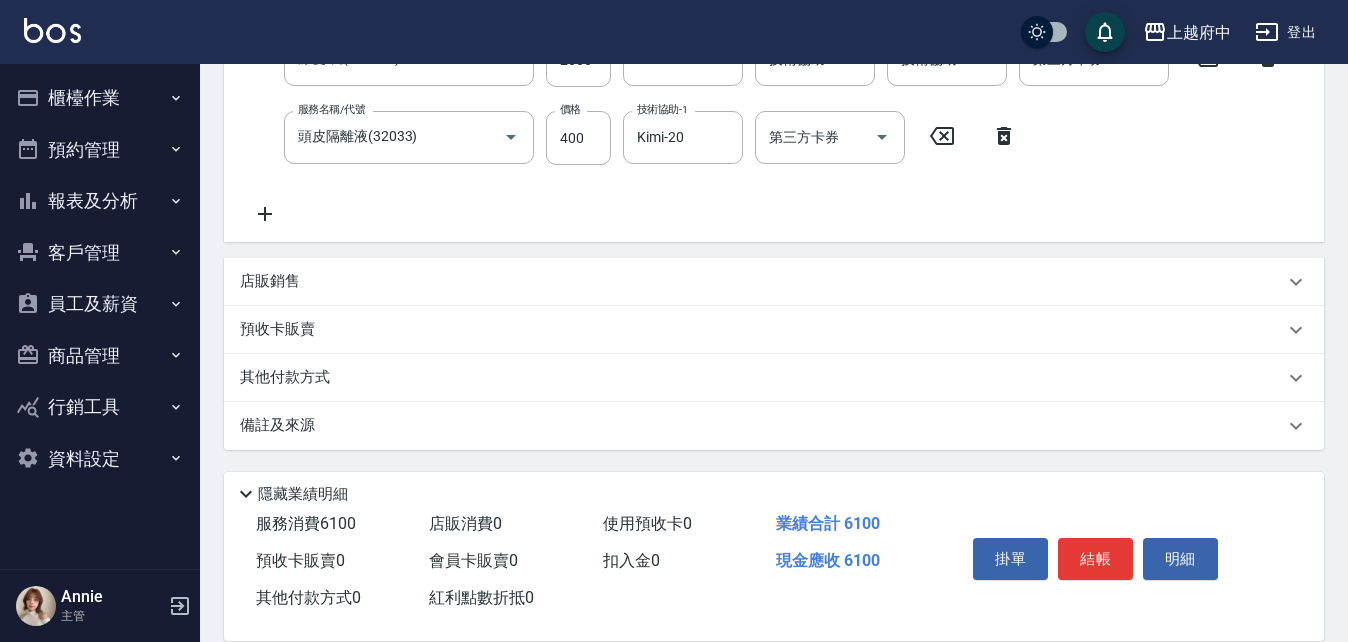 click on "其他付款方式" at bounding box center [290, 378] 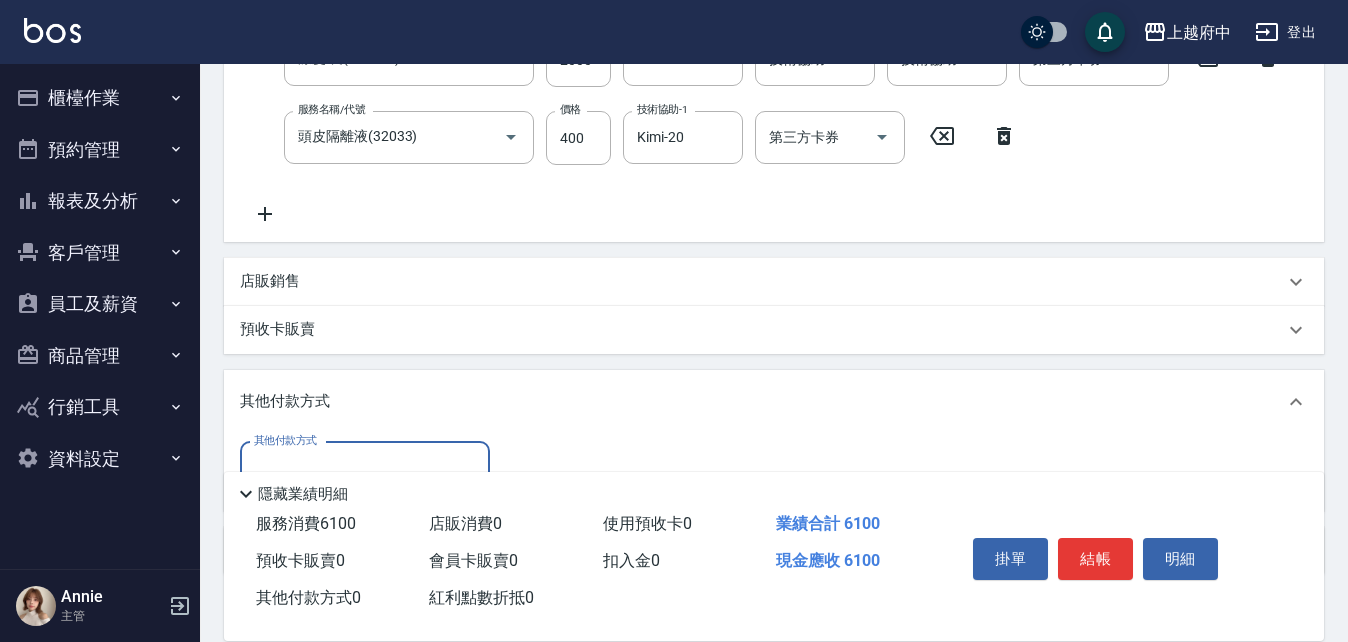 scroll, scrollTop: 0, scrollLeft: 0, axis: both 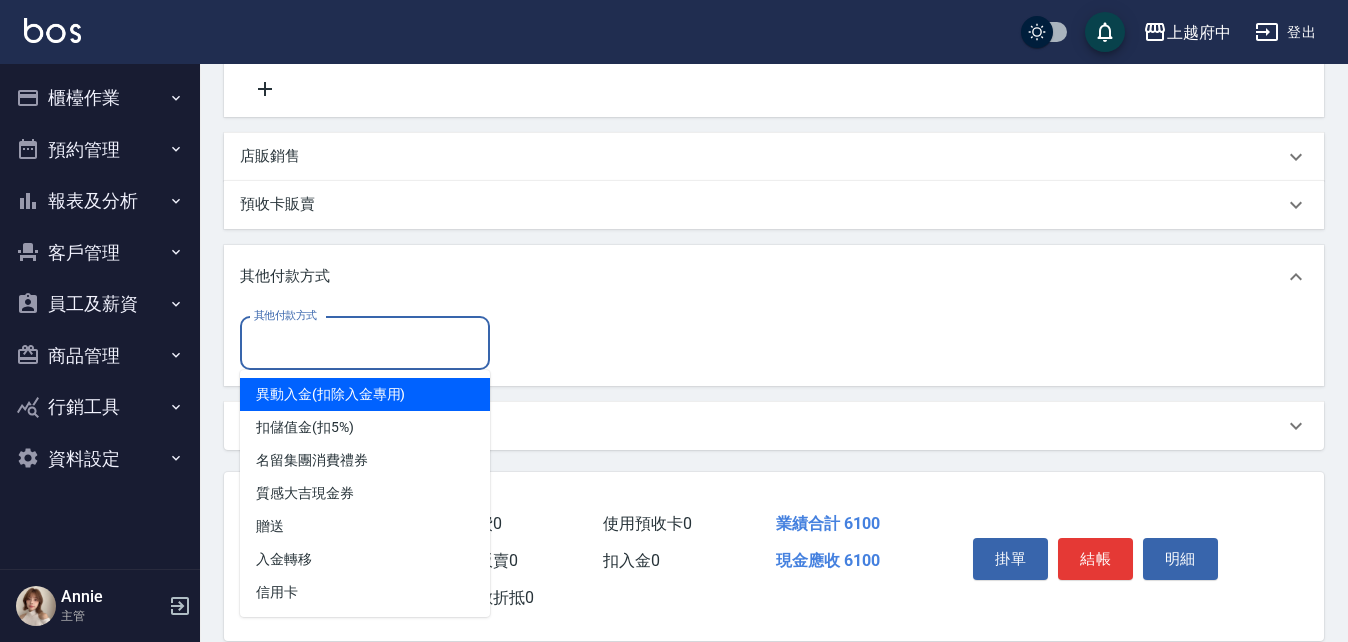 click on "其他付款方式" at bounding box center (365, 343) 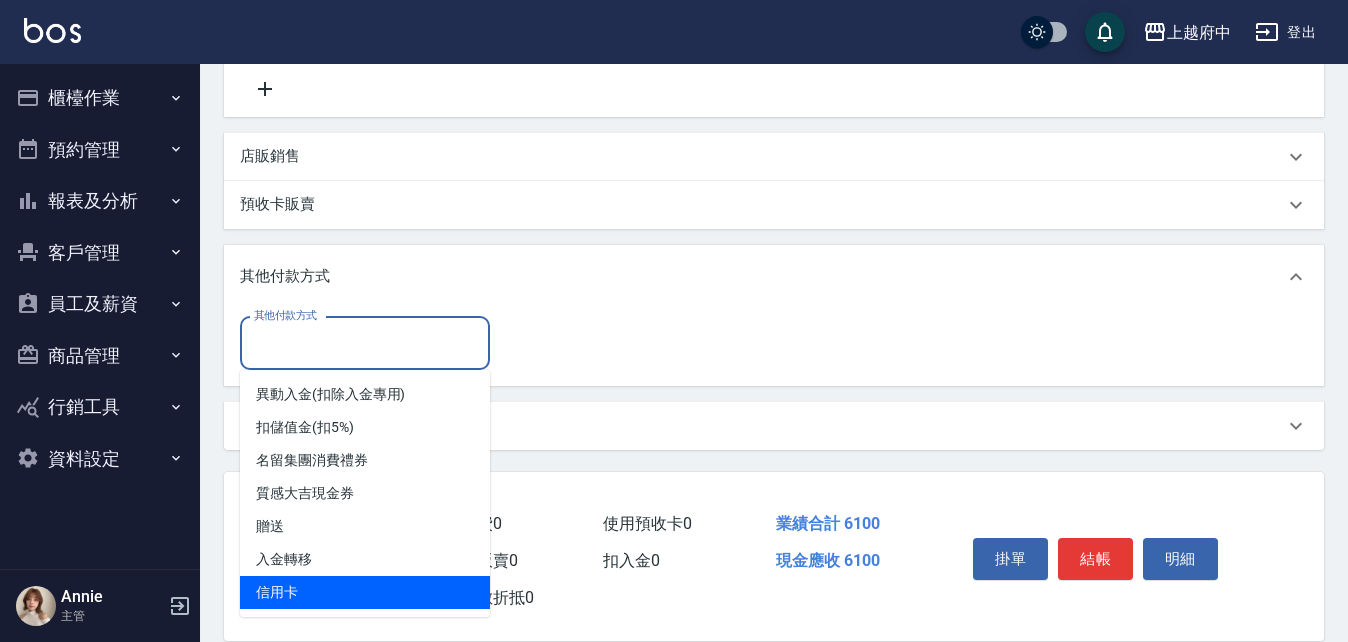 click on "信用卡" at bounding box center [365, 592] 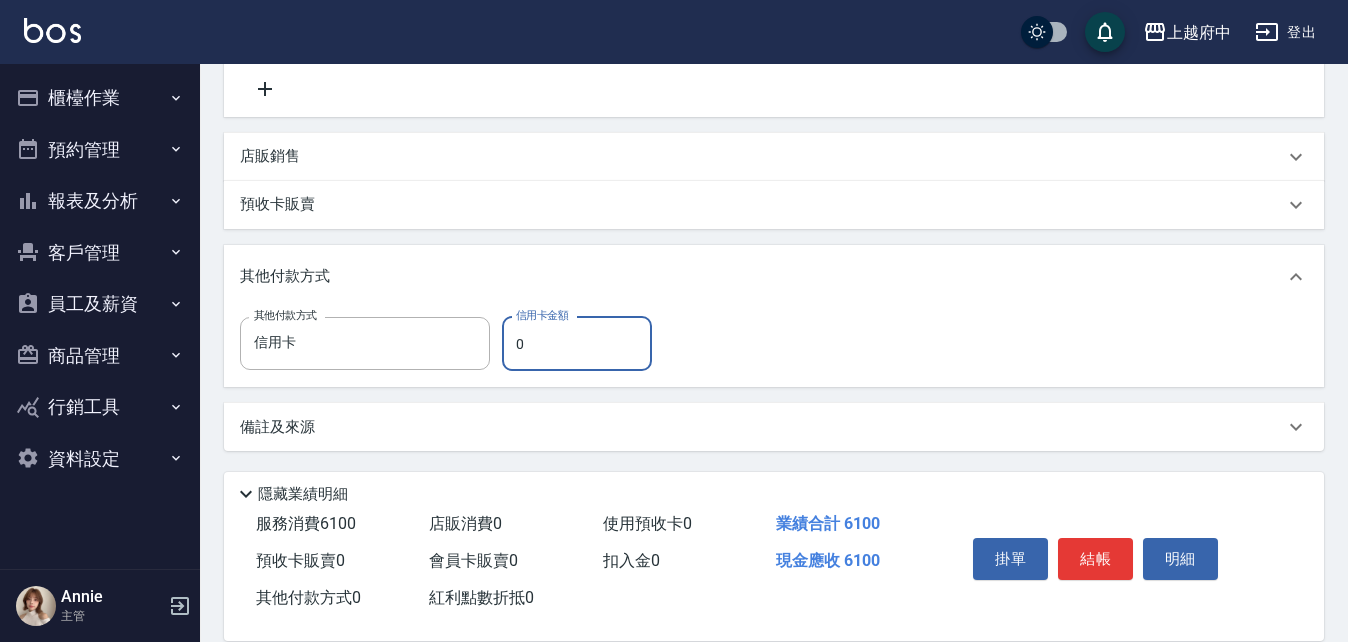 drag, startPoint x: 553, startPoint y: 344, endPoint x: 523, endPoint y: 347, distance: 30.149628 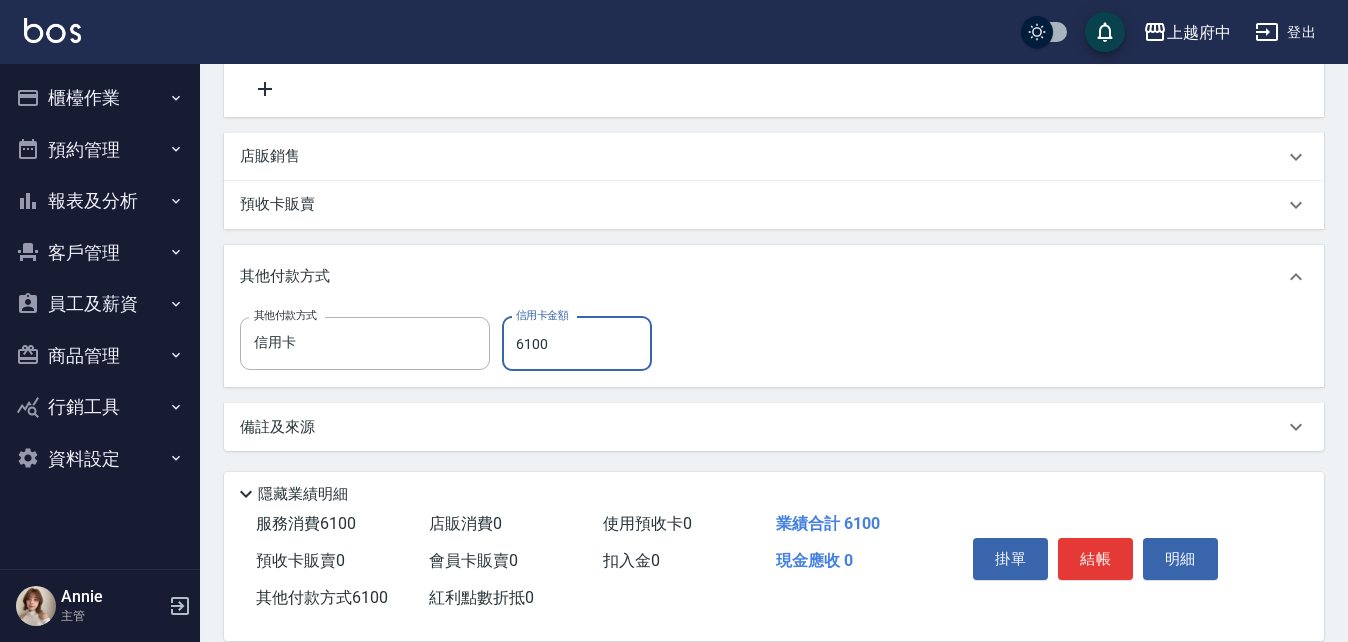 type on "6100" 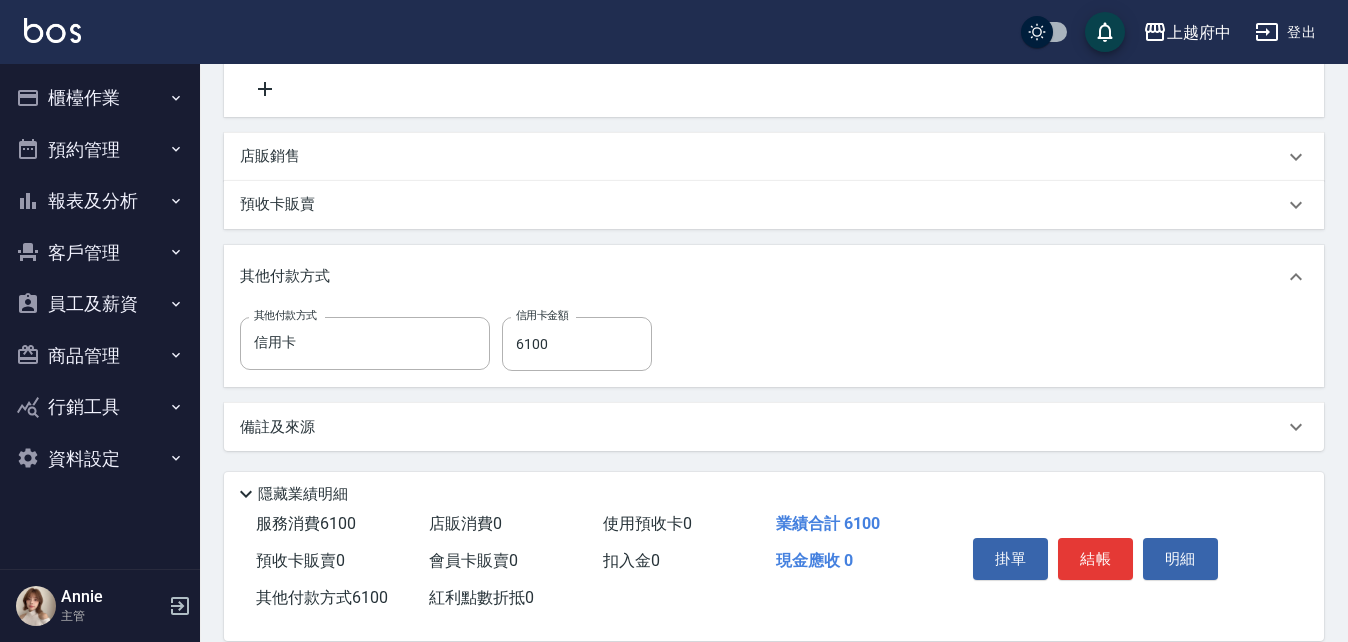 click on "其他付款方式 信用卡 其他付款方式 信用卡金額 6100 信用卡金額" at bounding box center [774, 344] 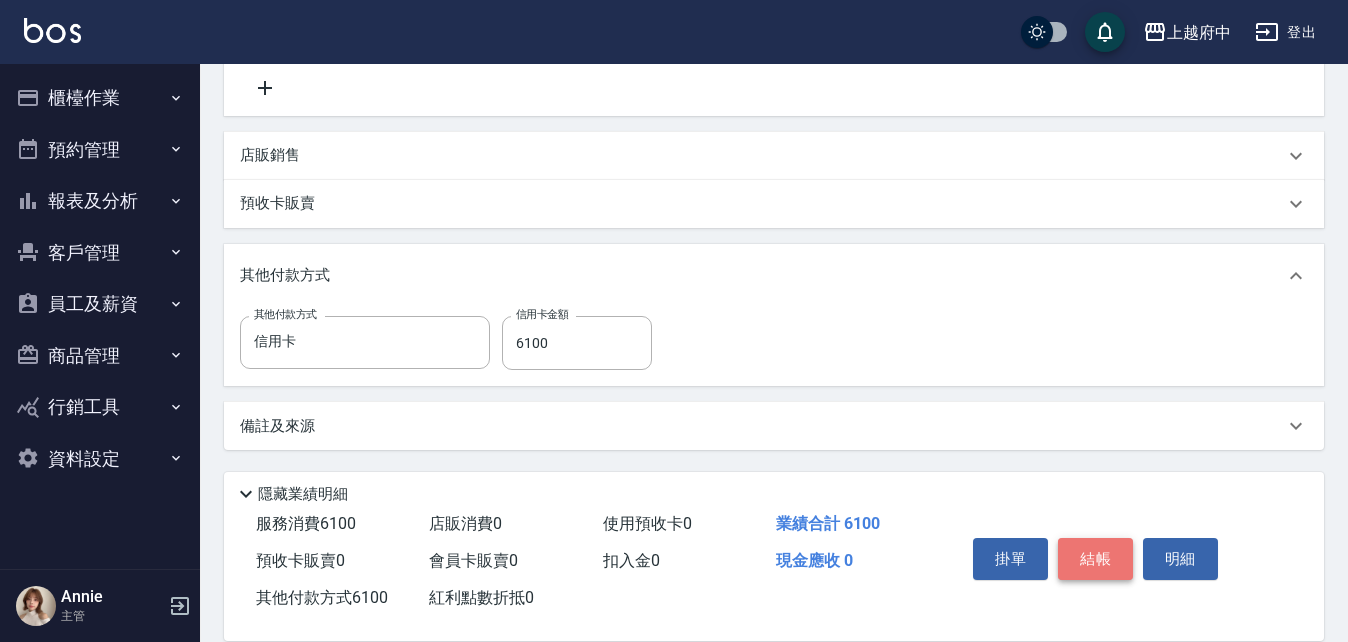 click on "結帳" at bounding box center [1095, 559] 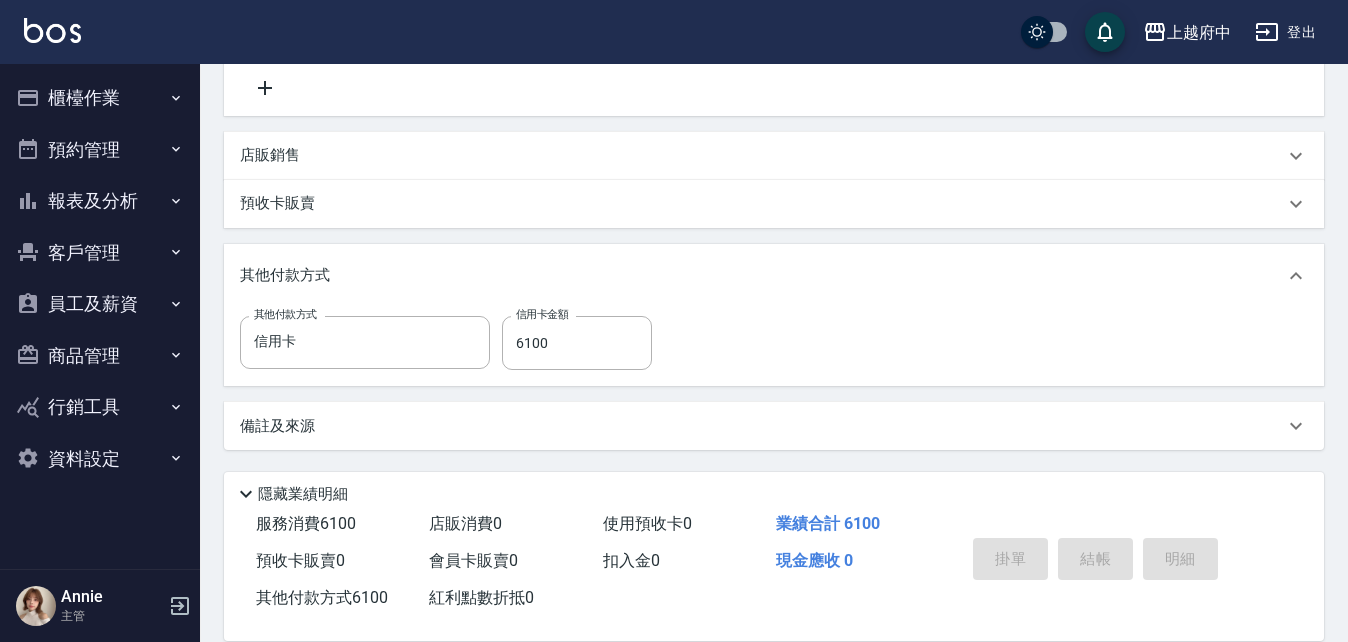 type on "2025/08/09 14:47" 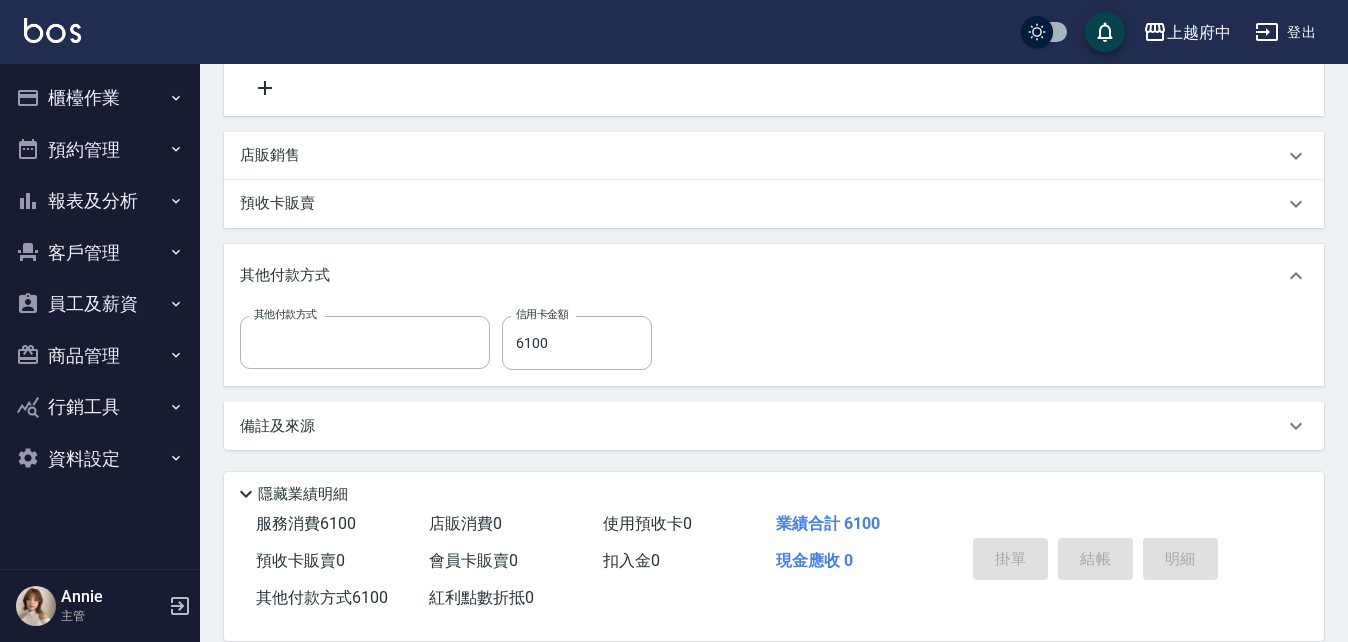 scroll, scrollTop: 0, scrollLeft: 0, axis: both 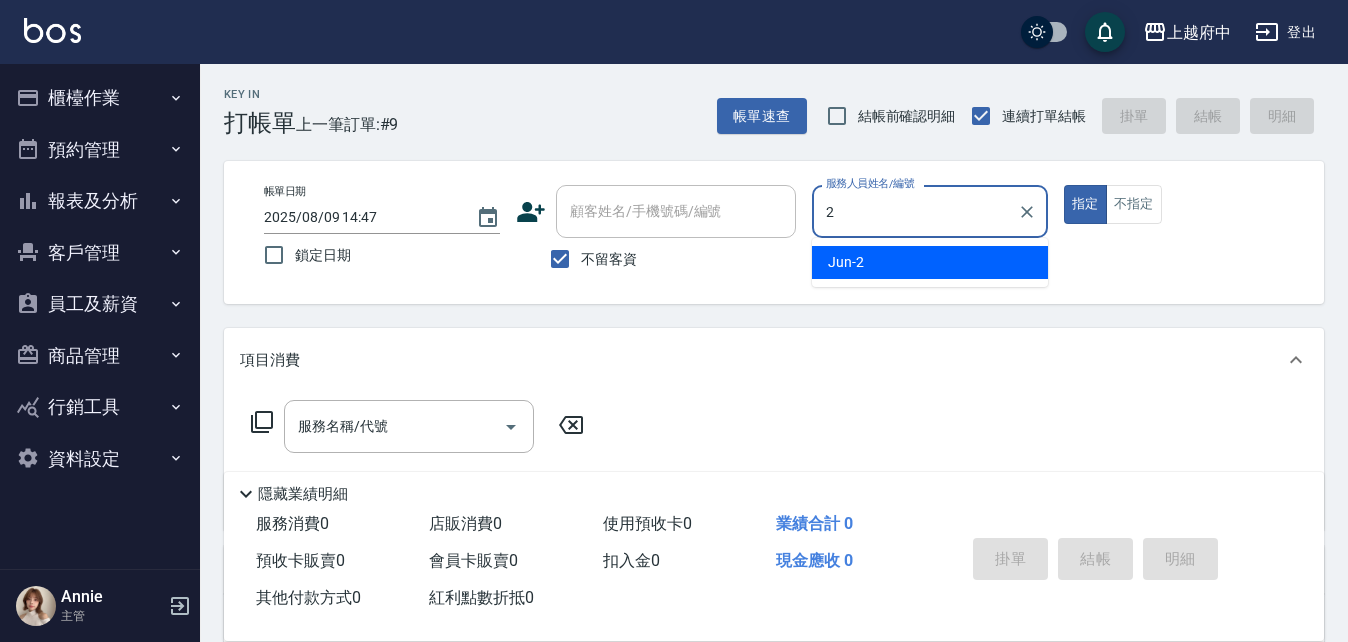 type on "Jun-2" 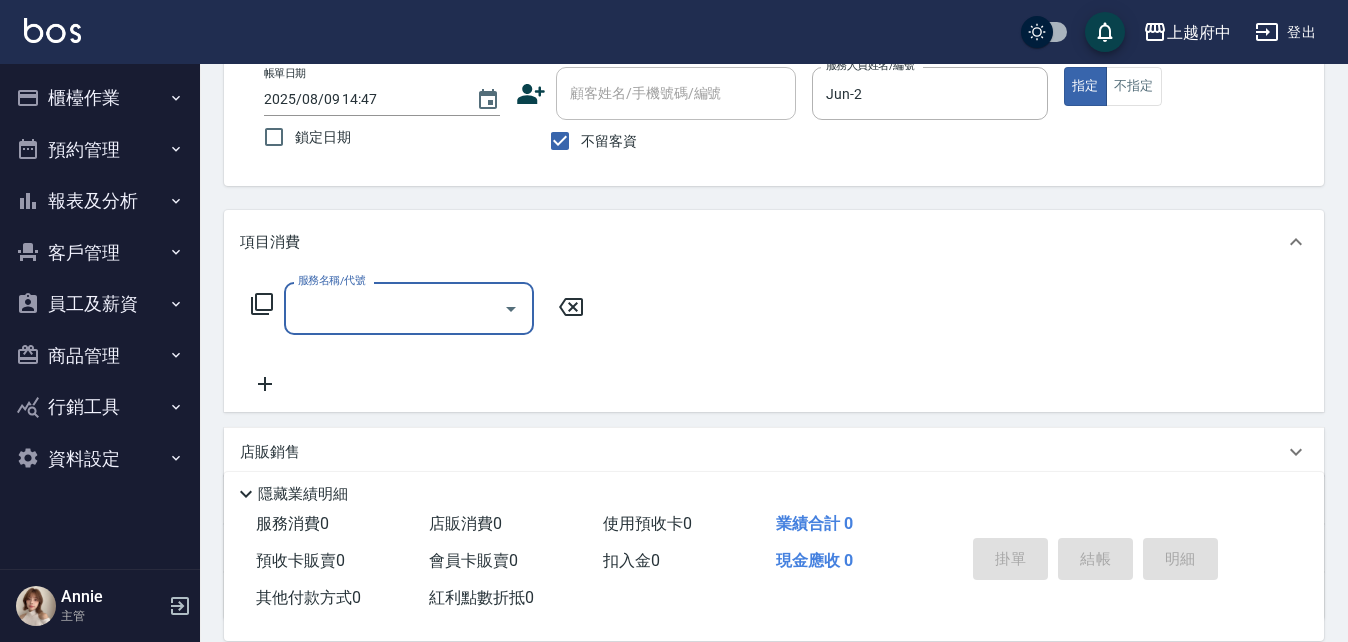 scroll, scrollTop: 200, scrollLeft: 0, axis: vertical 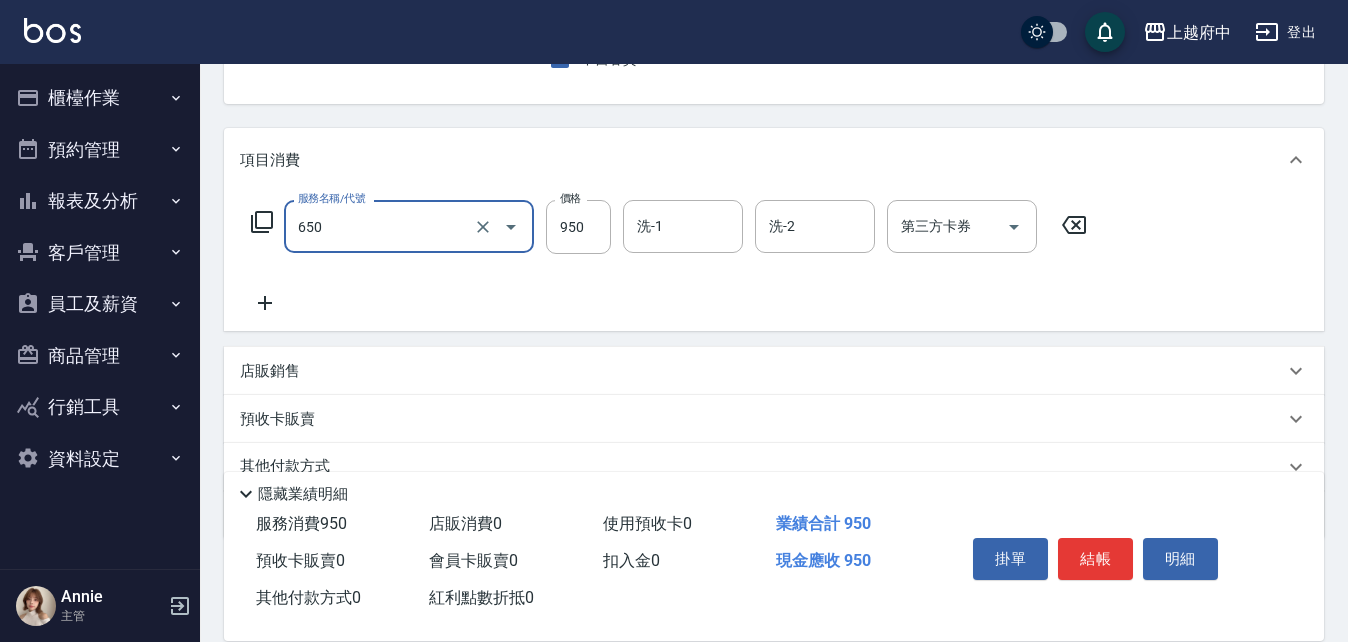 type on "SPA精油洗髮(650)" 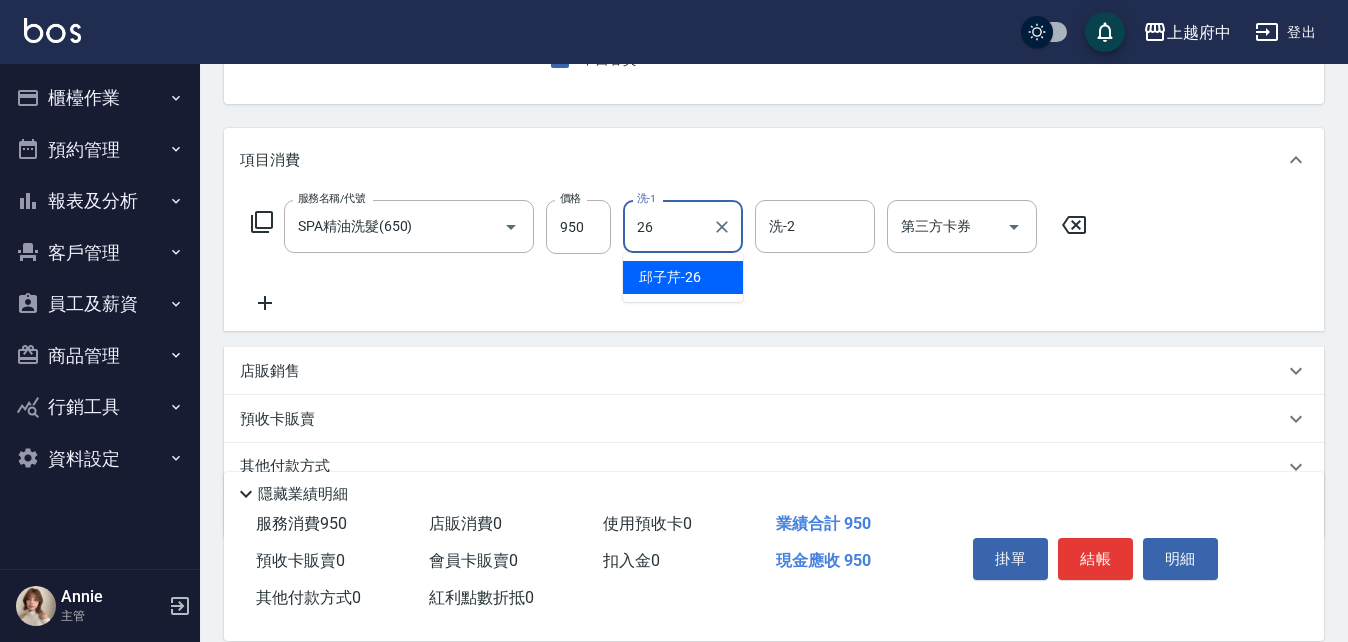 type on "邱子芹-26" 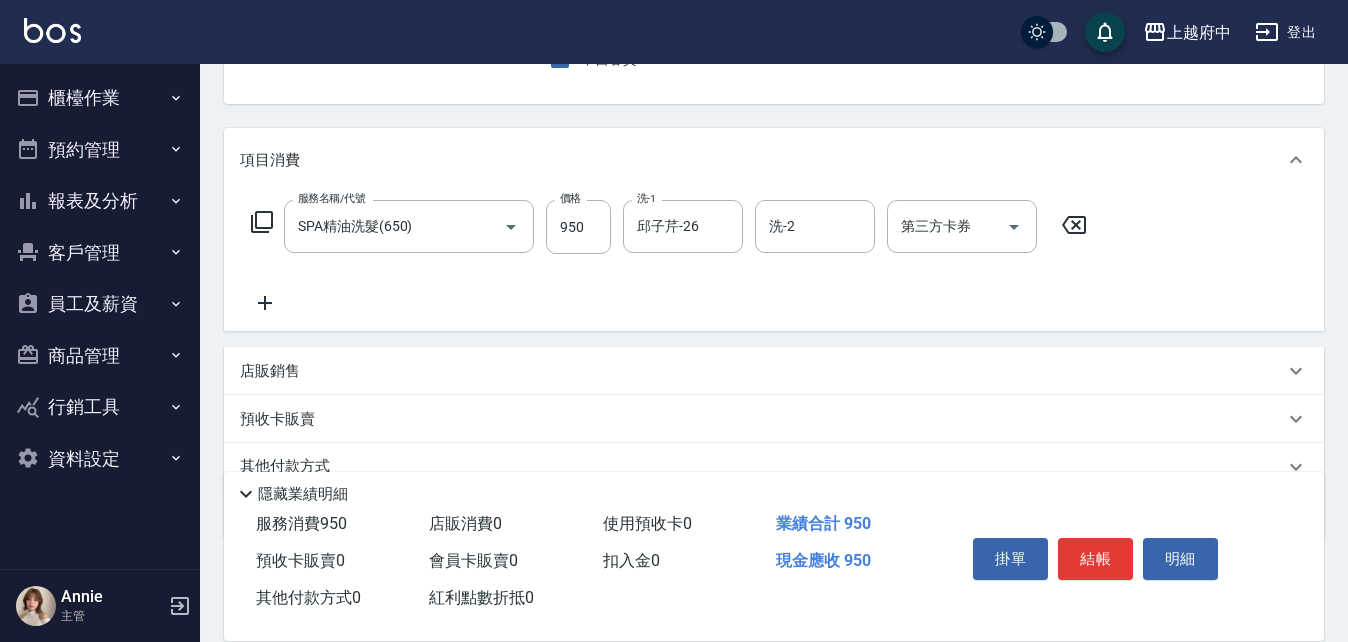 click on "服務名稱/代號 SPA精油洗髮(650) 服務名稱/代號 價格 950 價格 洗-1 [FIRST]-[NUMBER] 洗-1 洗-2 洗-2 第三方卡券 第三方卡券" at bounding box center (669, 257) 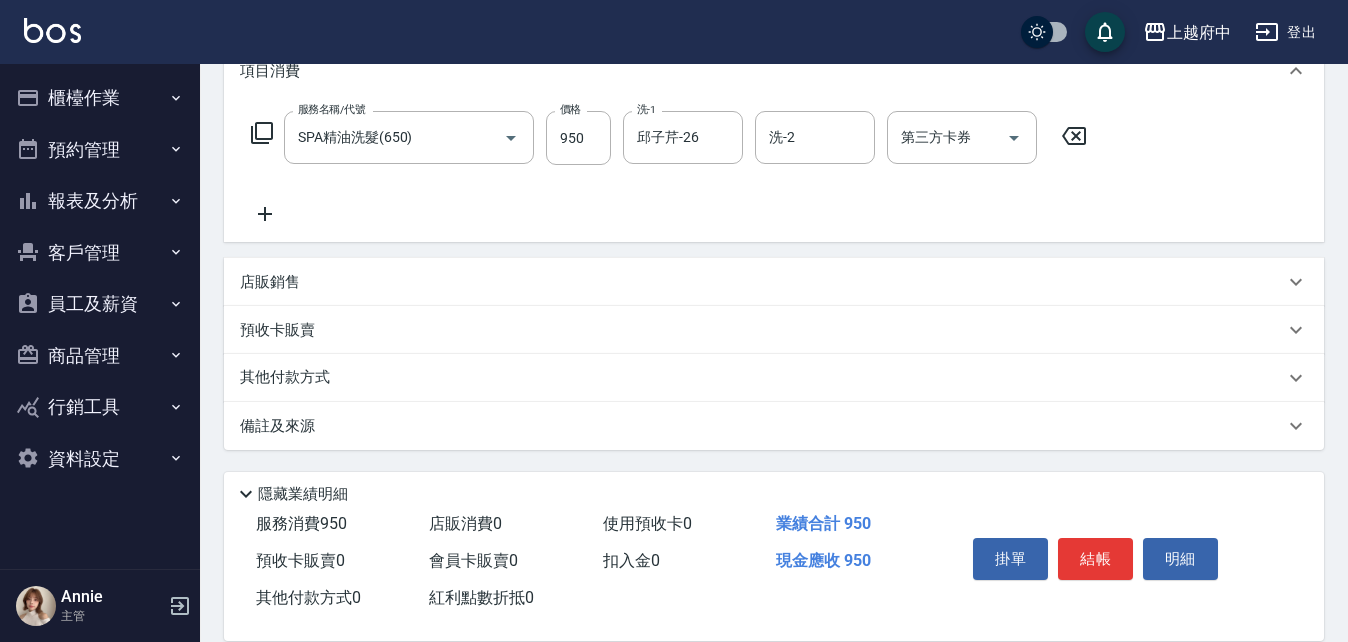 click on "其他付款方式" at bounding box center (290, 378) 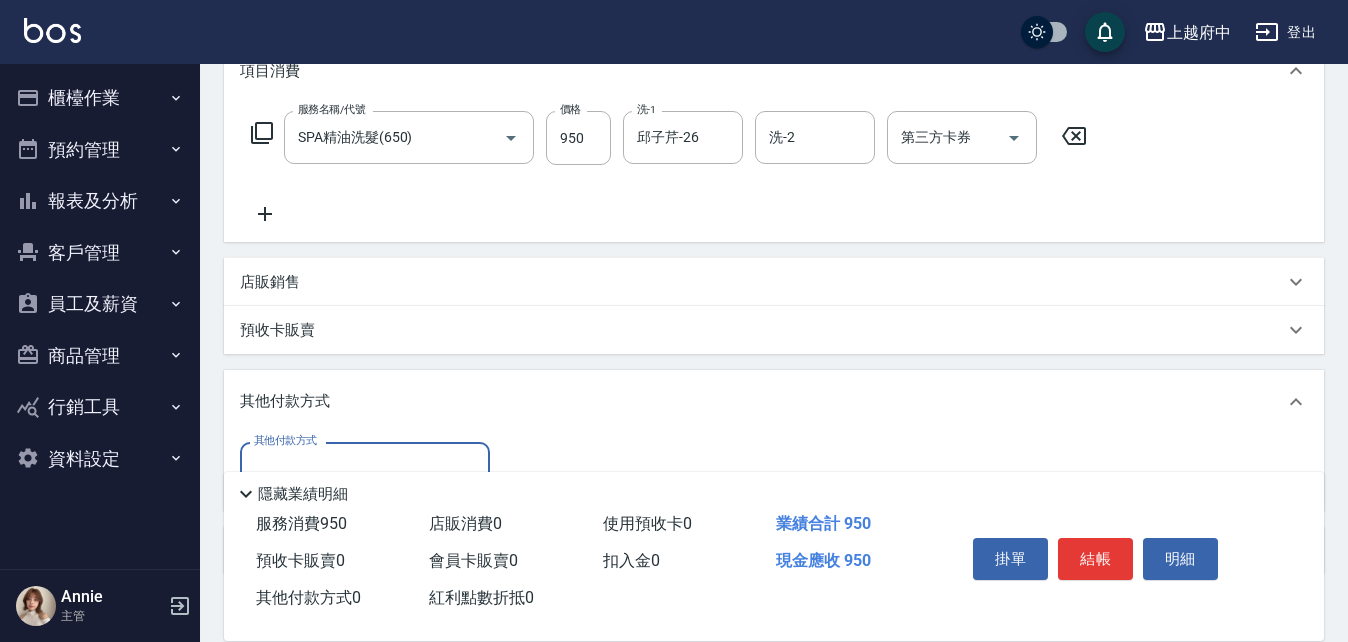 scroll, scrollTop: 0, scrollLeft: 0, axis: both 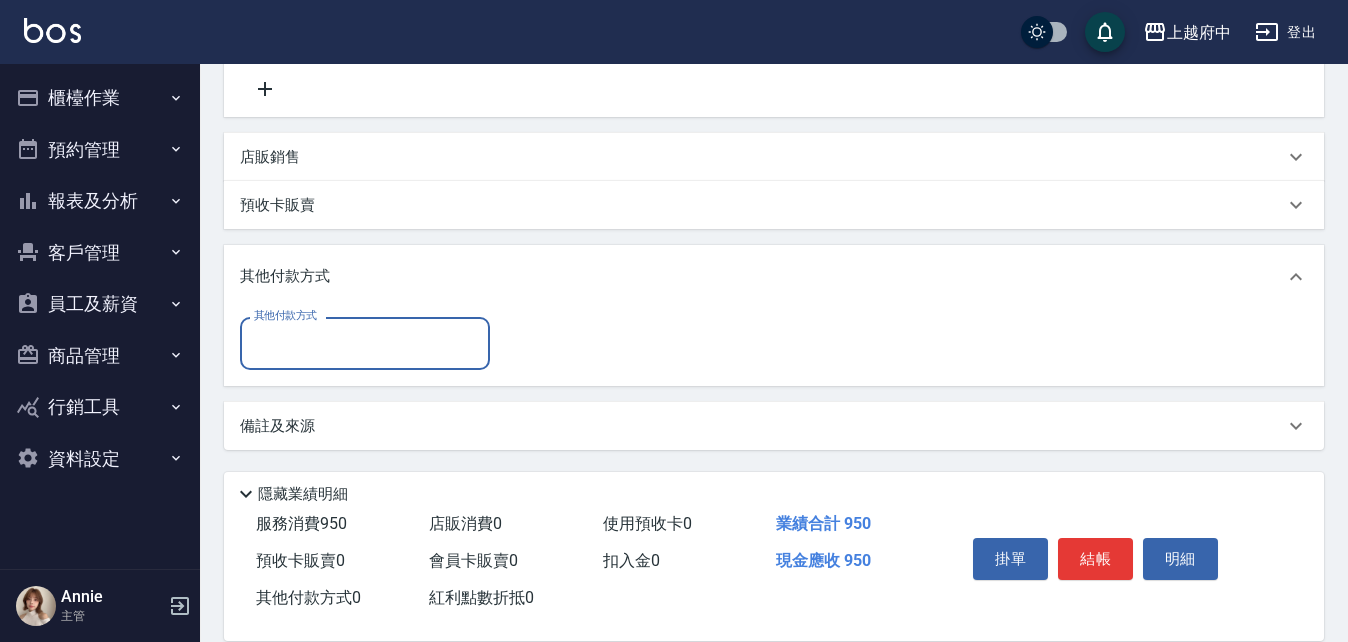 click on "其他付款方式" at bounding box center [365, 343] 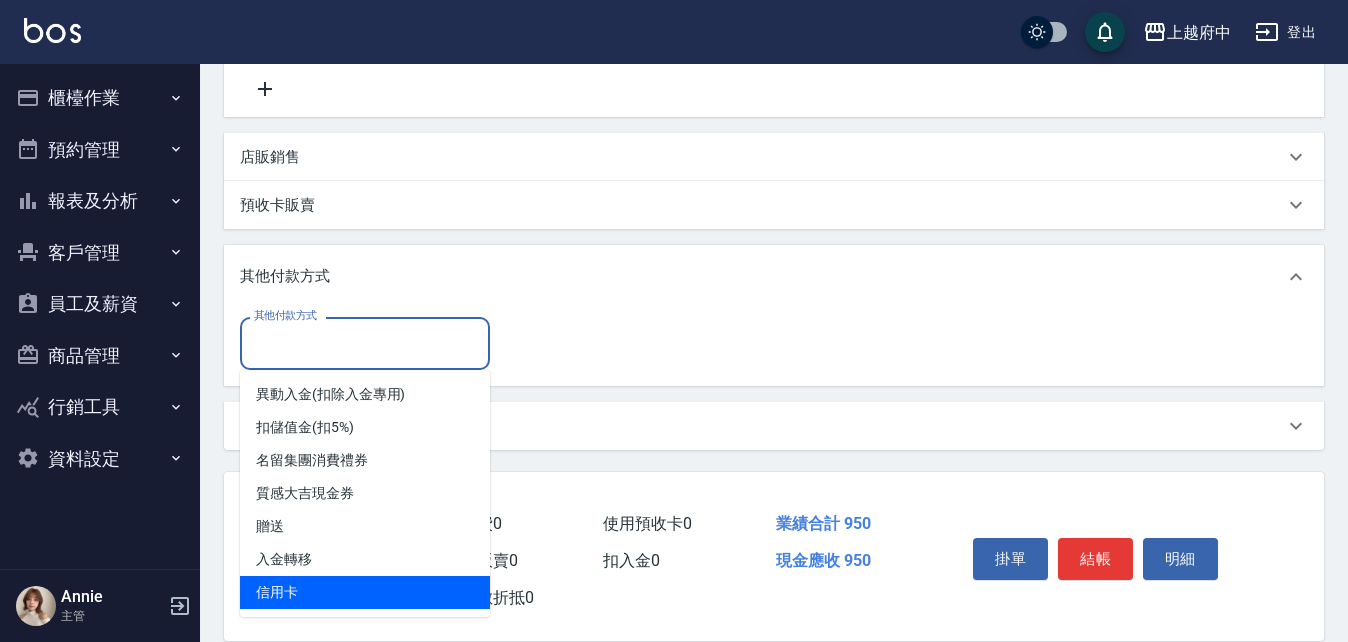 click on "信用卡" at bounding box center [365, 592] 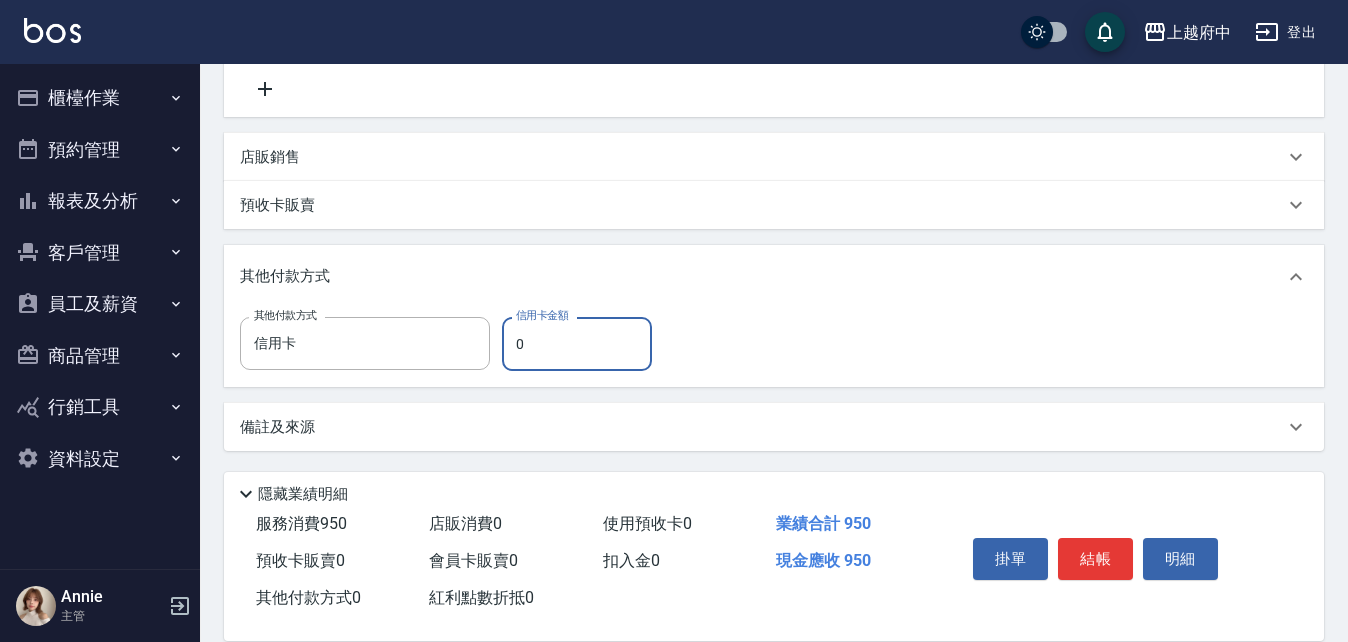 drag, startPoint x: 531, startPoint y: 346, endPoint x: 516, endPoint y: 343, distance: 15.297058 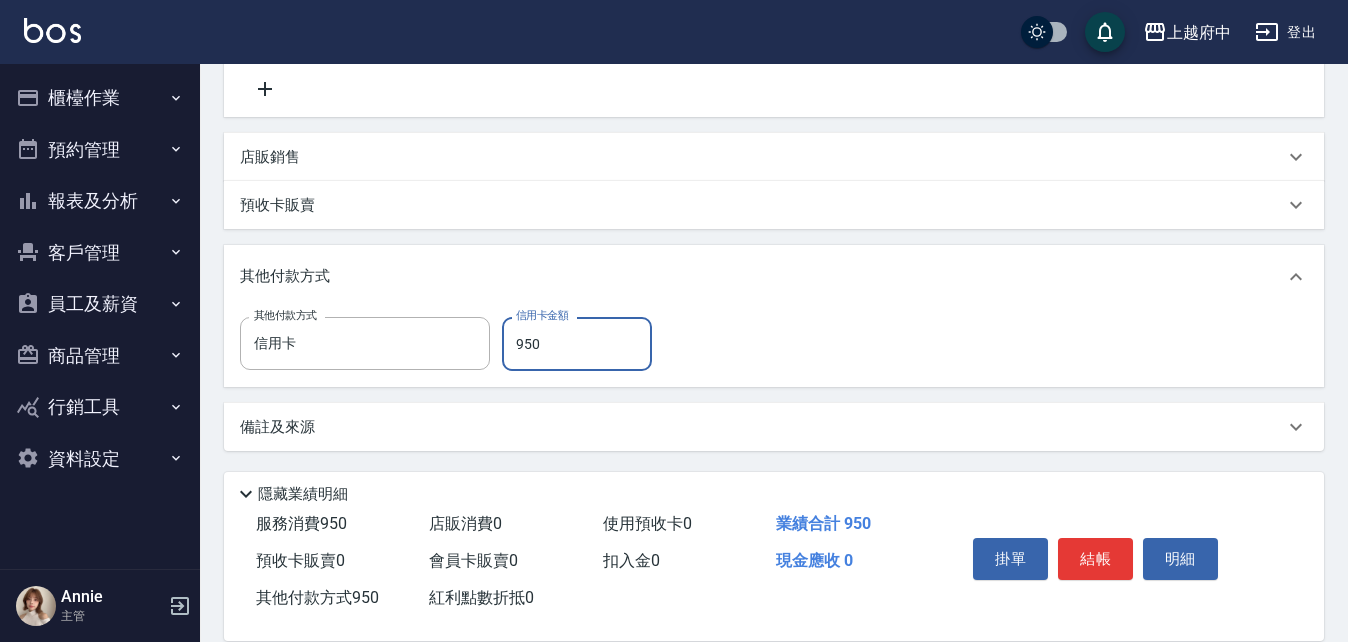 type on "950" 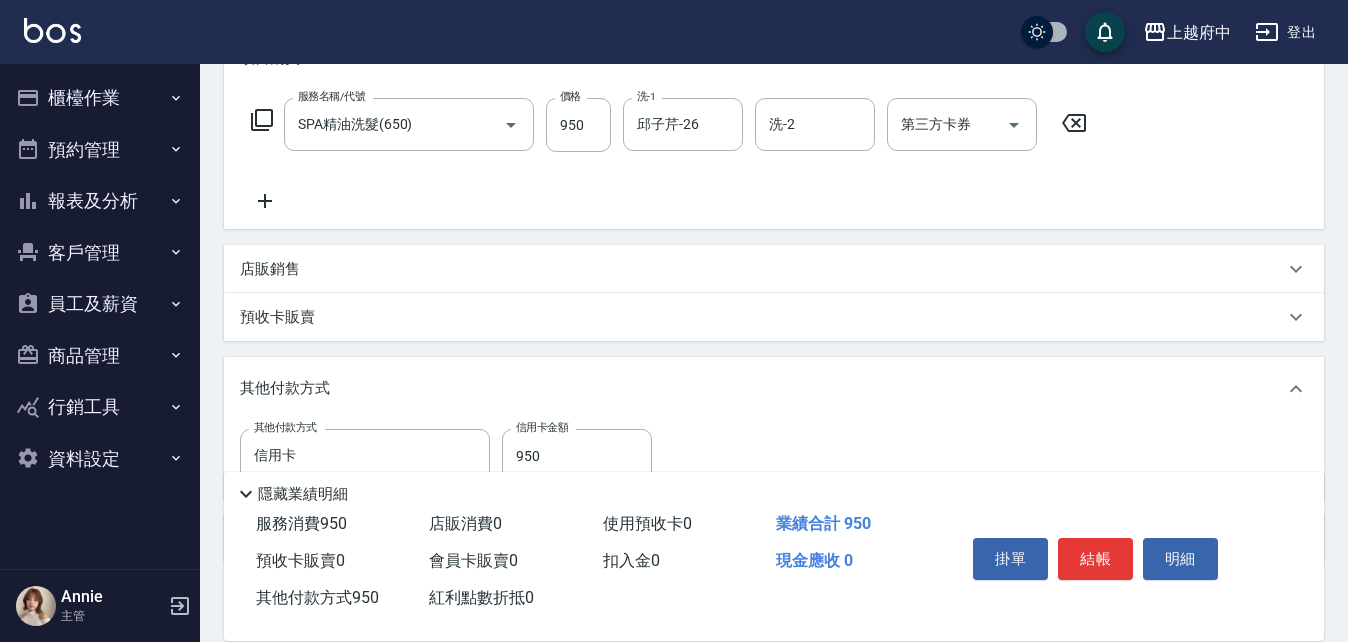 scroll, scrollTop: 415, scrollLeft: 0, axis: vertical 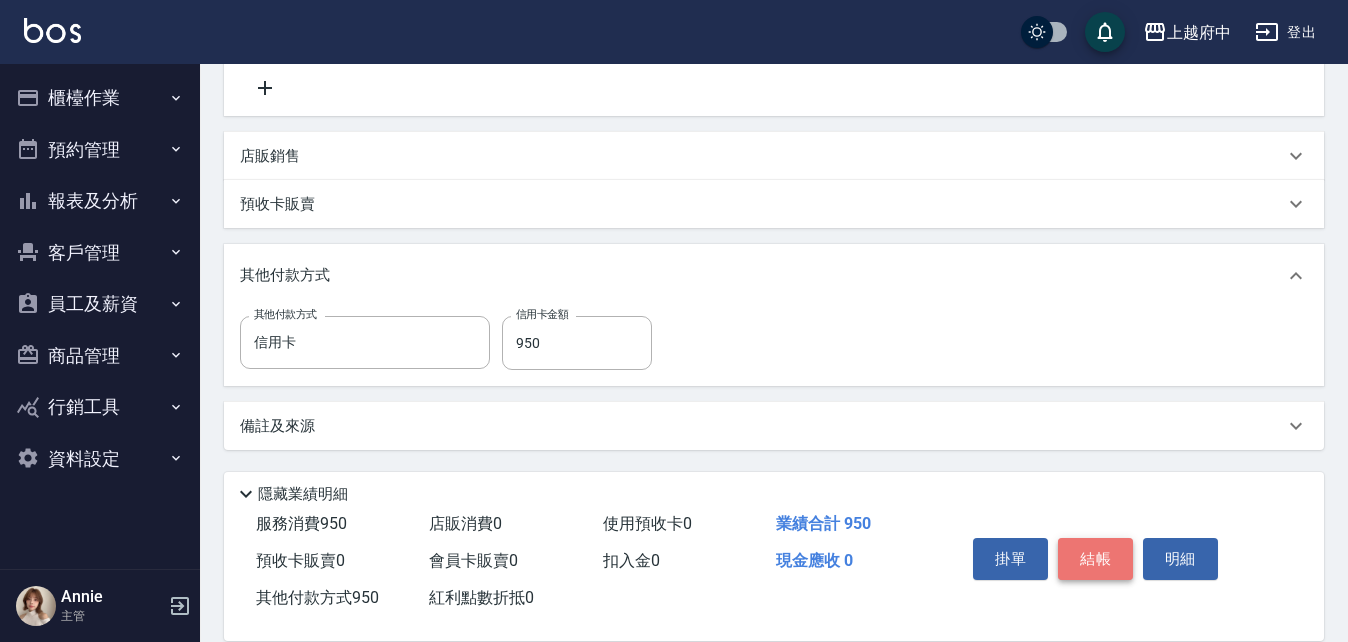 click on "結帳" at bounding box center [1095, 559] 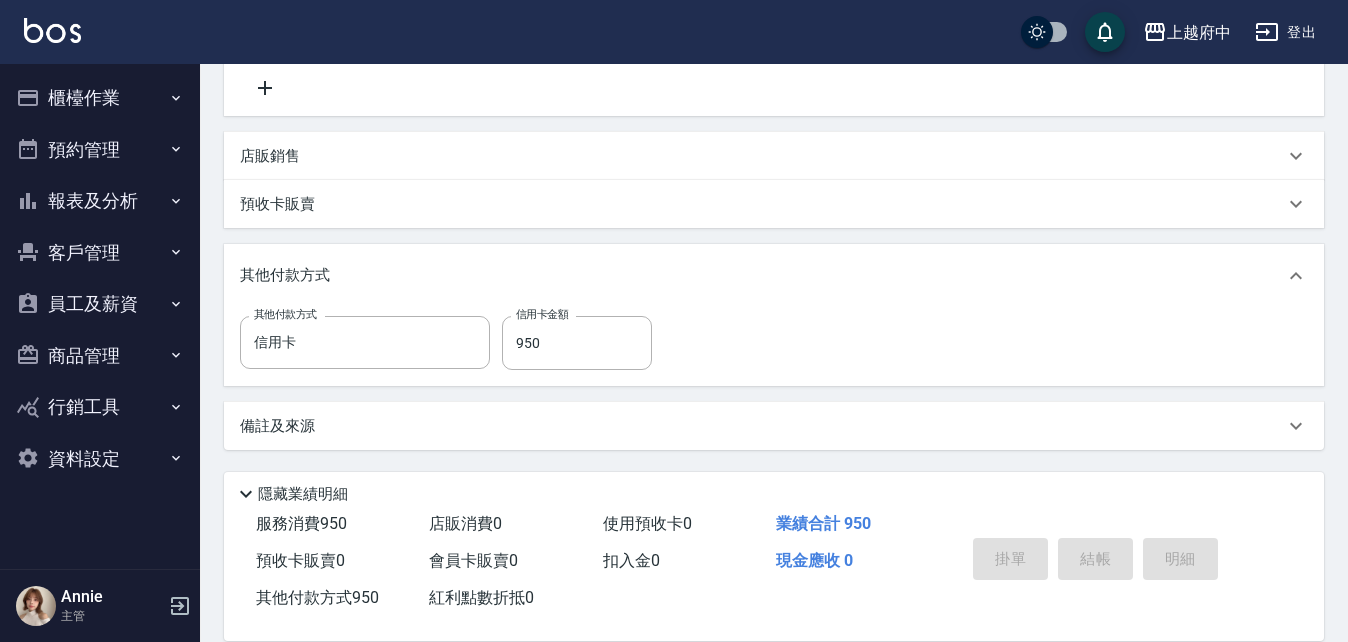 type on "2025/08/09 15:01" 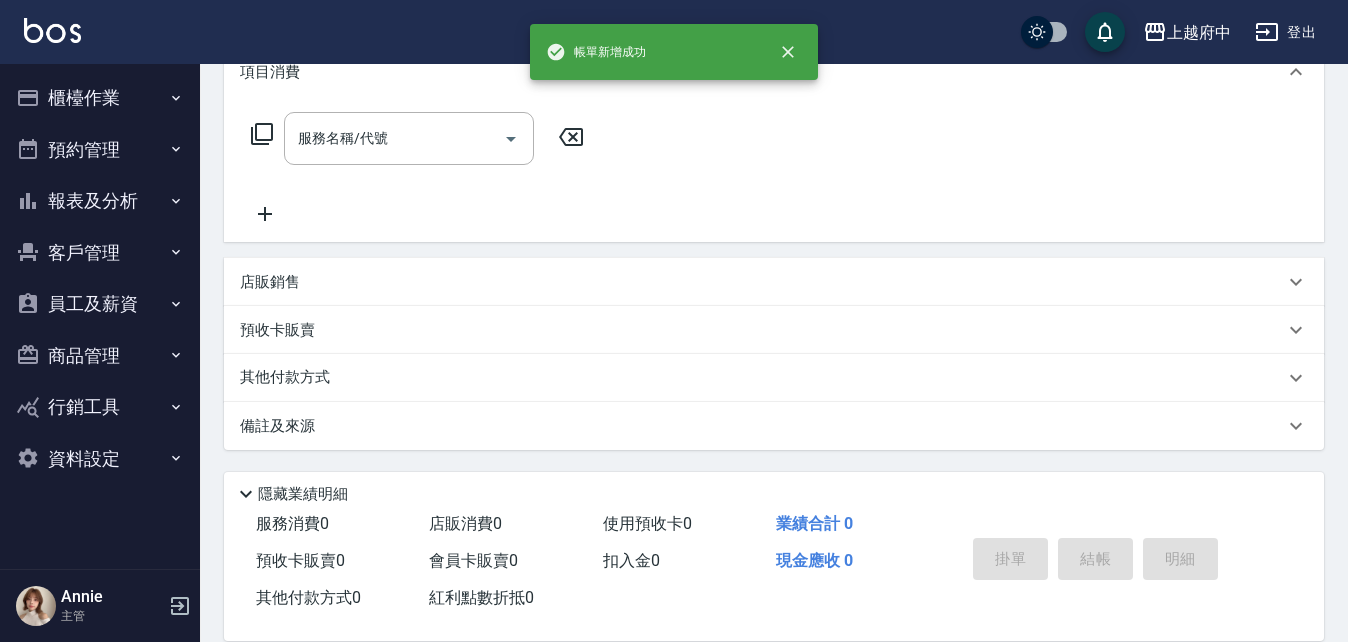 scroll, scrollTop: 0, scrollLeft: 0, axis: both 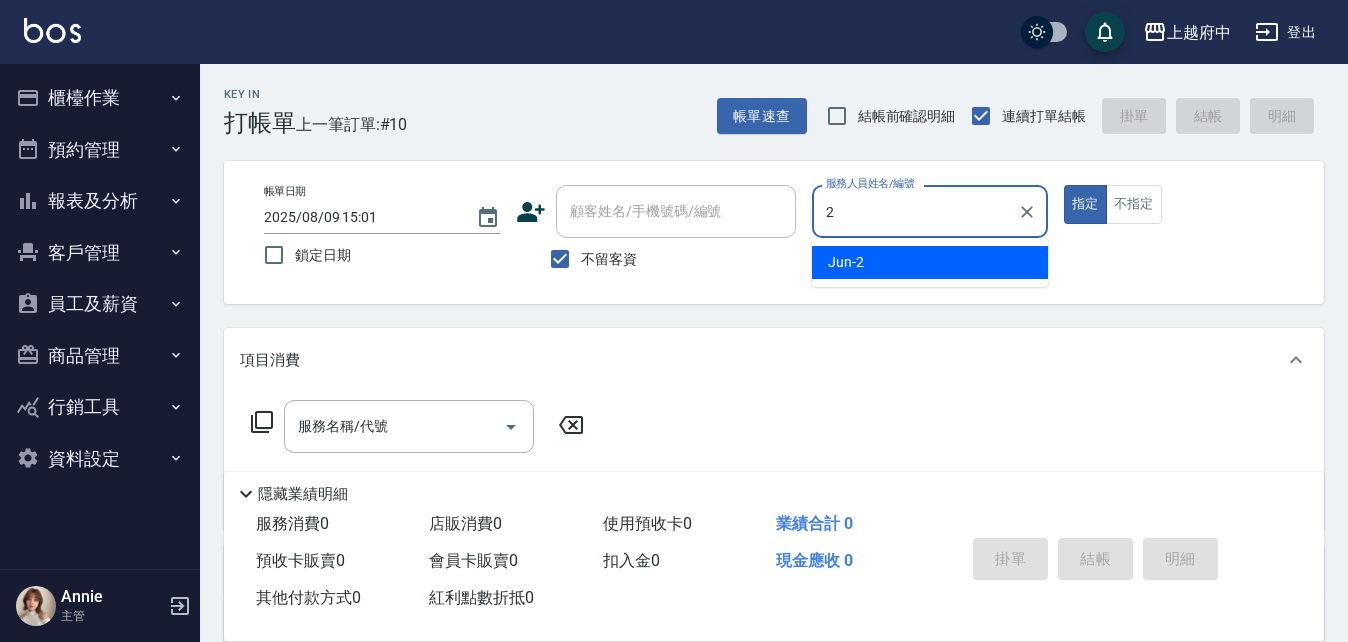 type on "Jun-2" 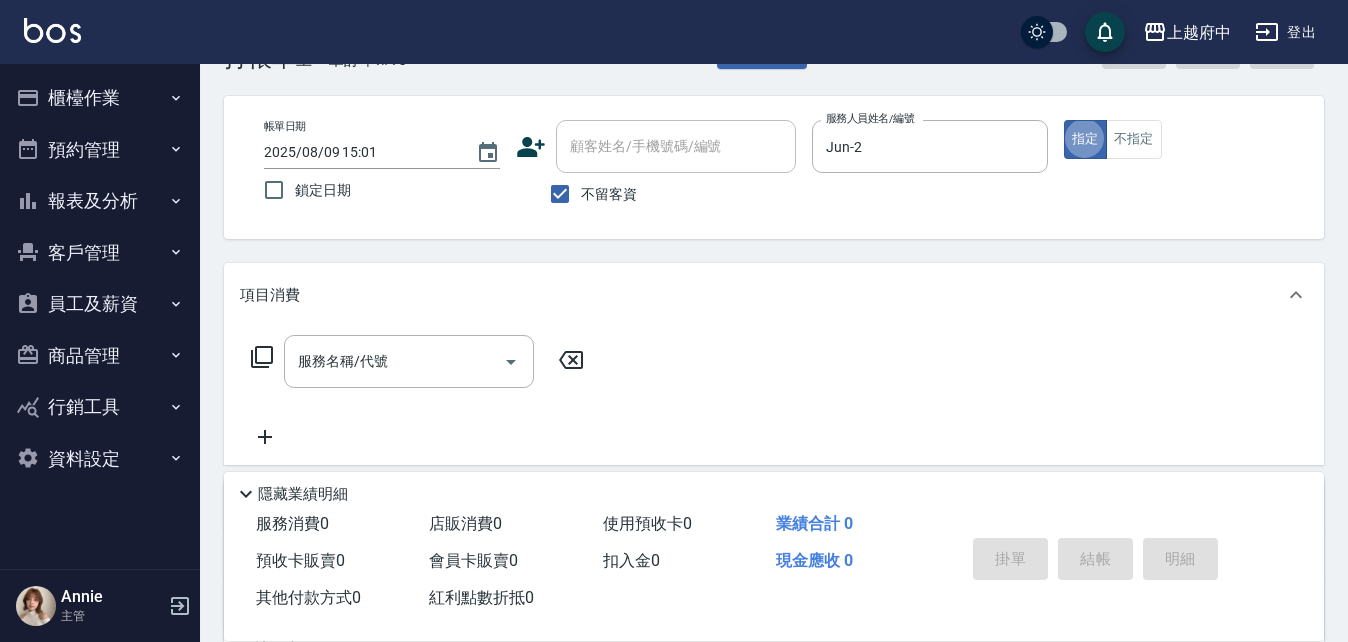 scroll, scrollTop: 100, scrollLeft: 0, axis: vertical 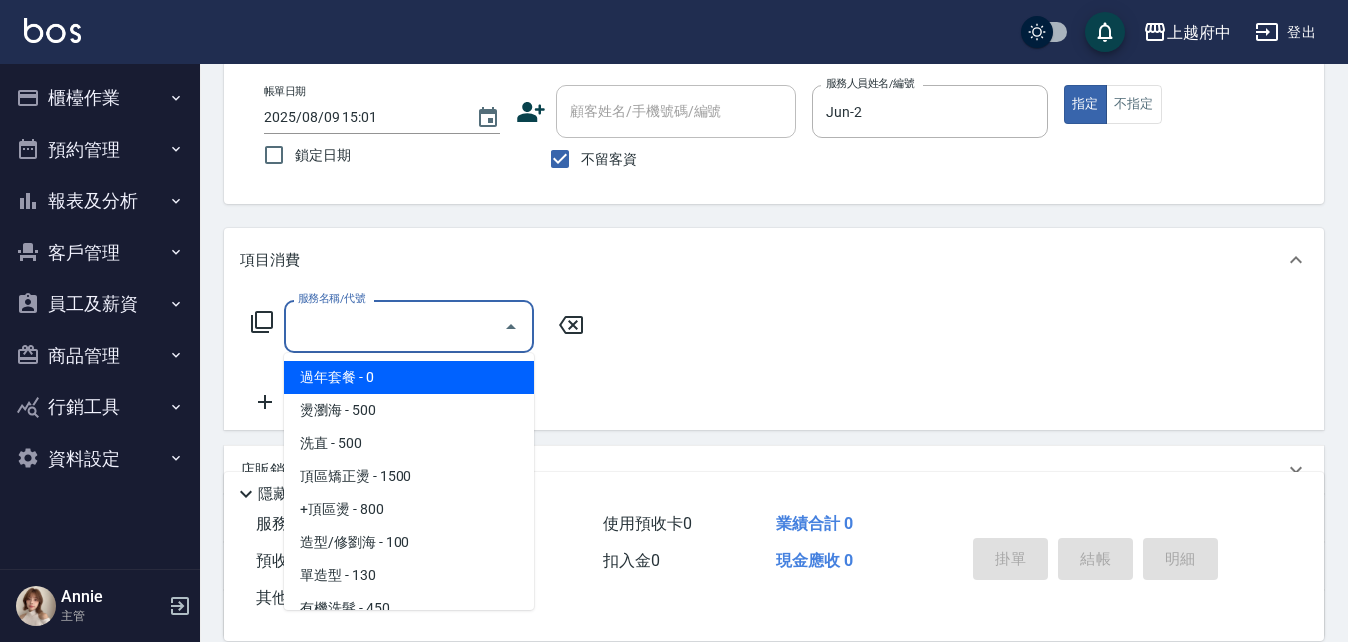 click on "服務名稱/代號" at bounding box center [394, 326] 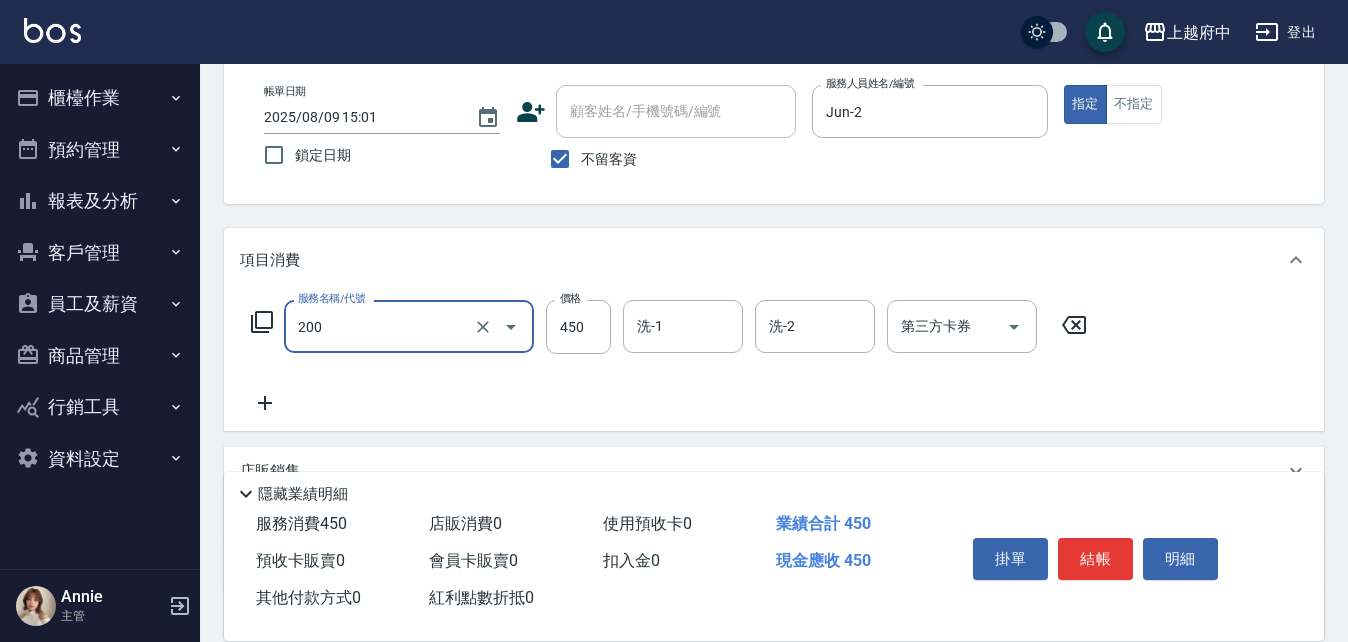 type on "有機洗髮(200)" 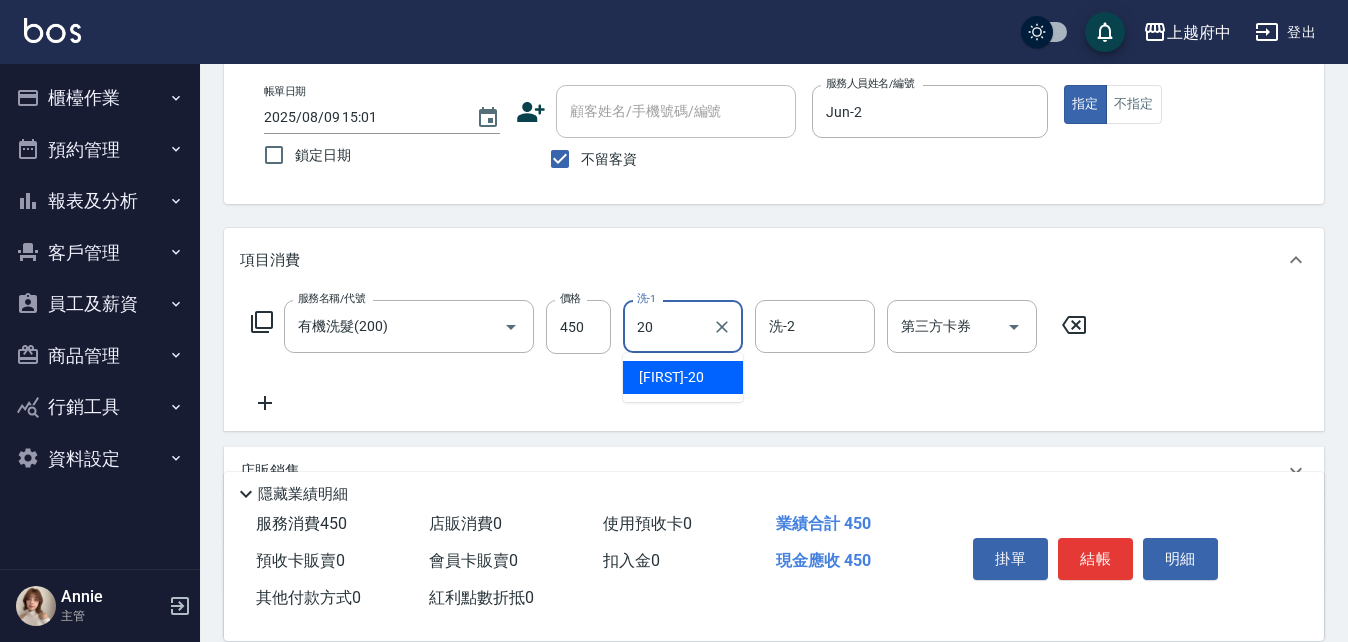 type on "Kimi-20" 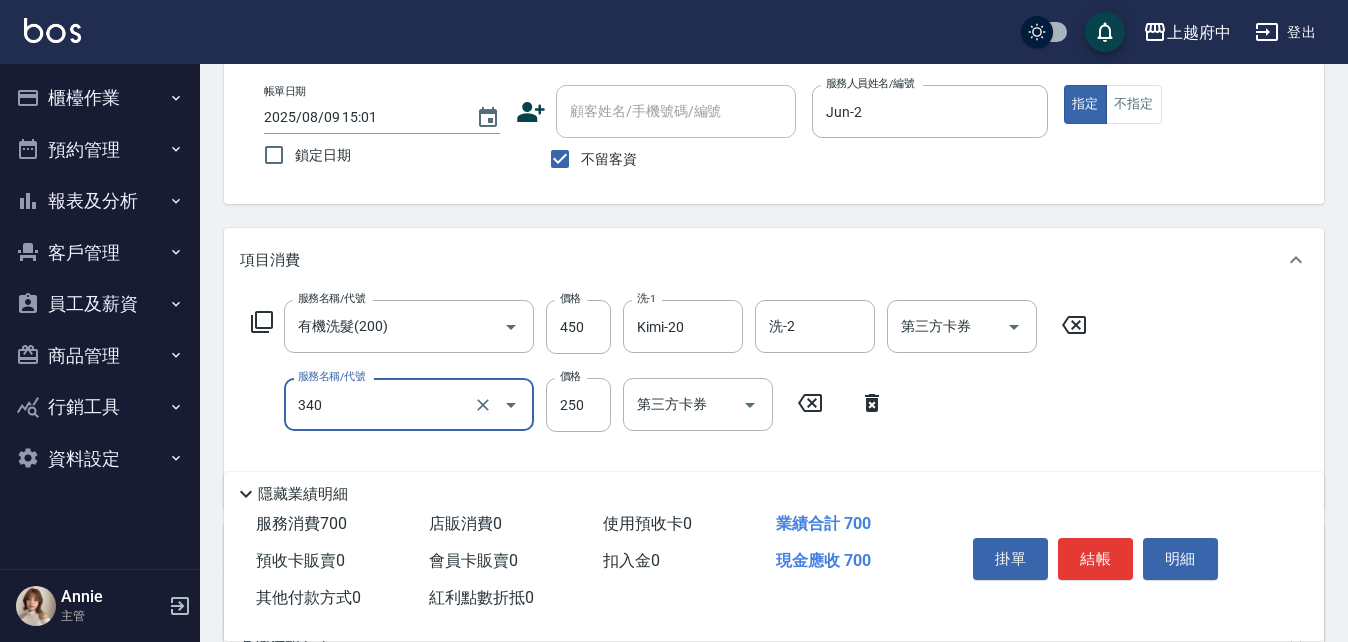 type on "剪髮(340)" 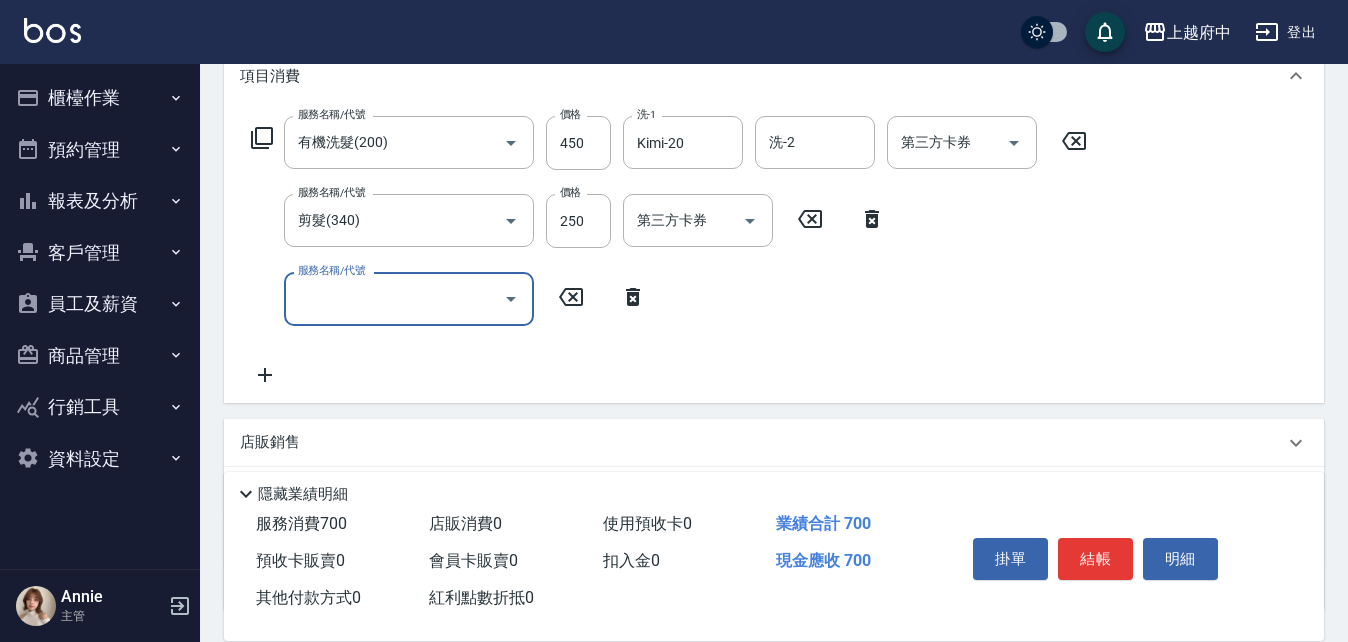 scroll, scrollTop: 300, scrollLeft: 0, axis: vertical 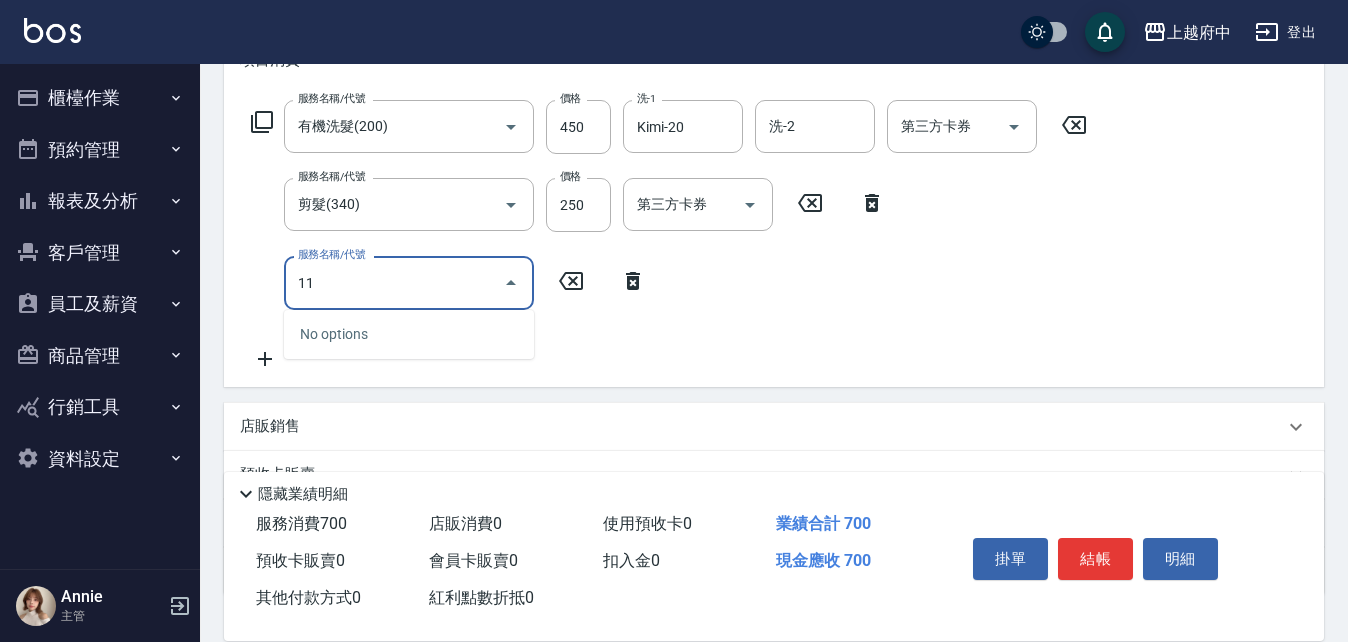 type on "1" 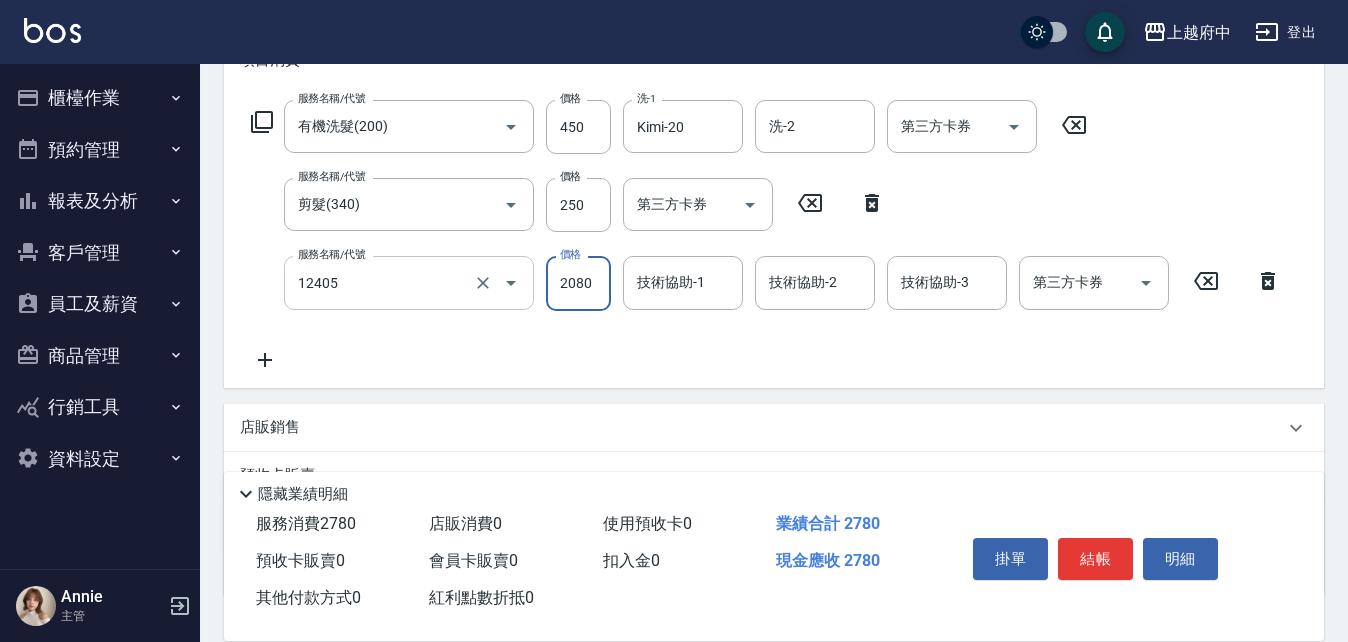 type on "染髮L(12405)" 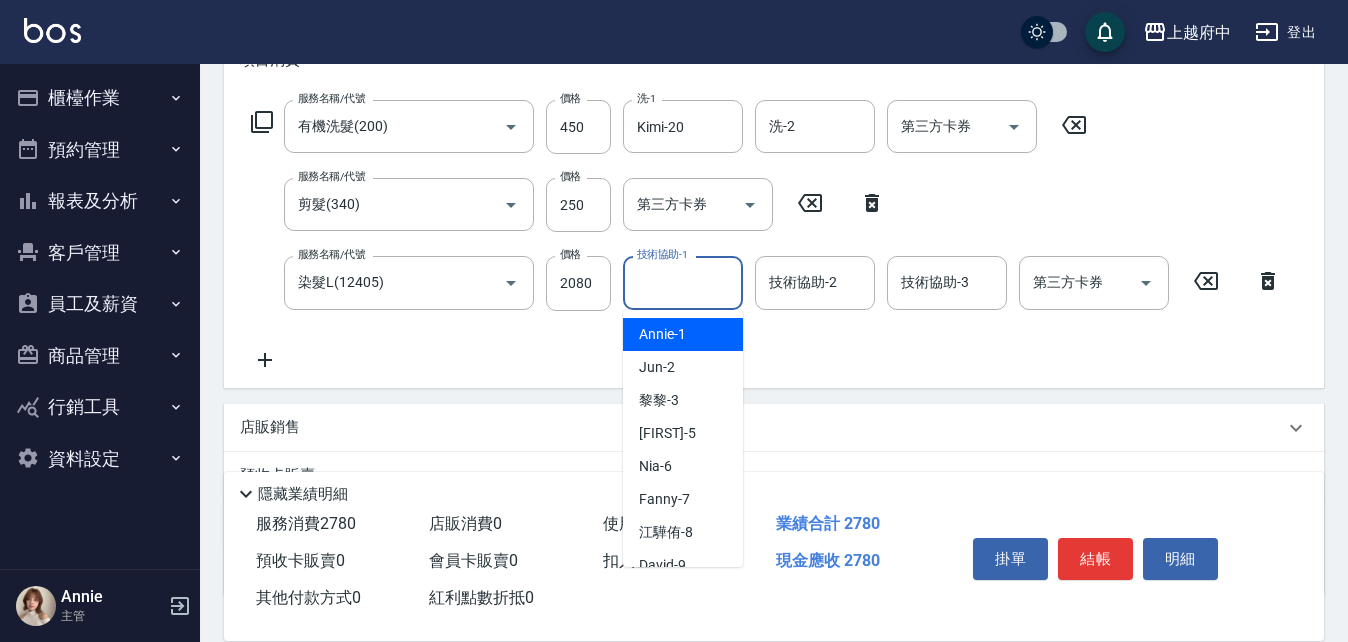 click on "技術協助-1" at bounding box center (683, 282) 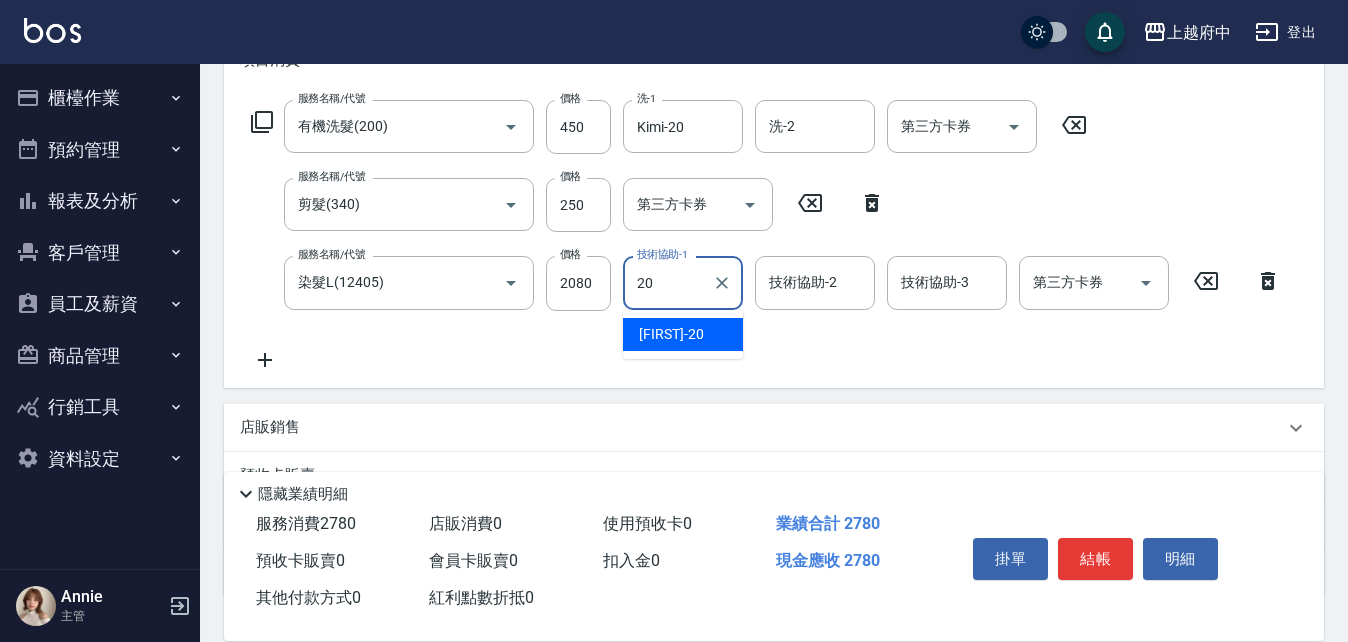type on "Kimi-20" 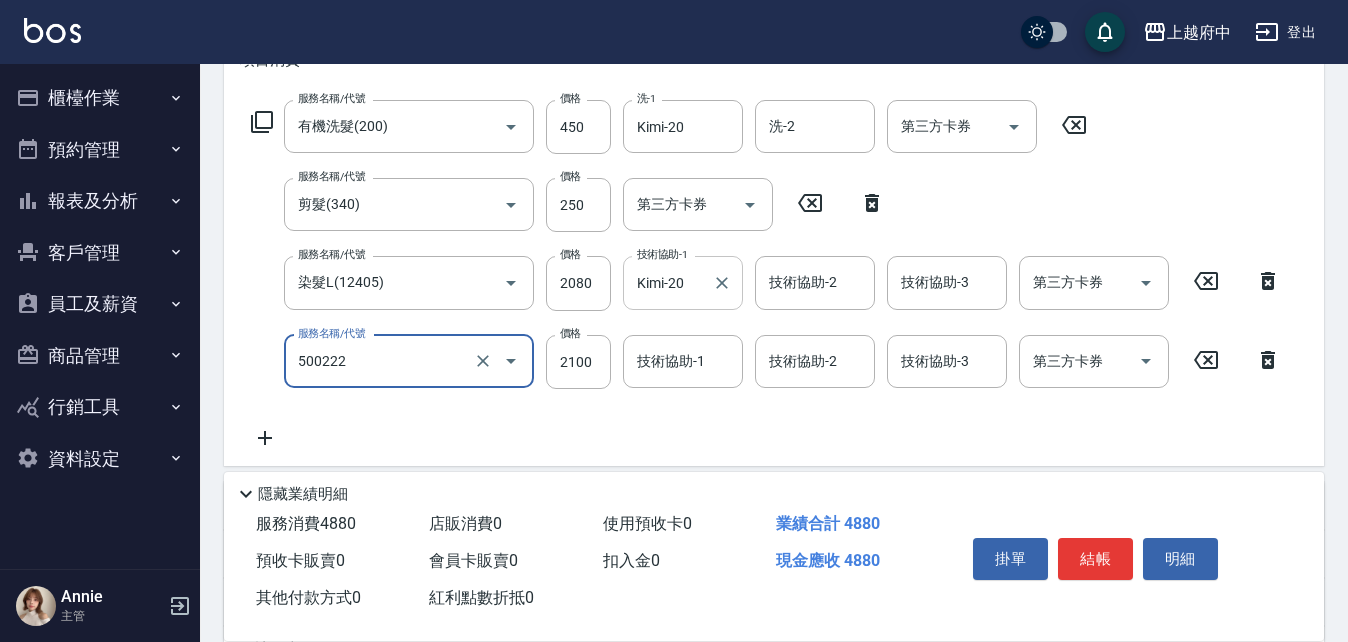 type on "漂髮 長(500222)" 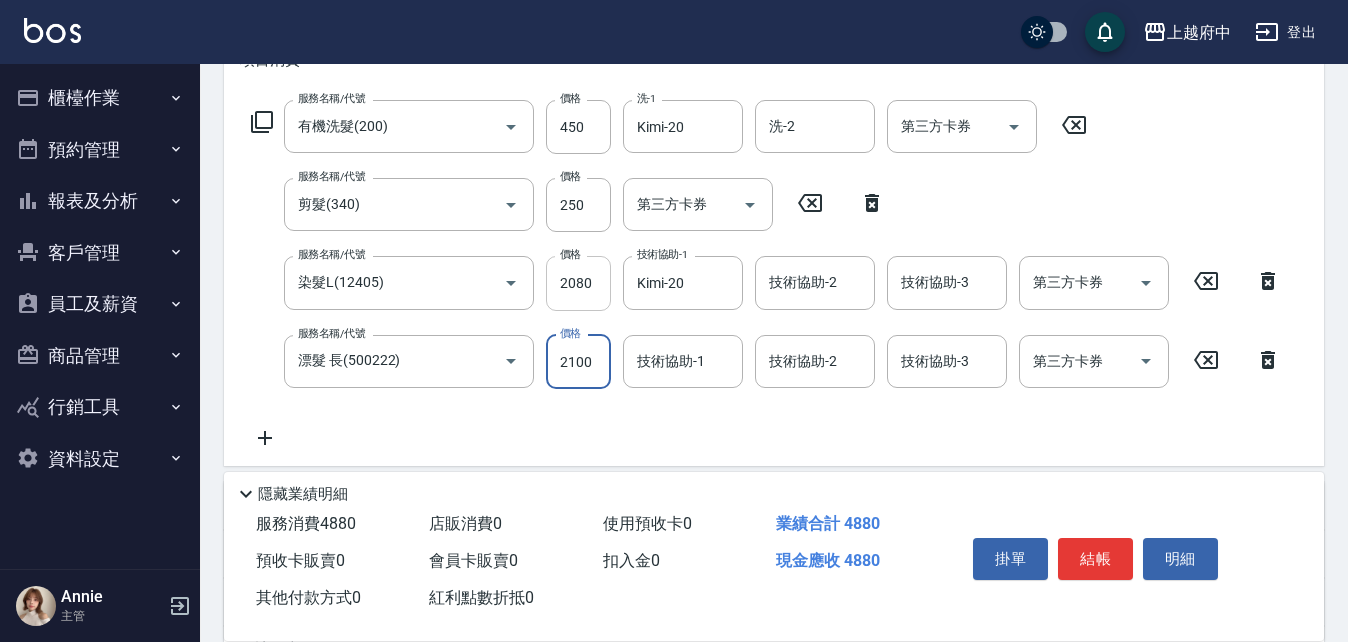 click on "2080" at bounding box center [578, 283] 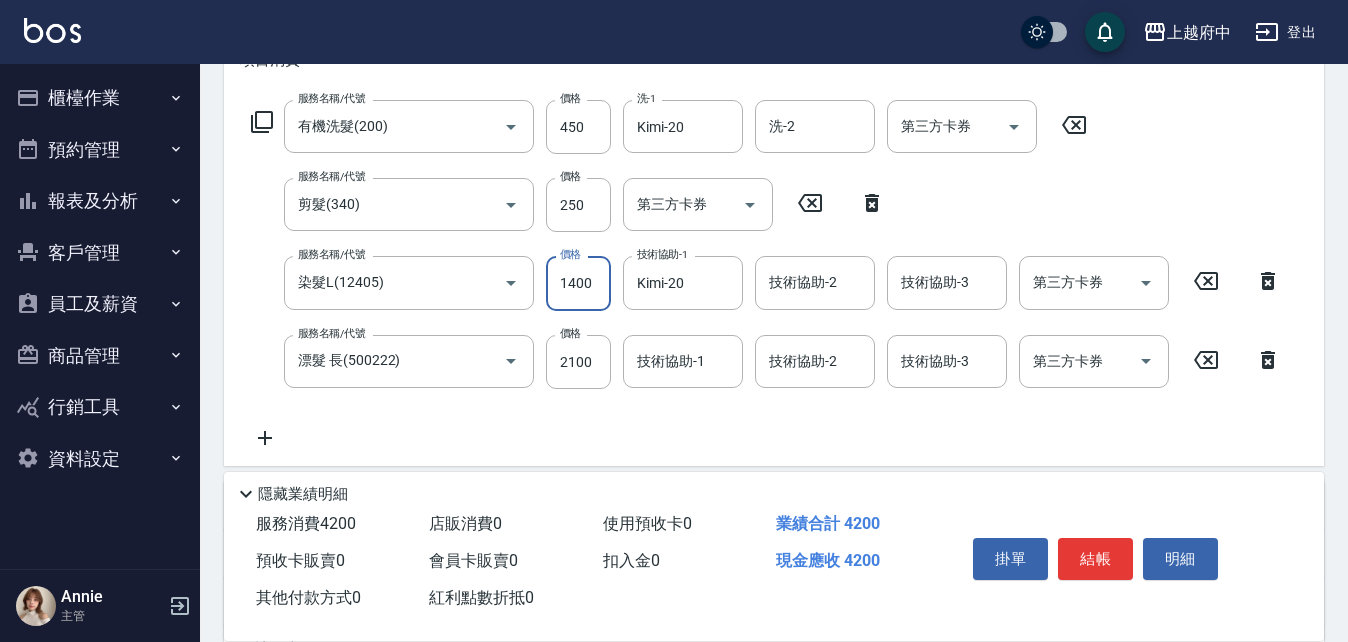 type on "1400" 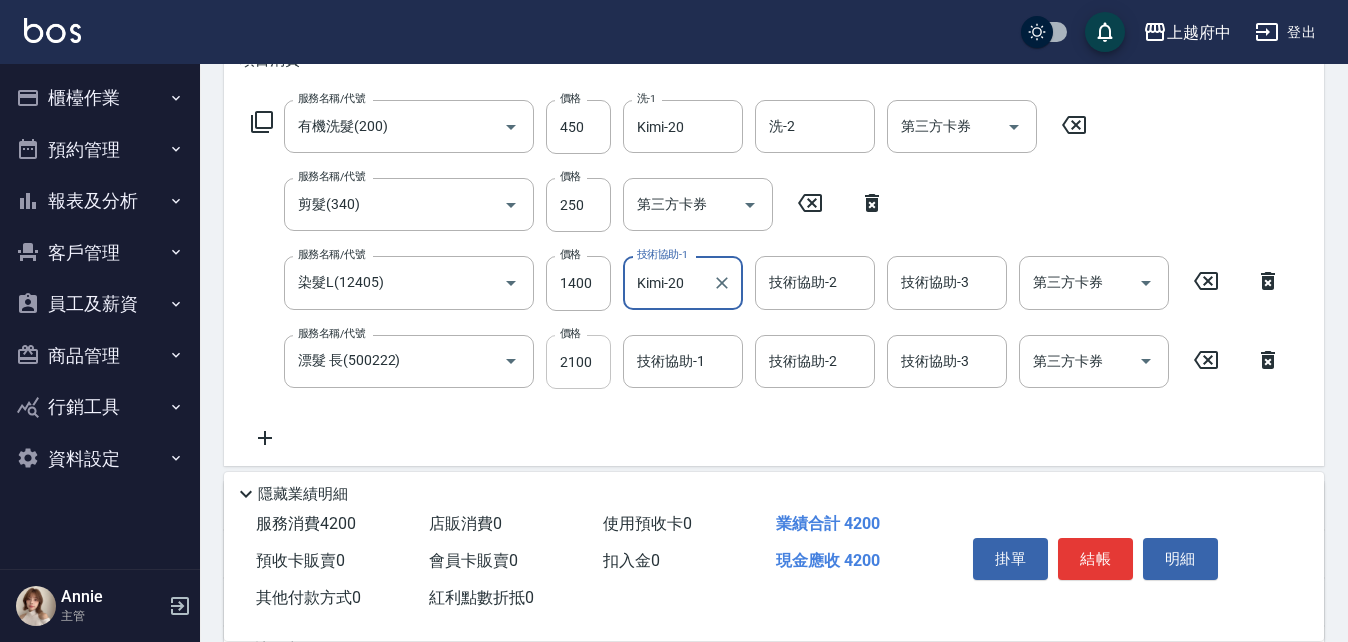 click on "2100" at bounding box center (578, 362) 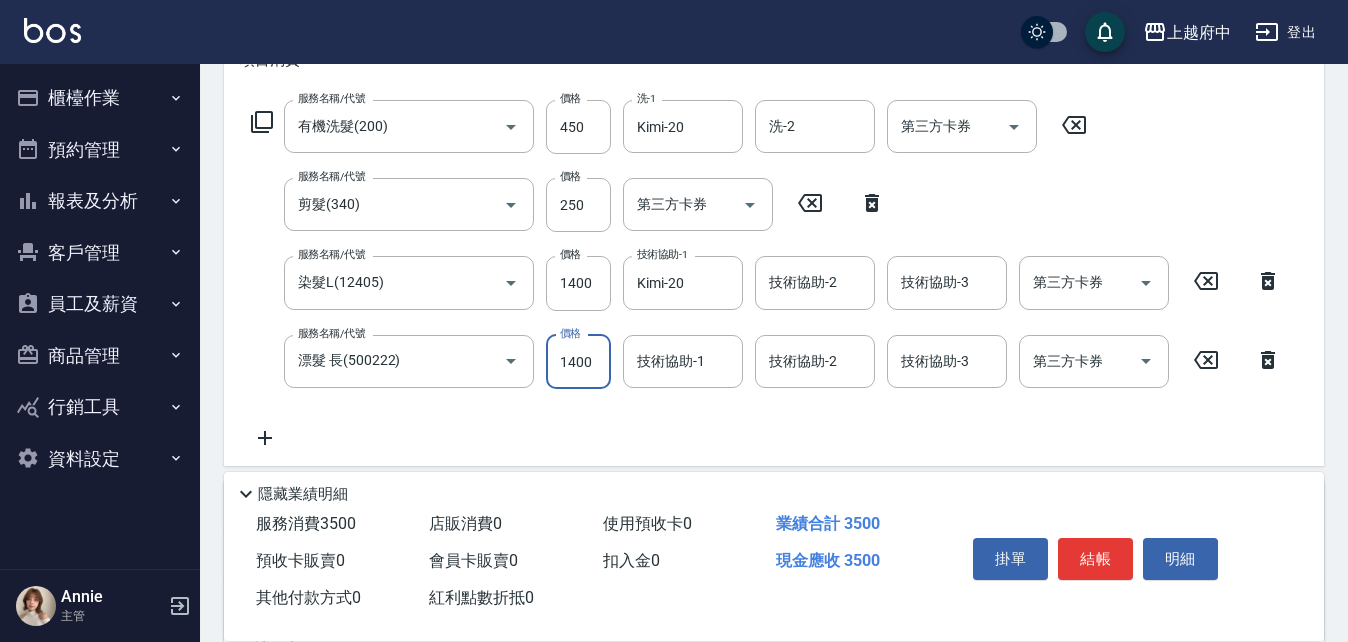 type on "1400" 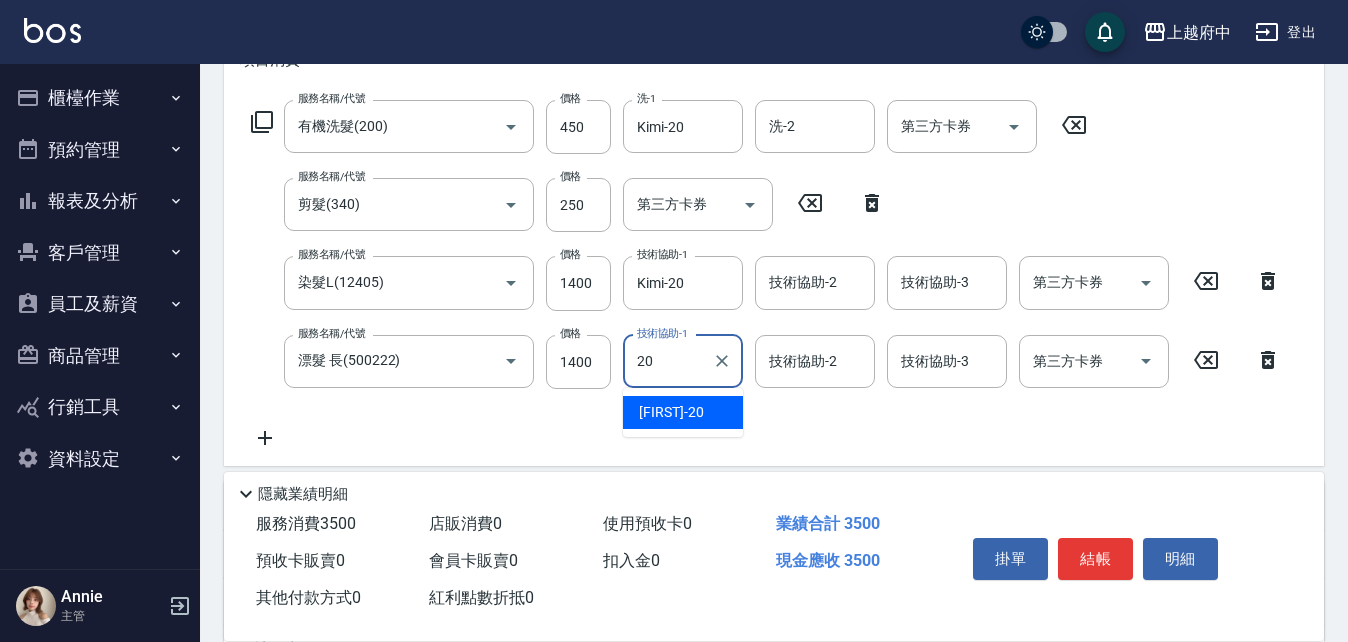 type on "Kimi-20" 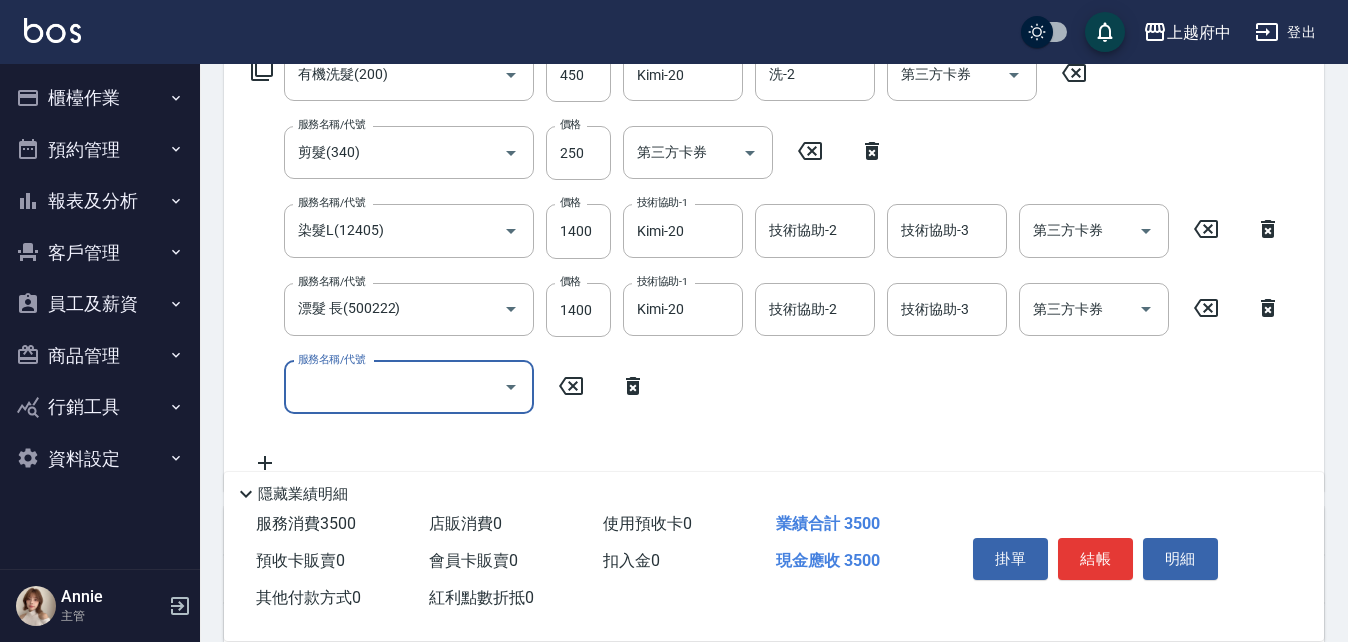 scroll, scrollTop: 400, scrollLeft: 0, axis: vertical 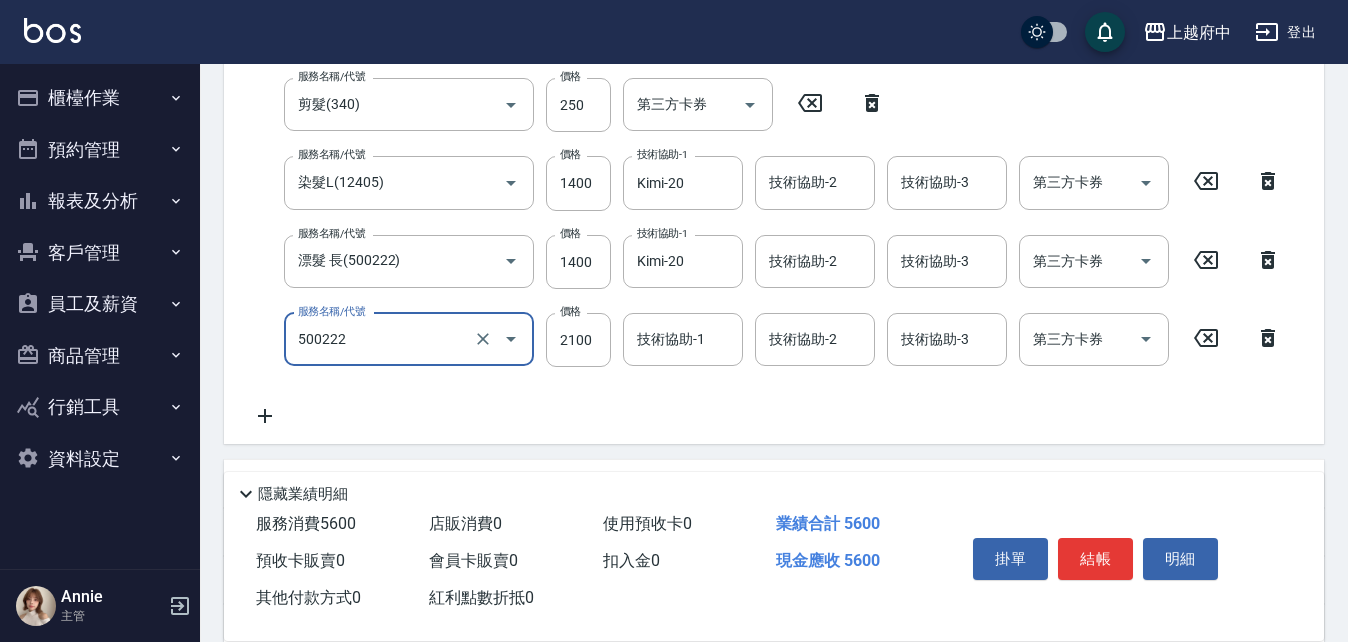 type on "漂髮 長(500222)" 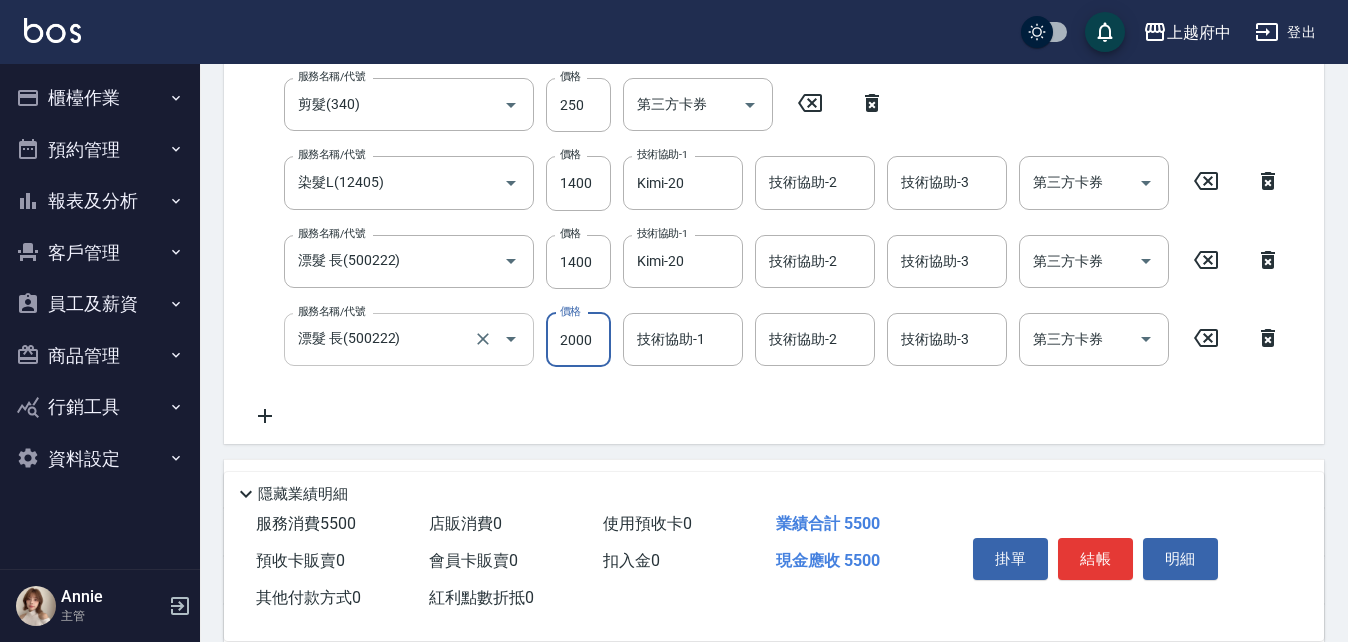 type on "2000" 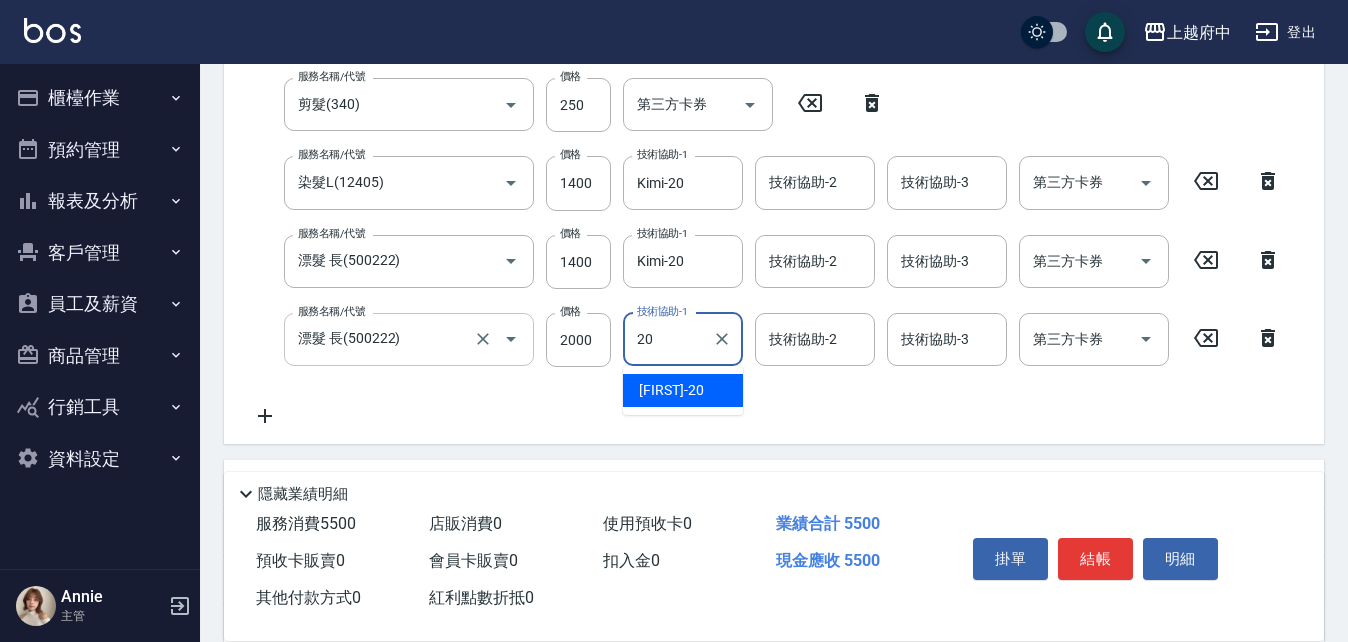 type on "Kimi-20" 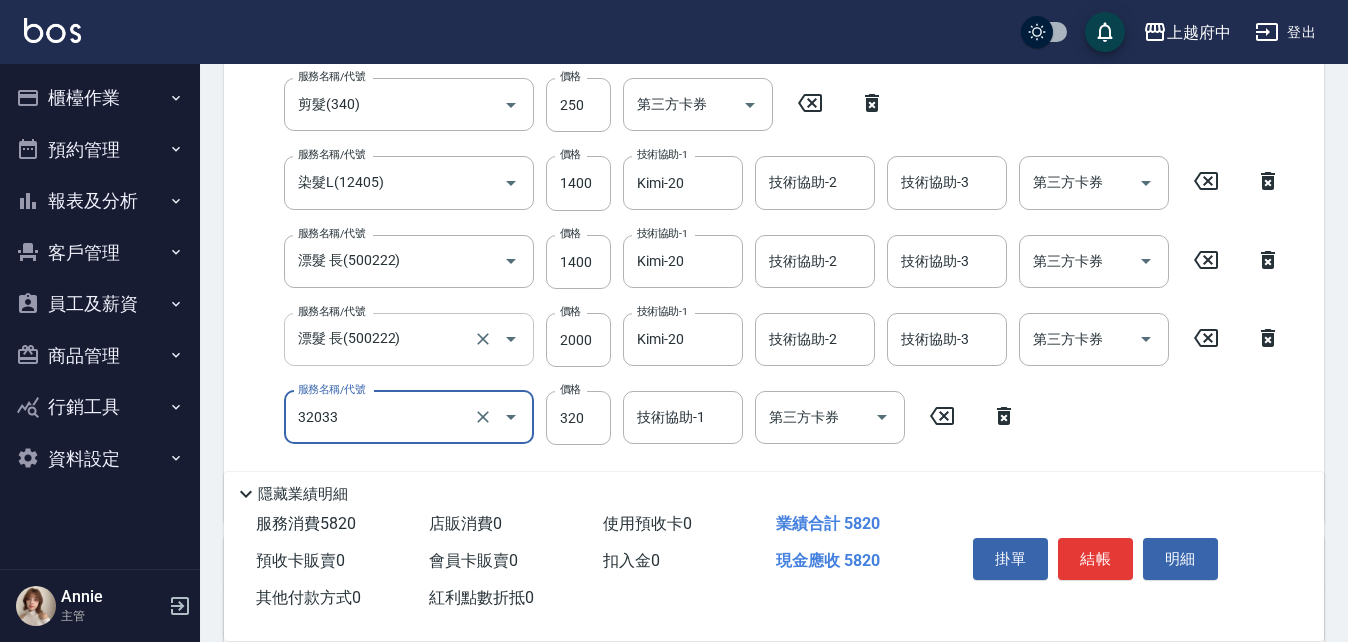 type on "頭皮隔離液(32033)" 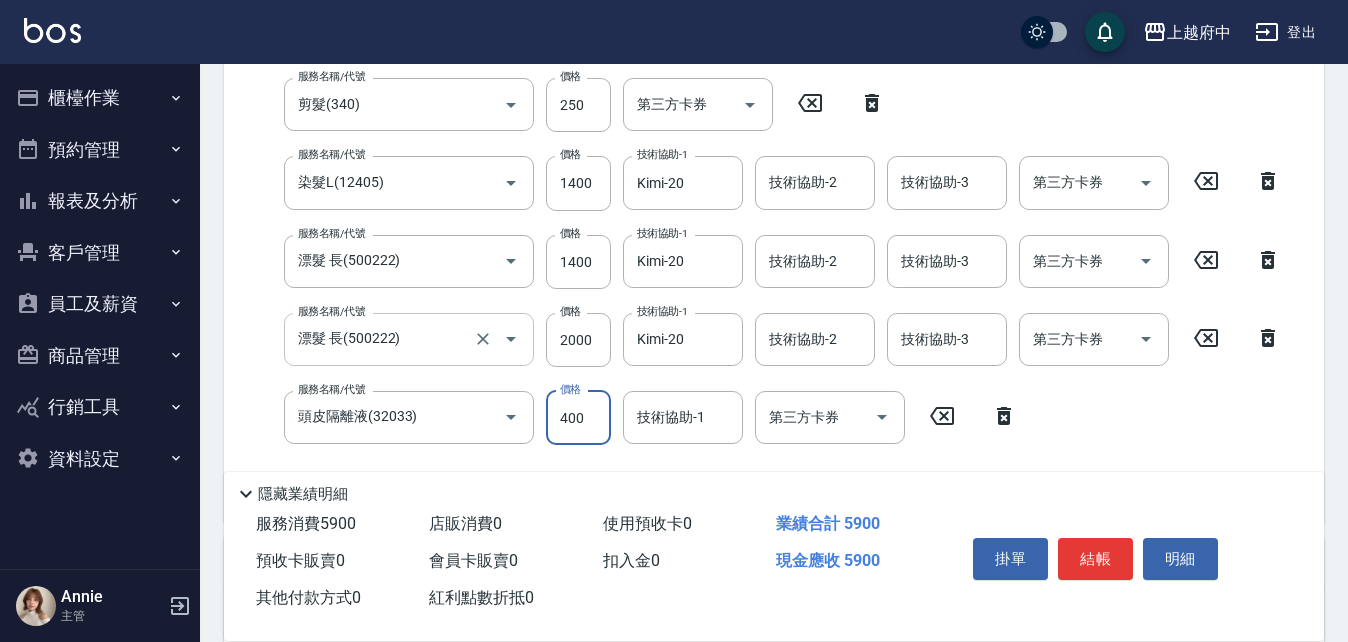 type on "400" 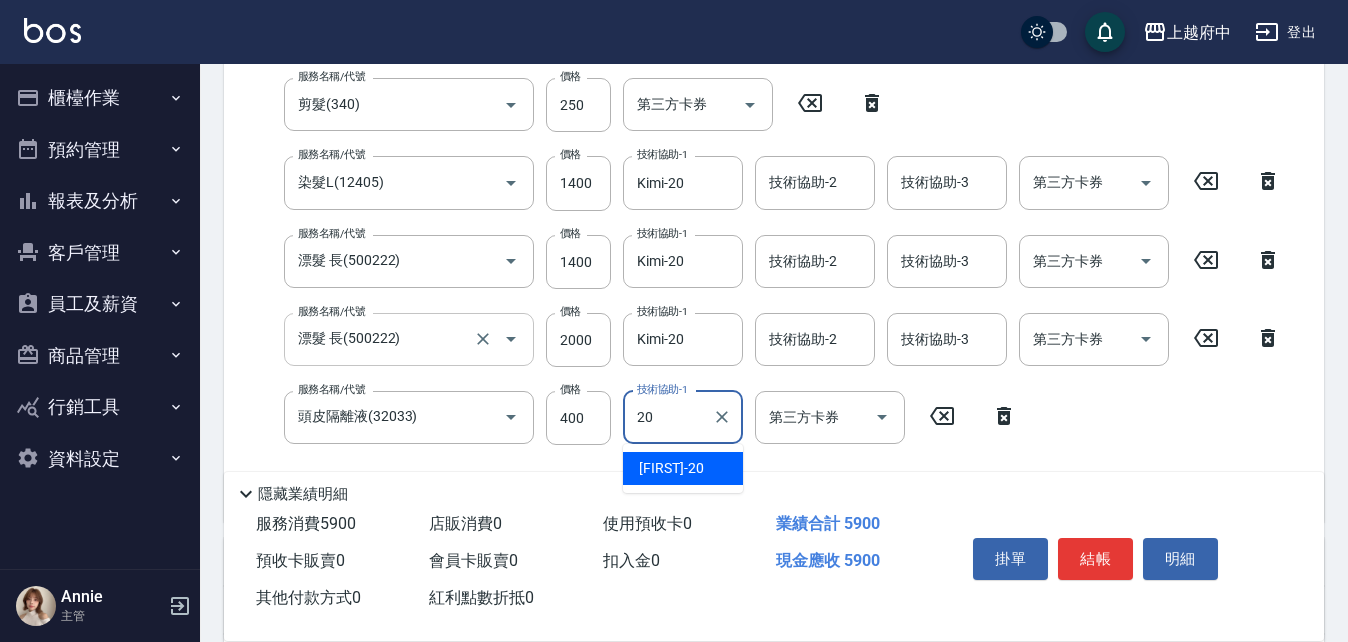 type on "Kimi-20" 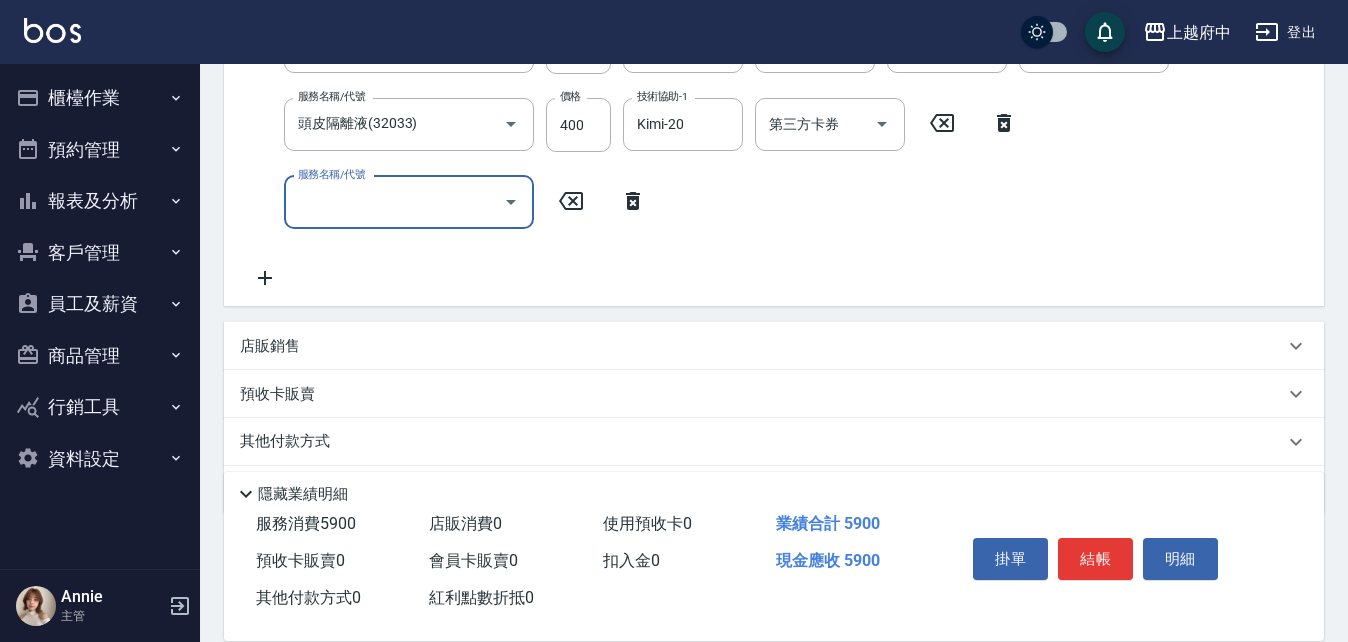 scroll, scrollTop: 700, scrollLeft: 0, axis: vertical 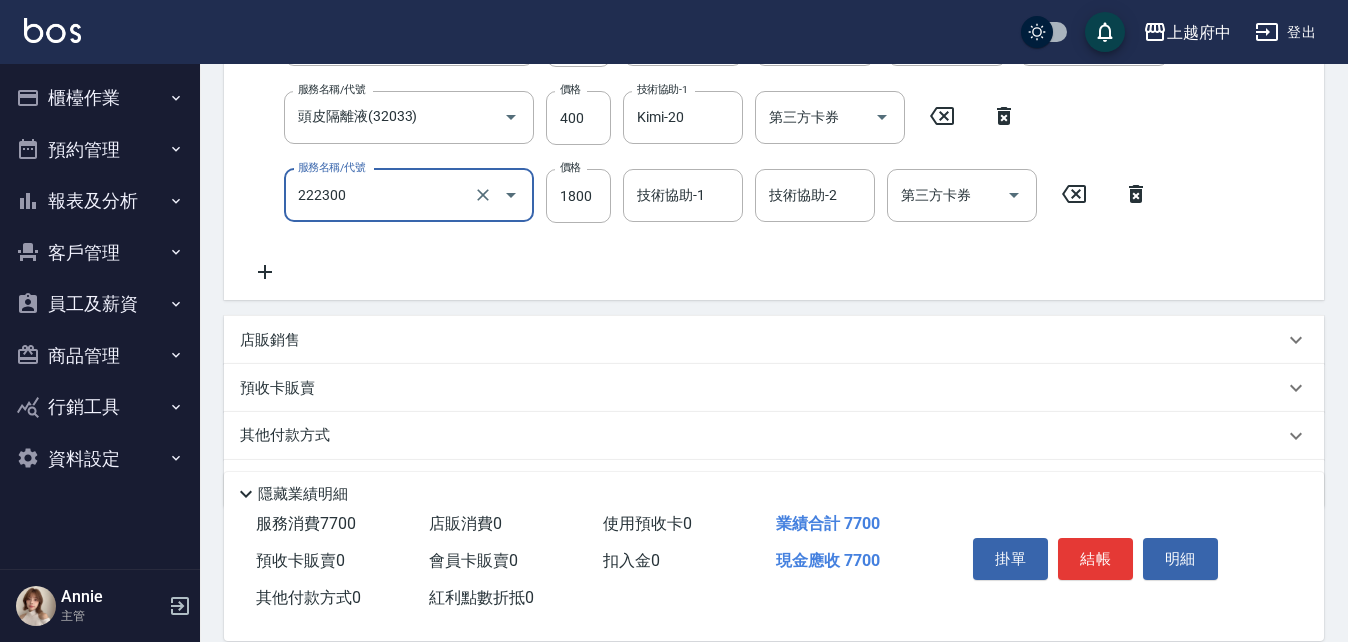 type on "結構三段式(222300)" 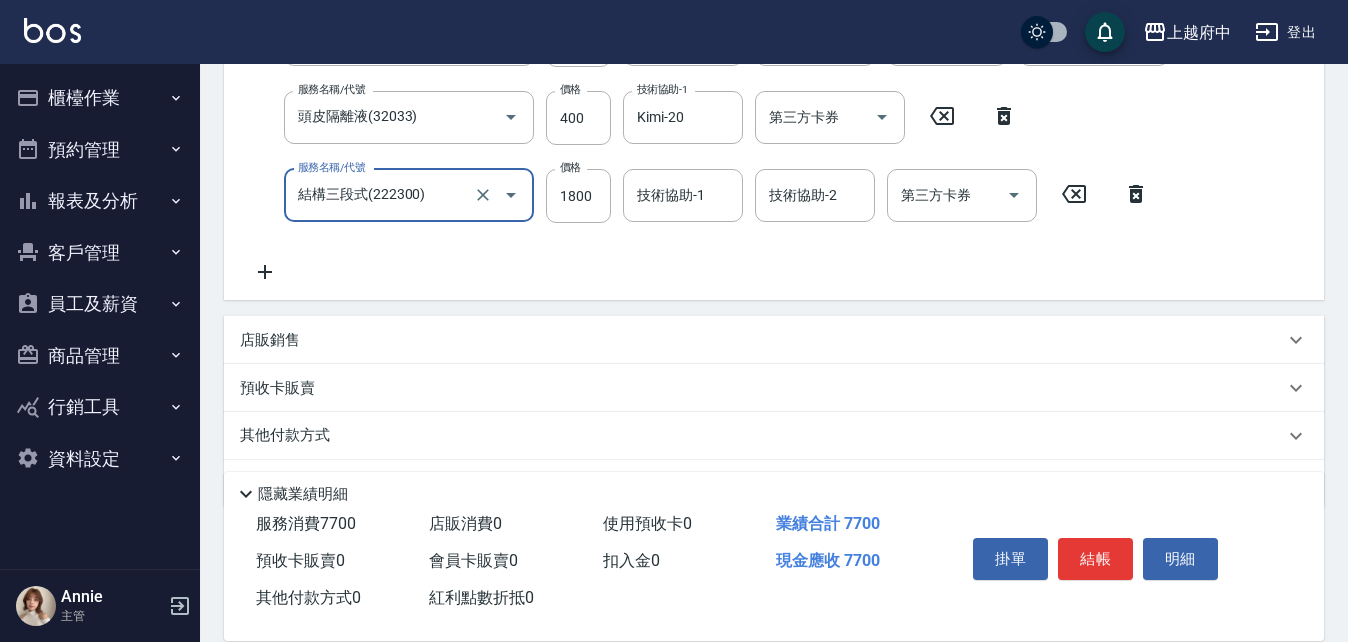 scroll, scrollTop: 497, scrollLeft: 0, axis: vertical 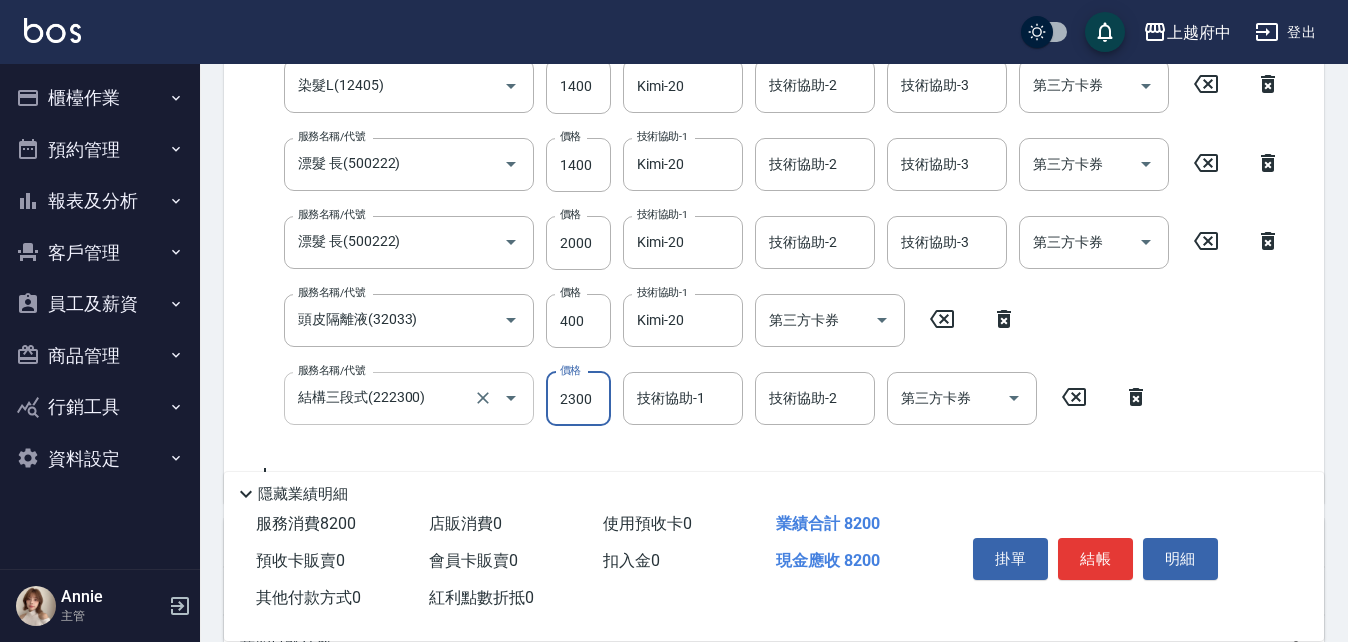 type on "2300" 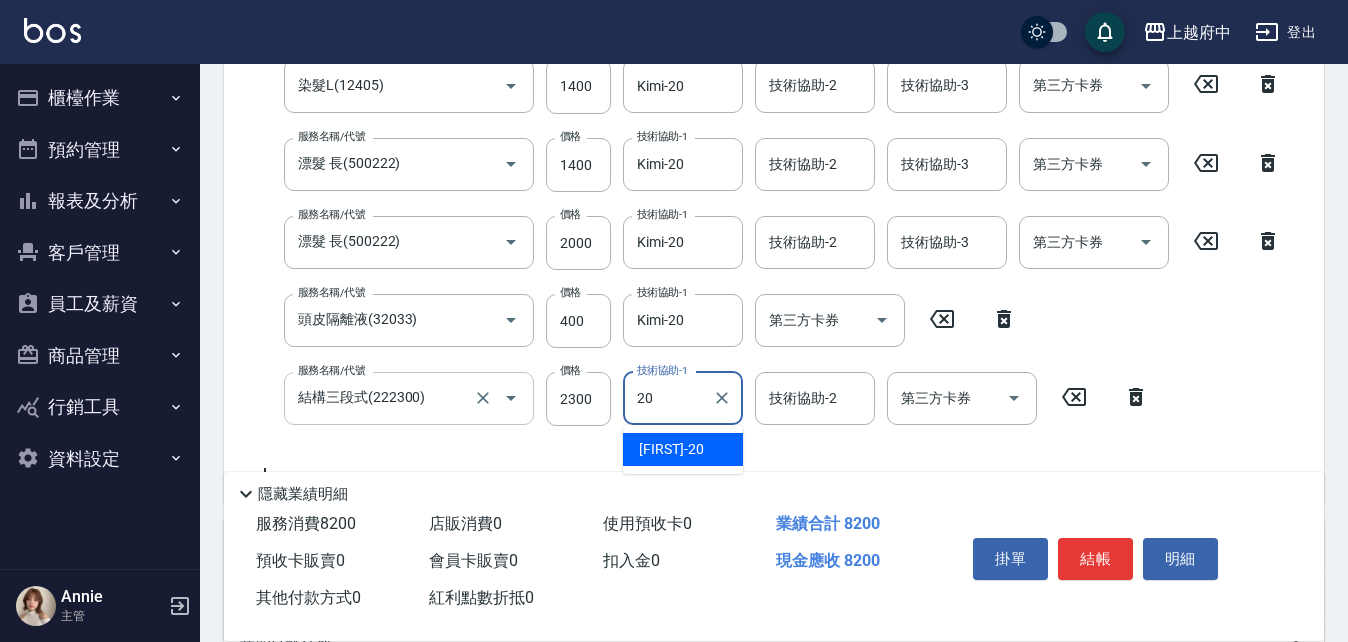 type on "Kimi-20" 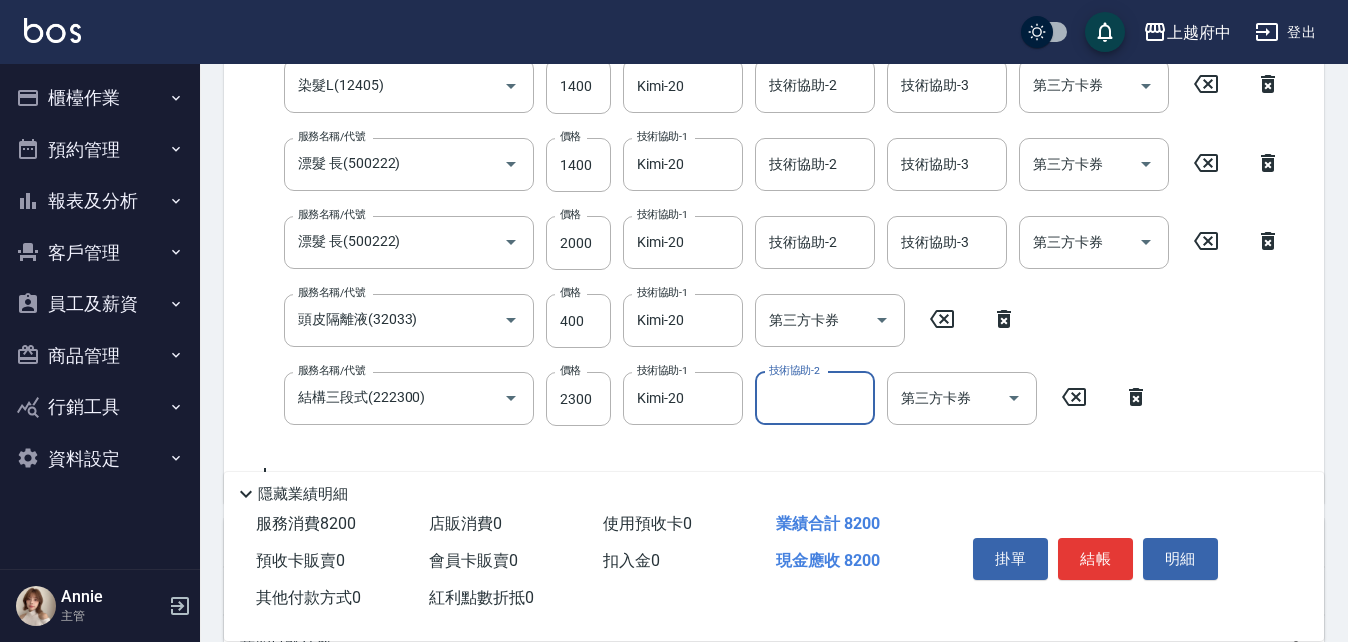 click on "服務名稱/代號 有機洗髮(200) 服務名稱/代號 價格 450 價格 洗-1 [NAME]-20 洗-1 洗-2 洗-2 第三方卡券 第三方卡券 服務名稱/代號 剪髮(340) 服務名稱/代號 價格 250 價格 第三方卡券 第三方卡券 服務名稱/代號 染髮L(12405) 服務名稱/代號 價格 1400 價格 技術協助-1 [NAME]-20 技術協助-1 技術協助-2 技術協助-2 技術協助-3 技術協助-3 第三方卡券 第三方卡券 服務名稱/代號 漂髮 長(500222) 服務名稱/代號 價格 1400 價格 技術協助-1 [NAME]-20 技術協助-1 技術協助-2 技術協助-2 技術協助-3 技術協助-3 第三方卡券 第三方卡券 服務名稱/代號 漂髮 長(500222) 服務名稱/代號 價格 2000 價格 技術協助-1 [NAME]-20 技術協助-1 技術協助-2 技術協助-2 技術協助-3 技術協助-3 第三方卡券 第三方卡券 服務名稱/代號 頭皮隔離液(32033) 服務名稱/代號 價格 400 價格 技術協助-1 [NAME]-20 技術協助-1 第三方卡券 第三方卡券 價格 2300" at bounding box center [766, 195] 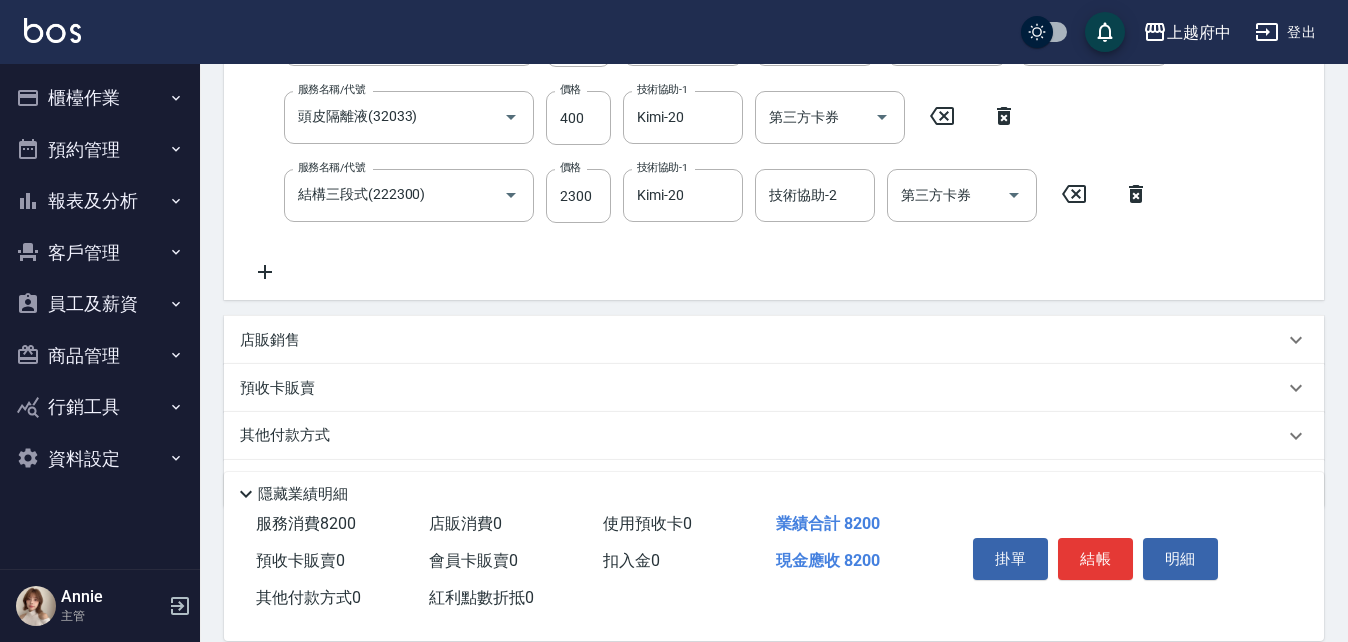 scroll, scrollTop: 758, scrollLeft: 0, axis: vertical 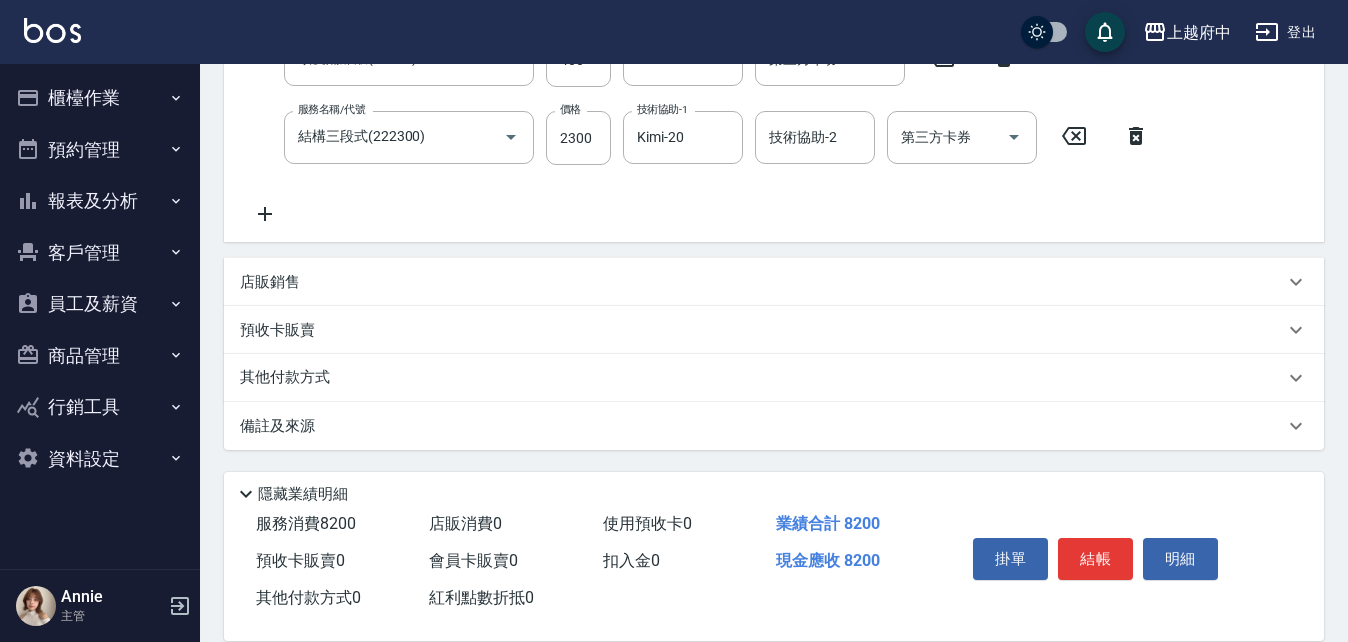 click on "其他付款方式" at bounding box center (290, 378) 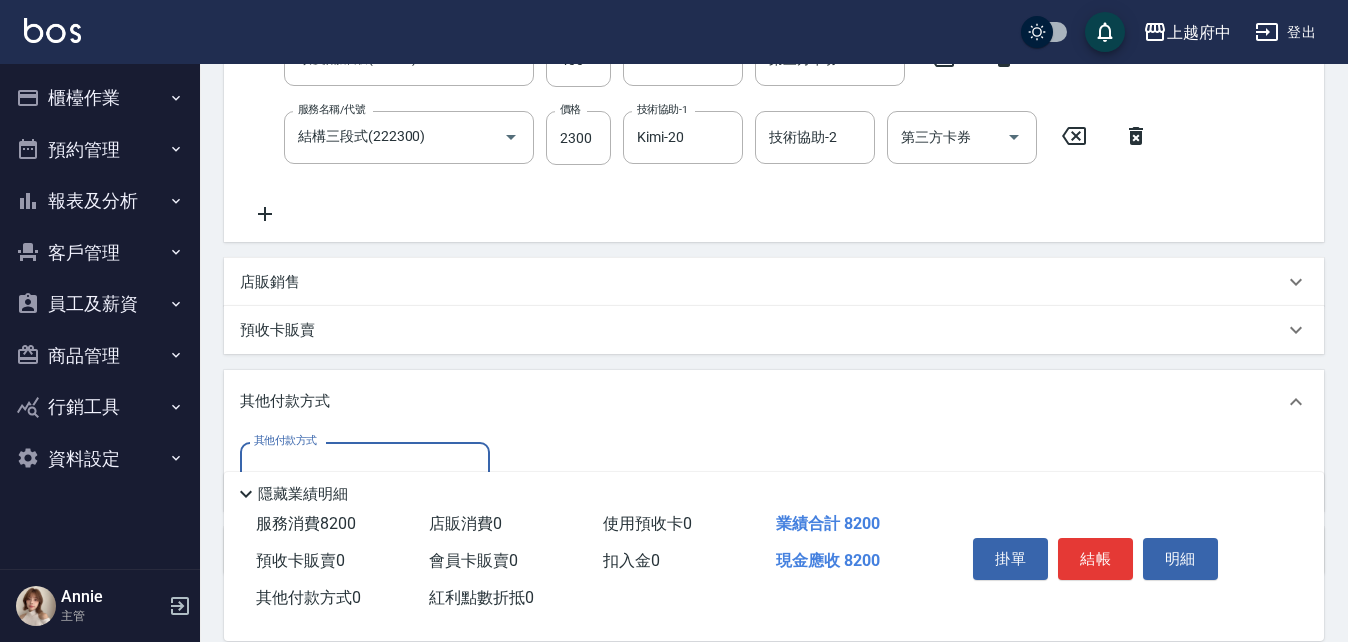 scroll, scrollTop: 0, scrollLeft: 0, axis: both 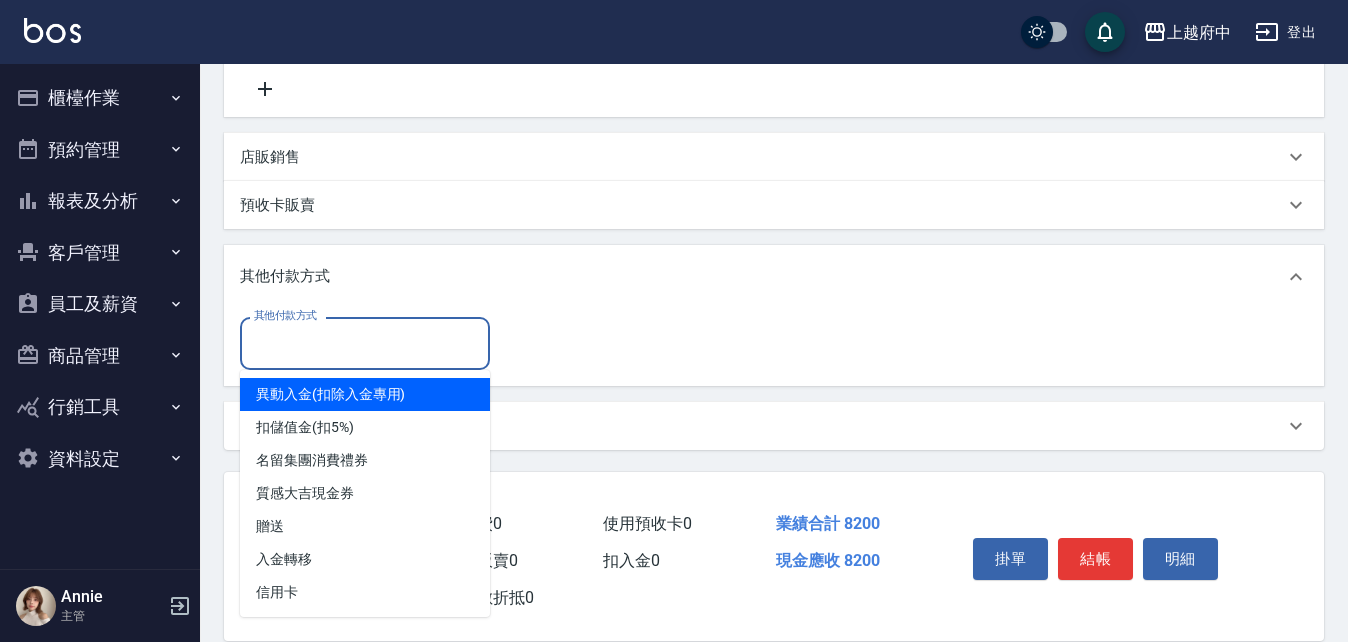 click on "其他付款方式" at bounding box center [365, 343] 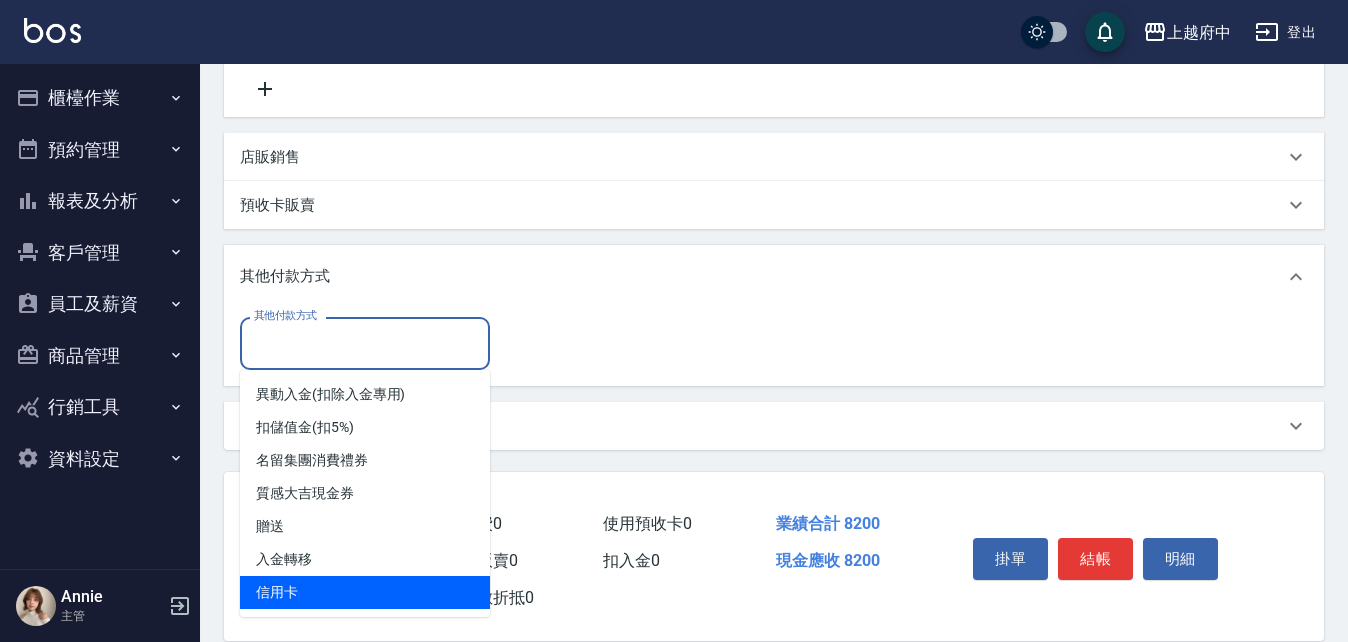 click on "信用卡" at bounding box center (365, 592) 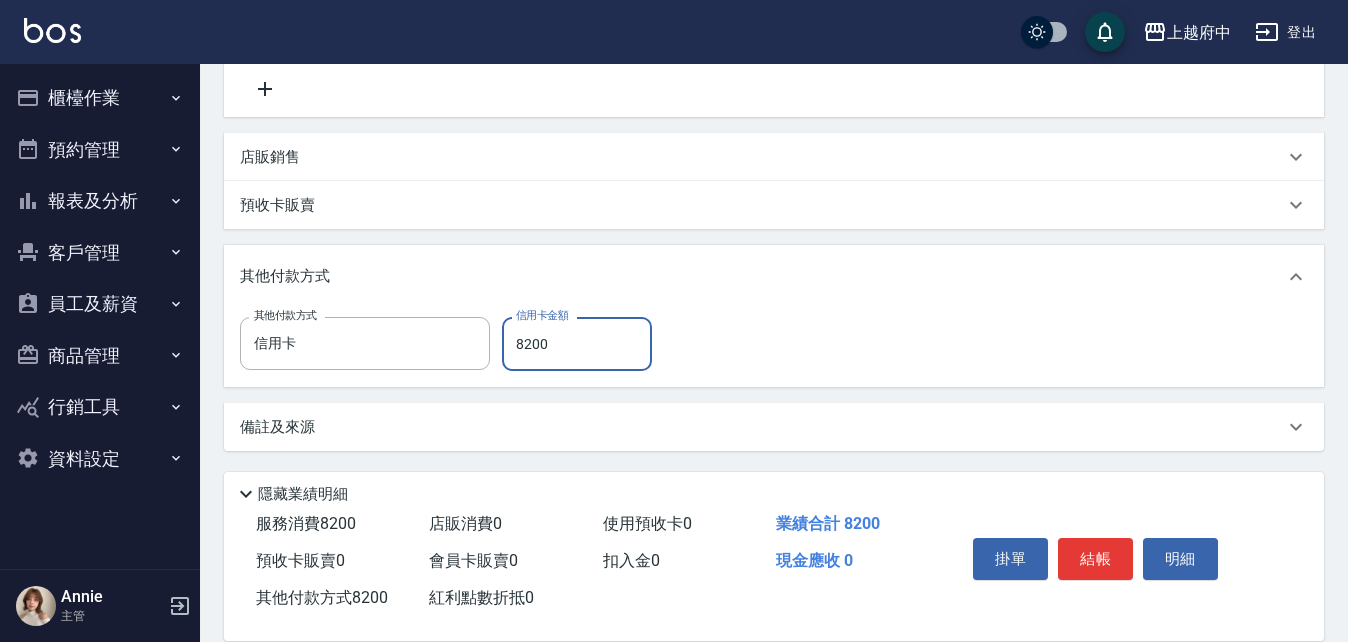 type on "8200" 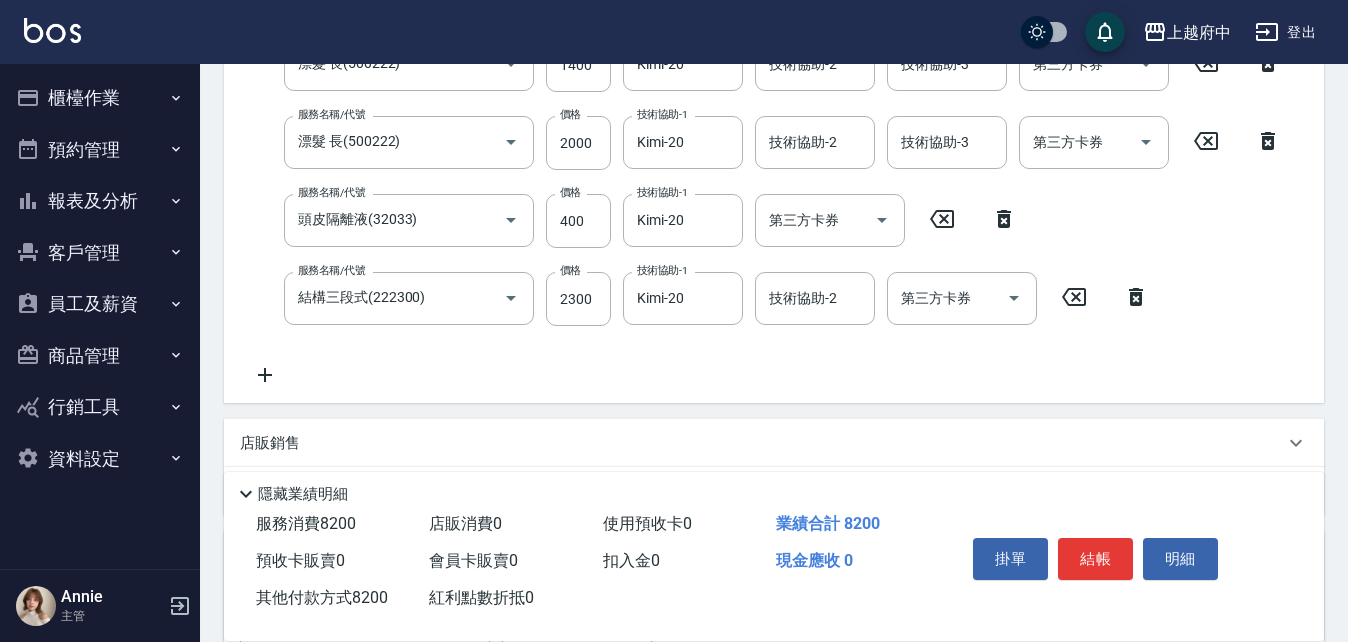 scroll, scrollTop: 784, scrollLeft: 0, axis: vertical 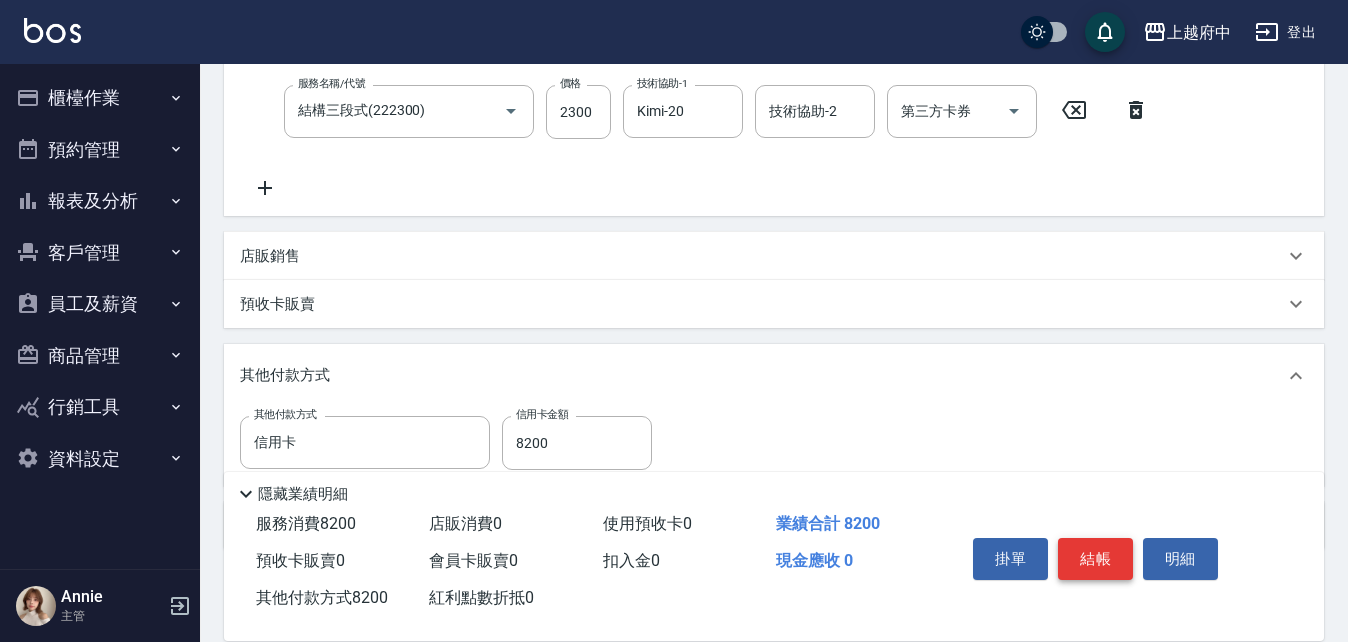 click on "結帳" at bounding box center [1095, 559] 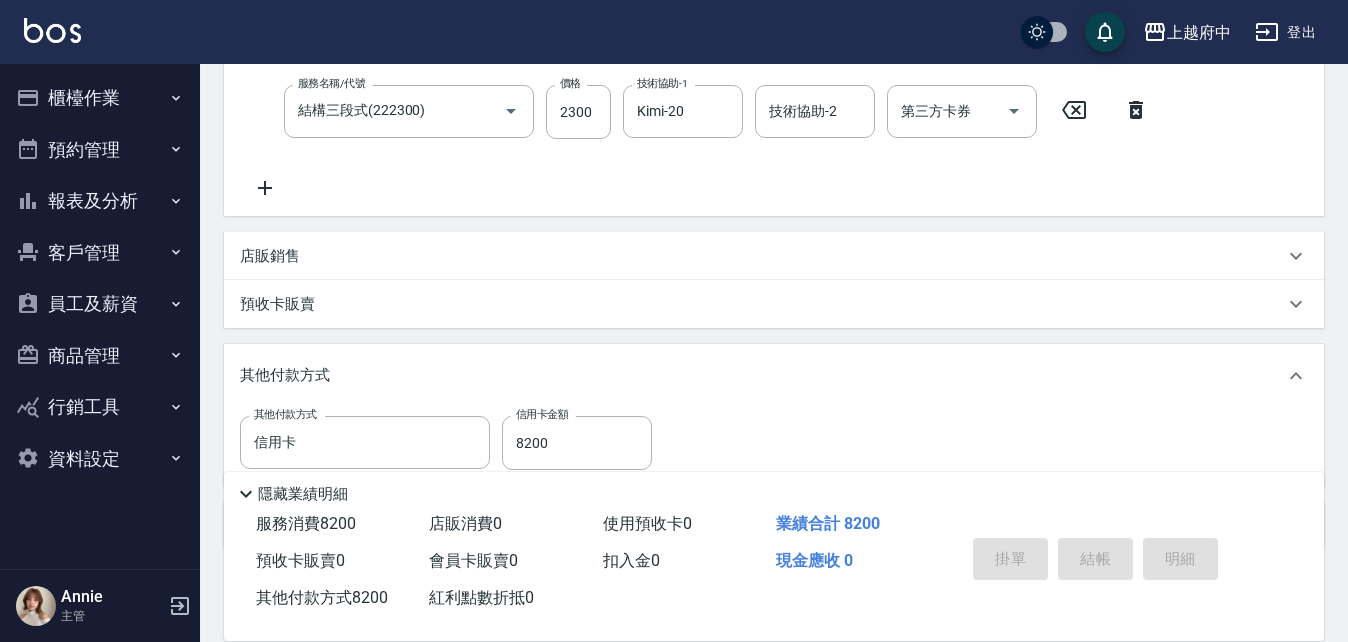 type on "[DATE] [TIME]" 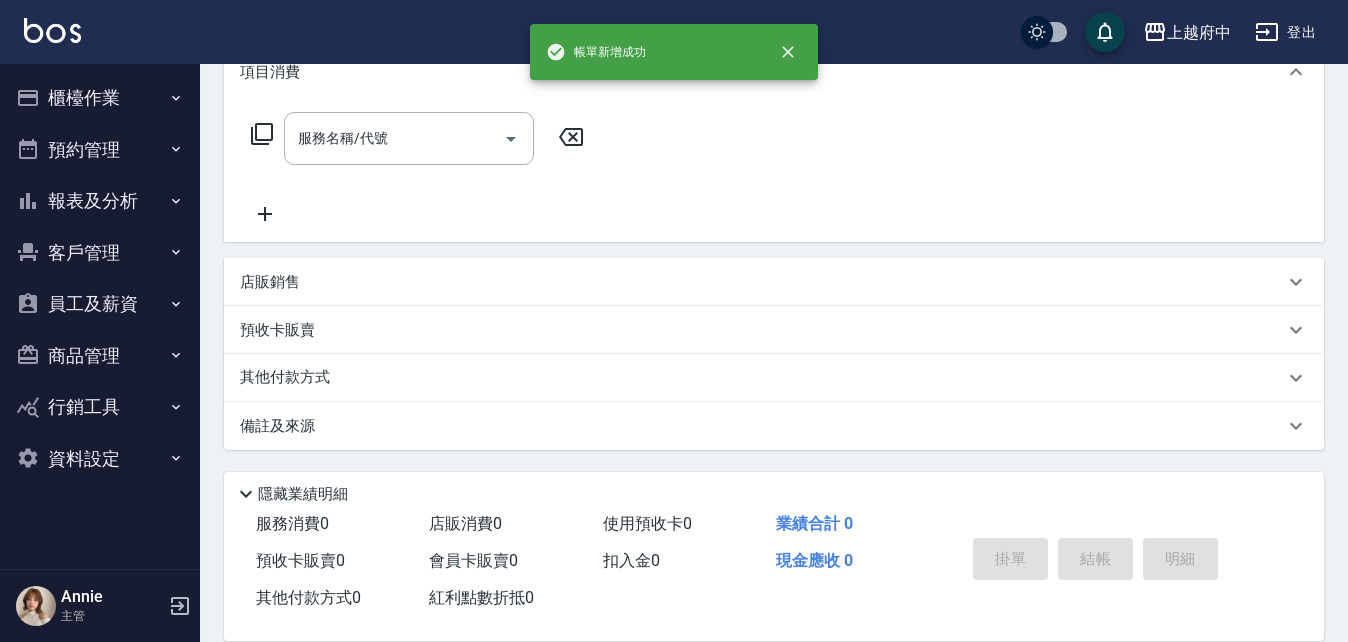 scroll, scrollTop: 0, scrollLeft: 0, axis: both 